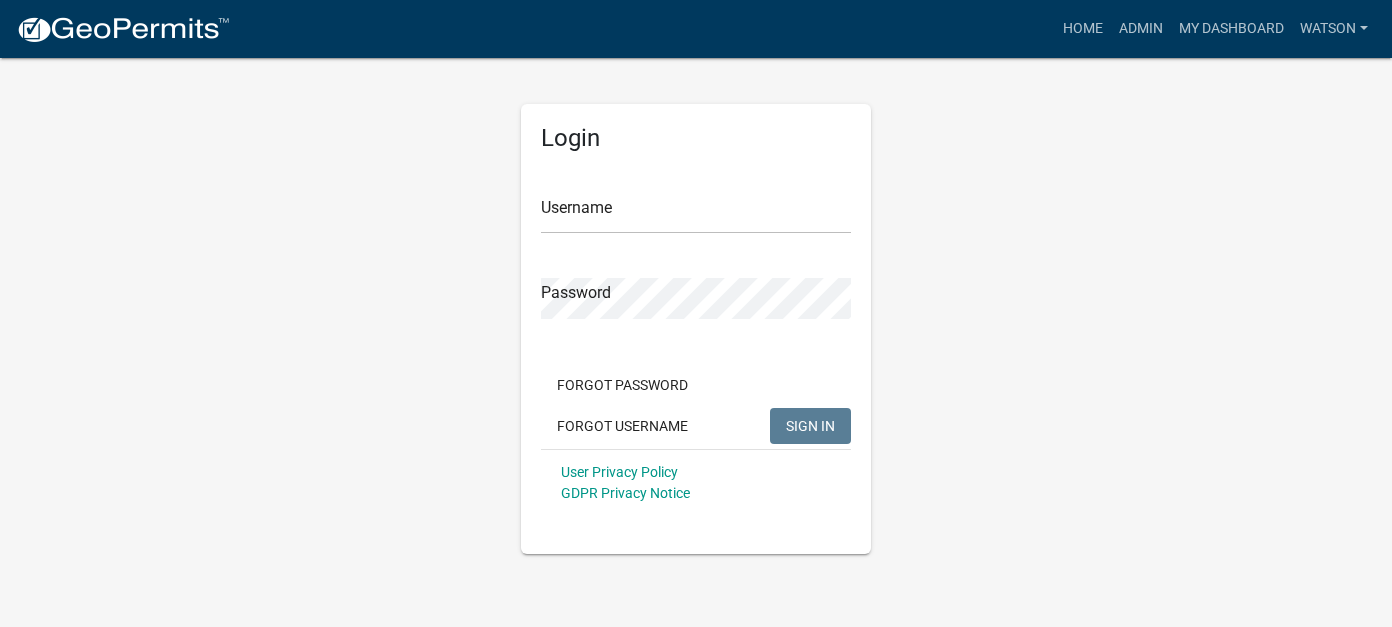 scroll, scrollTop: 0, scrollLeft: 0, axis: both 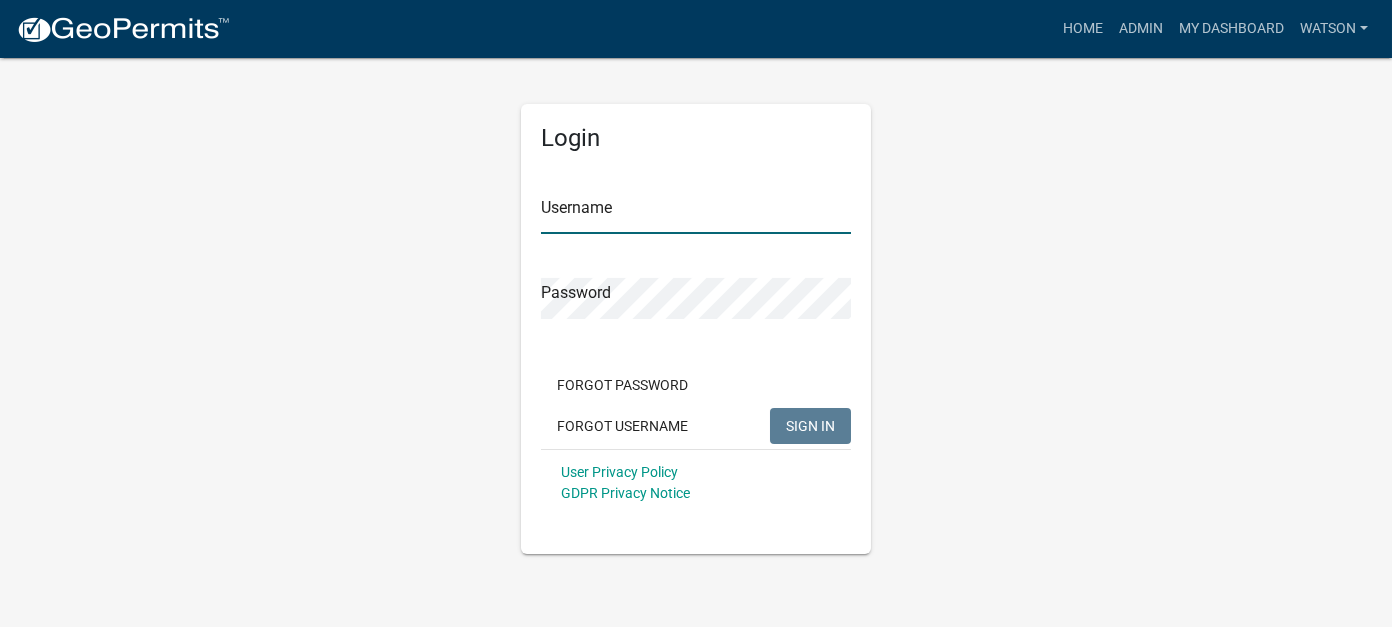 type on "Watson" 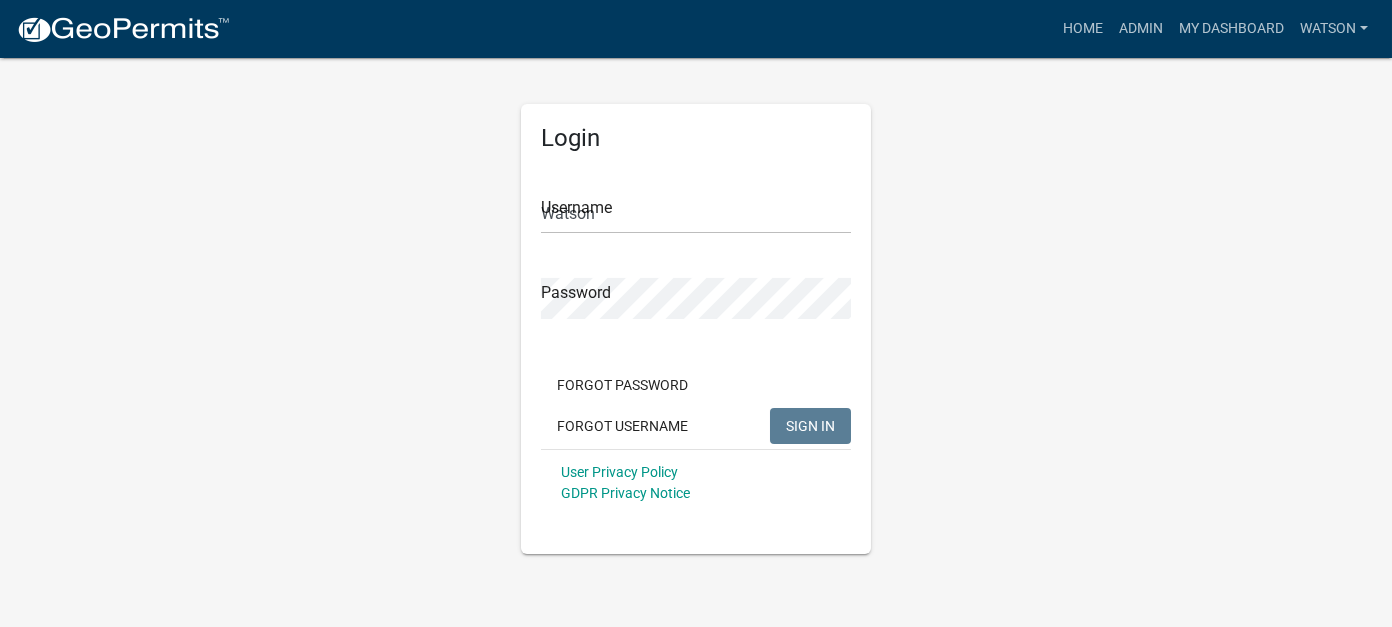 click on "SIGN IN" 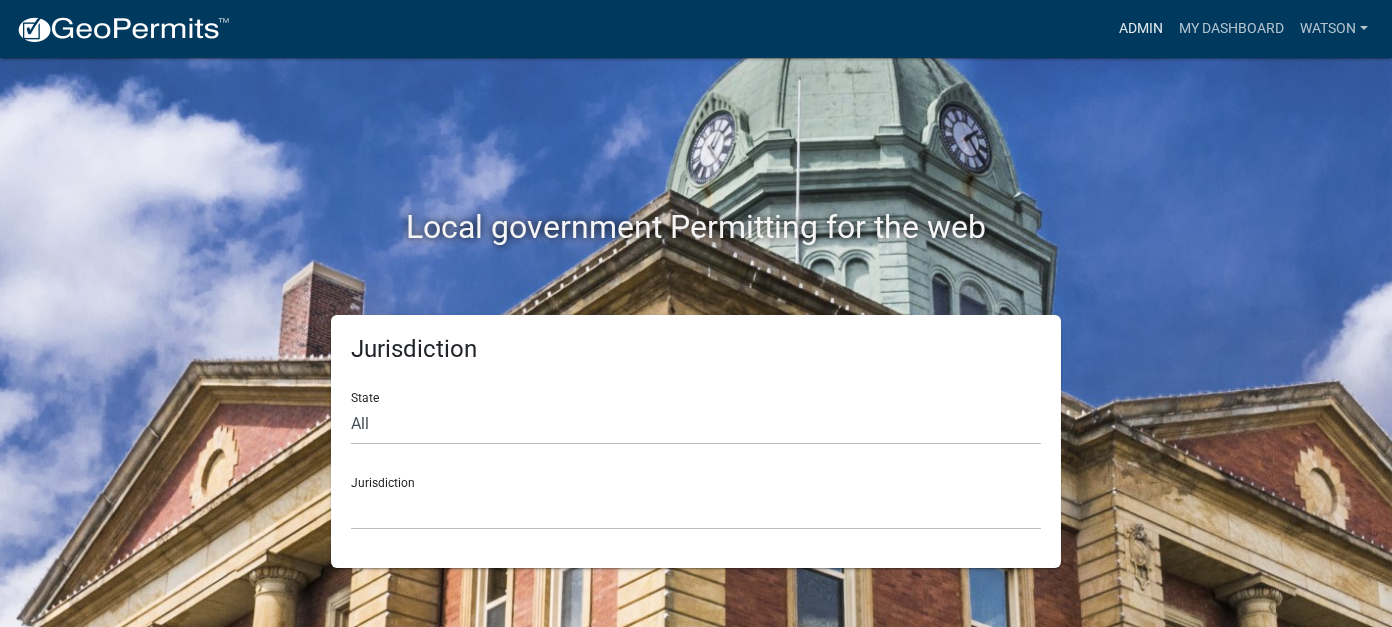 click on "Admin" at bounding box center [1141, 29] 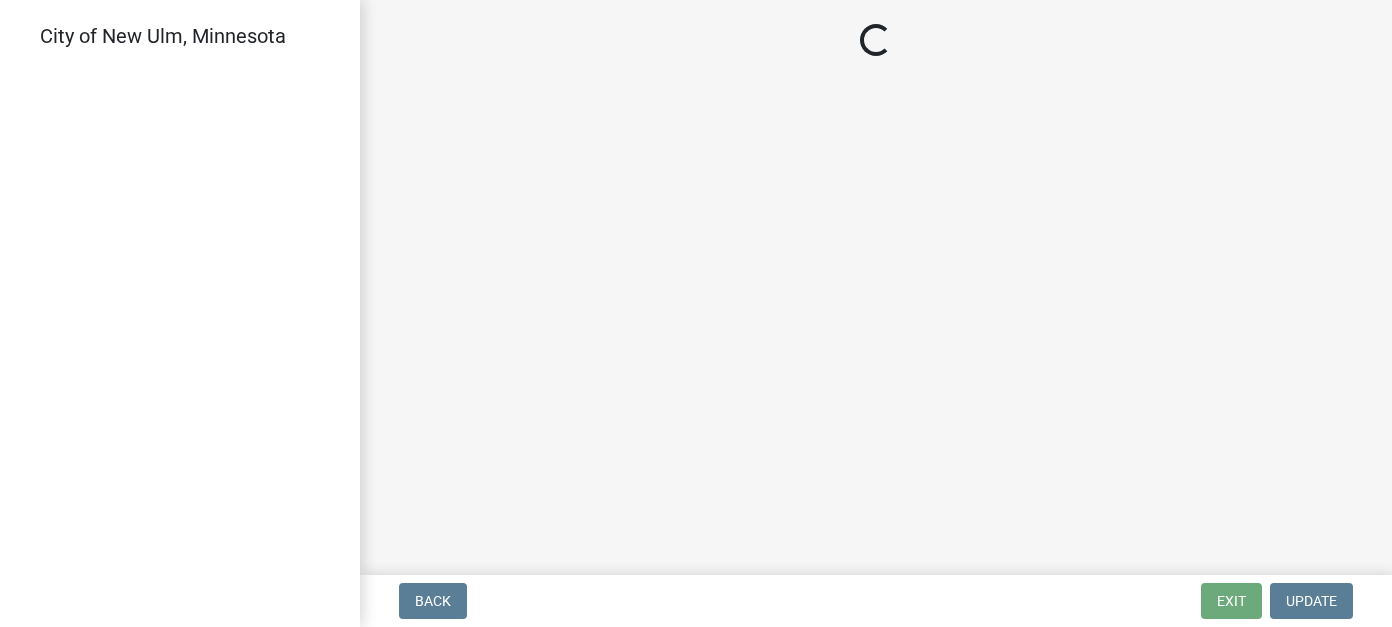 scroll, scrollTop: 0, scrollLeft: 0, axis: both 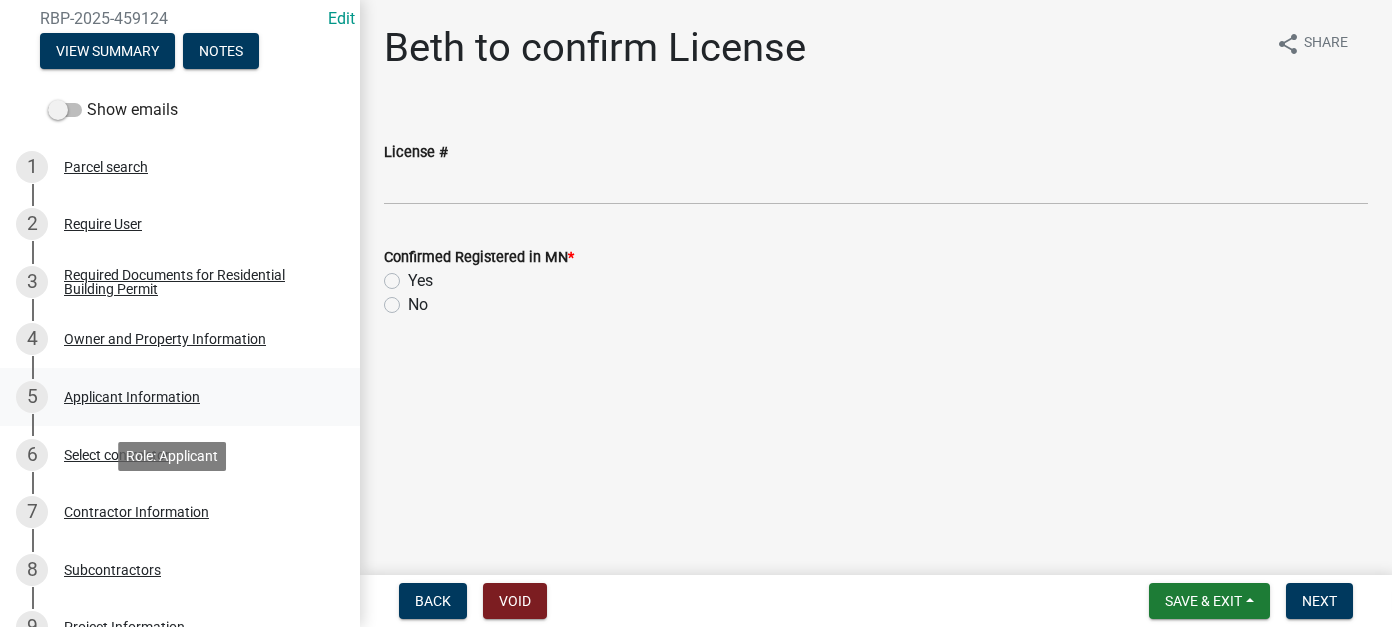 click on "Contractor Information" at bounding box center [136, 512] 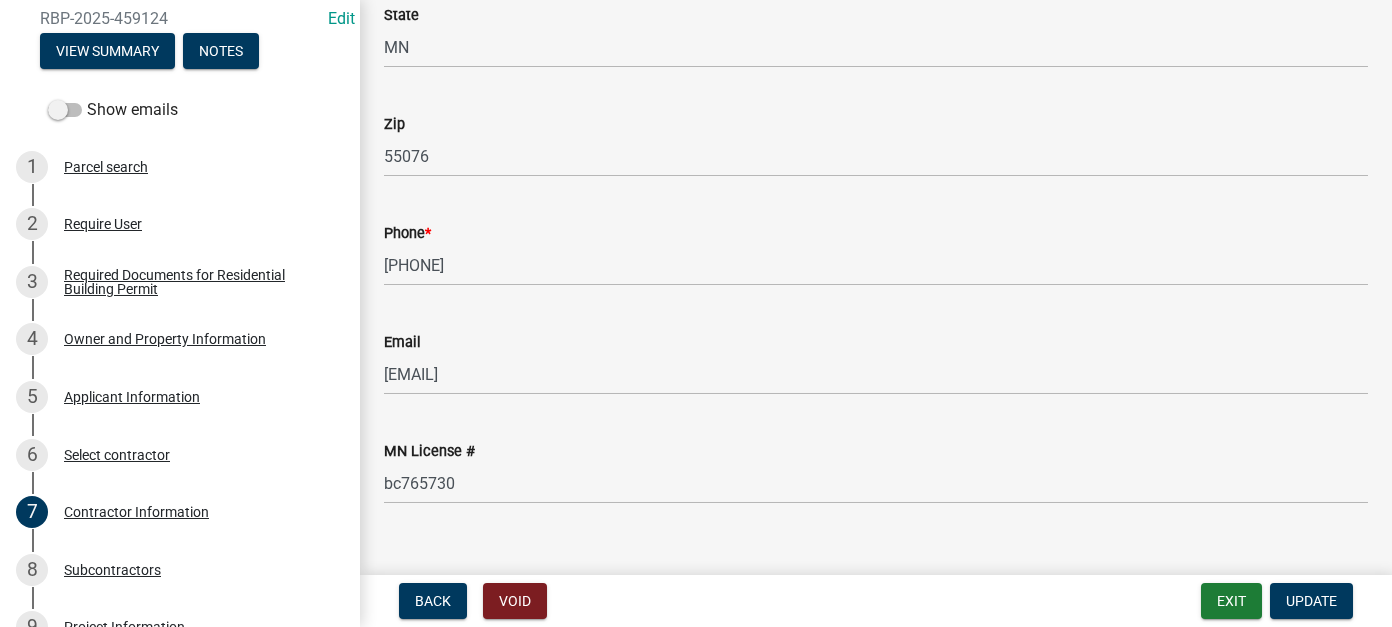 scroll, scrollTop: 558, scrollLeft: 0, axis: vertical 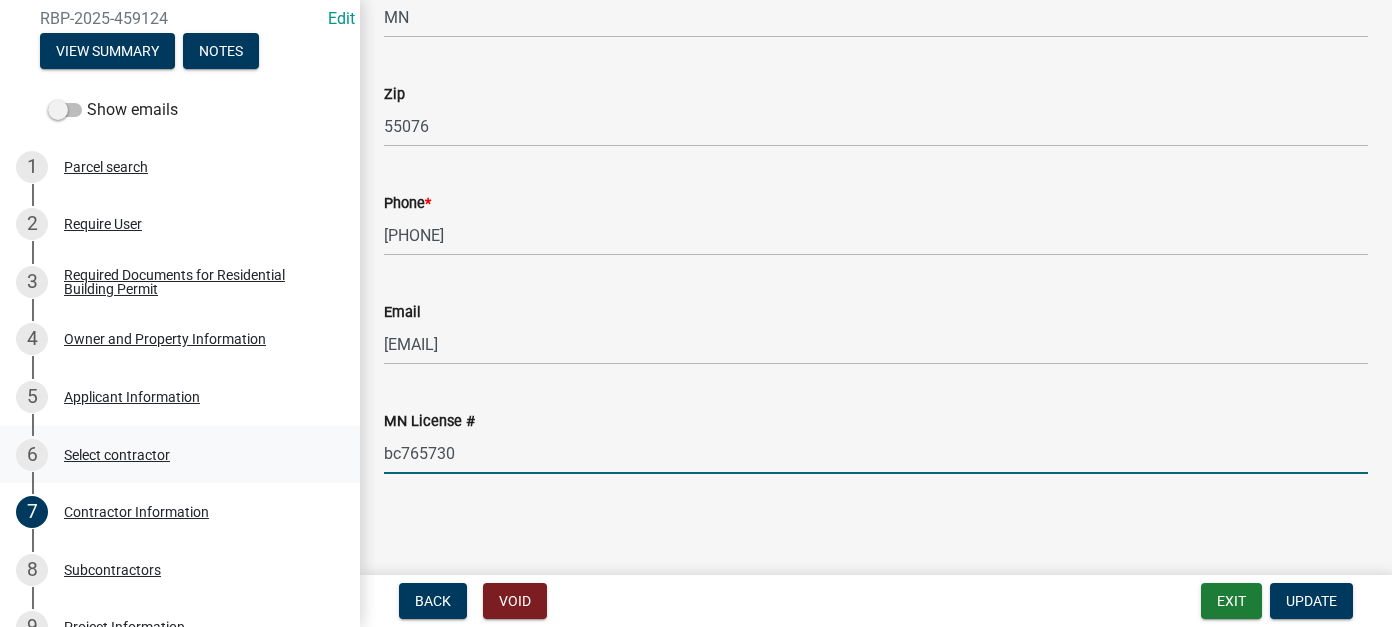 drag, startPoint x: 486, startPoint y: 450, endPoint x: 318, endPoint y: 455, distance: 168.07439 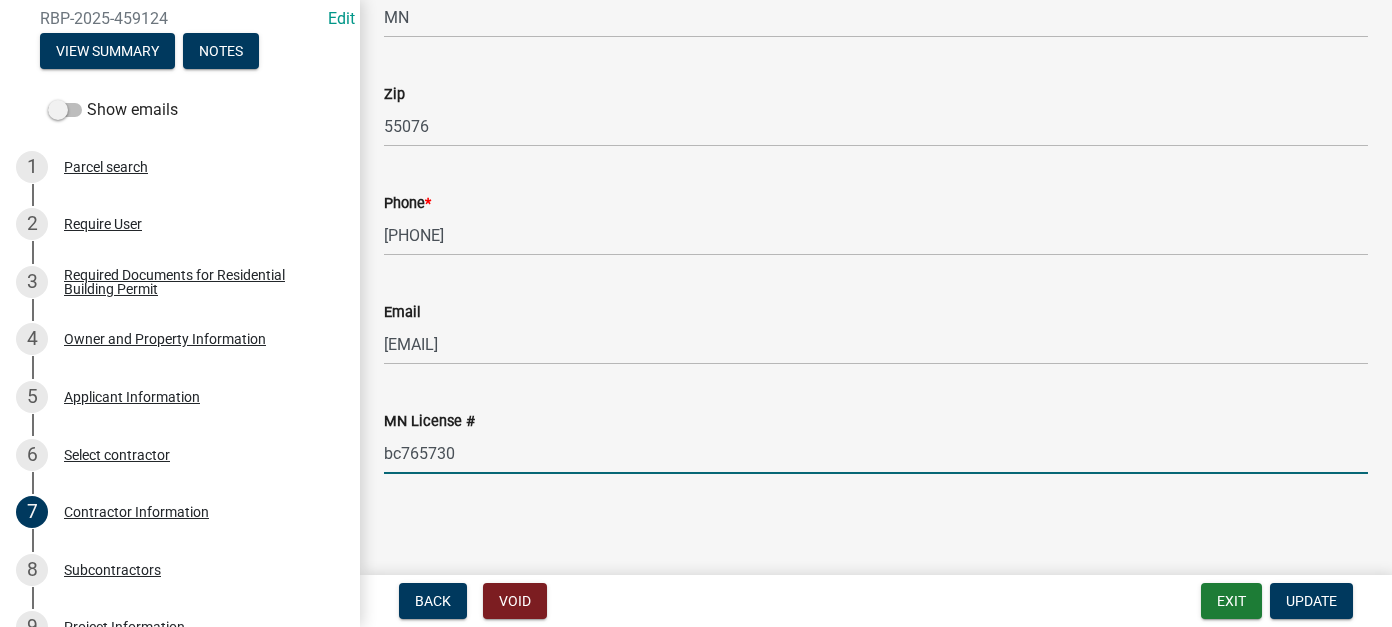 scroll, scrollTop: 458, scrollLeft: 0, axis: vertical 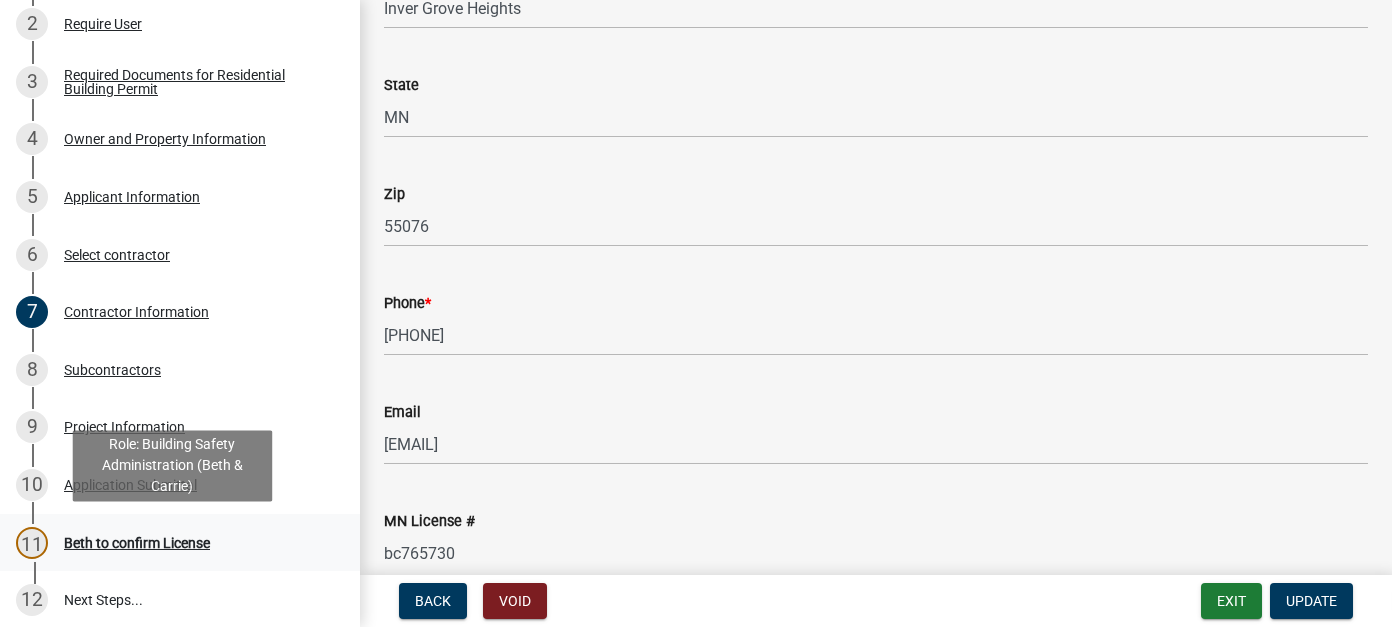 click on "11     Beth to confirm License" at bounding box center (172, 543) 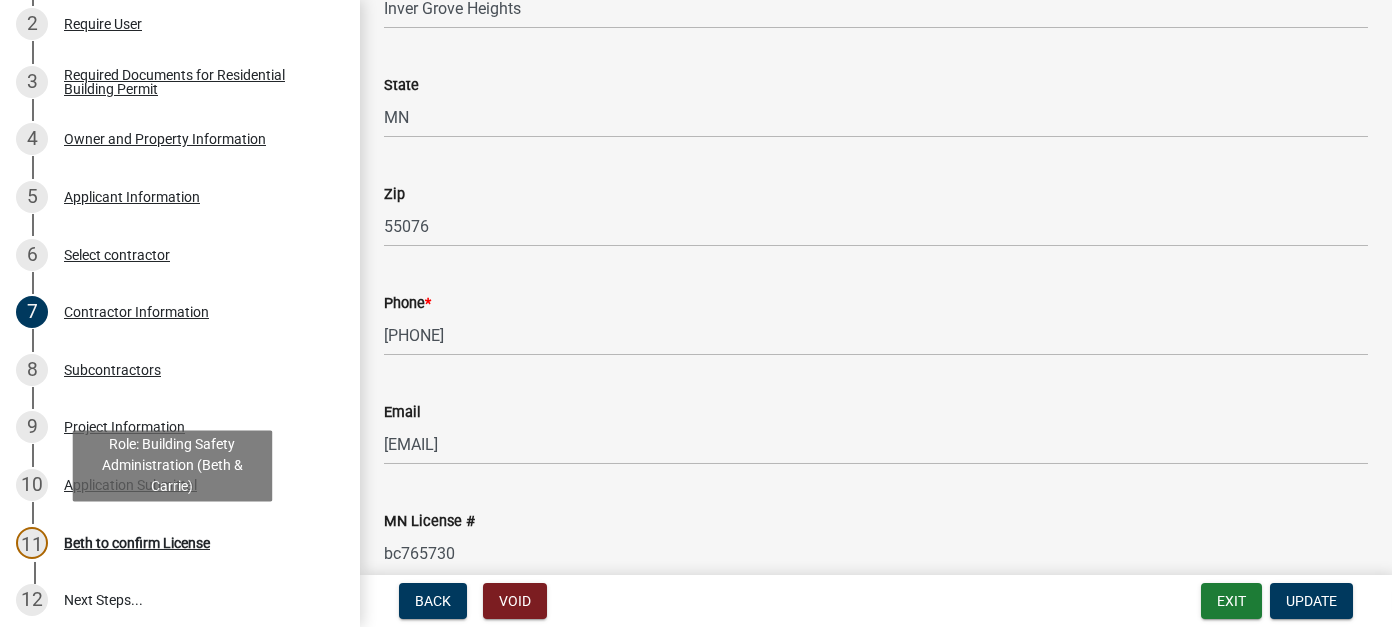 scroll, scrollTop: 0, scrollLeft: 0, axis: both 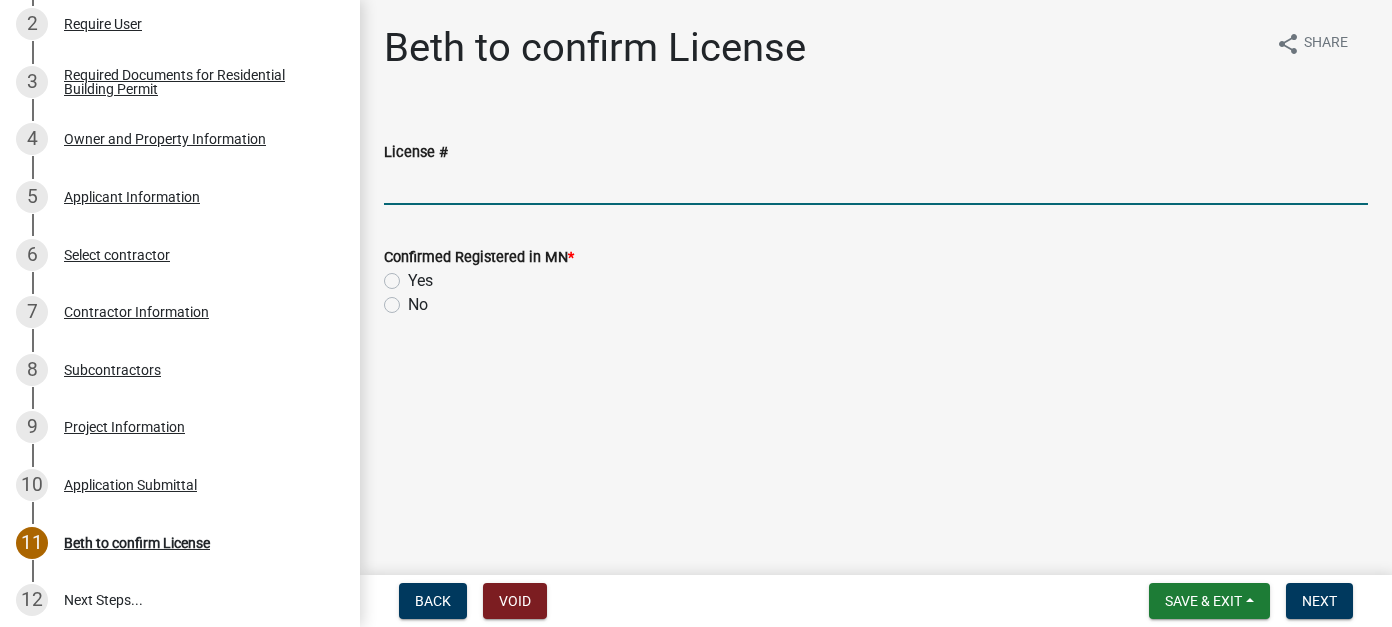 click on "License #" at bounding box center (876, 184) 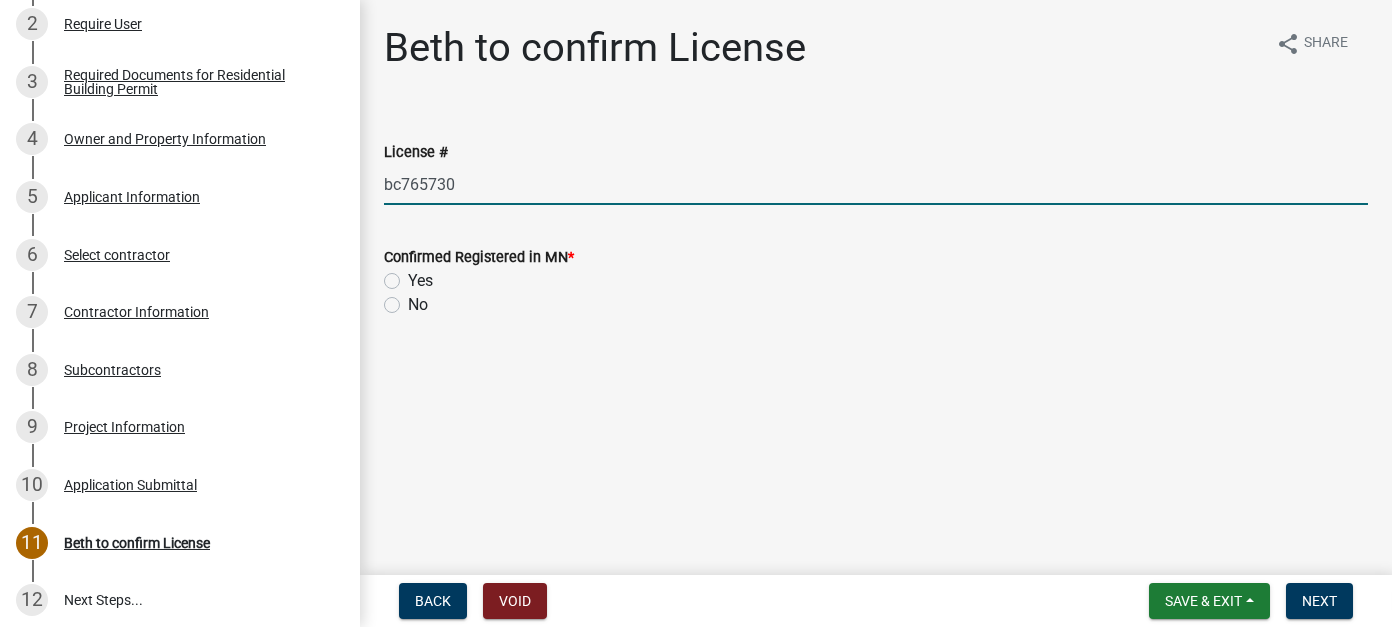drag, startPoint x: 405, startPoint y: 184, endPoint x: 347, endPoint y: 182, distance: 58.034473 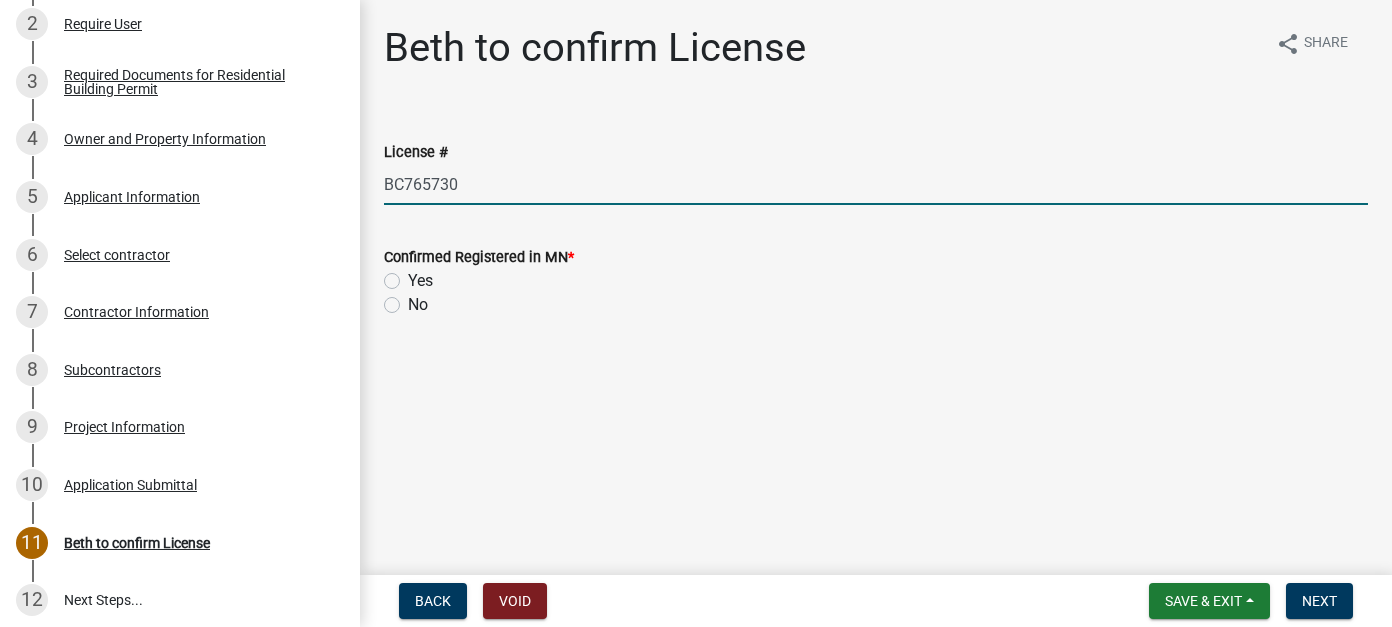 type on "BC765730" 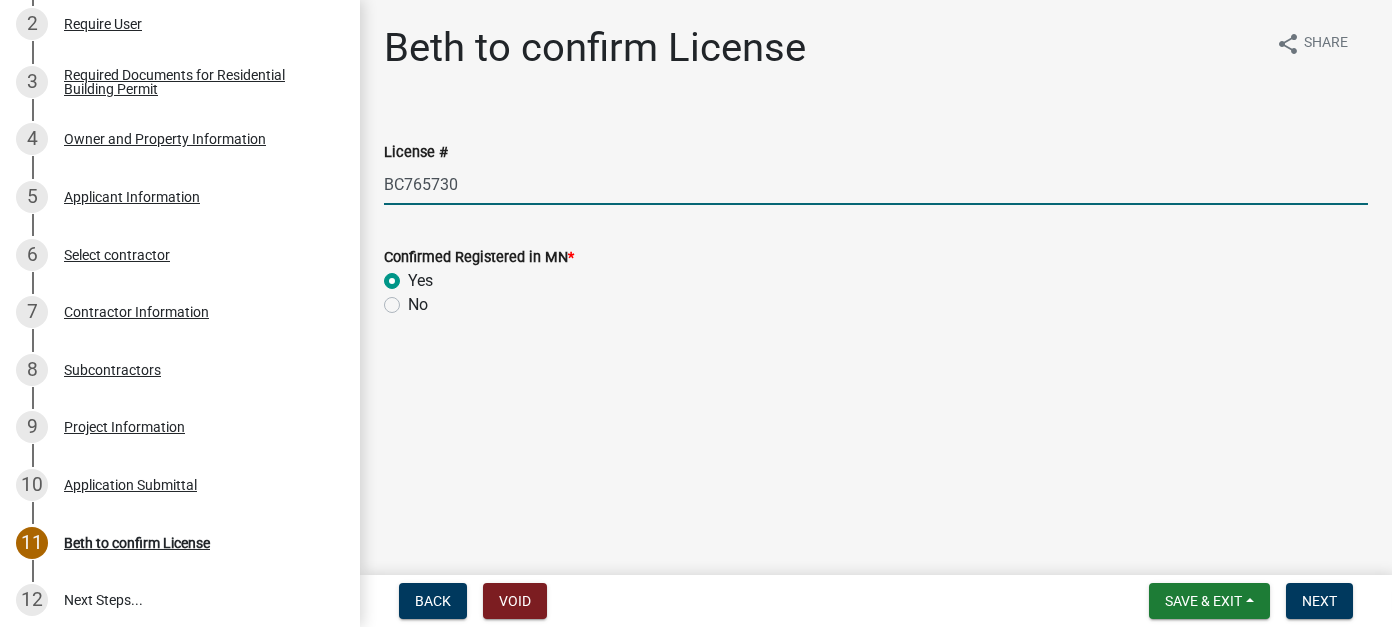 radio on "true" 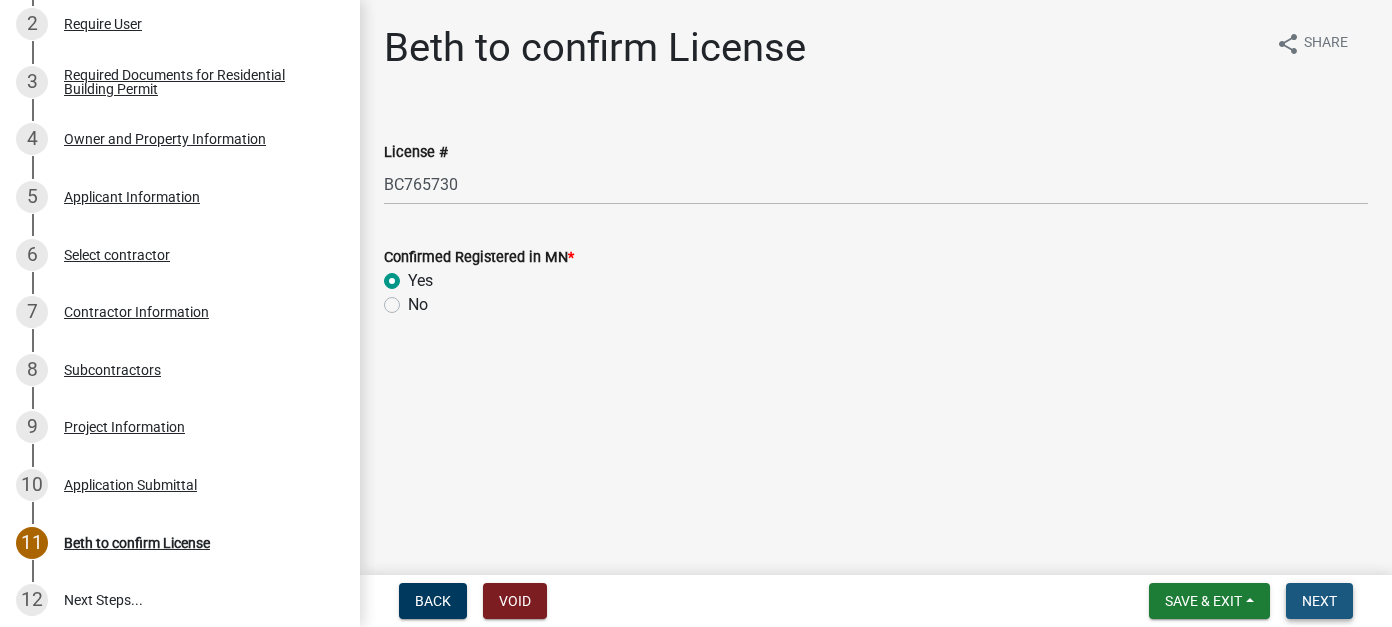 click on "Next" at bounding box center (1319, 601) 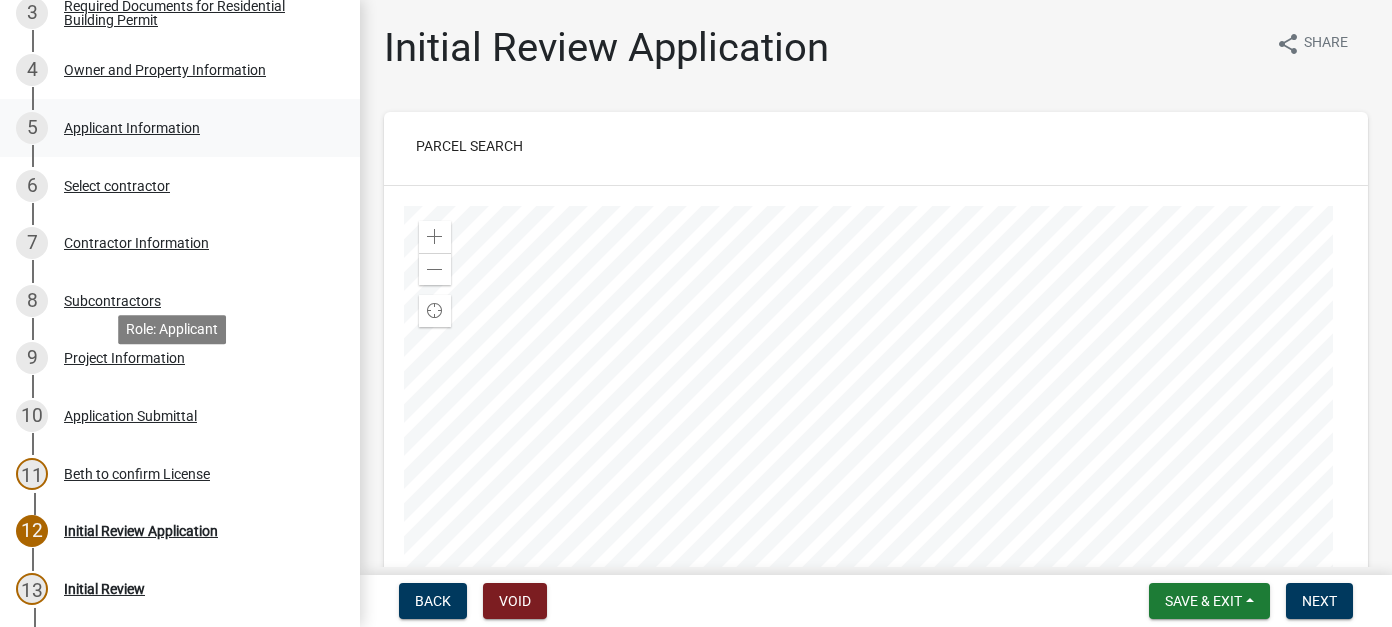 scroll, scrollTop: 400, scrollLeft: 0, axis: vertical 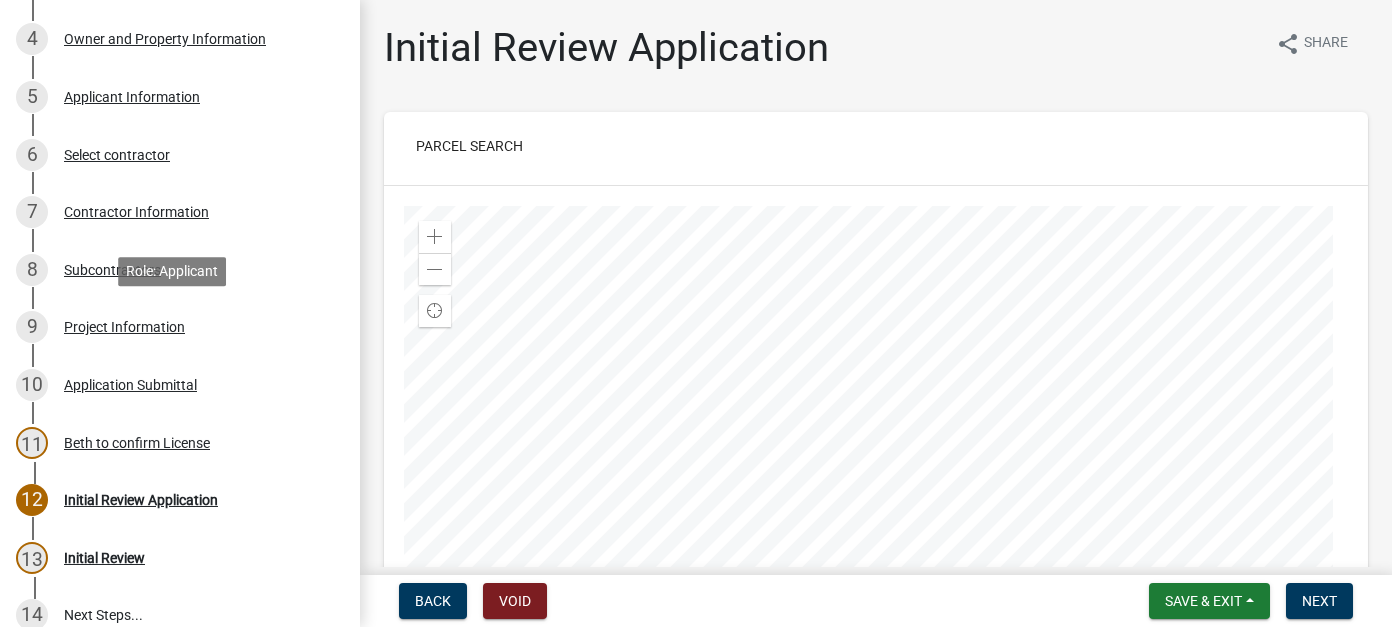 click on "Project Information" at bounding box center (124, 327) 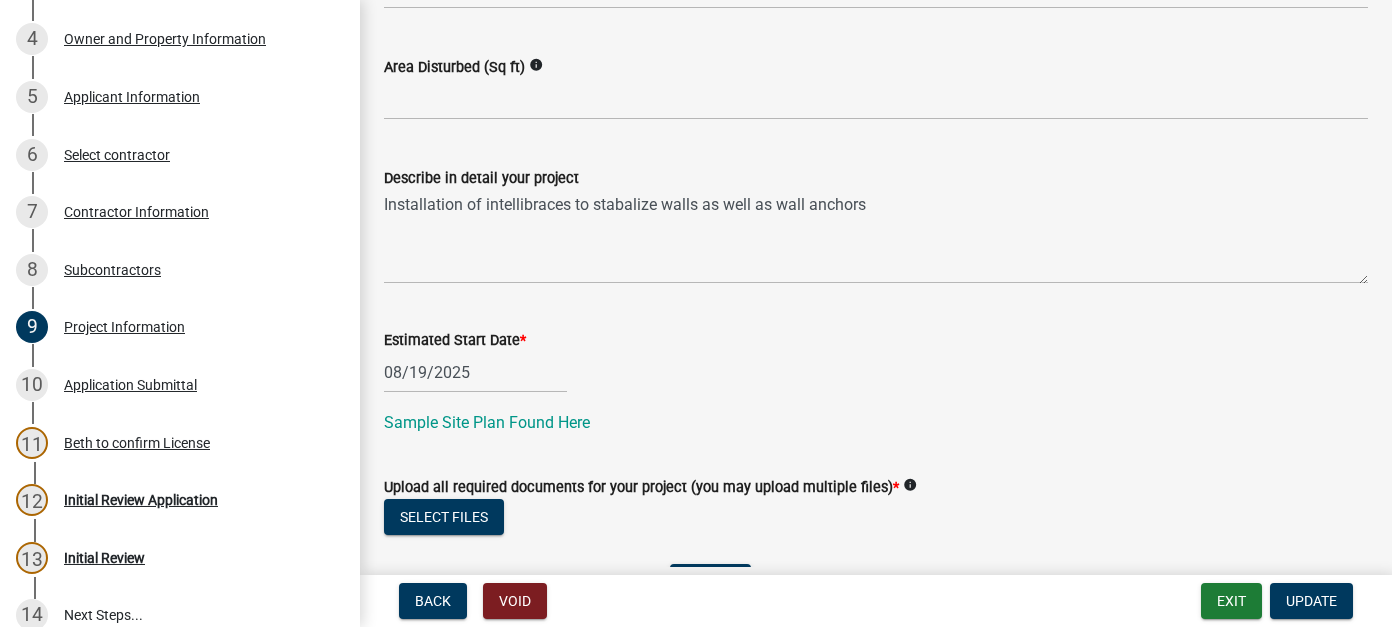scroll, scrollTop: 600, scrollLeft: 0, axis: vertical 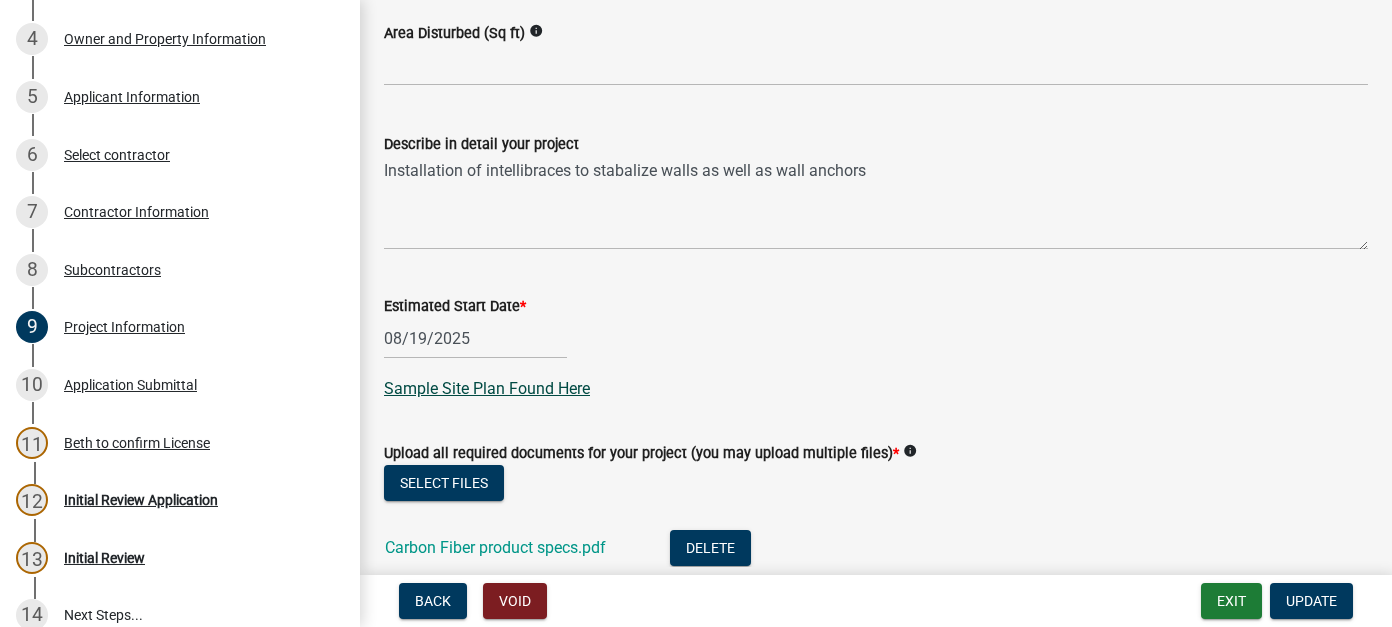 click on "Sample Site Plan Found Here" 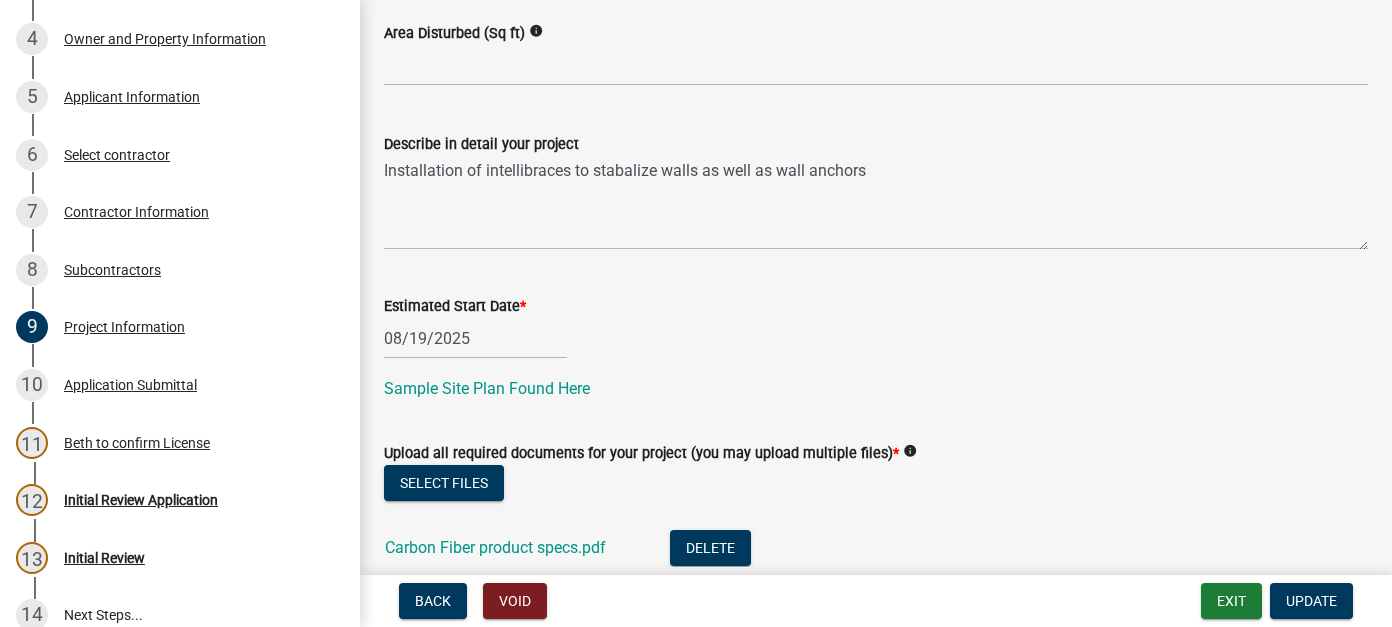 scroll, scrollTop: 700, scrollLeft: 0, axis: vertical 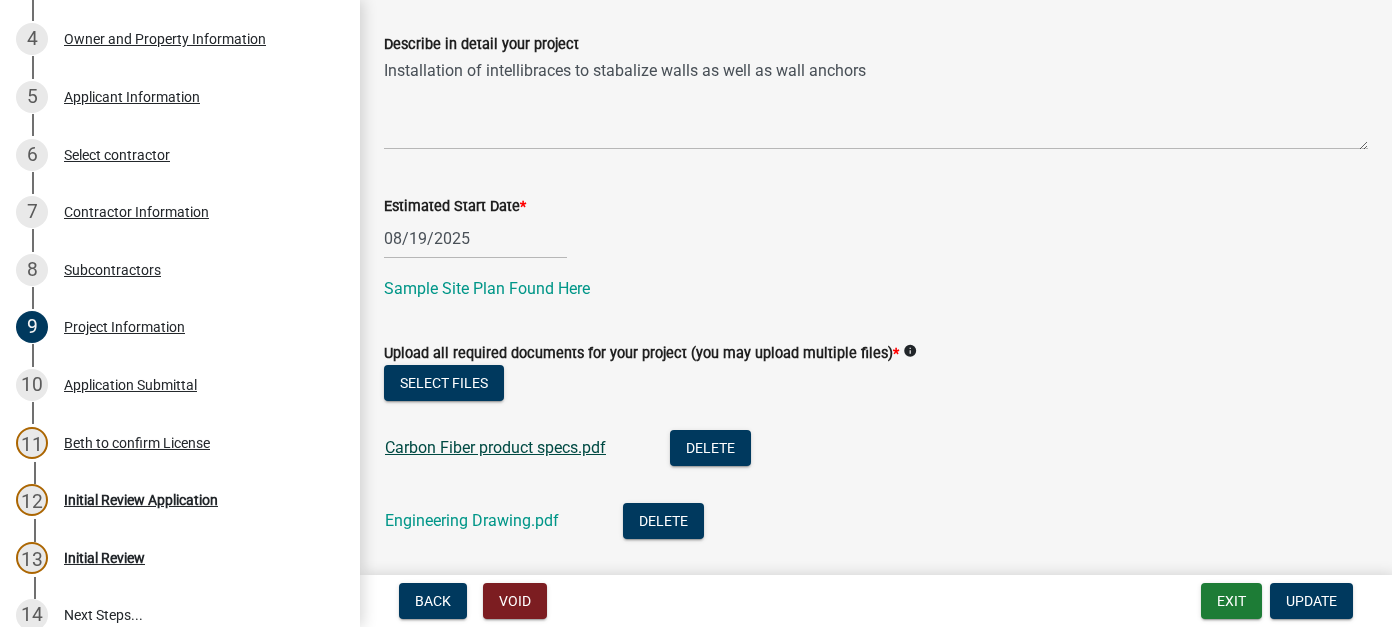 click on "Carbon Fiber product specs.pdf" 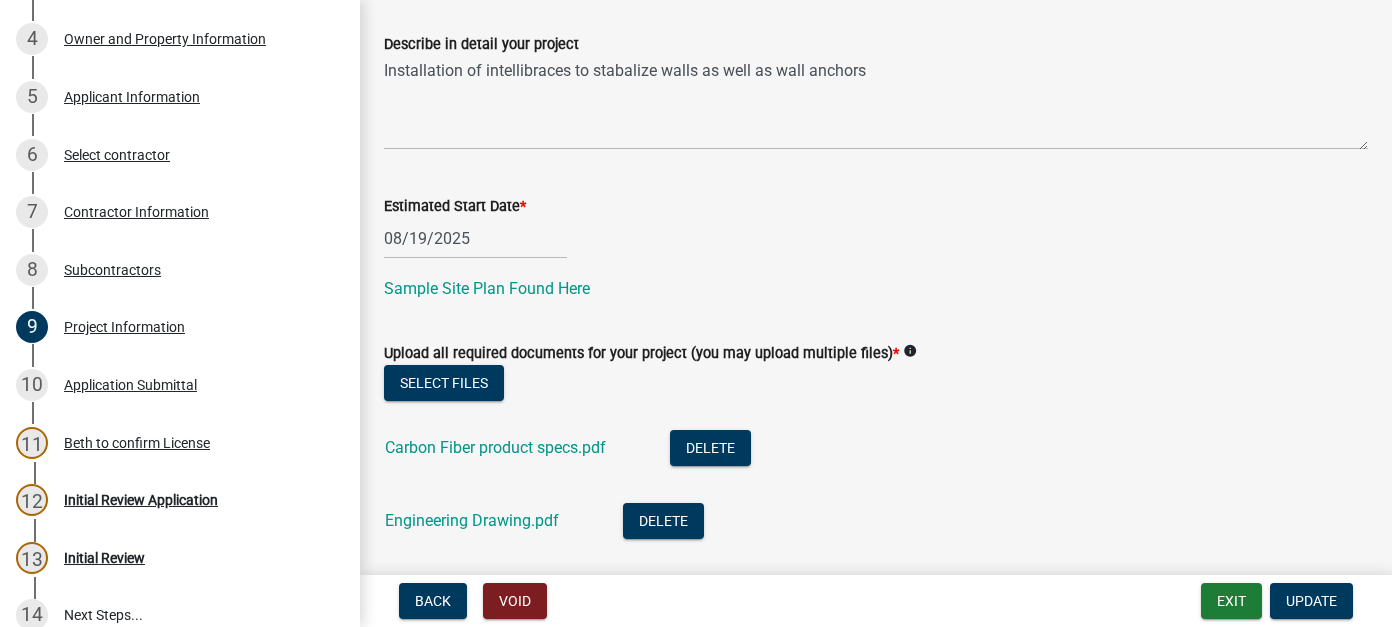 scroll, scrollTop: 800, scrollLeft: 0, axis: vertical 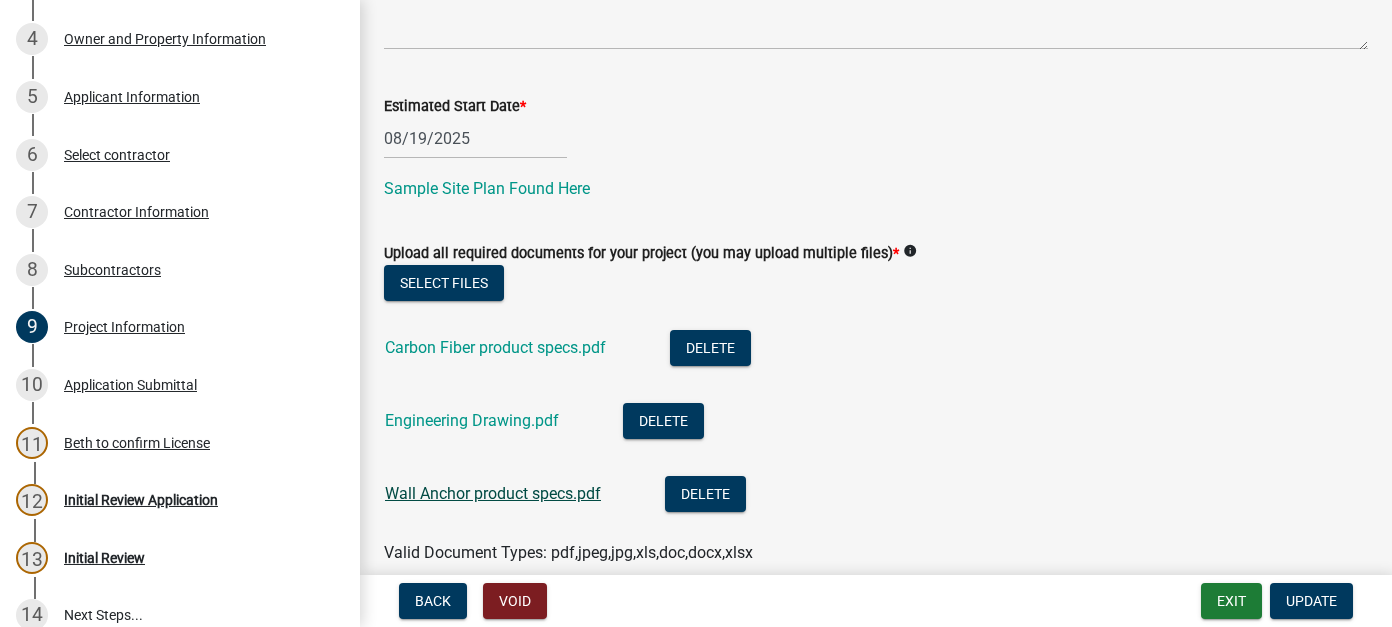 click on "Wall Anchor product specs.pdf" 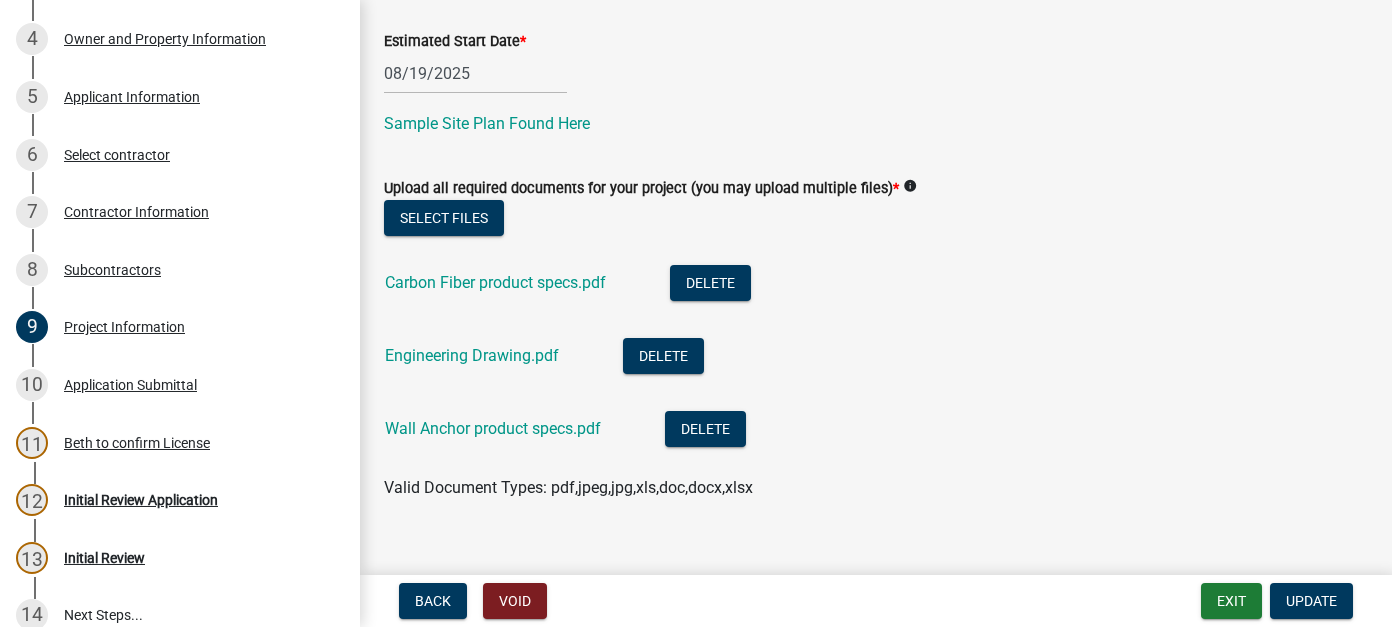 scroll, scrollTop: 893, scrollLeft: 0, axis: vertical 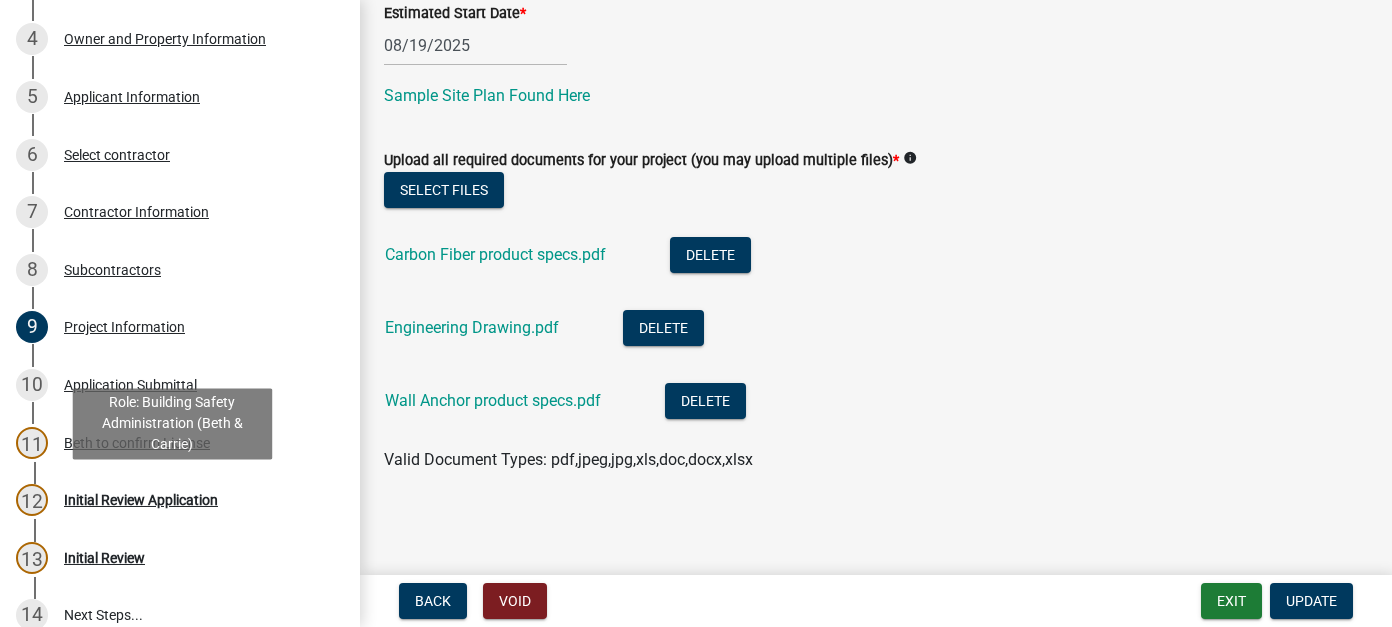 click on "Initial Review Application" at bounding box center (141, 500) 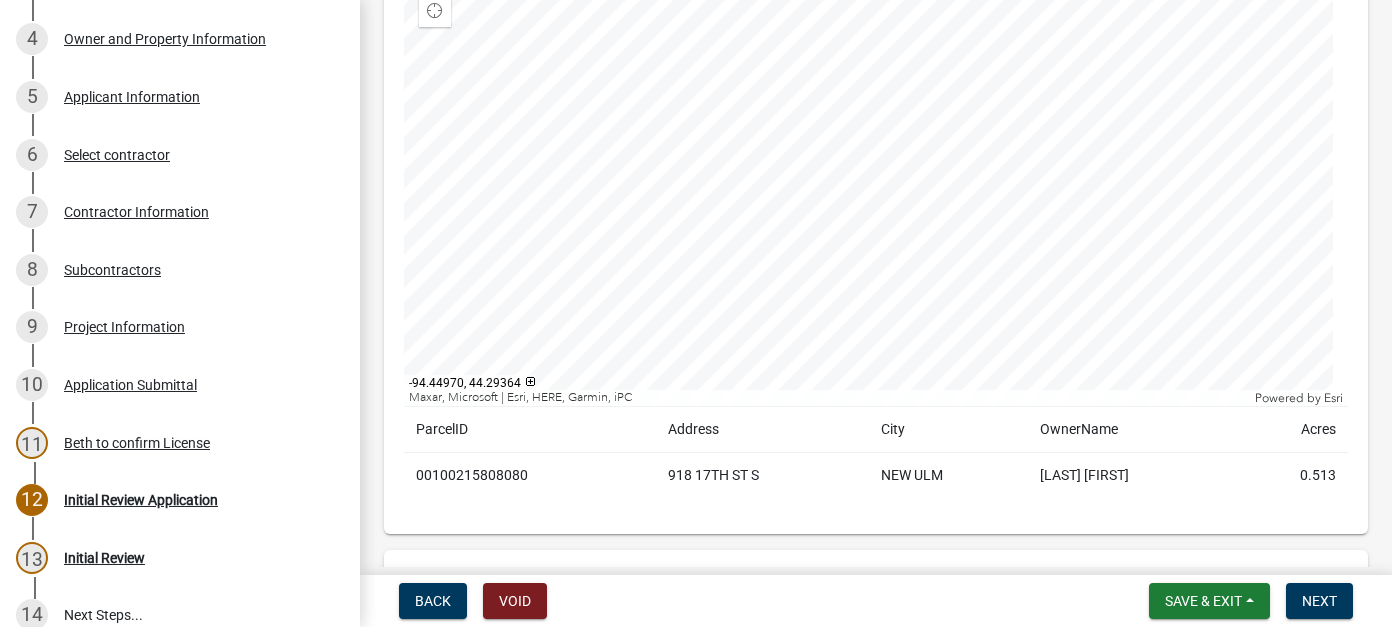 scroll, scrollTop: 400, scrollLeft: 0, axis: vertical 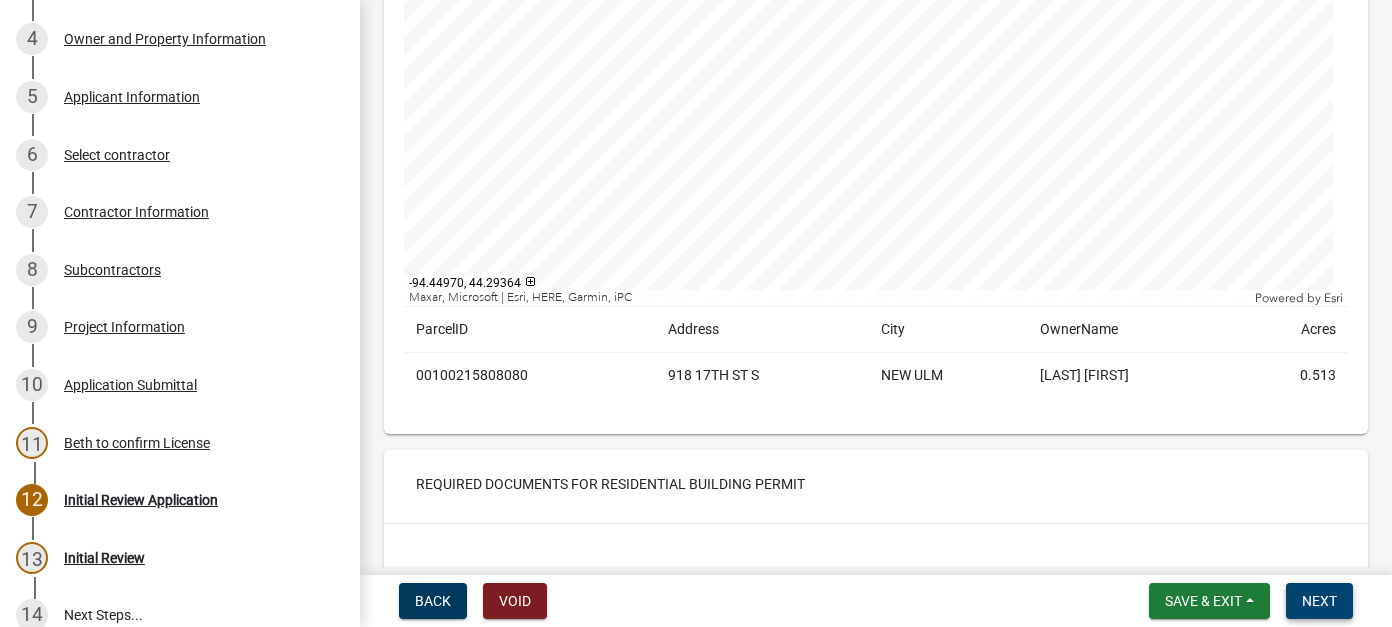 click on "Next" at bounding box center [1319, 601] 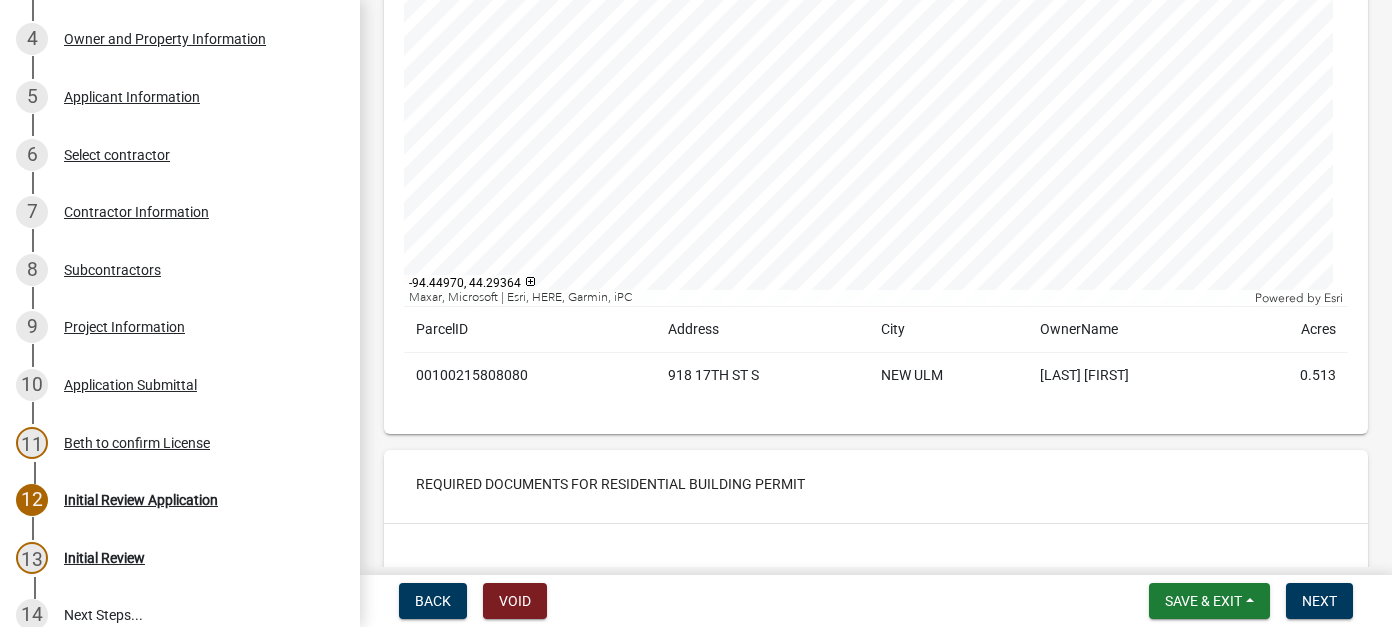 scroll, scrollTop: 0, scrollLeft: 0, axis: both 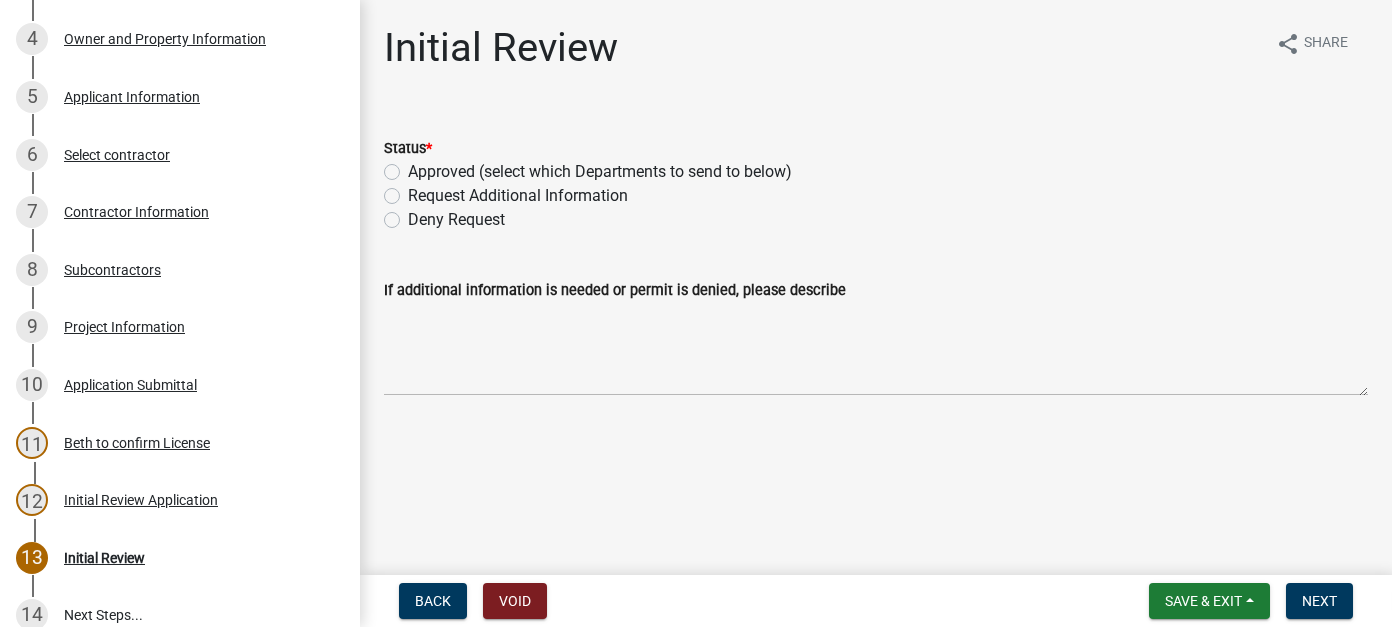 click on "Approved (select which Departments to send to below)" 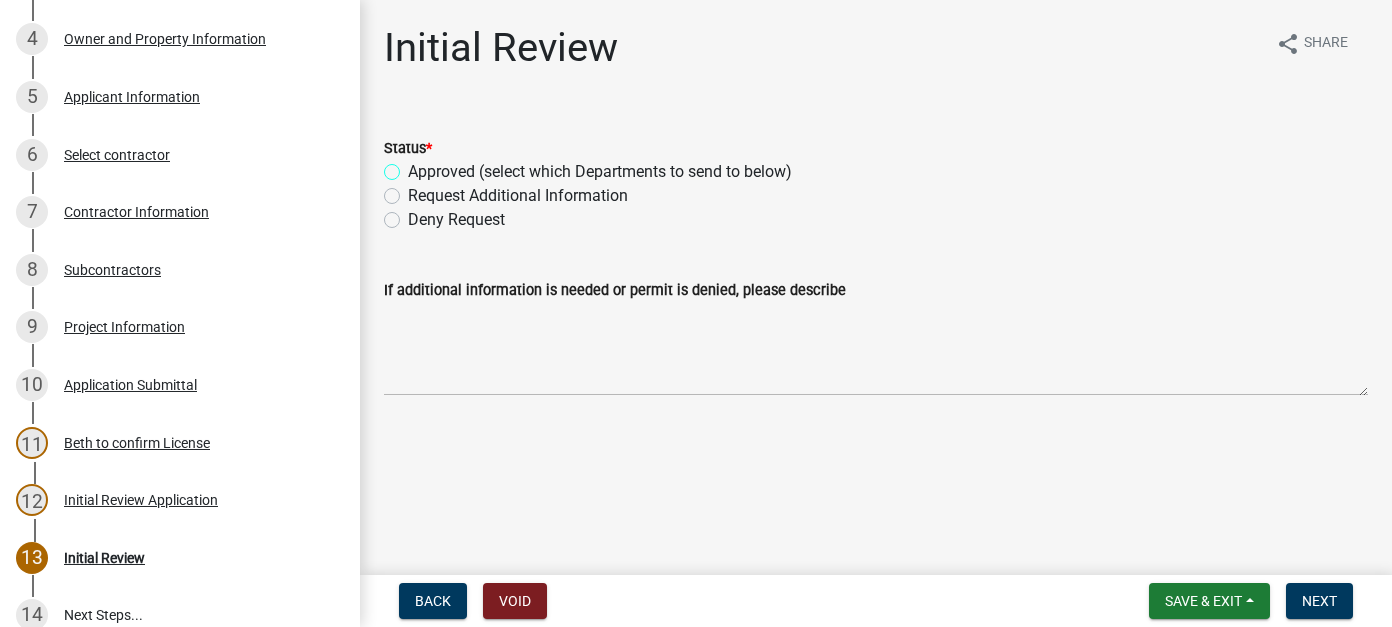 click on "Approved (select which Departments to send to below)" at bounding box center (414, 166) 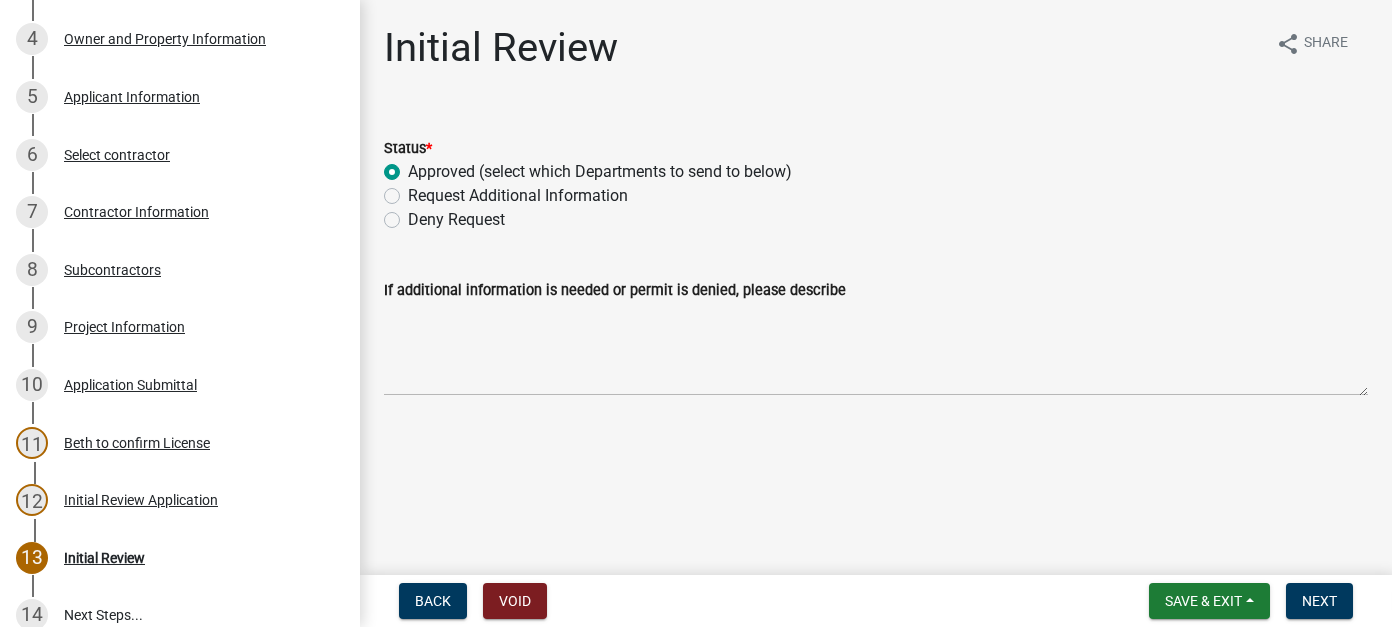 radio on "true" 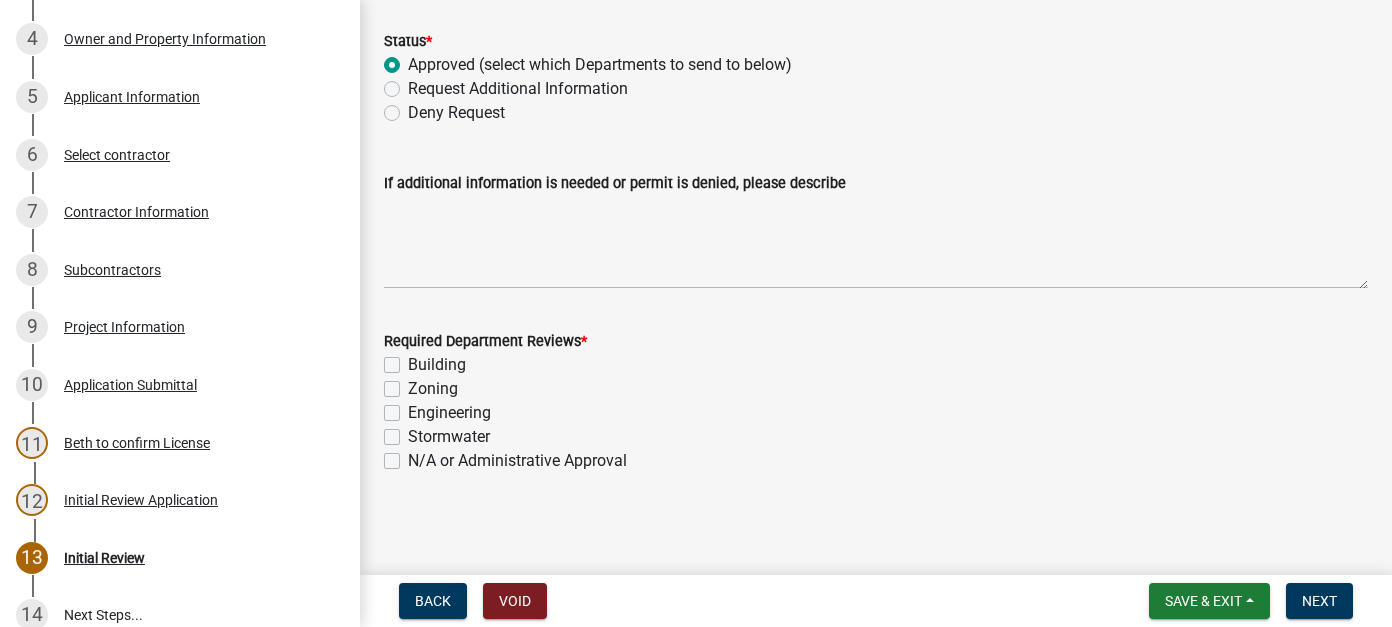 scroll, scrollTop: 108, scrollLeft: 0, axis: vertical 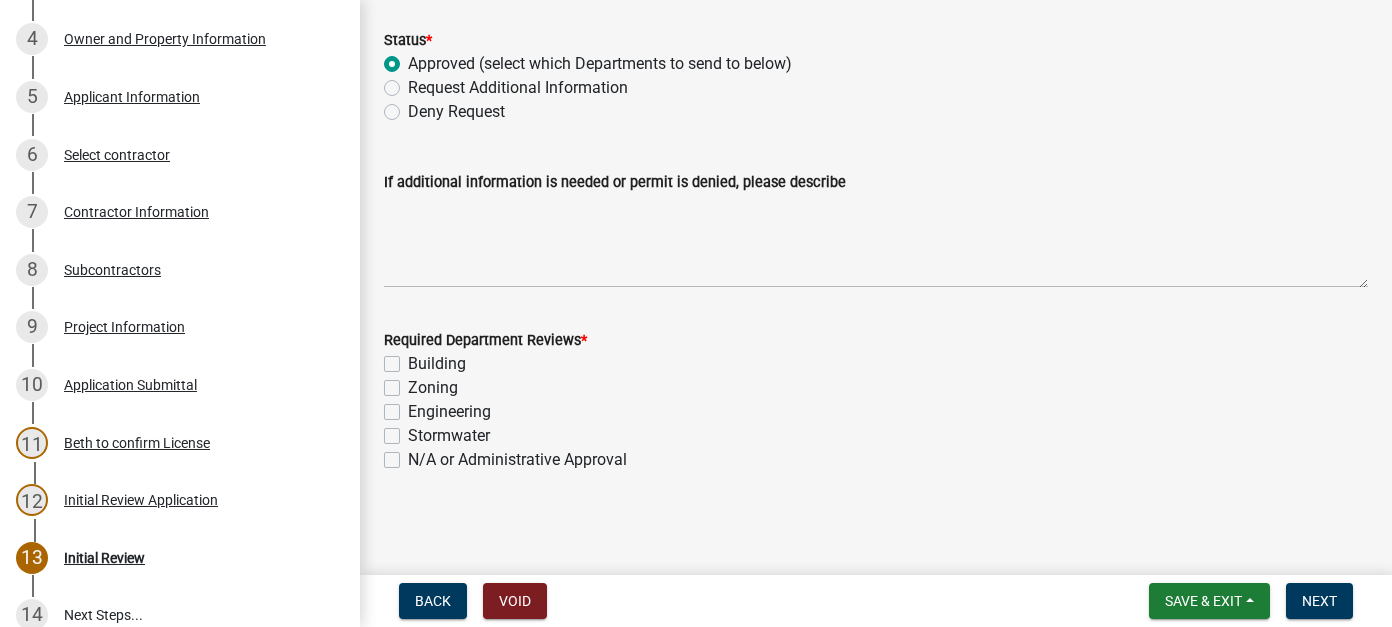 click on "N/A or Administrative Approval" 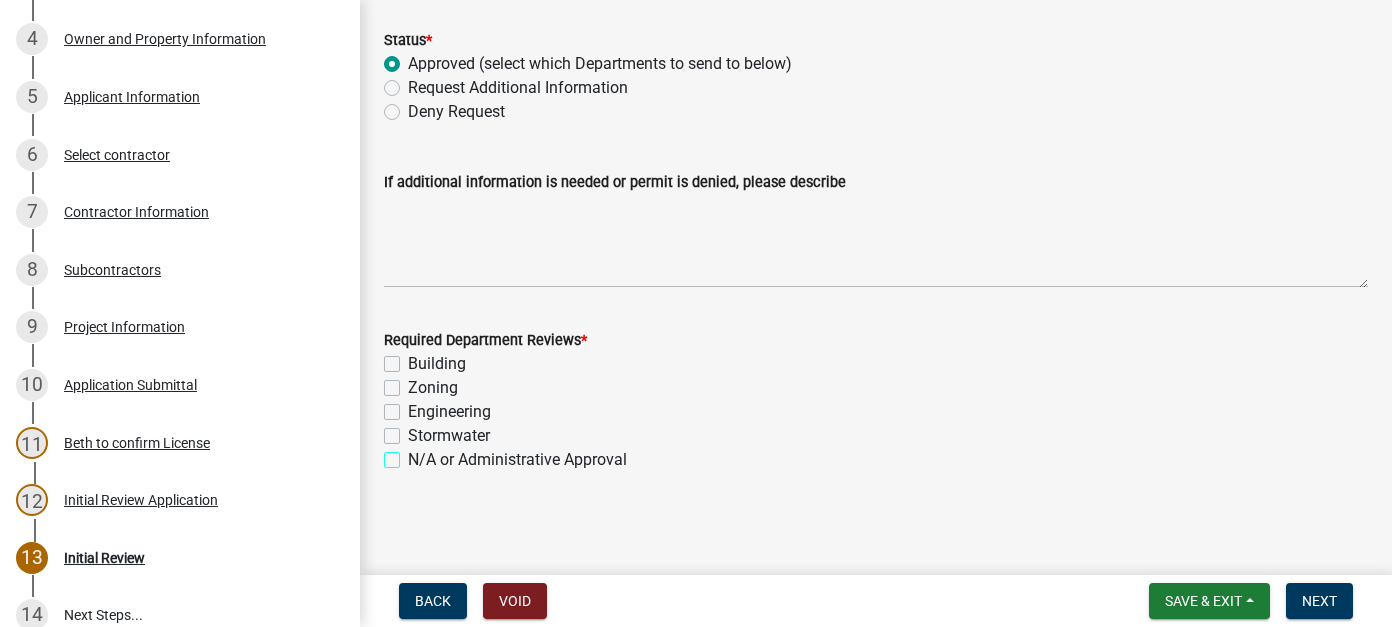 checkbox on "true" 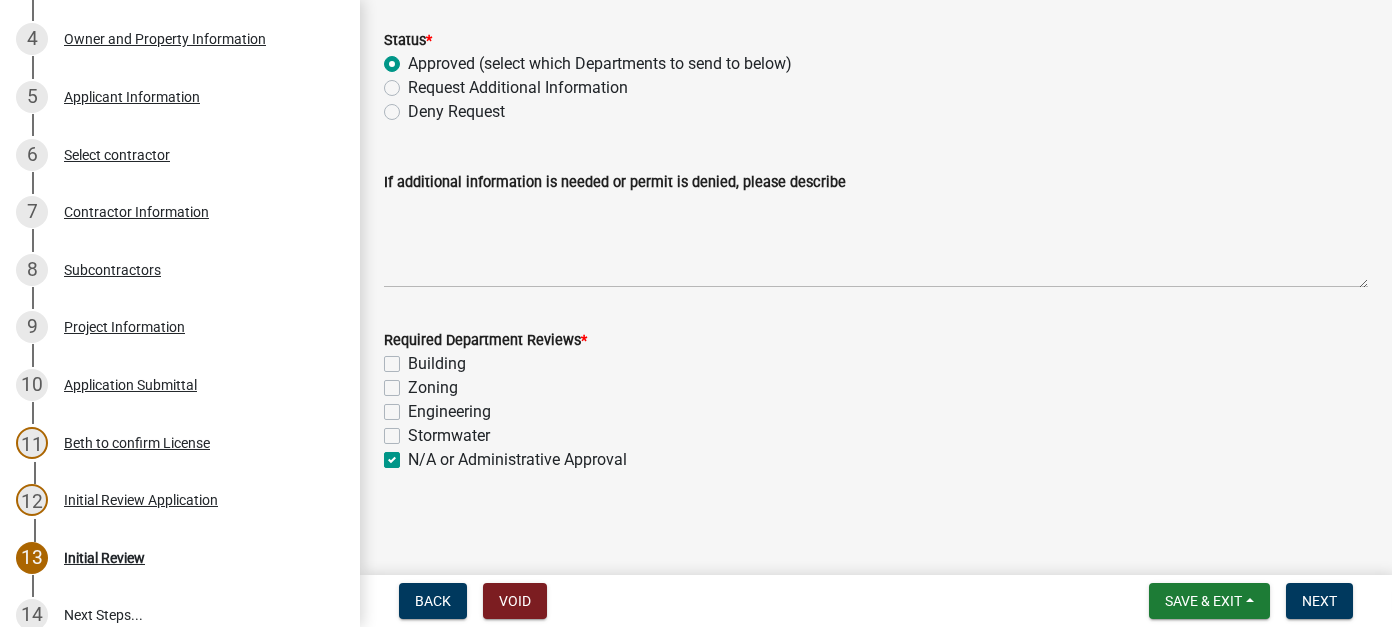checkbox on "false" 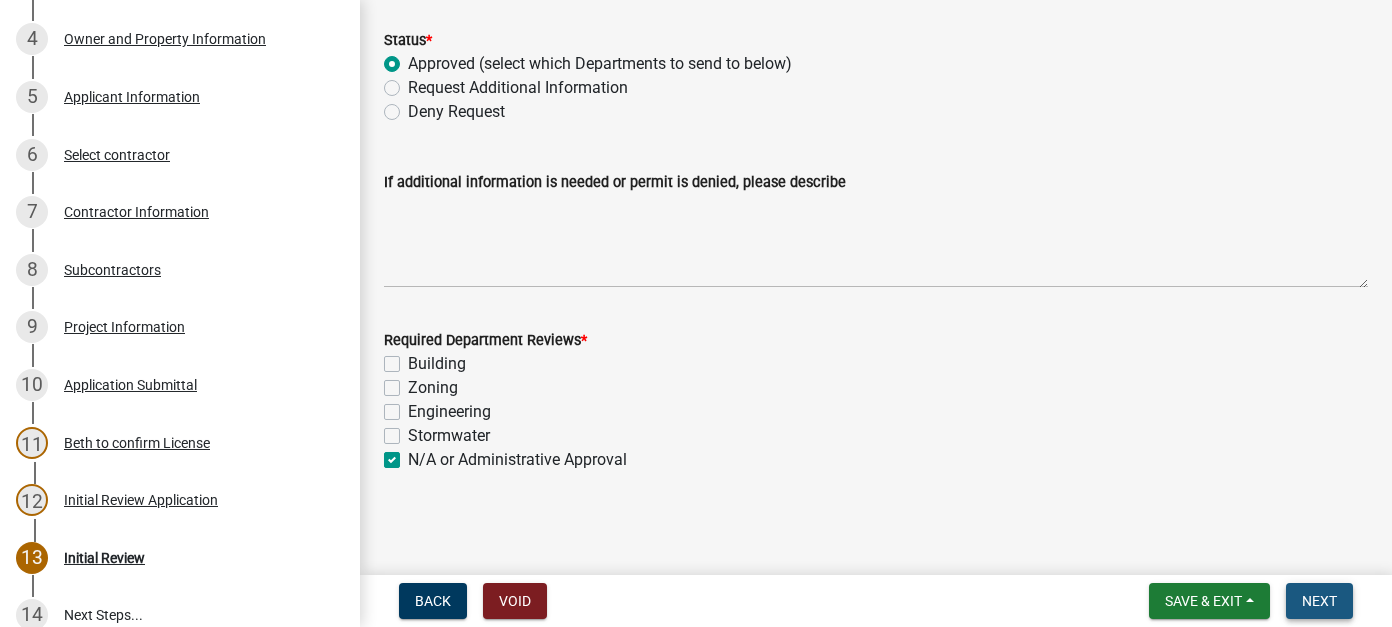 click on "Next" at bounding box center [1319, 601] 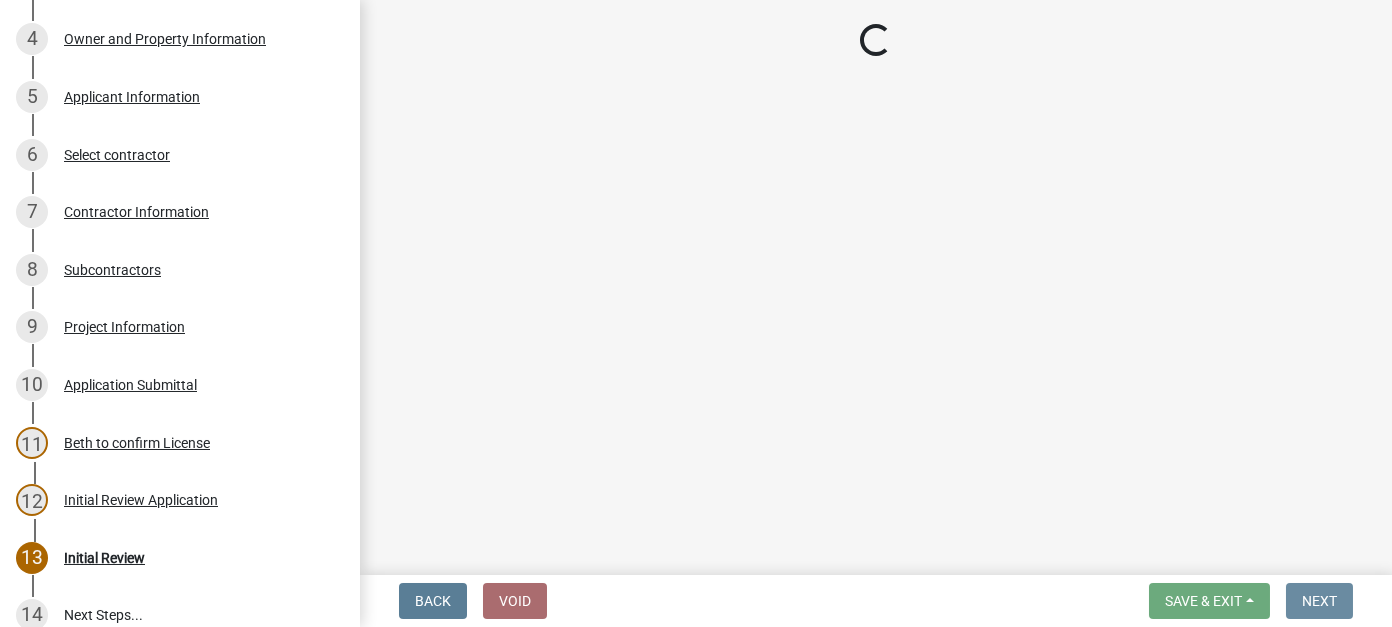 scroll, scrollTop: 0, scrollLeft: 0, axis: both 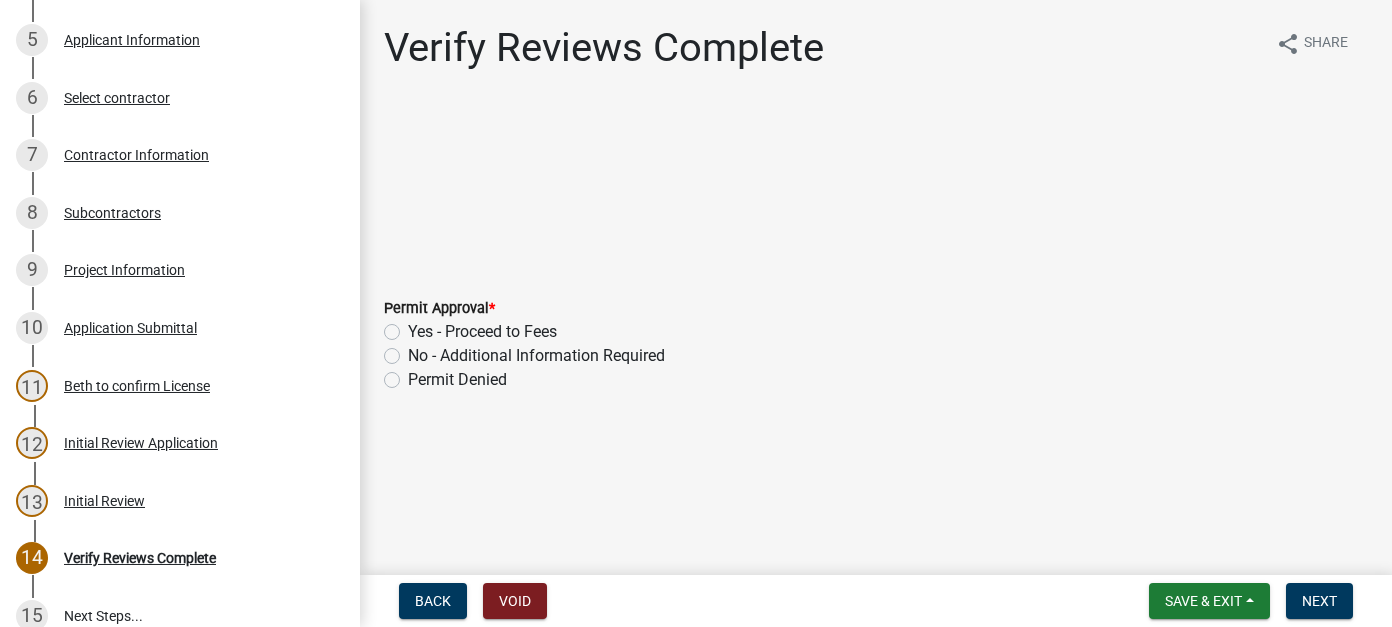 click on "Yes - Proceed to Fees" 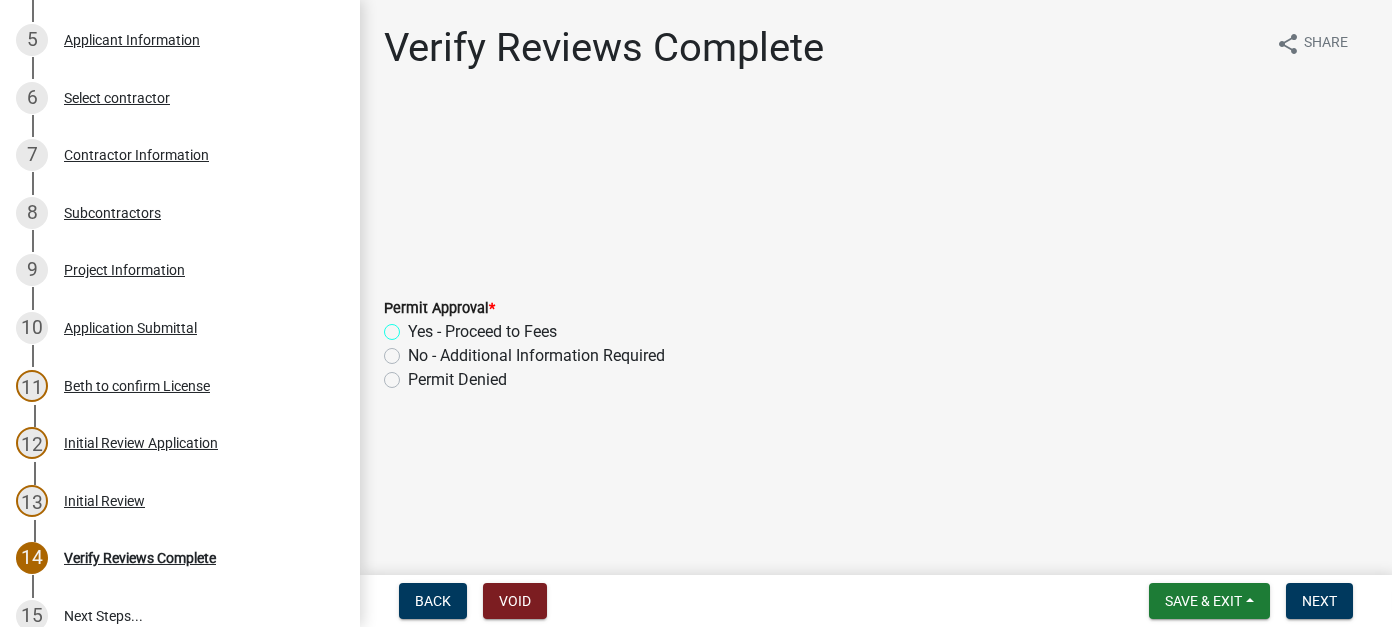 click on "Yes - Proceed to Fees" at bounding box center (414, 326) 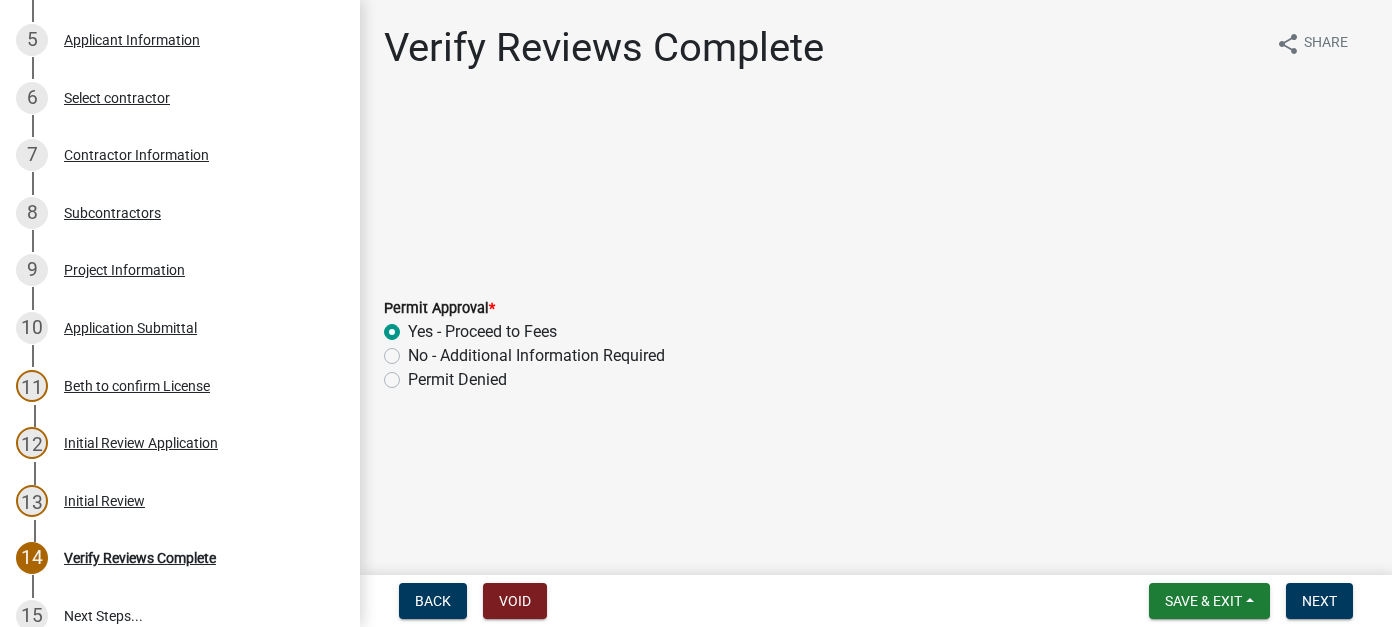 radio on "true" 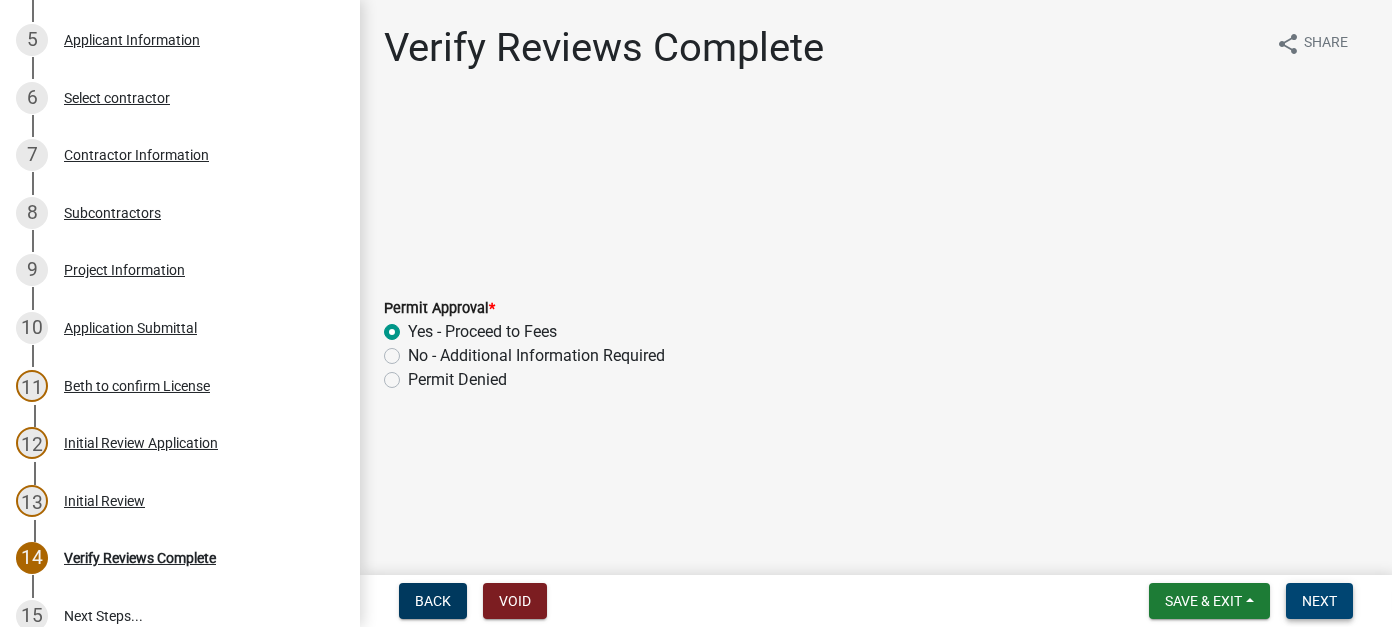 click on "Next" at bounding box center [1319, 601] 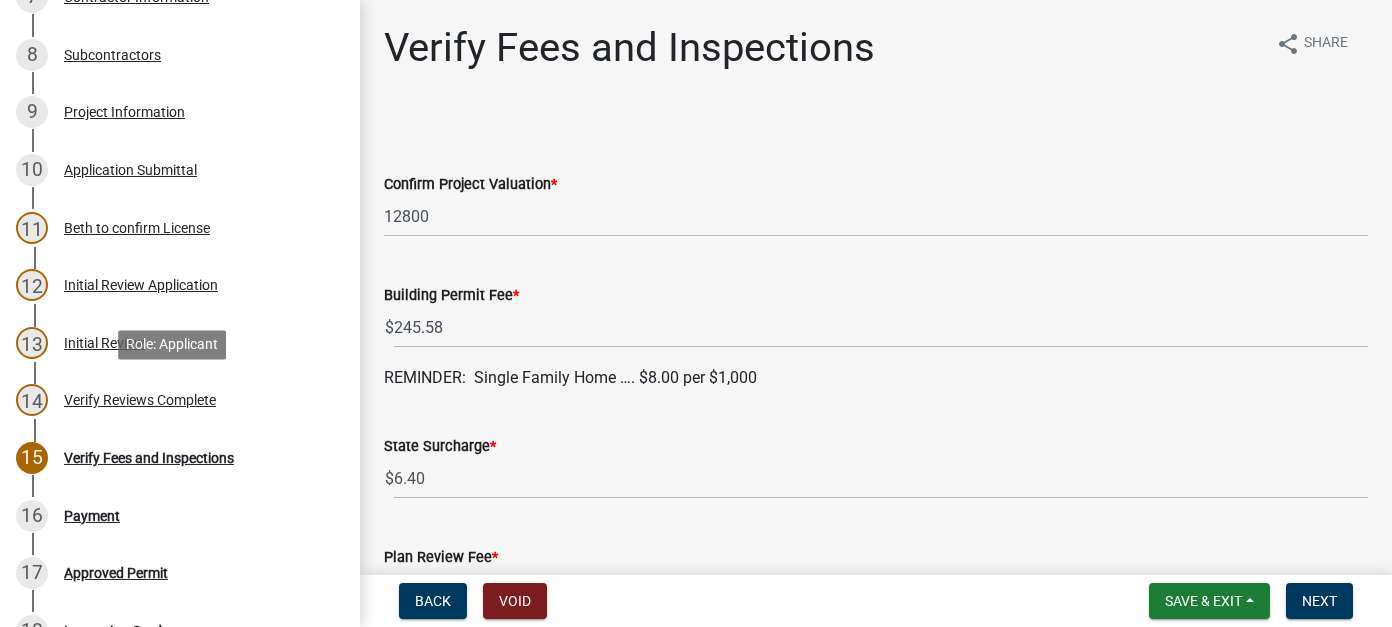 scroll, scrollTop: 844, scrollLeft: 0, axis: vertical 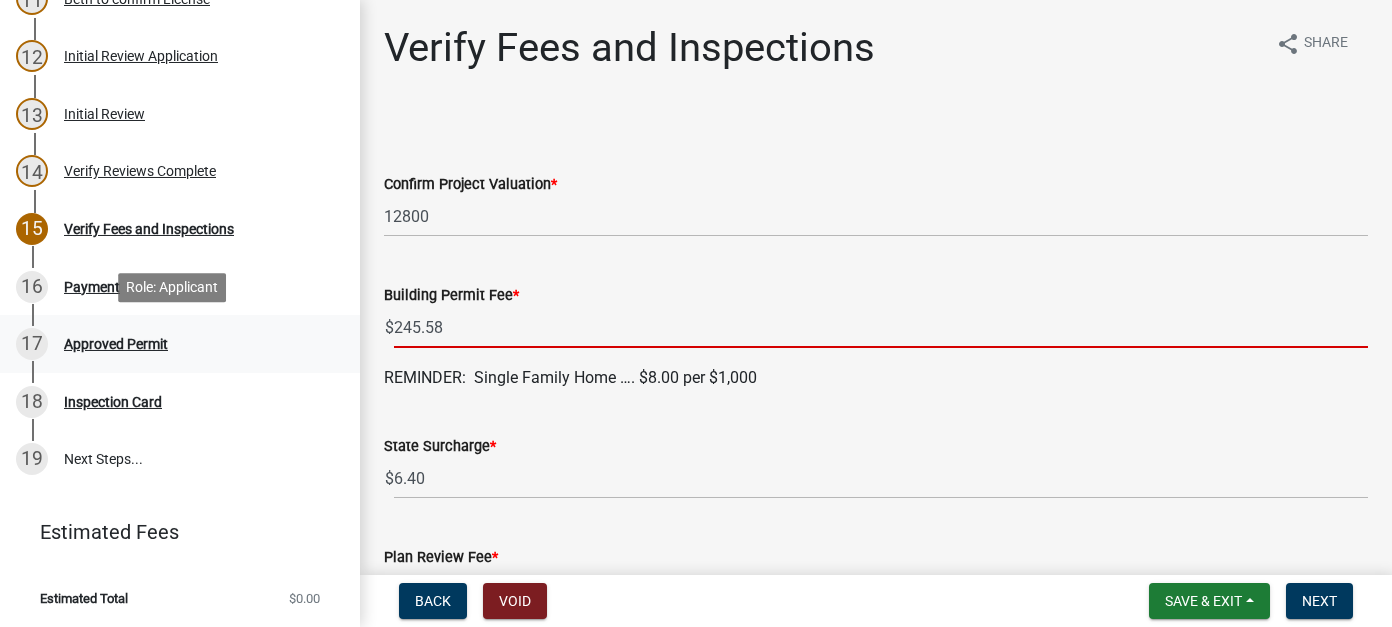 drag, startPoint x: 455, startPoint y: 333, endPoint x: 326, endPoint y: 323, distance: 129.38702 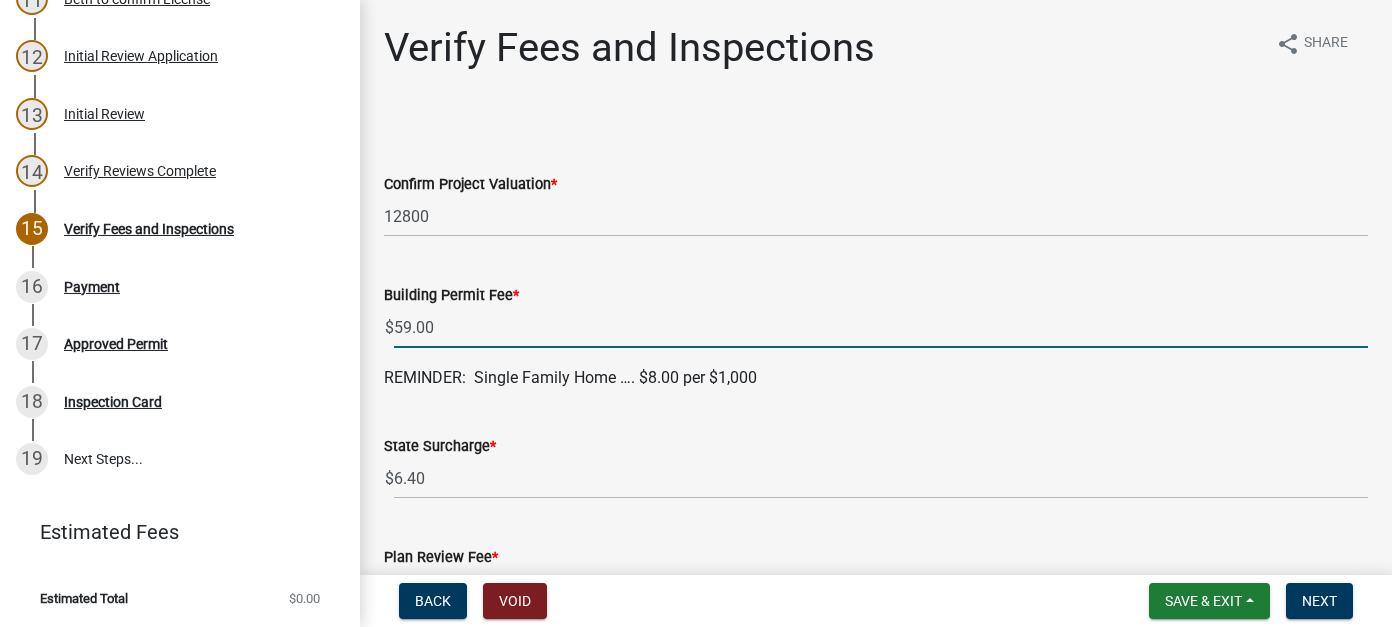type on "59.00" 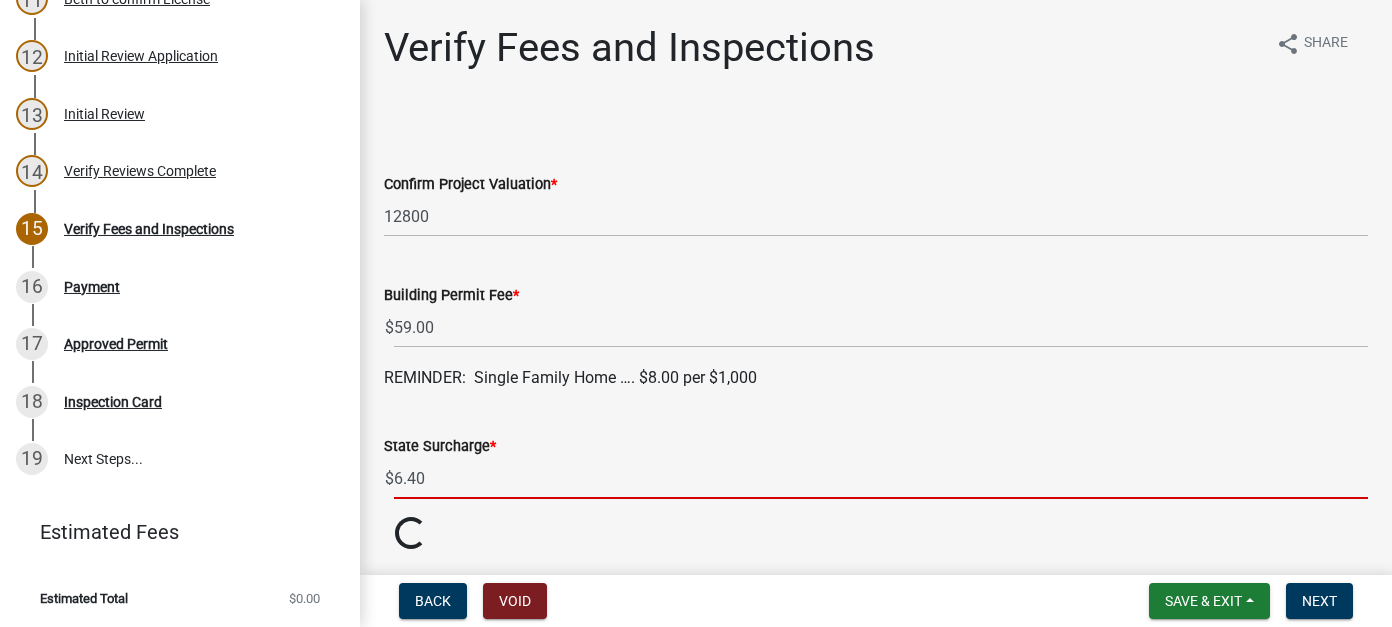 drag, startPoint x: 426, startPoint y: 476, endPoint x: 363, endPoint y: 476, distance: 63 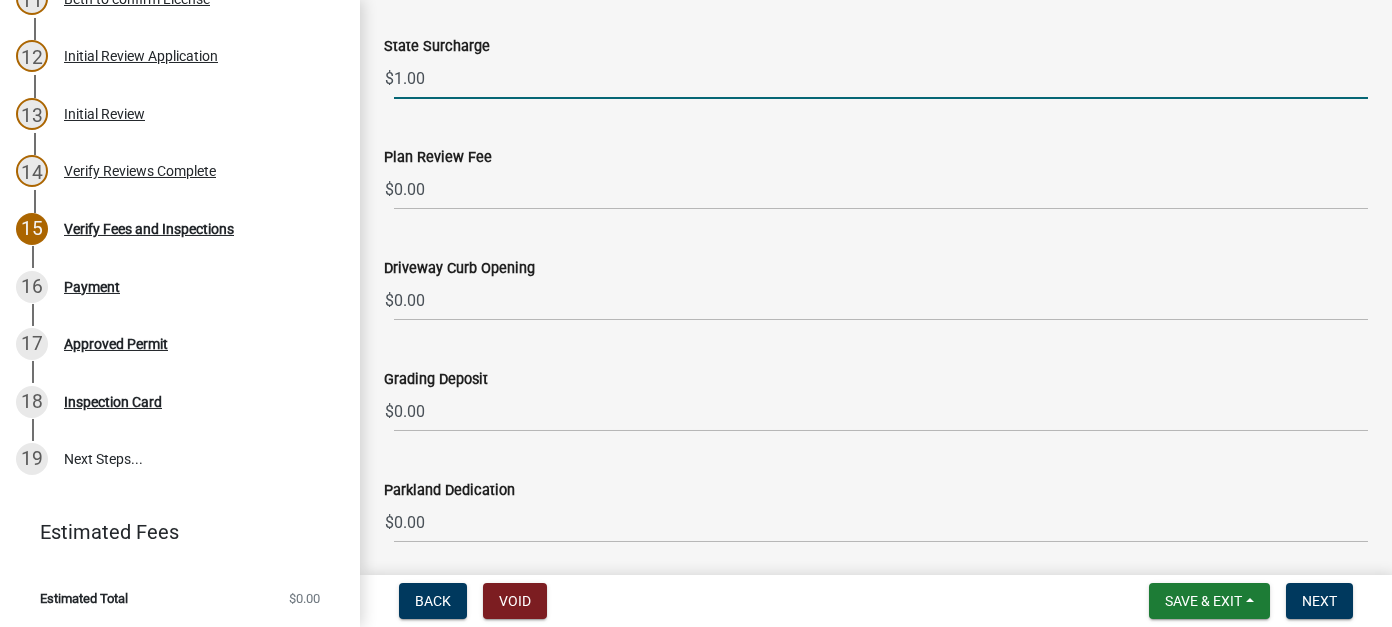 scroll, scrollTop: 47, scrollLeft: 0, axis: vertical 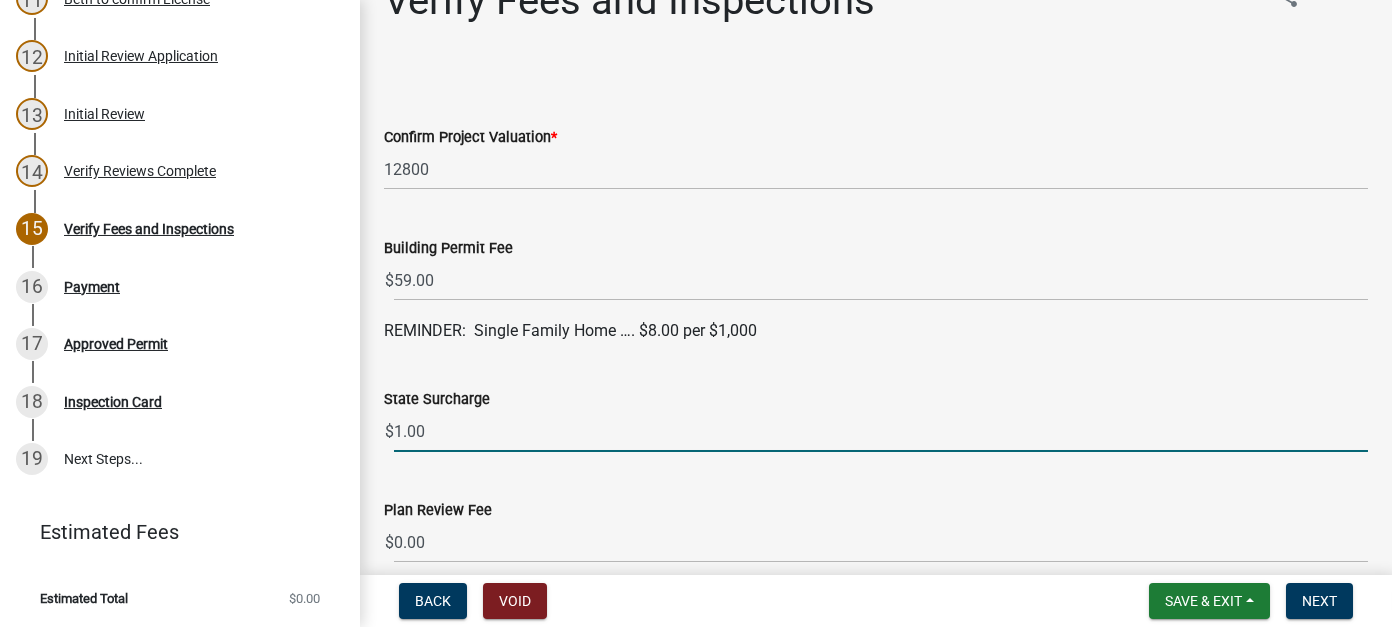 type on "1.00" 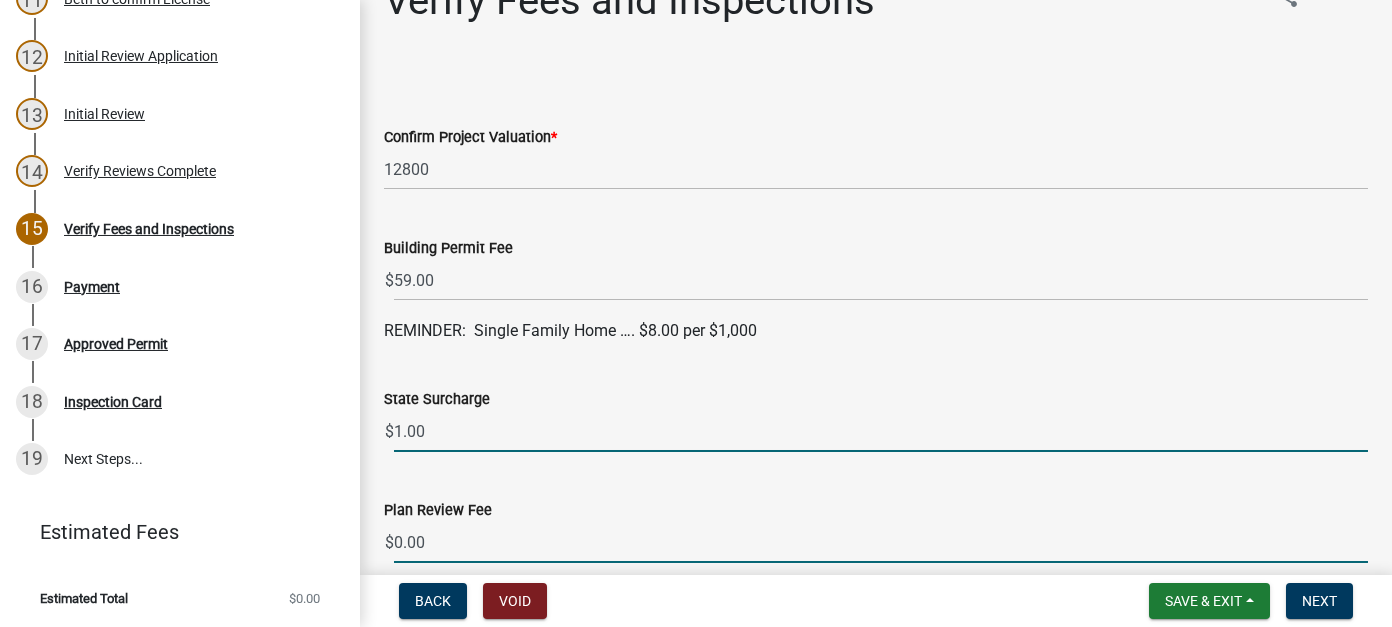 click on "0.00" at bounding box center (881, 542) 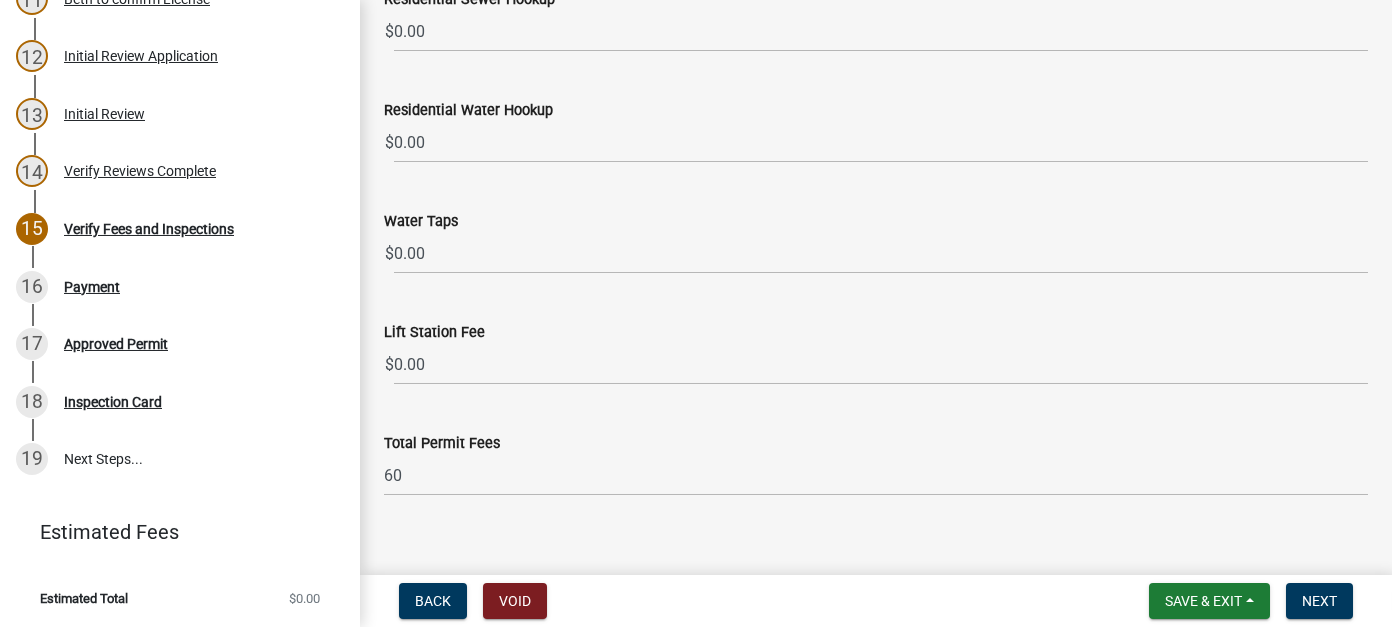 scroll, scrollTop: 1247, scrollLeft: 0, axis: vertical 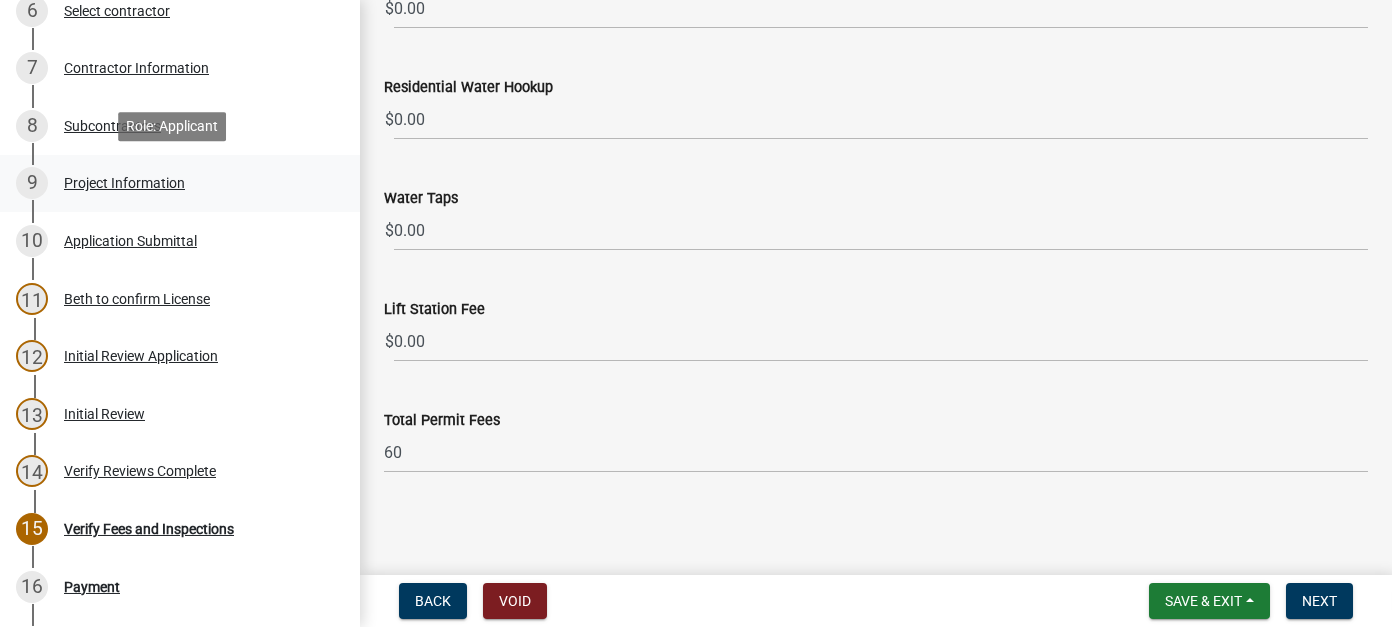click on "Project Information" at bounding box center (124, 183) 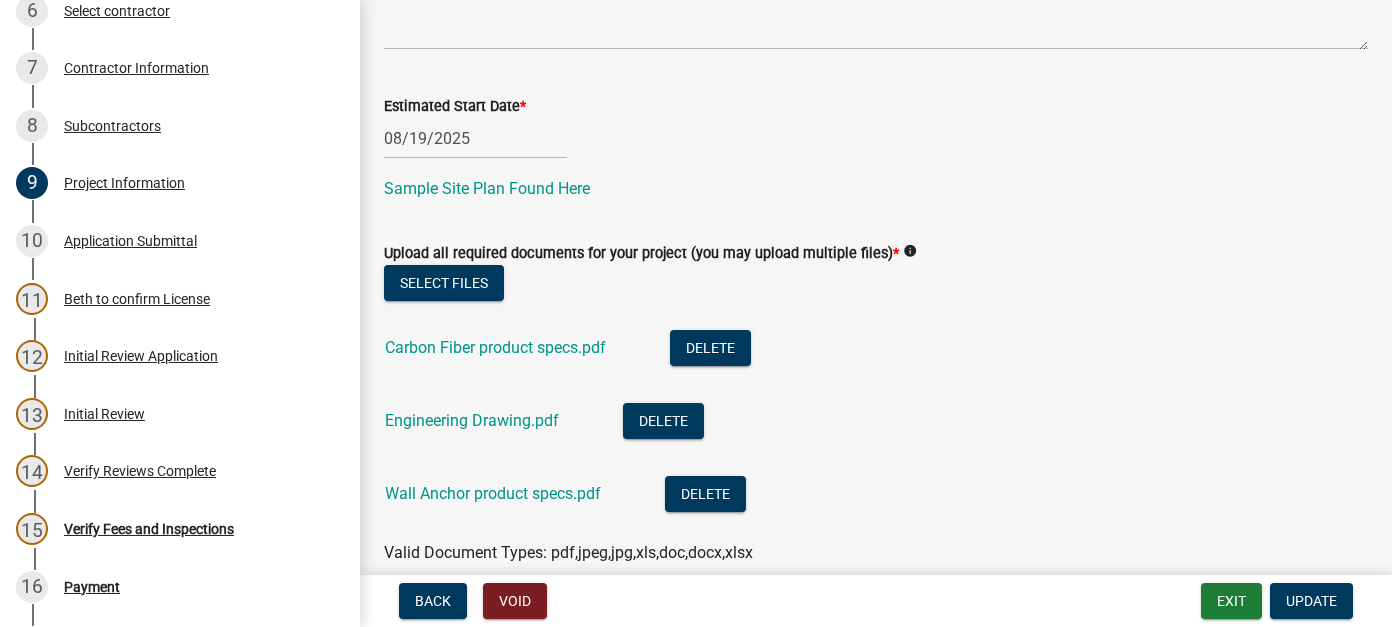 scroll, scrollTop: 893, scrollLeft: 0, axis: vertical 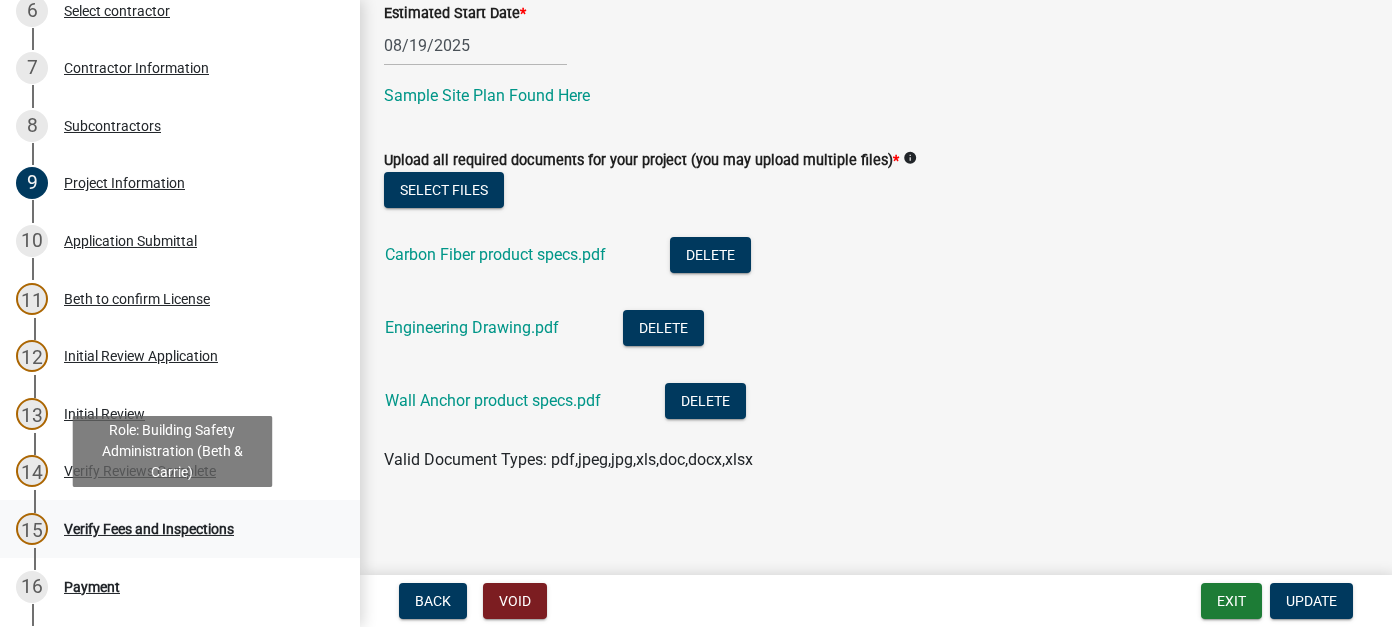 click on "15     Verify Fees and Inspections" at bounding box center [172, 529] 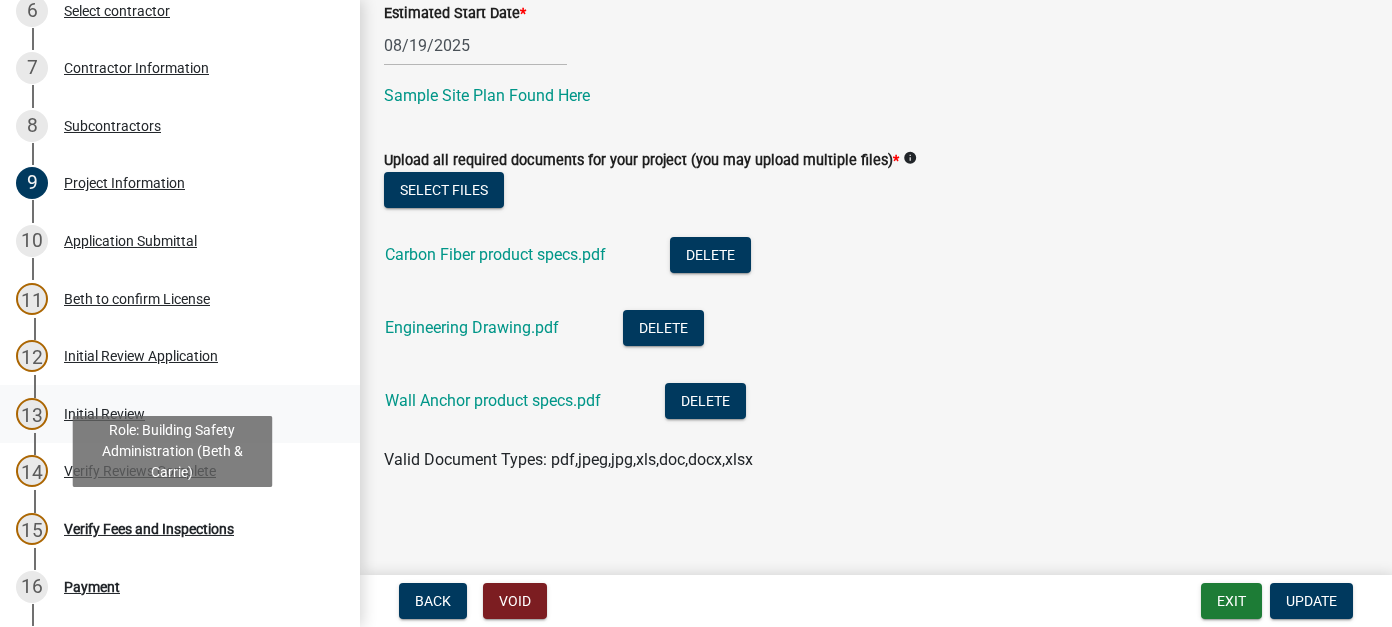 scroll, scrollTop: 0, scrollLeft: 0, axis: both 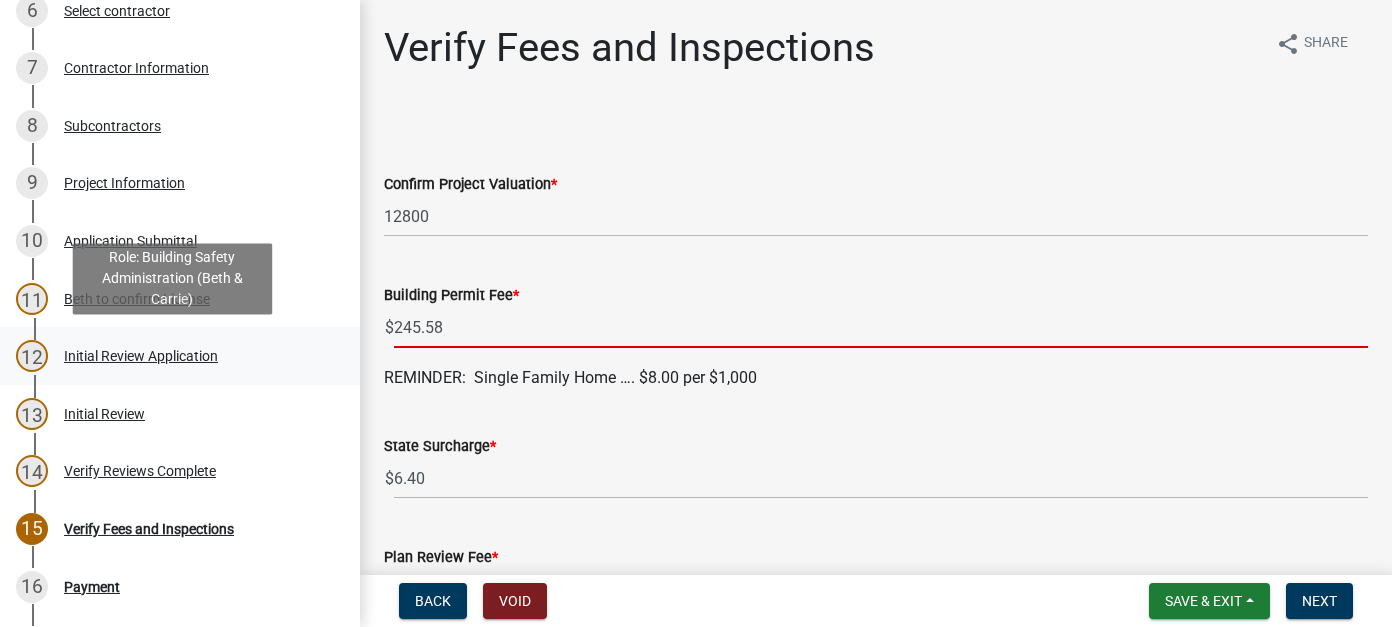 drag, startPoint x: 510, startPoint y: 326, endPoint x: 307, endPoint y: 336, distance: 203.24615 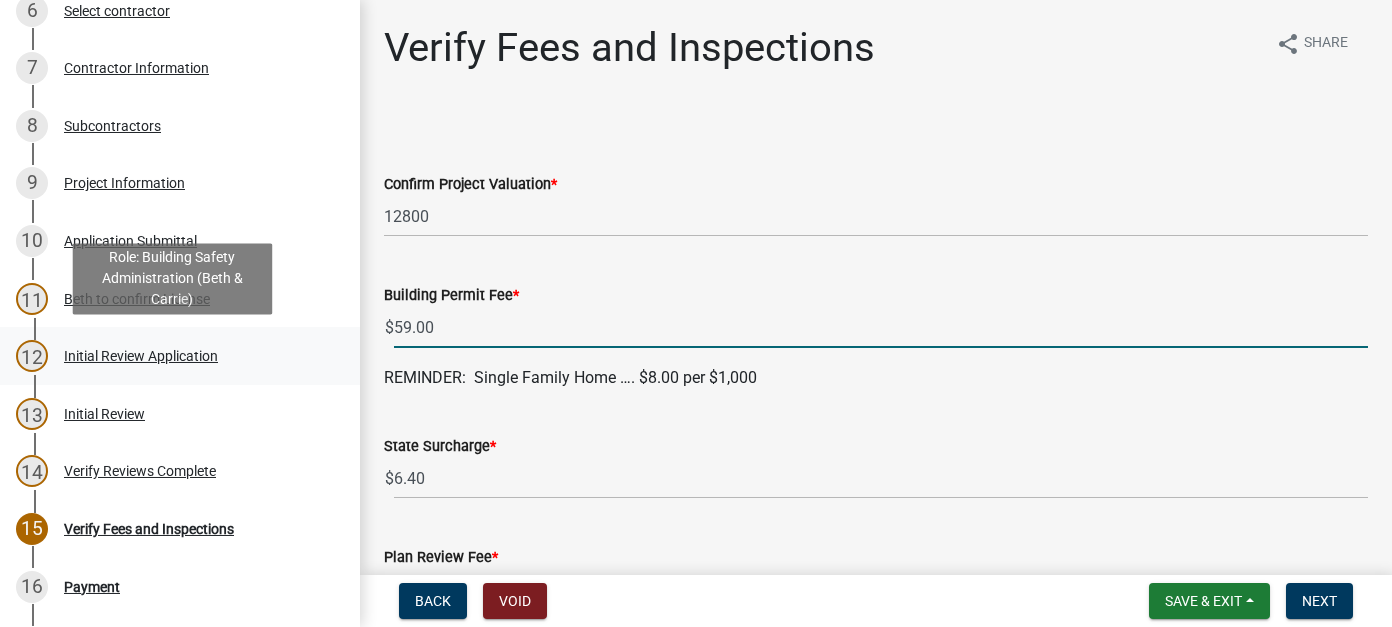type on "59.00" 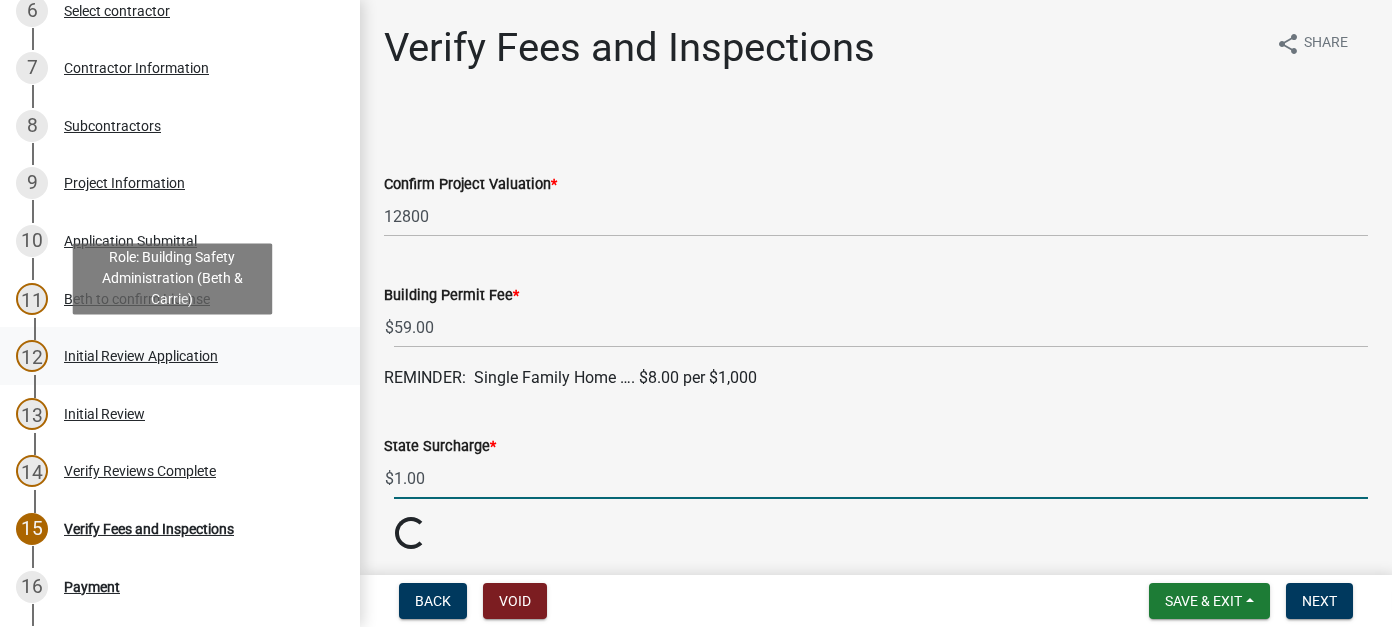 type on "1.00" 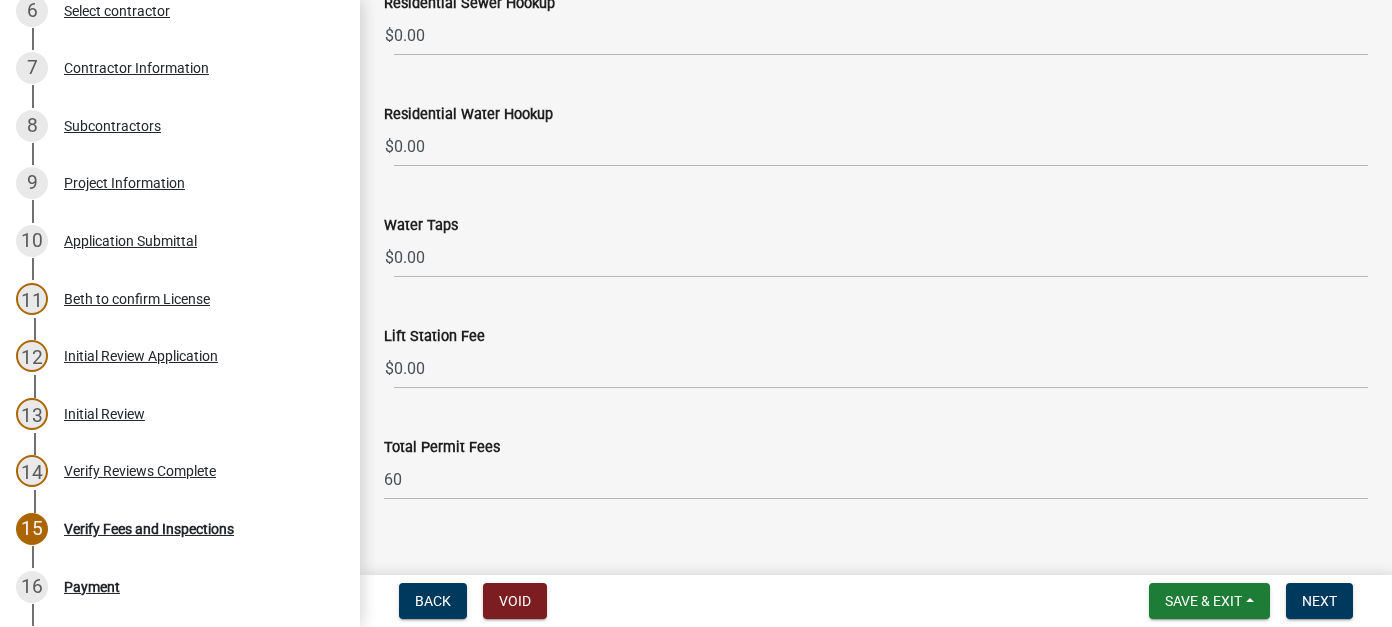 scroll, scrollTop: 1247, scrollLeft: 0, axis: vertical 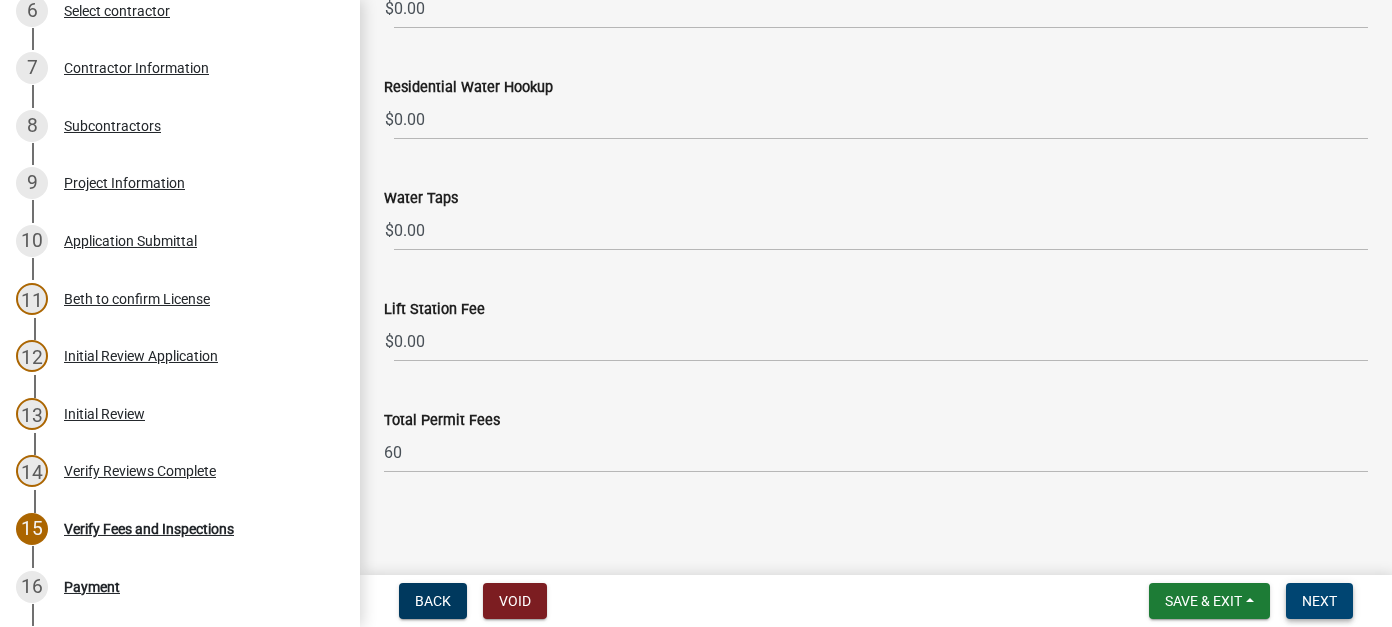 click on "Next" at bounding box center (1319, 601) 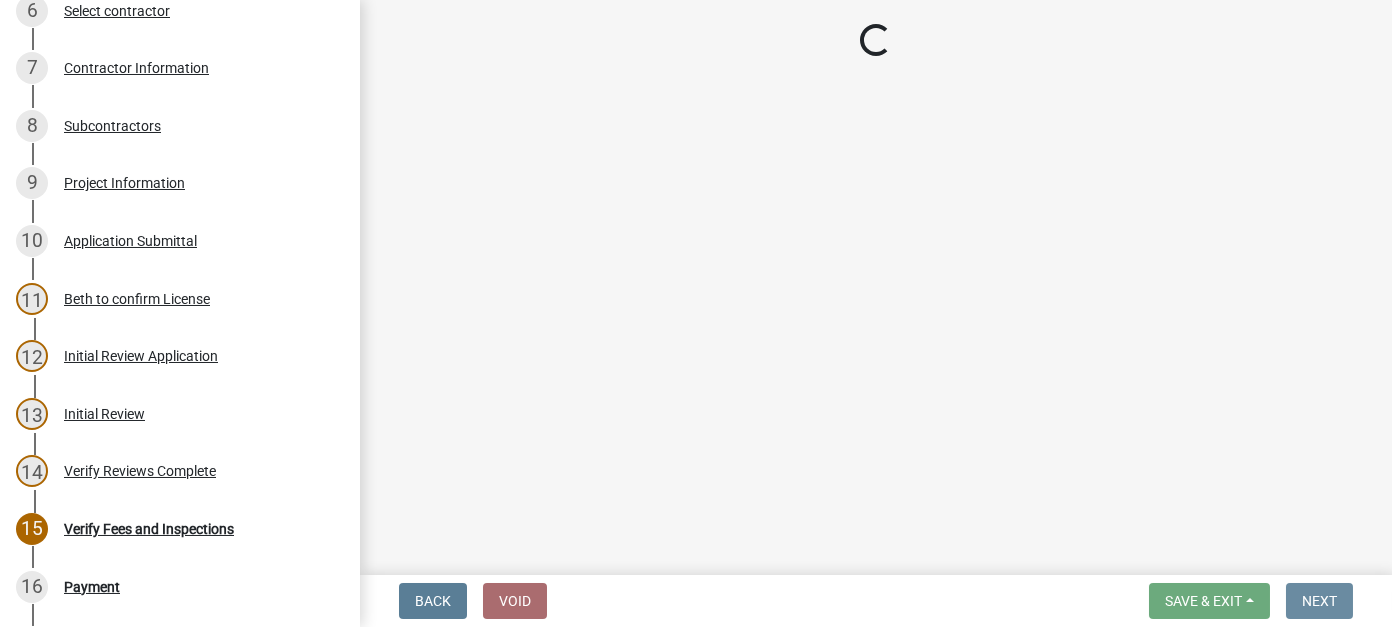 scroll, scrollTop: 0, scrollLeft: 0, axis: both 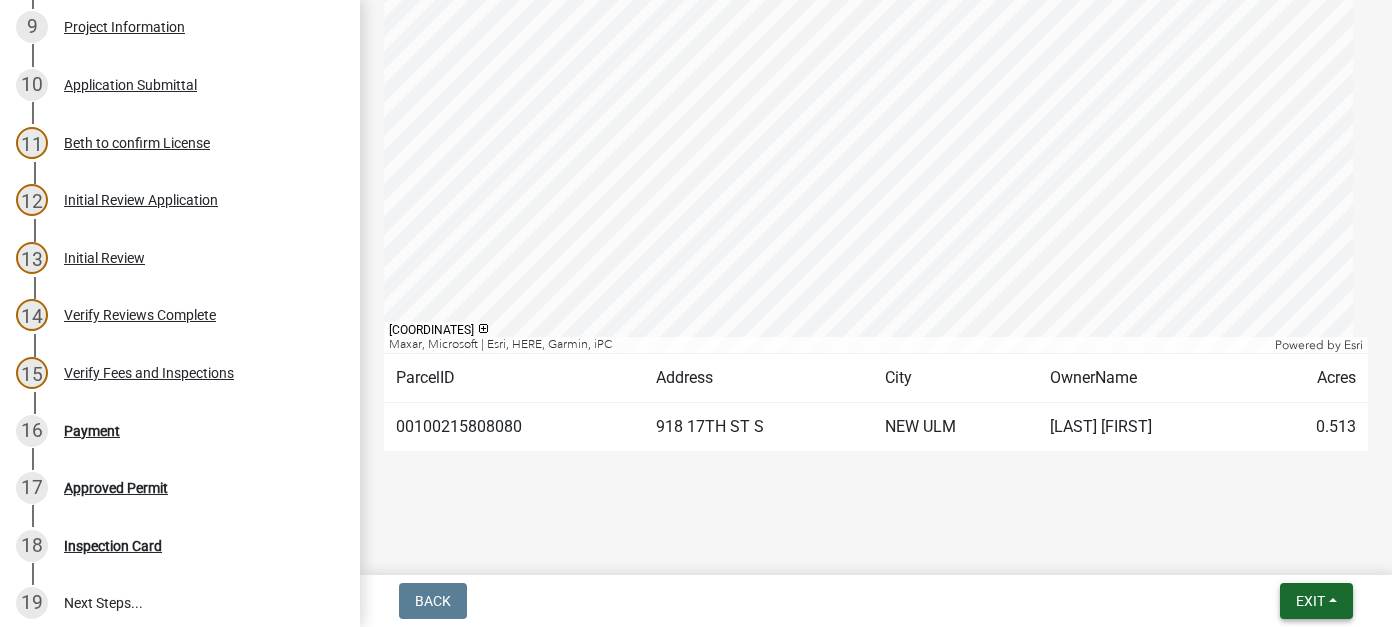 click on "Exit" at bounding box center (1316, 601) 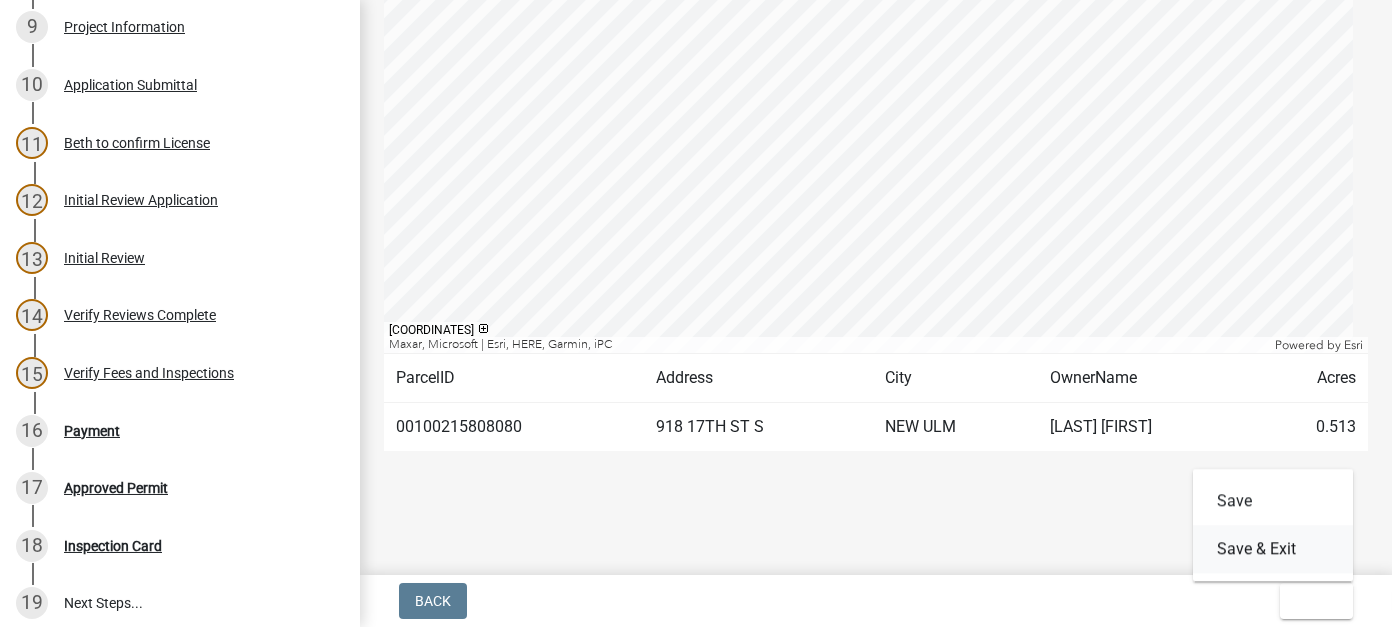click on "Save & Exit" at bounding box center (1273, 549) 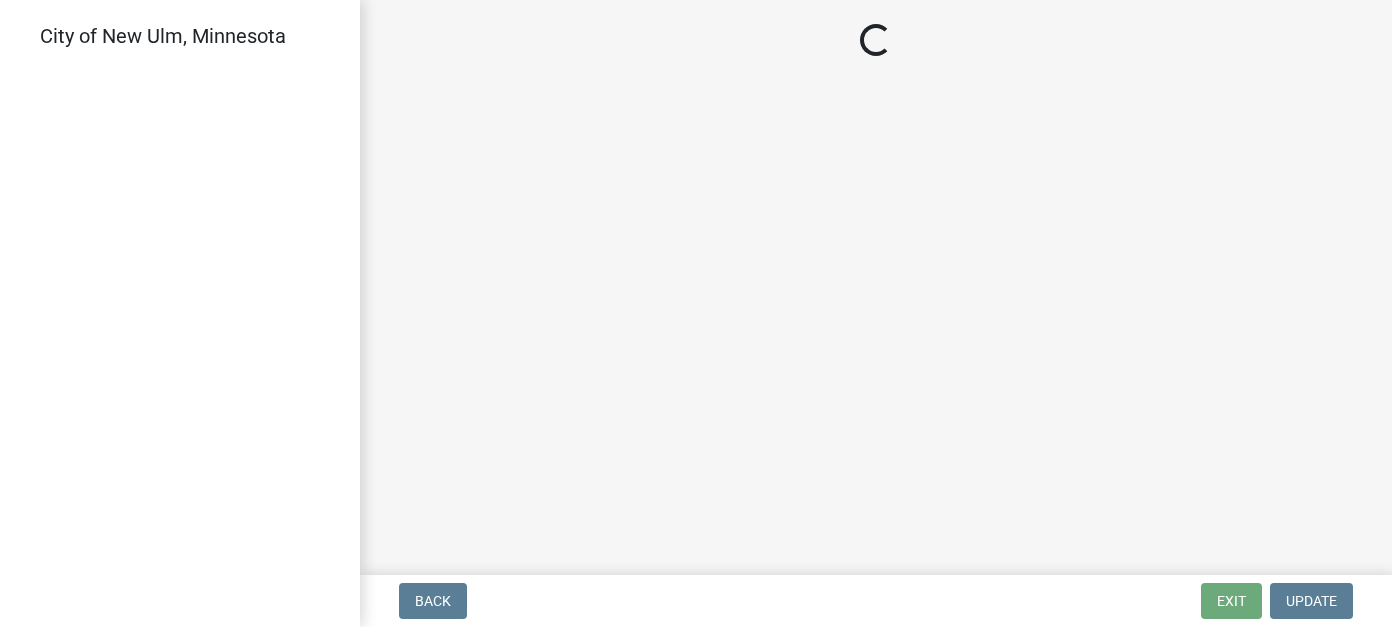 scroll, scrollTop: 0, scrollLeft: 0, axis: both 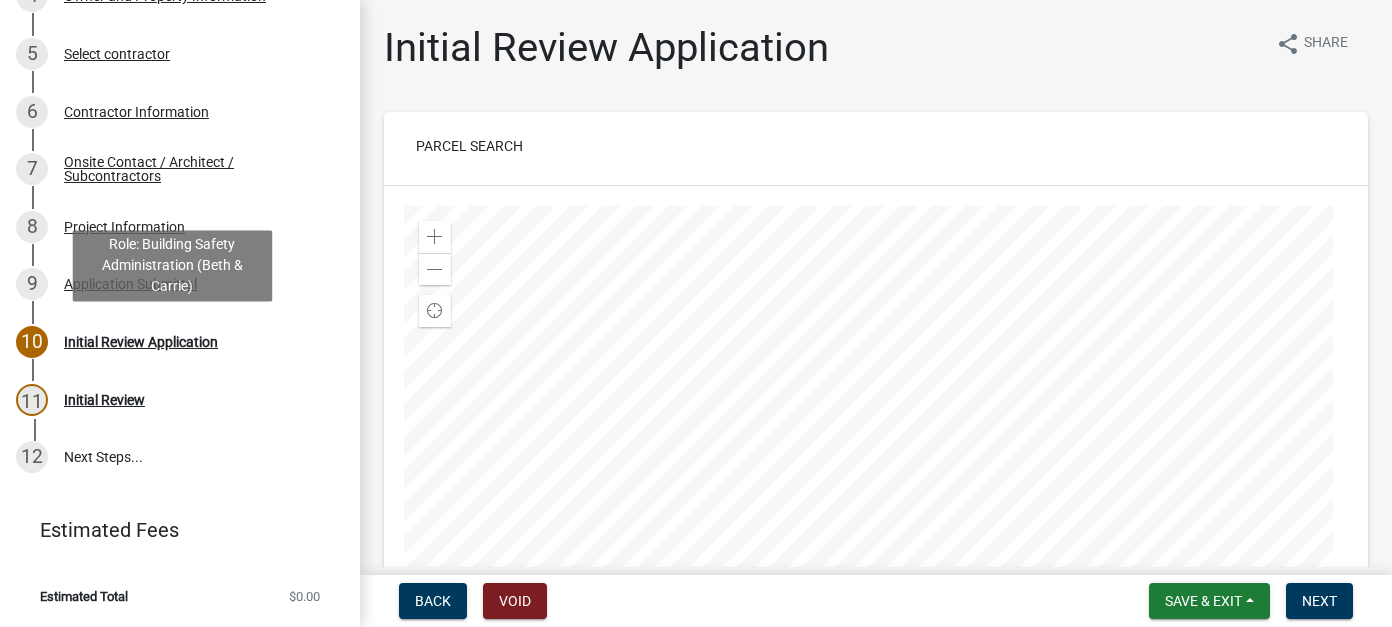 click on "10     Initial Review Application" at bounding box center (172, 342) 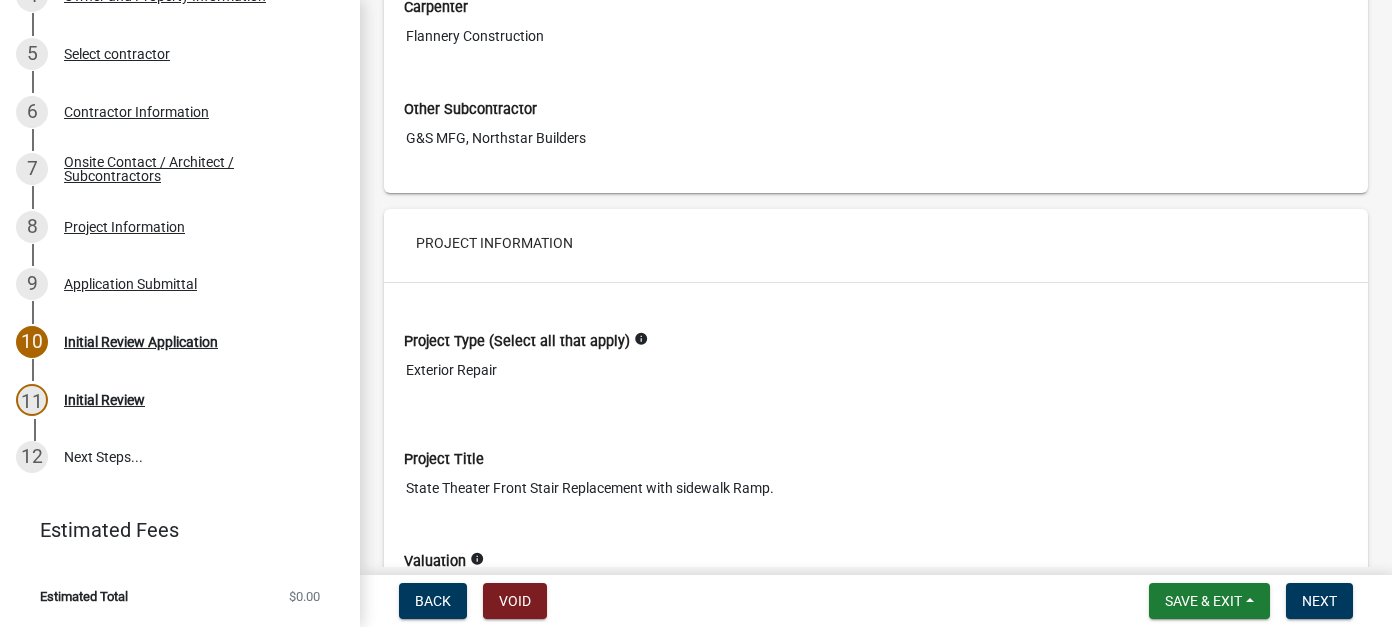 scroll, scrollTop: 5400, scrollLeft: 0, axis: vertical 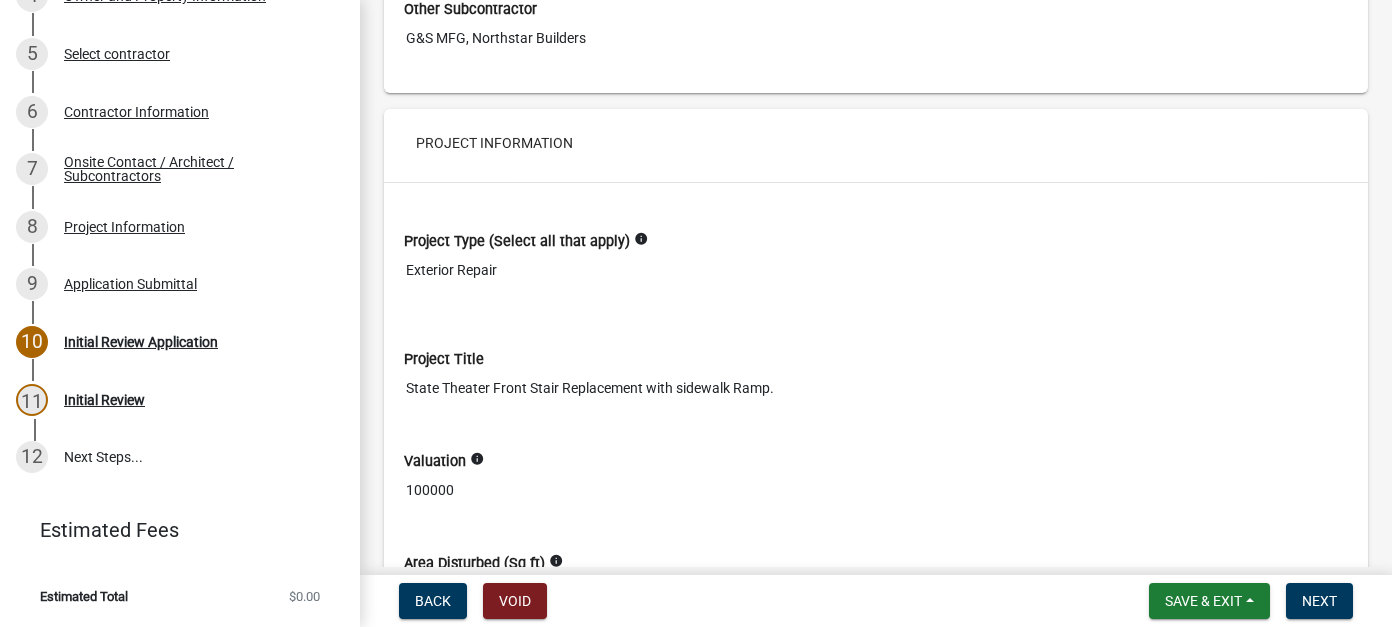 click on "100000" at bounding box center [876, 490] 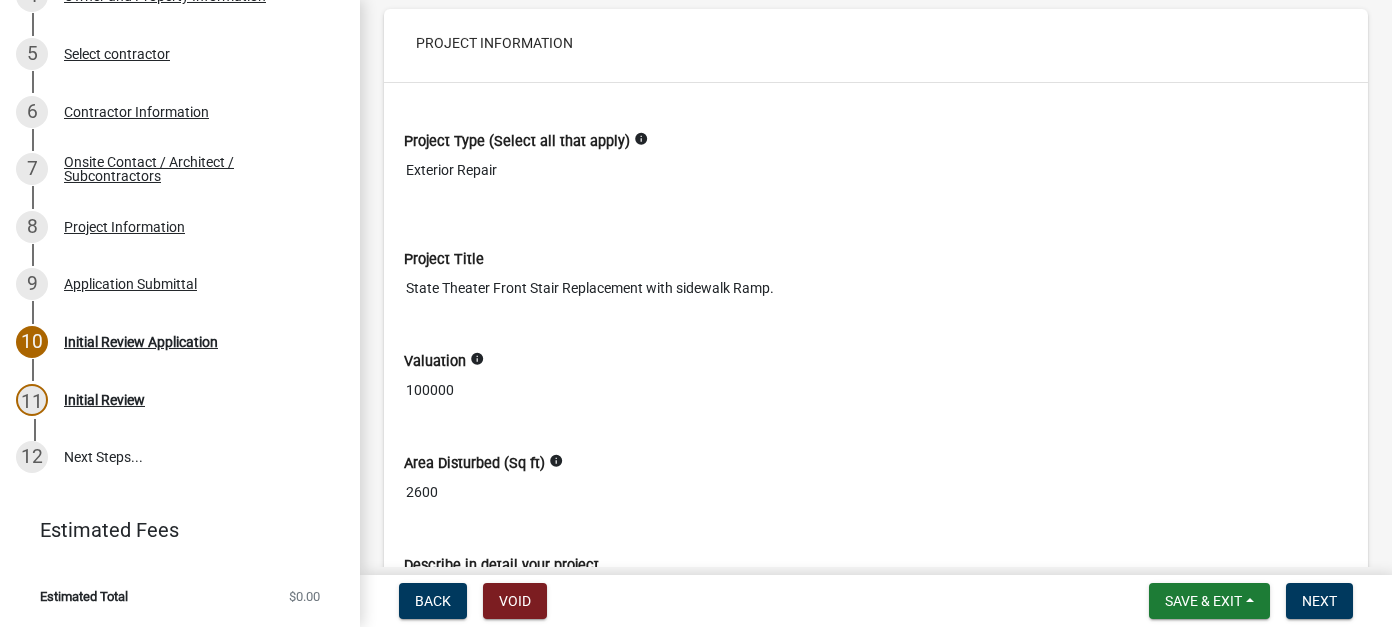 scroll, scrollTop: 5600, scrollLeft: 0, axis: vertical 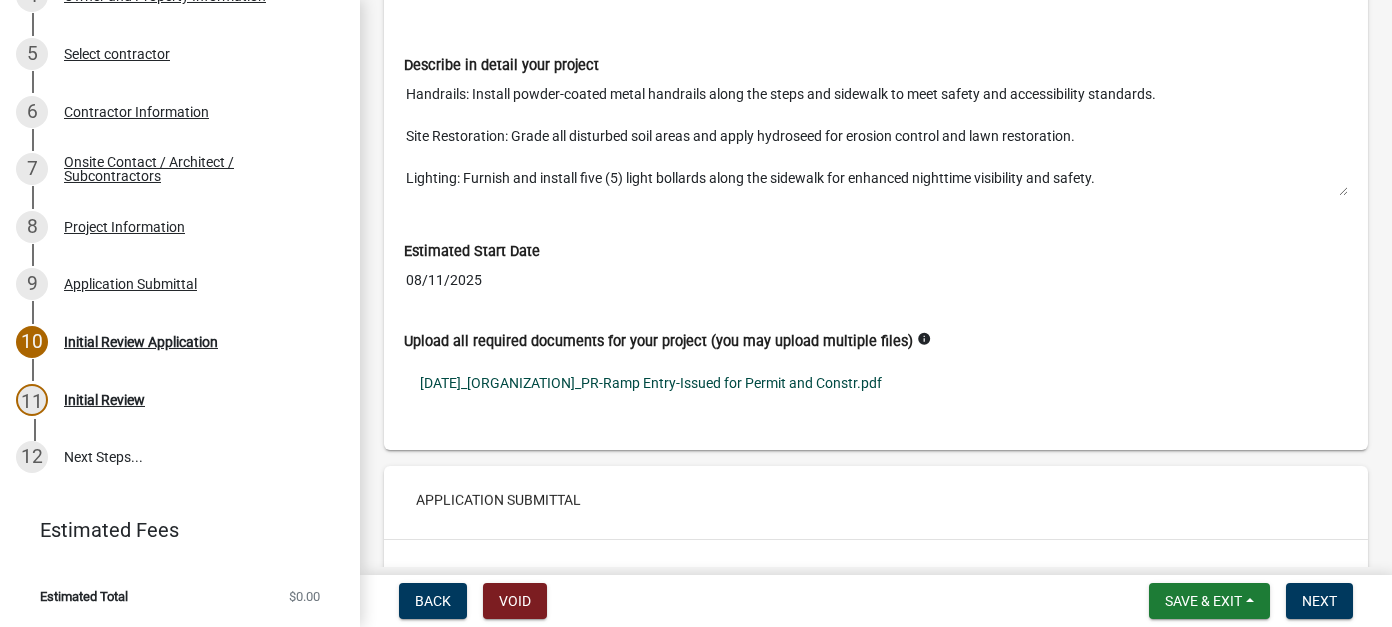 click on "20250729_StateStT_PR-Ramp Entry-Issued for Permit and Constr.pdf" 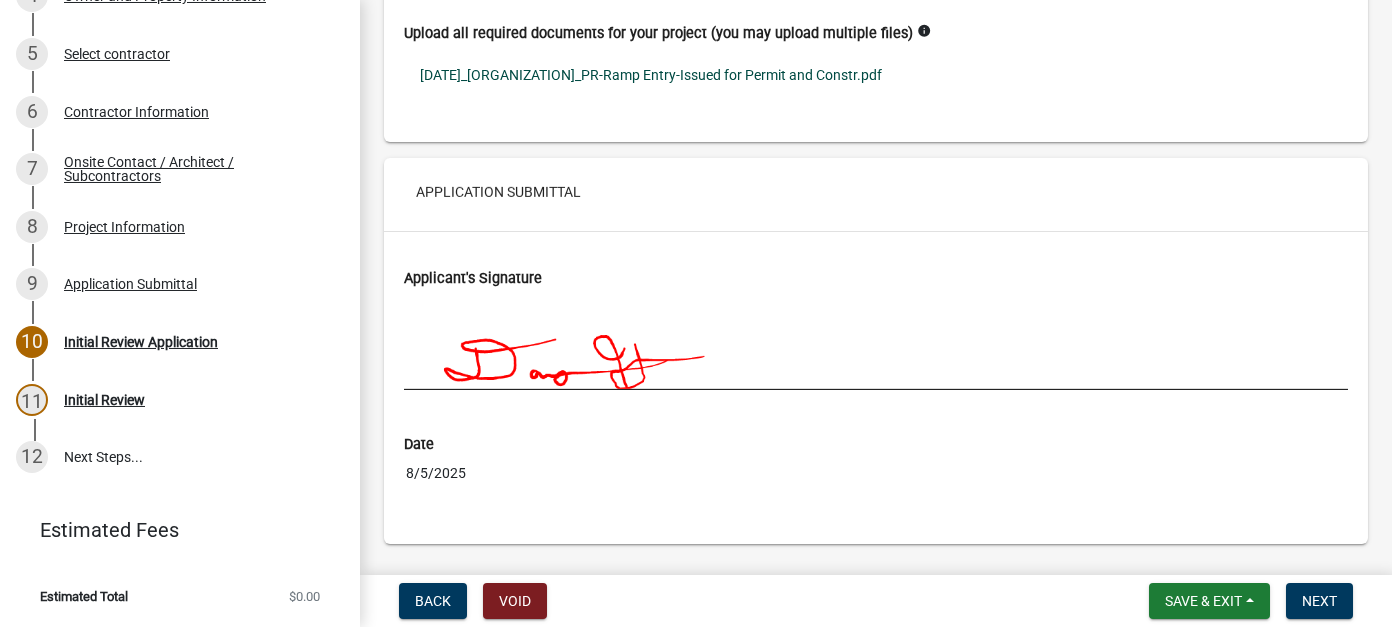 scroll, scrollTop: 6332, scrollLeft: 0, axis: vertical 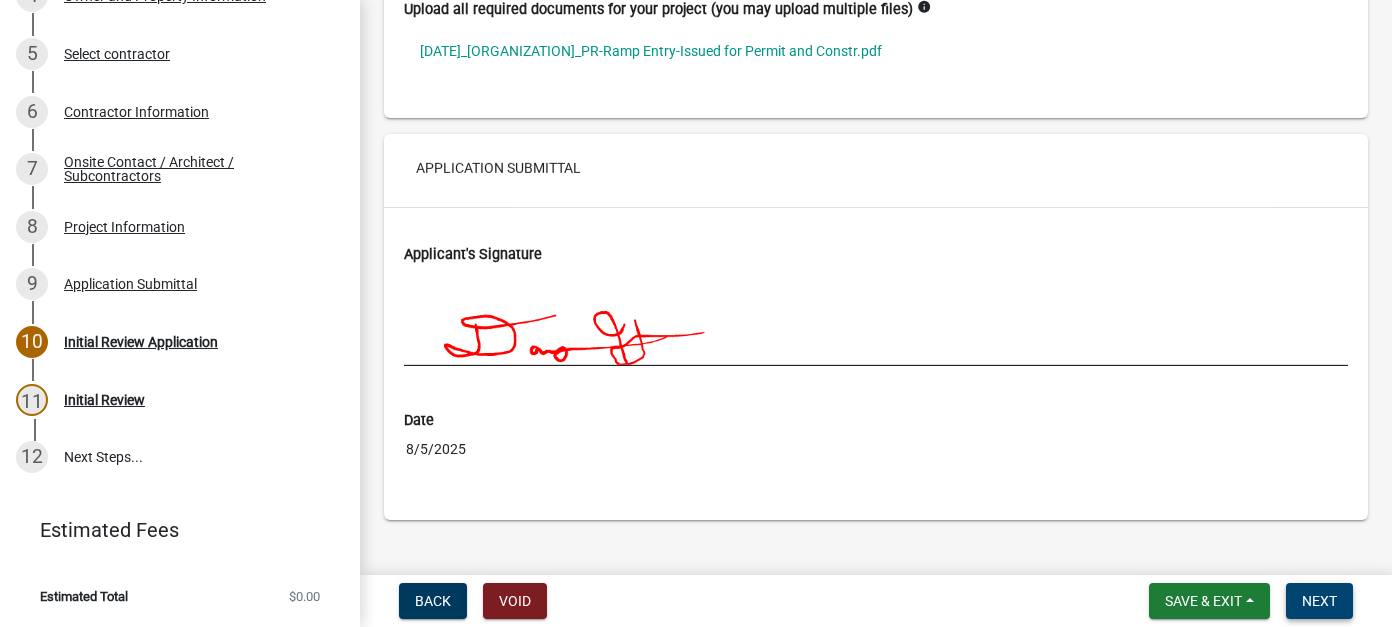 click on "Next" at bounding box center [1319, 601] 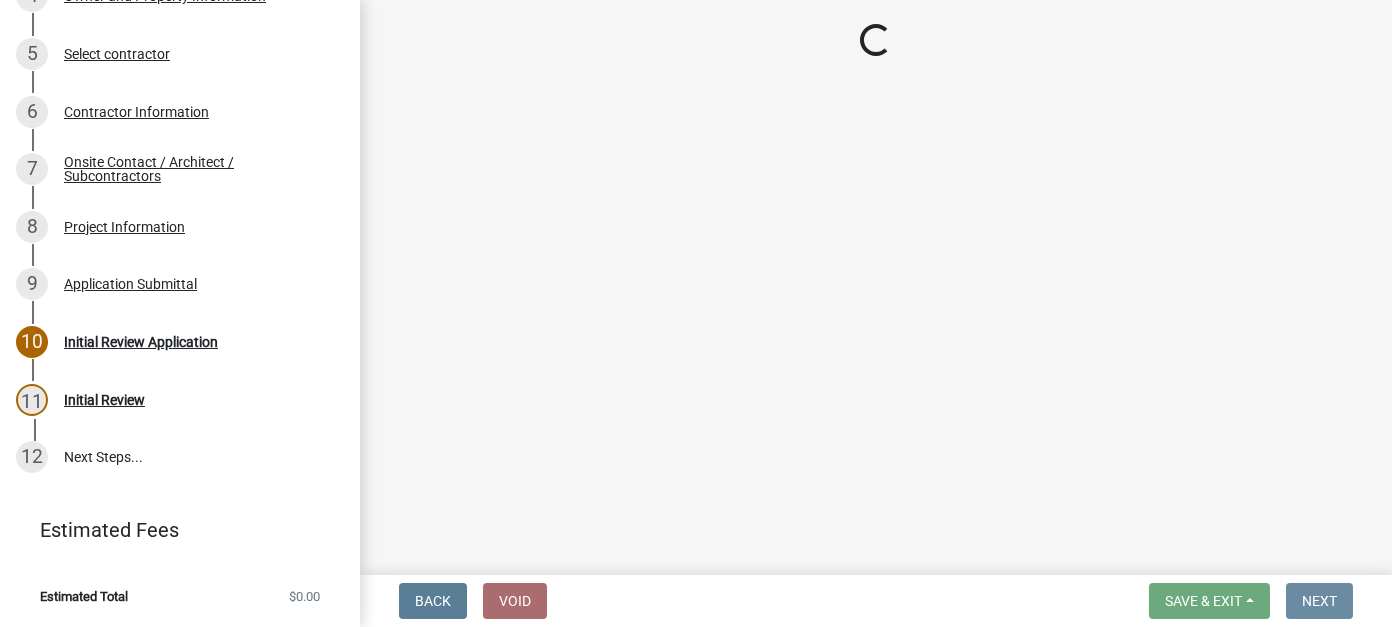 scroll, scrollTop: 0, scrollLeft: 0, axis: both 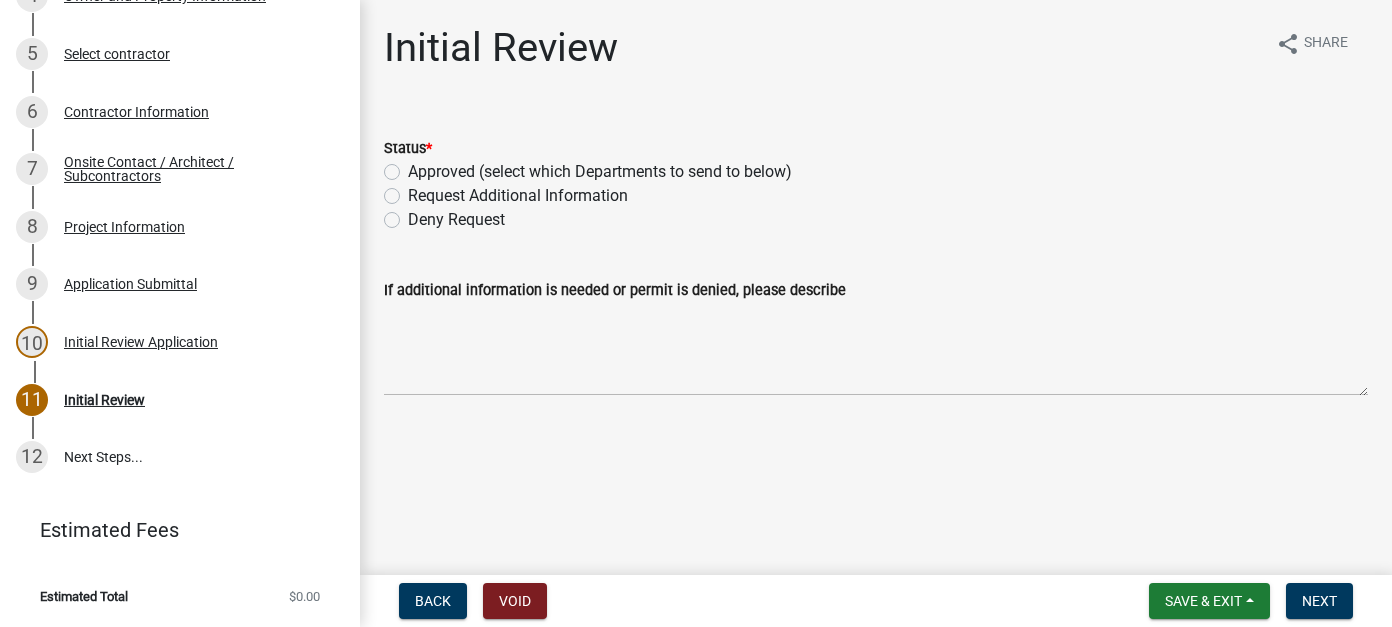 click on "Approved (select which Departments to send to below)" 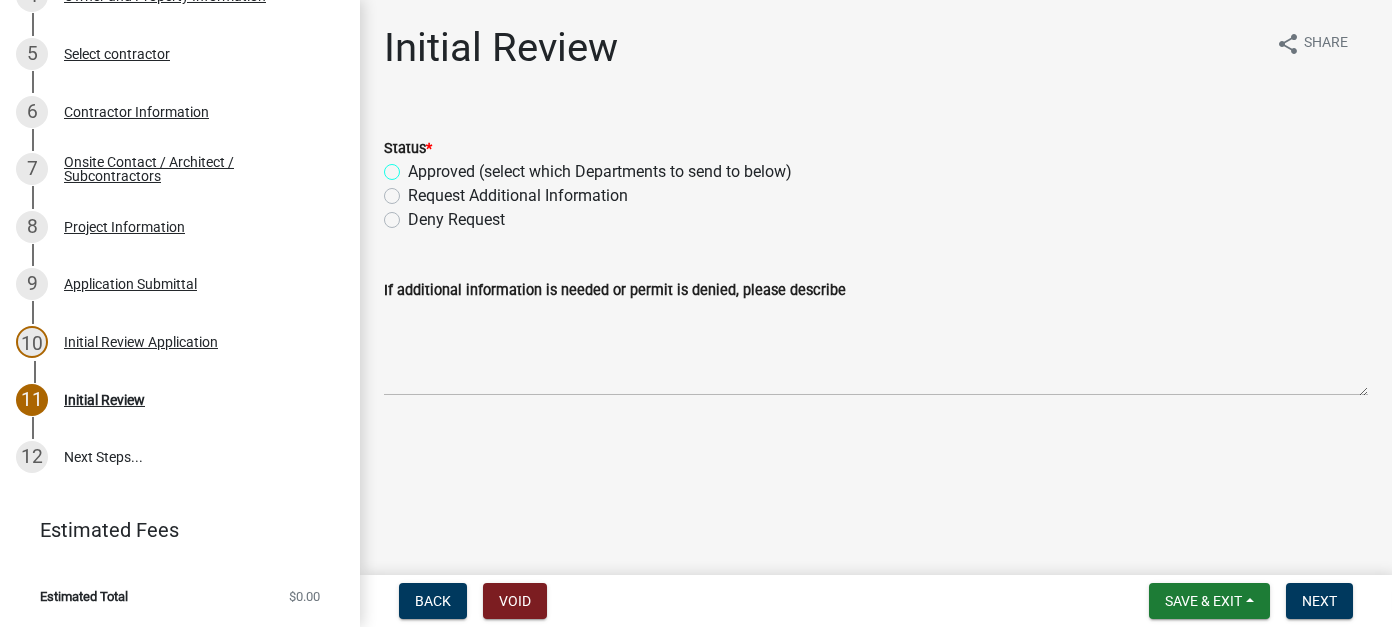 click on "Approved (select which Departments to send to below)" at bounding box center (414, 166) 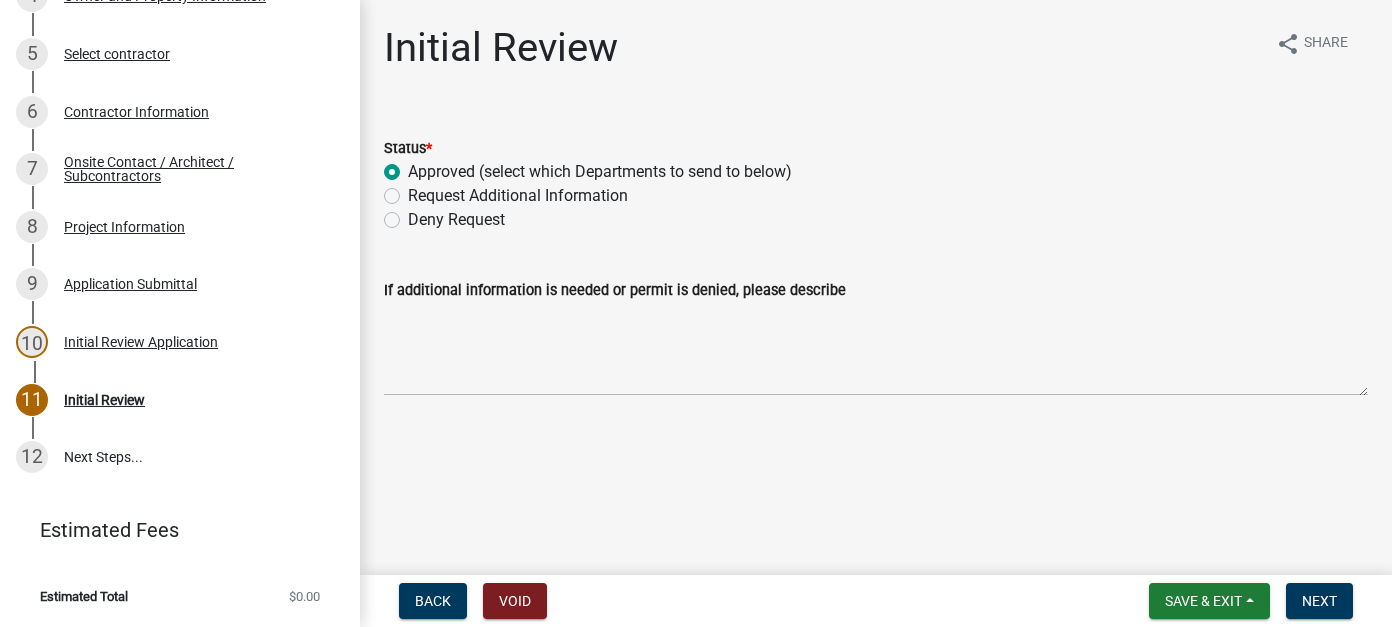 radio on "true" 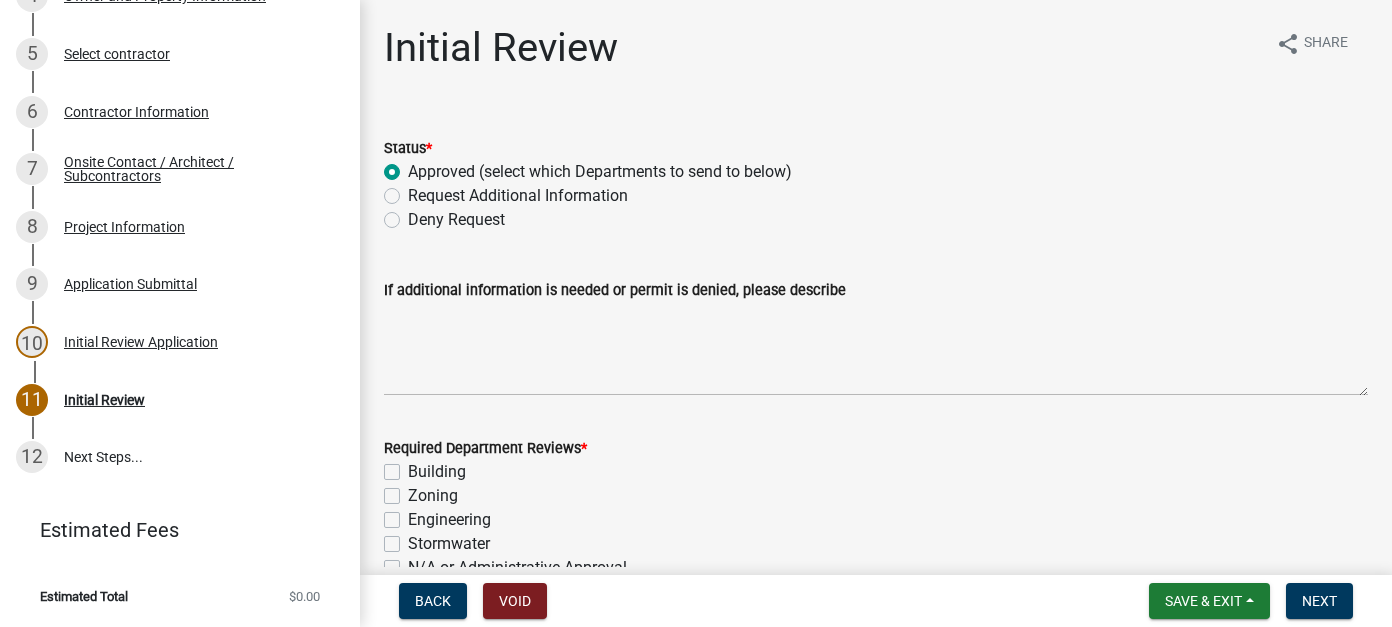 click on "Building" 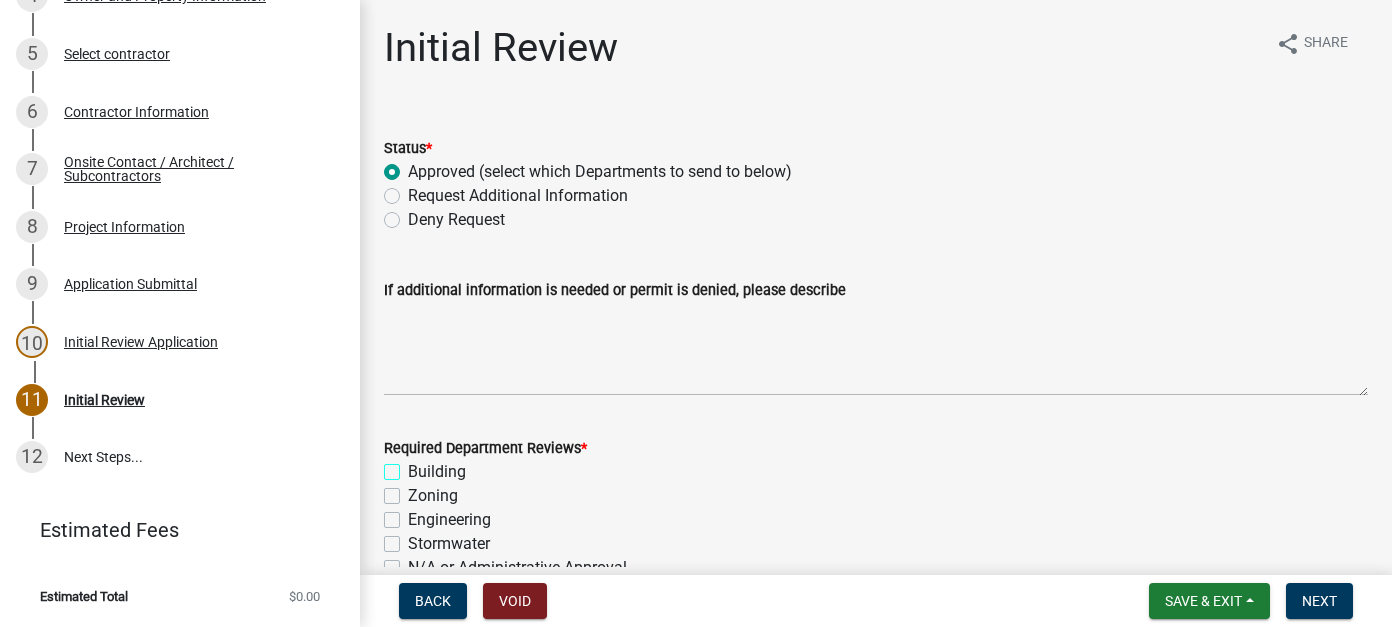 click on "Building" at bounding box center (414, 466) 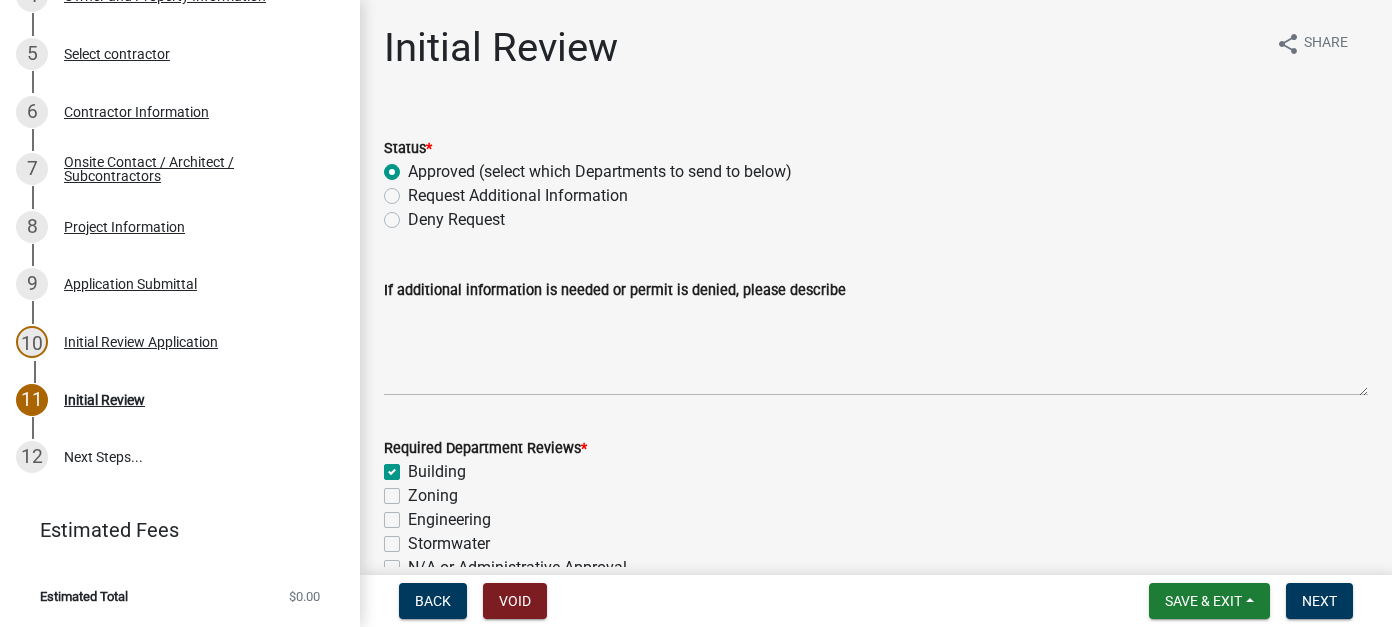 checkbox on "true" 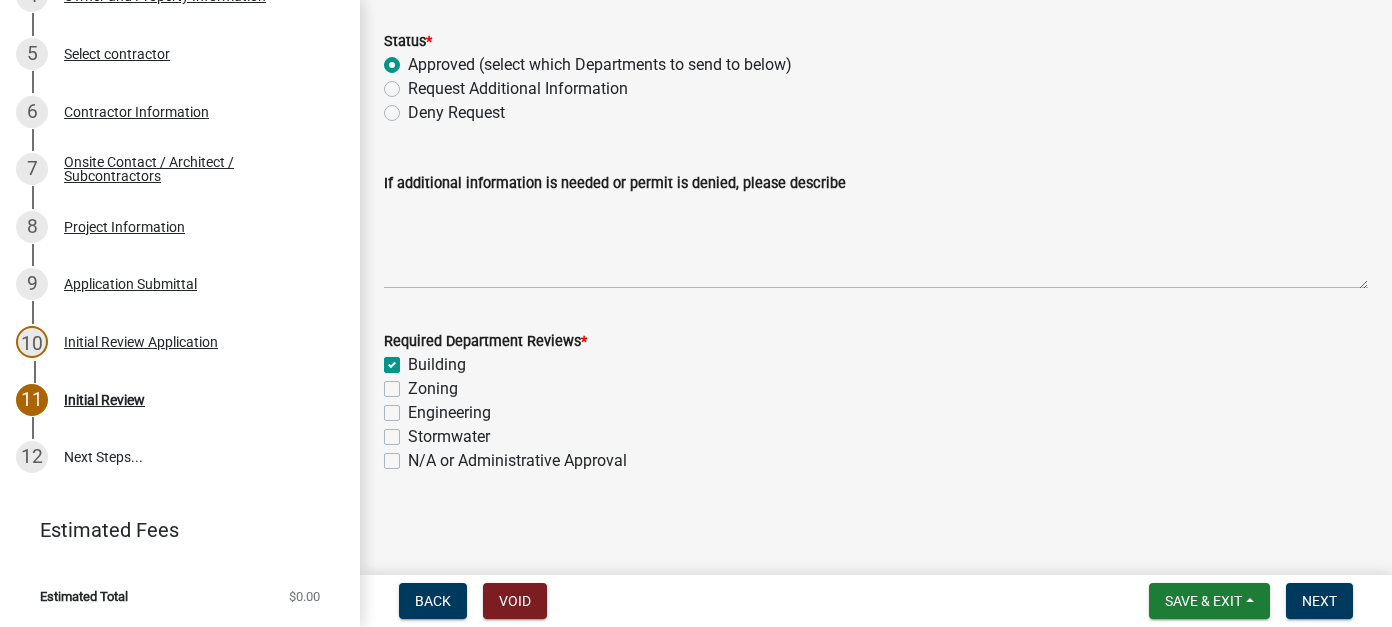 scroll, scrollTop: 108, scrollLeft: 0, axis: vertical 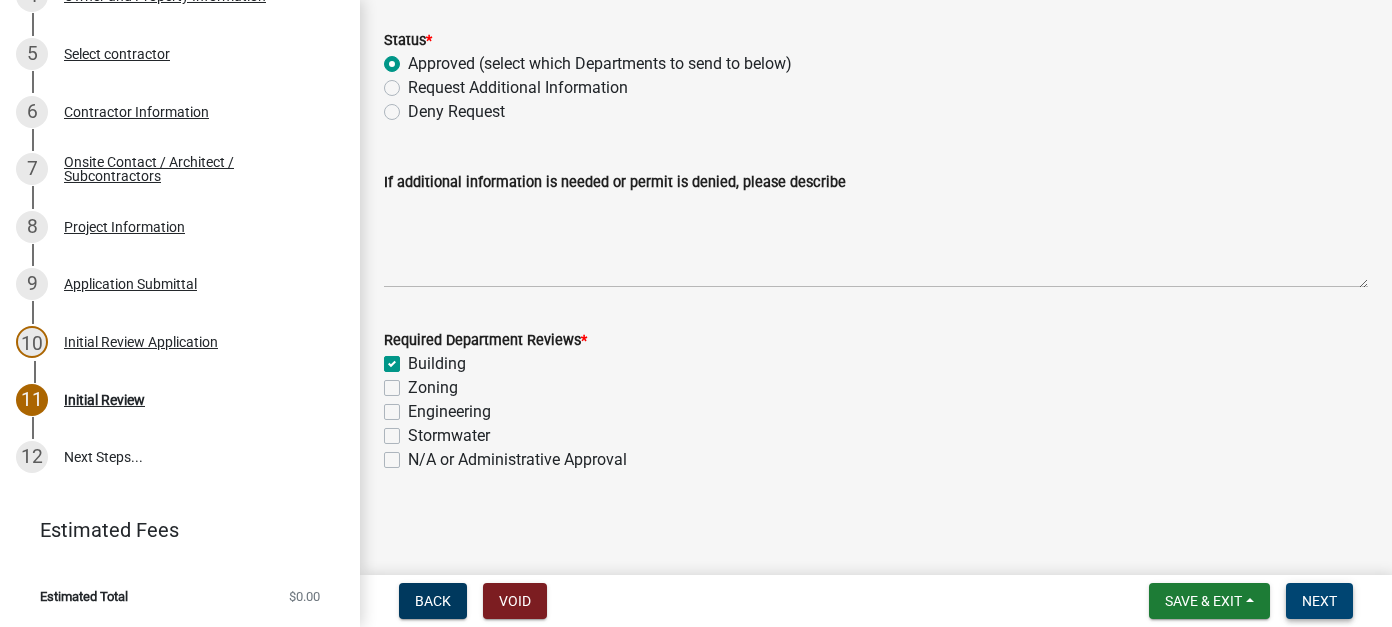 click on "Next" at bounding box center (1319, 601) 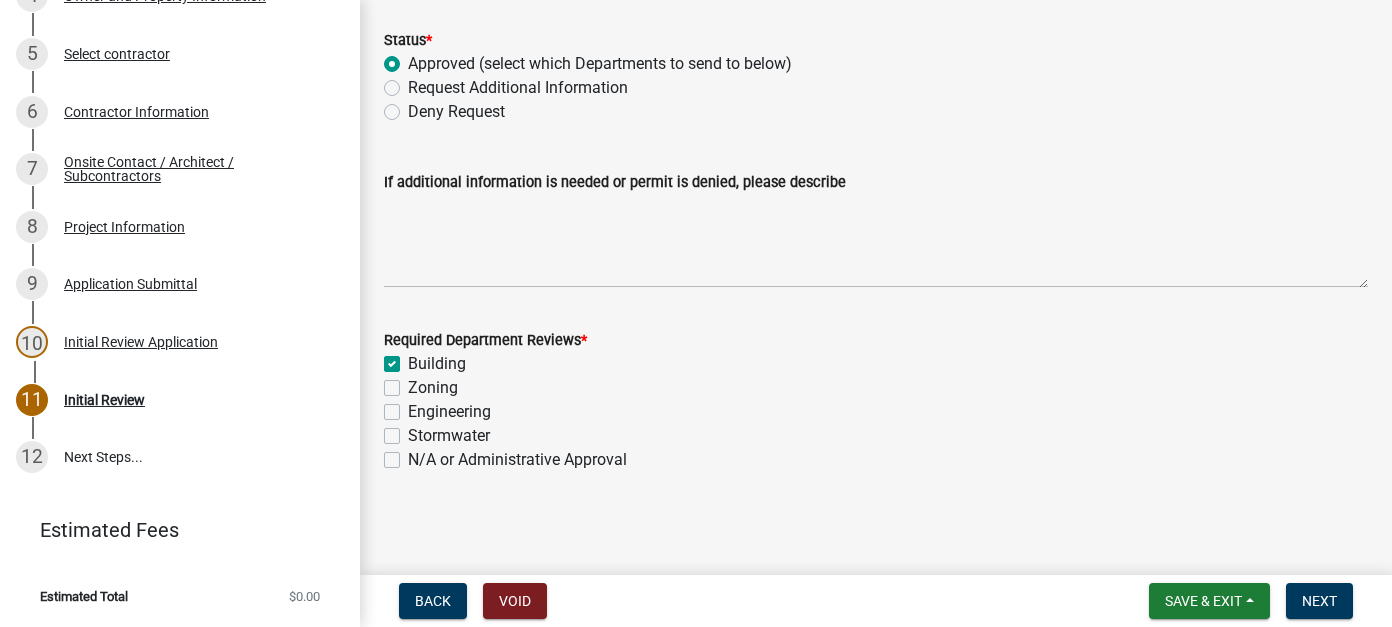 scroll, scrollTop: 0, scrollLeft: 0, axis: both 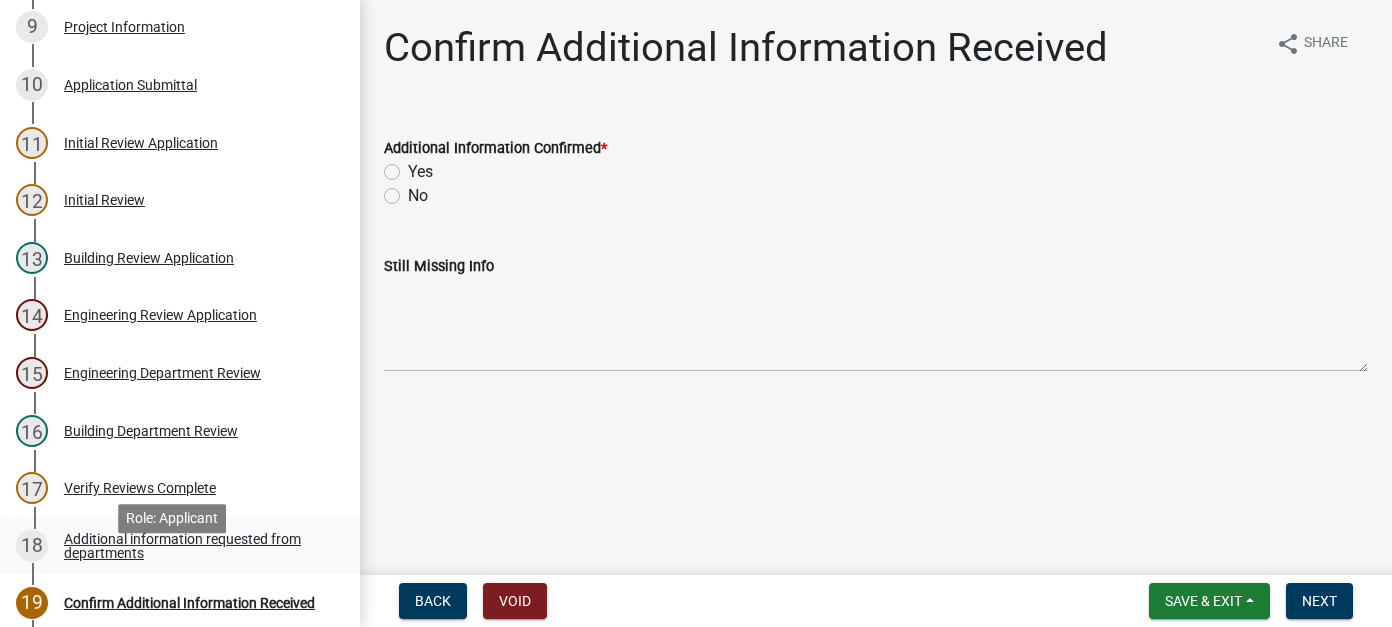 click on "Additional information requested from departments" at bounding box center (196, 546) 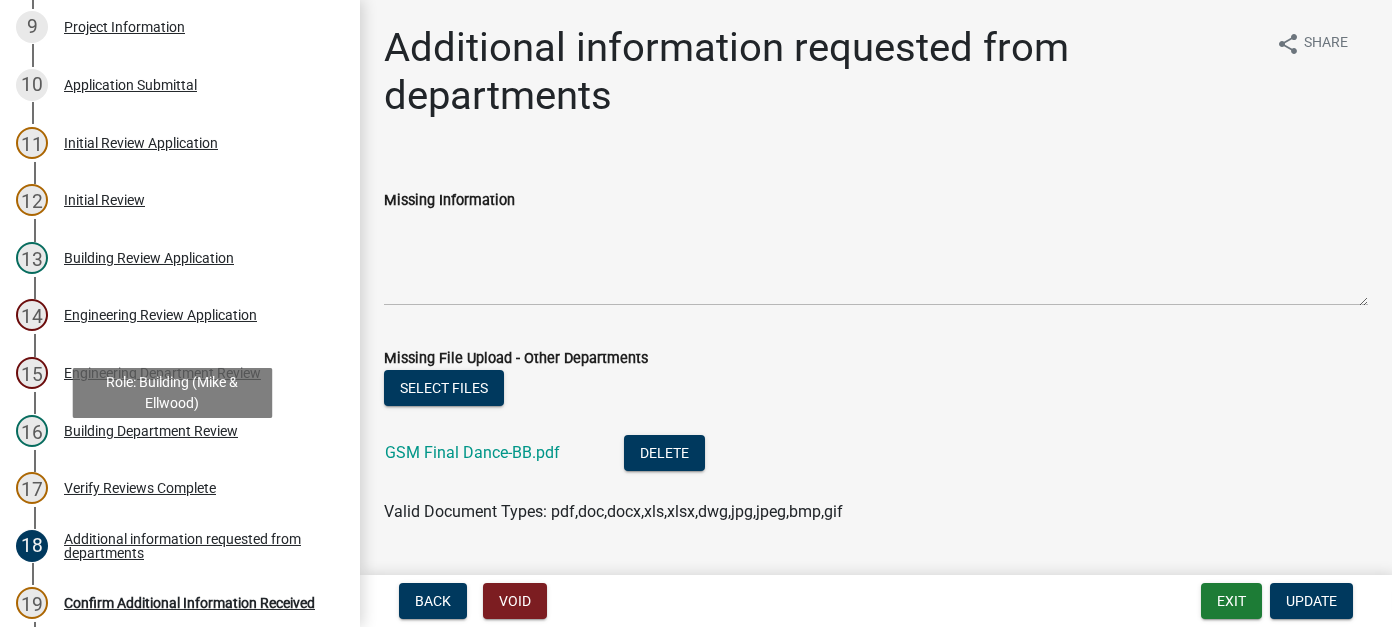 click on "Building Department Review" at bounding box center [151, 431] 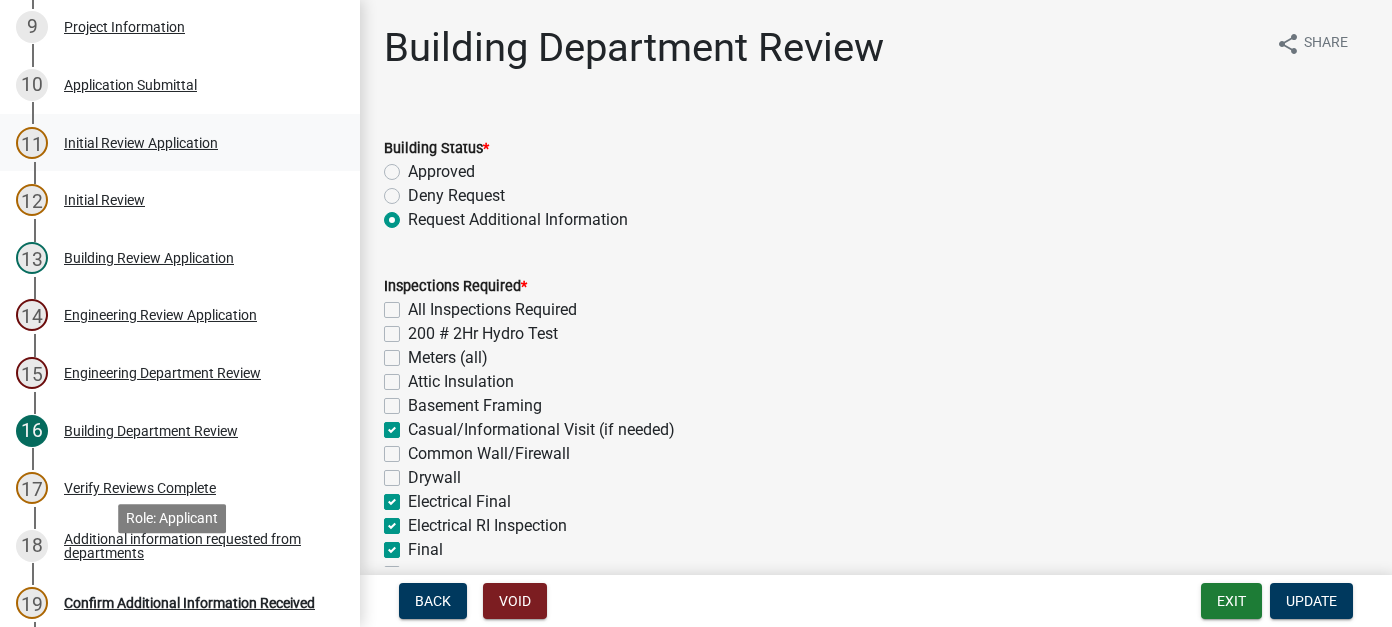 scroll, scrollTop: 0, scrollLeft: 0, axis: both 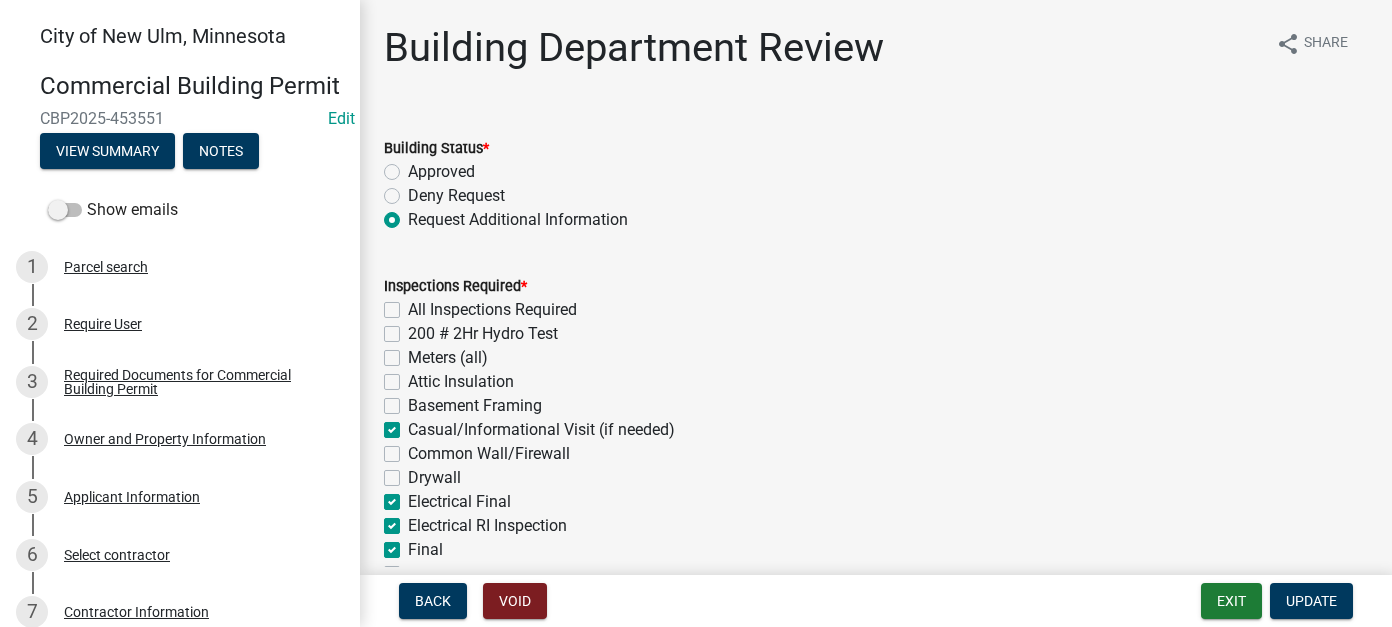 click on "Commercial Building Permit  CBP2025-453551   Edit   View Summary   Notes" at bounding box center (180, 115) 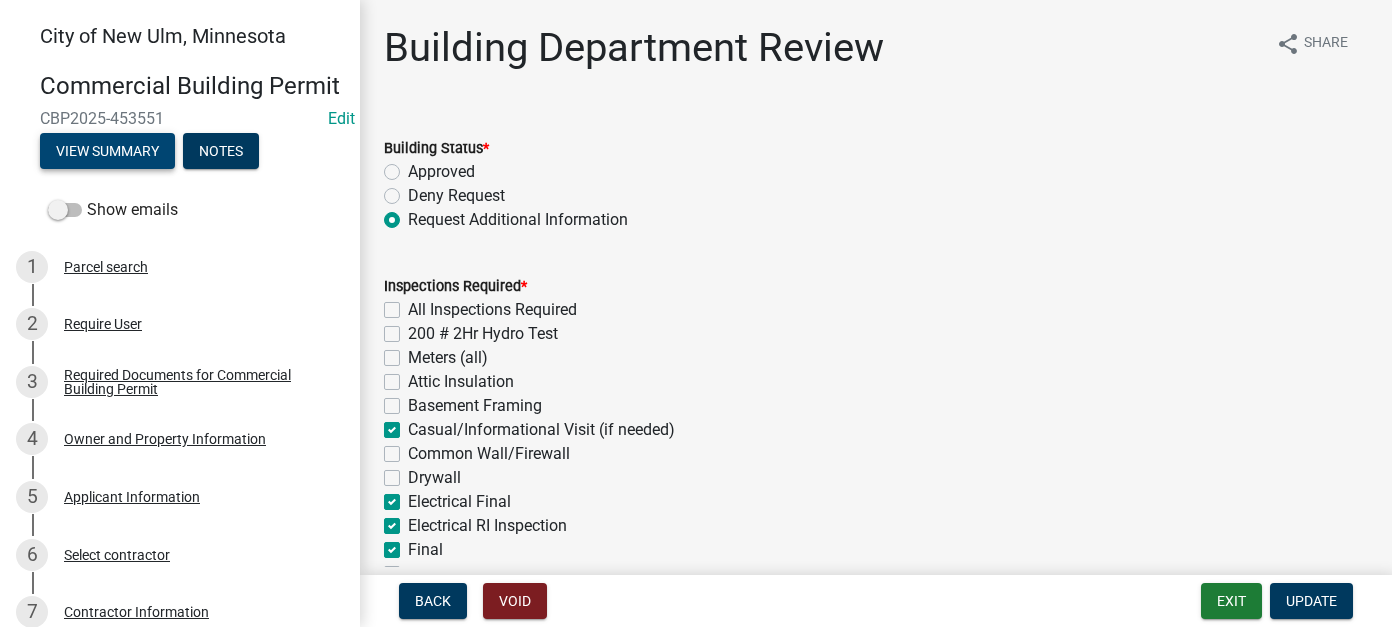 click on "View Summary" at bounding box center (107, 151) 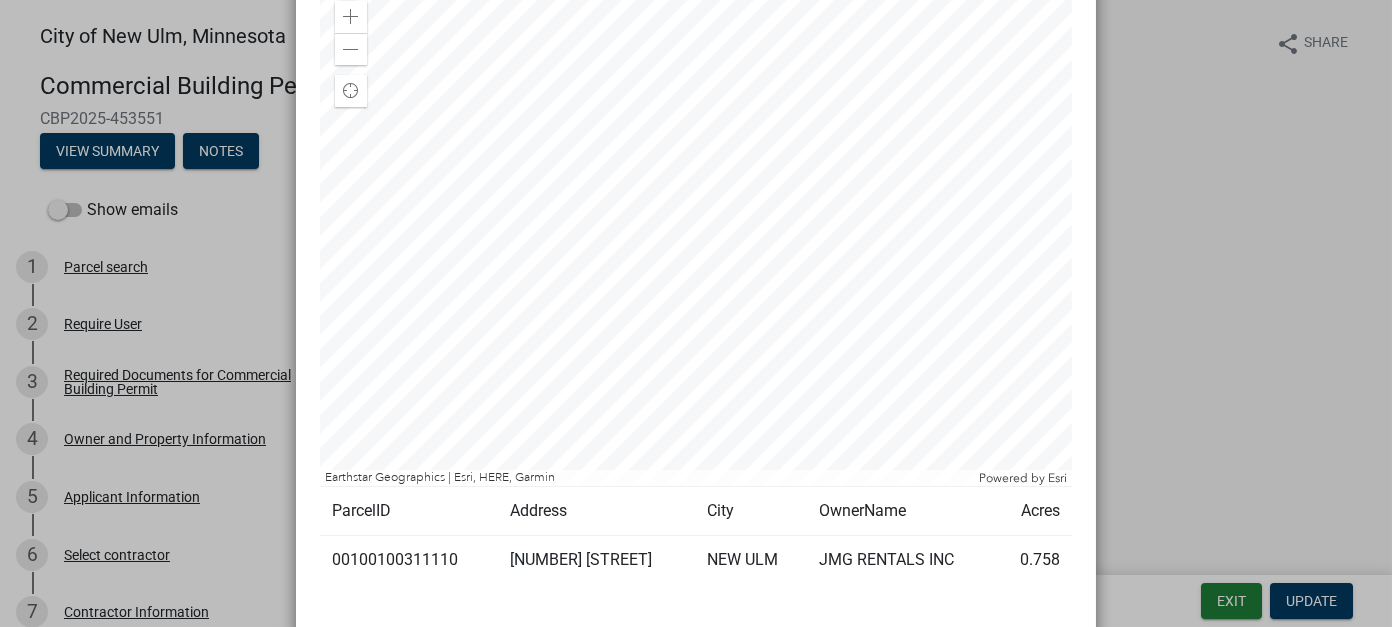 scroll, scrollTop: 900, scrollLeft: 0, axis: vertical 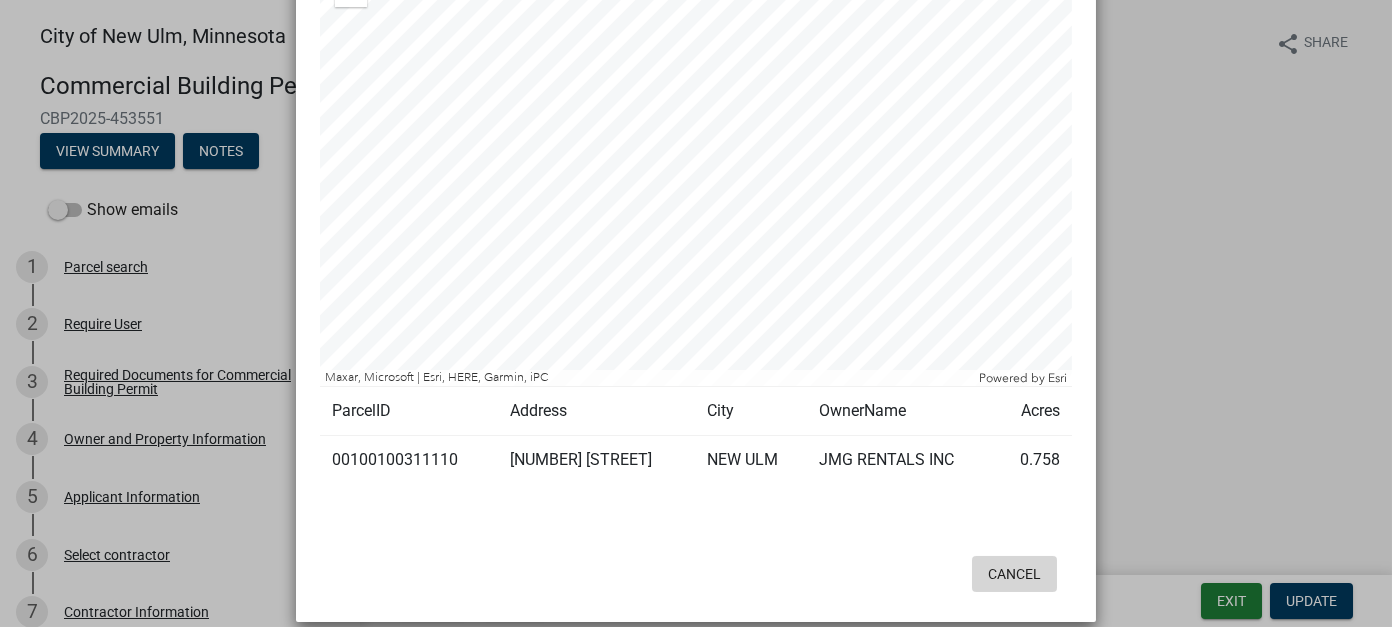 click on "Cancel" 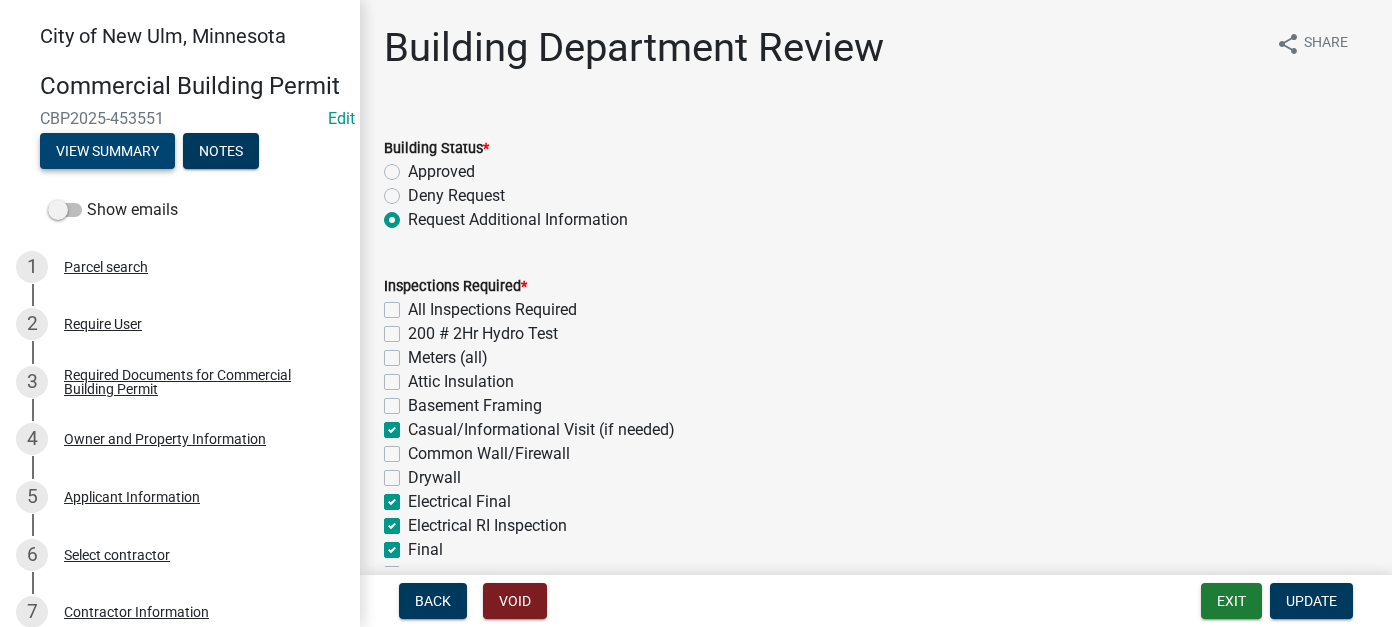 click on "View Summary" at bounding box center [107, 151] 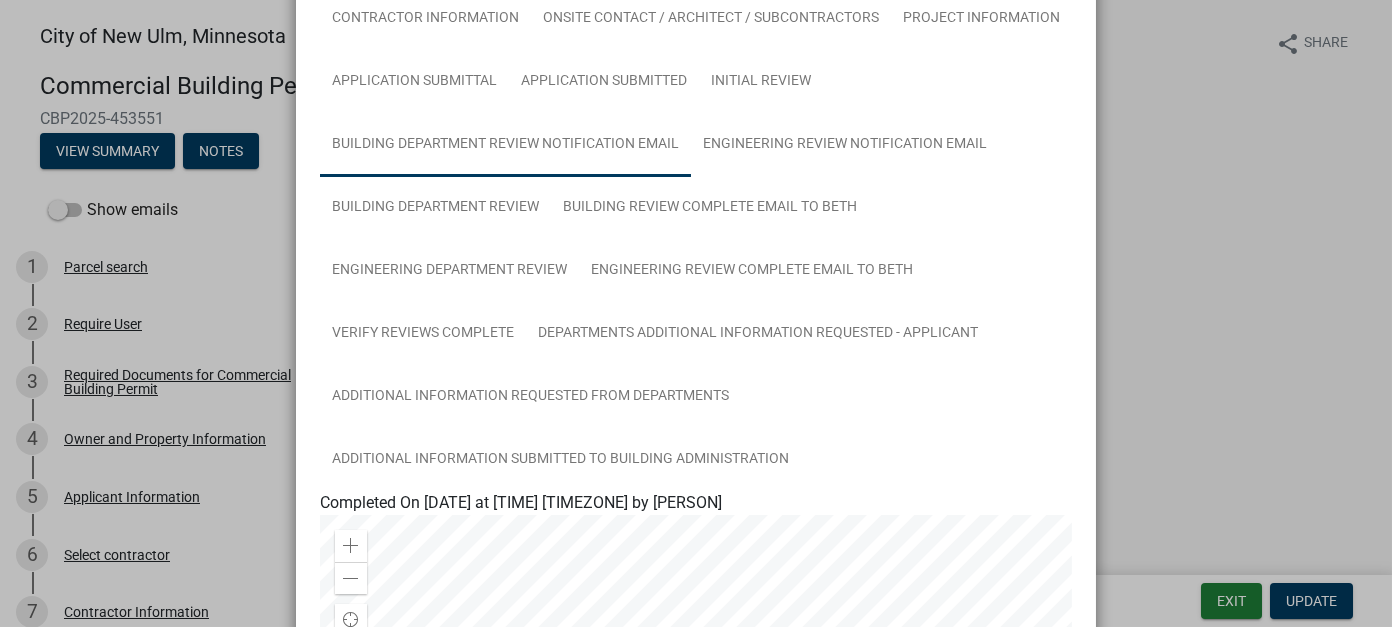 scroll, scrollTop: 300, scrollLeft: 0, axis: vertical 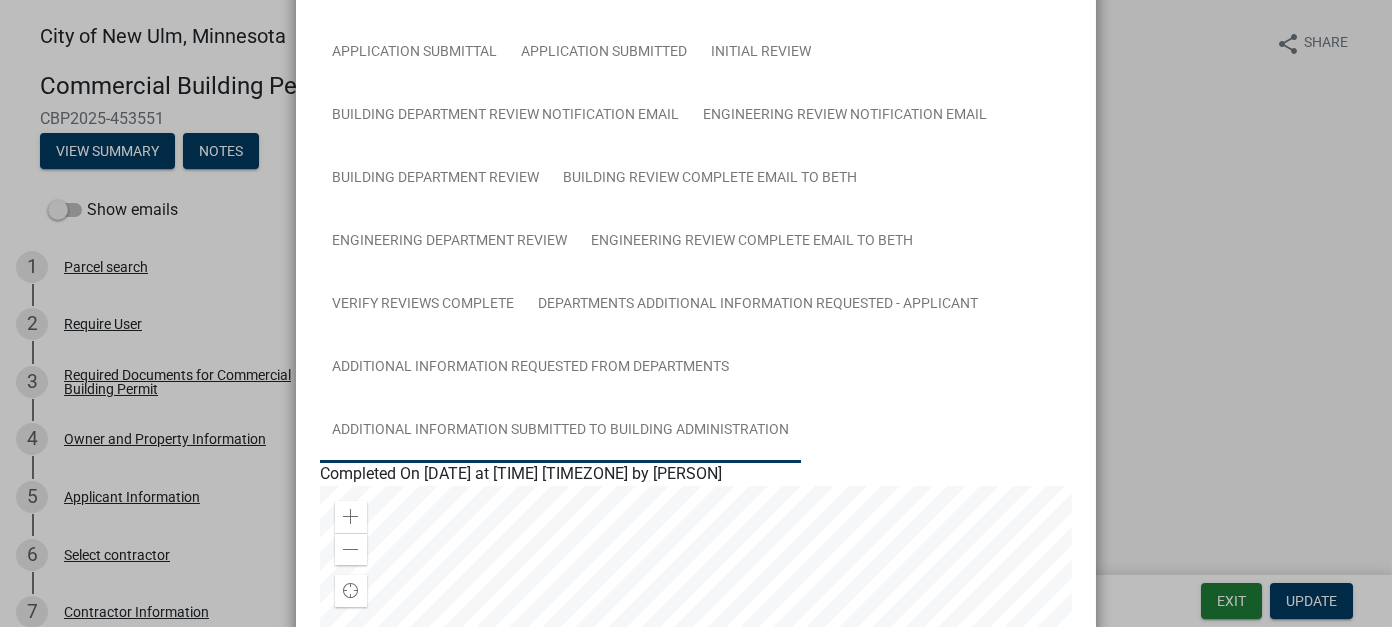 click on "Additional Information submitted to Building Administration" at bounding box center (560, 431) 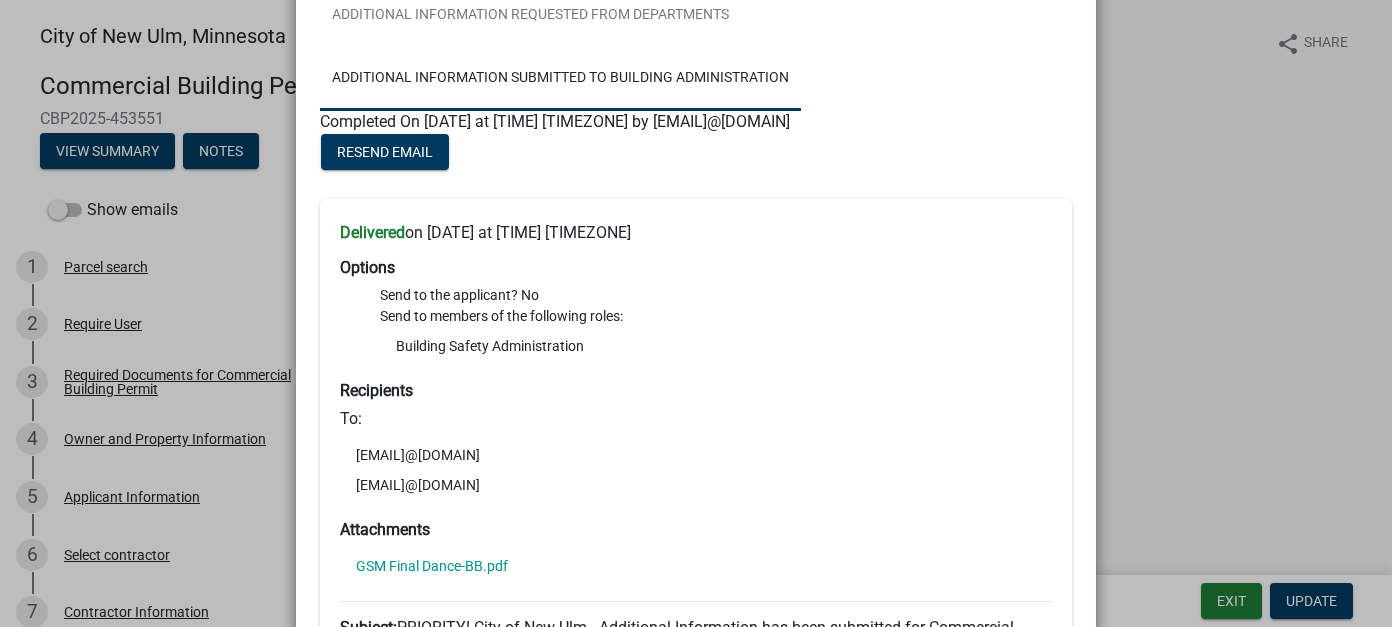 scroll, scrollTop: 700, scrollLeft: 0, axis: vertical 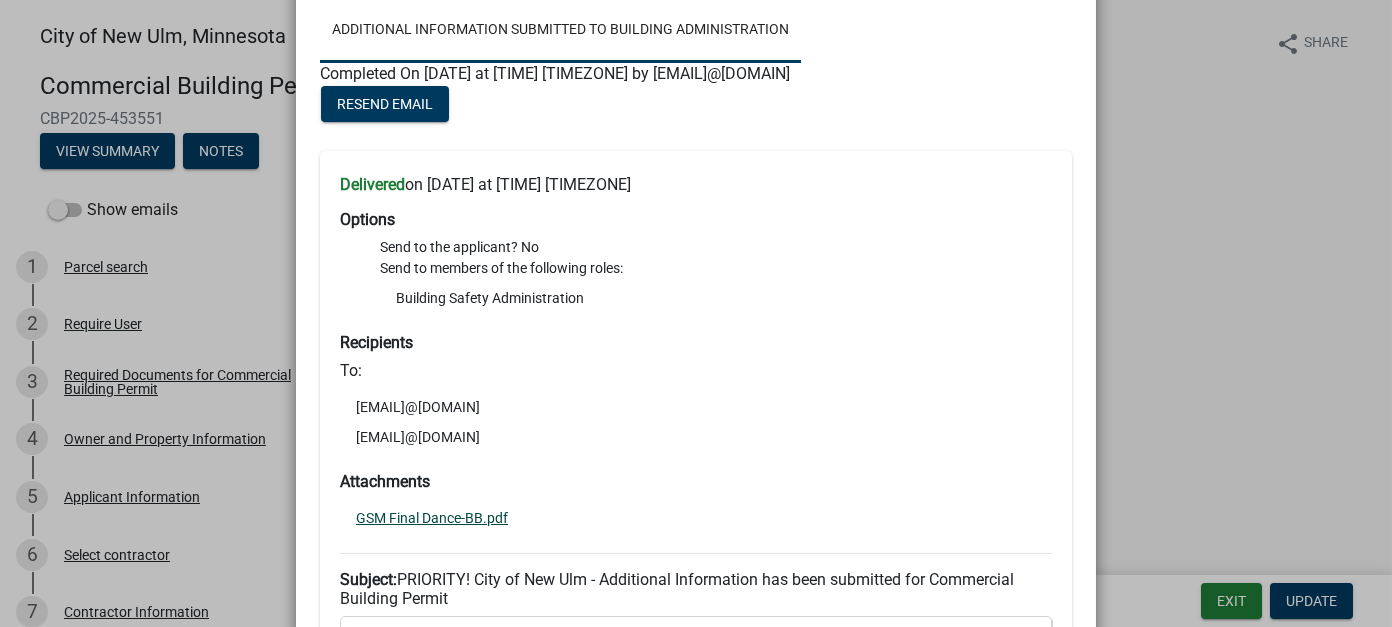 click on "GSM Final Dance-BB.pdf" 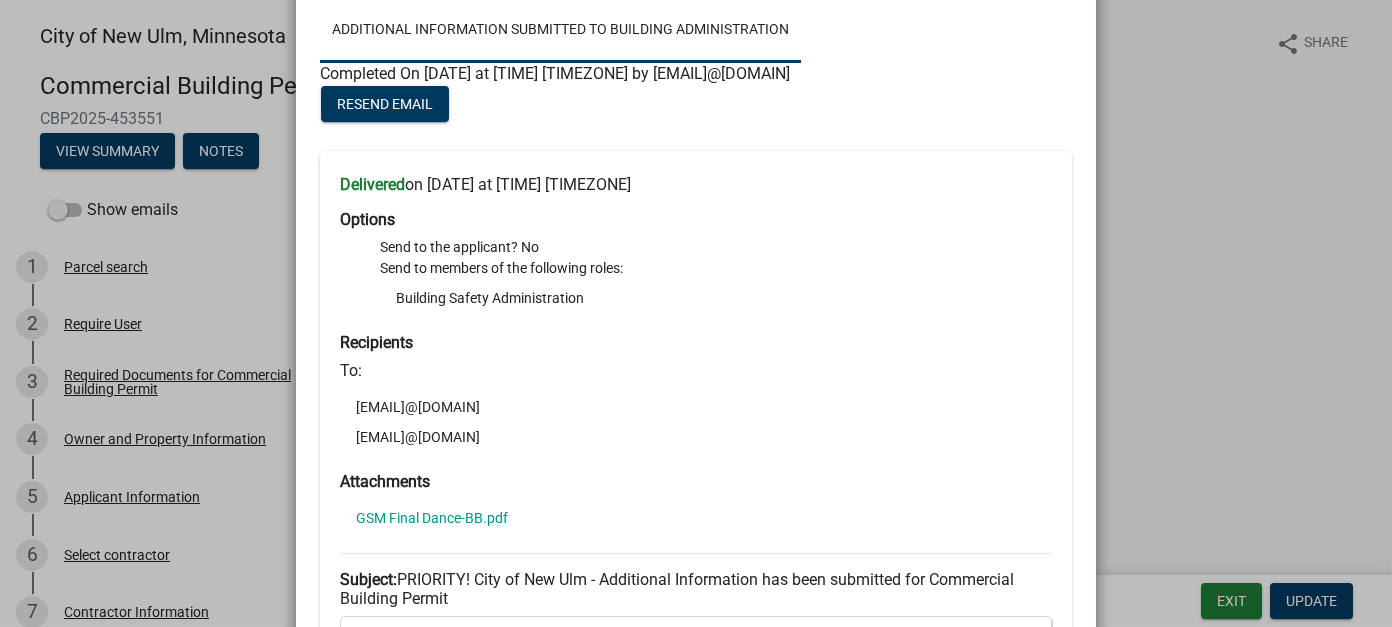 scroll, scrollTop: 300, scrollLeft: 0, axis: vertical 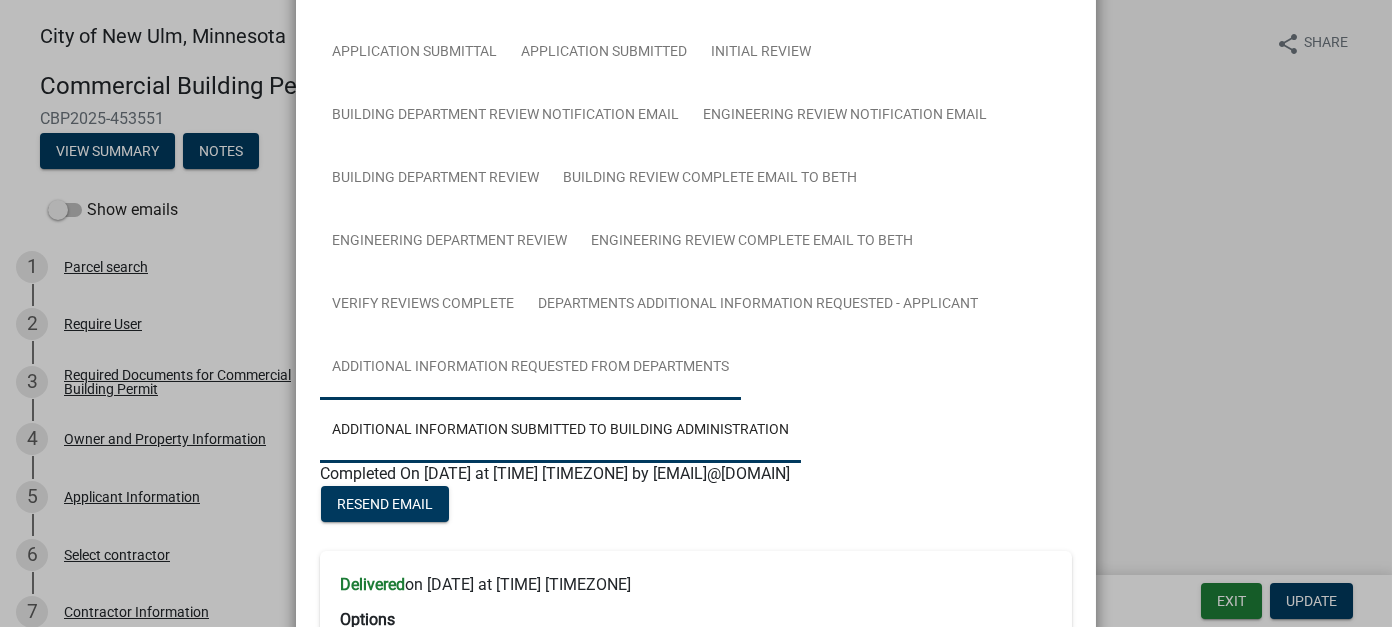 click on "Additional information requested from departments" at bounding box center [530, 368] 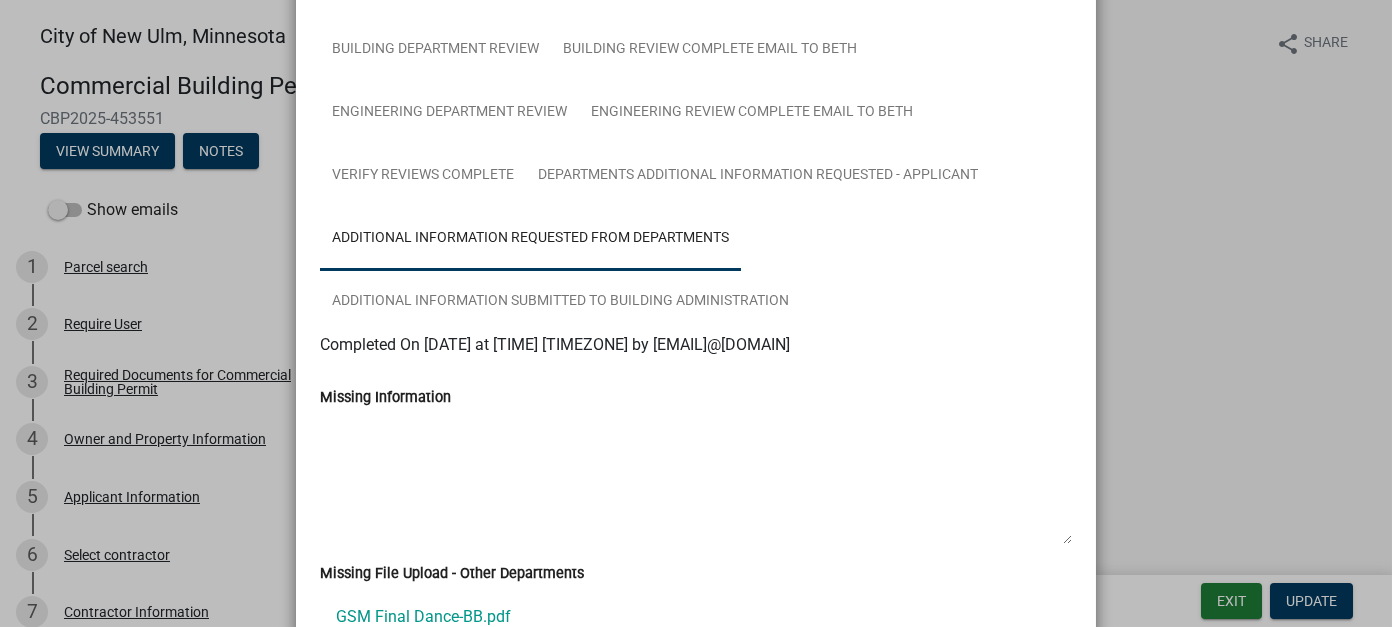 scroll, scrollTop: 421, scrollLeft: 0, axis: vertical 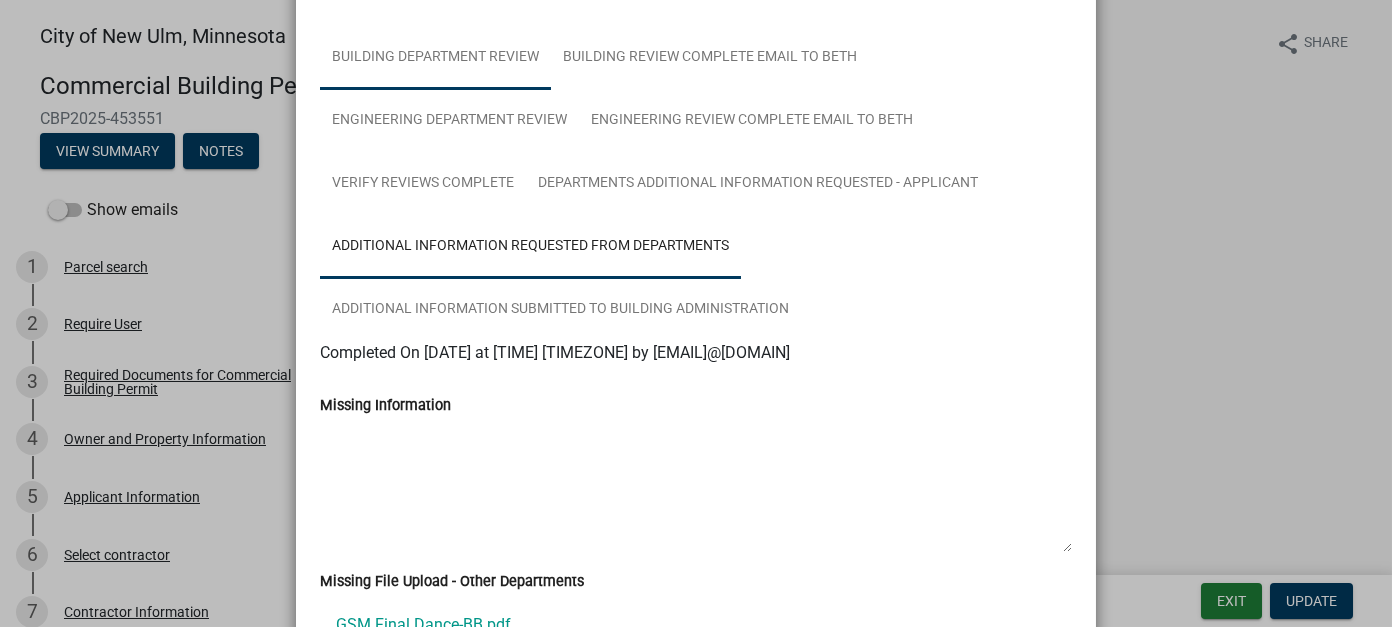 click on "Building Department Review" at bounding box center [435, 58] 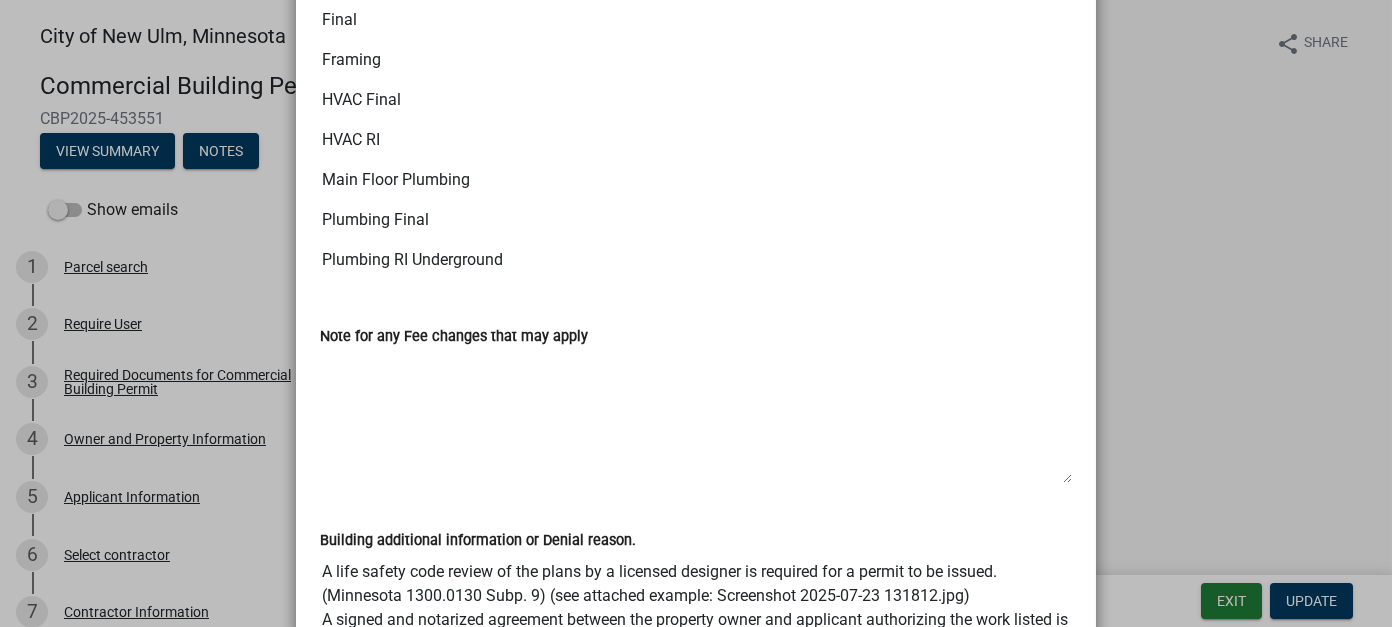 scroll, scrollTop: 1121, scrollLeft: 0, axis: vertical 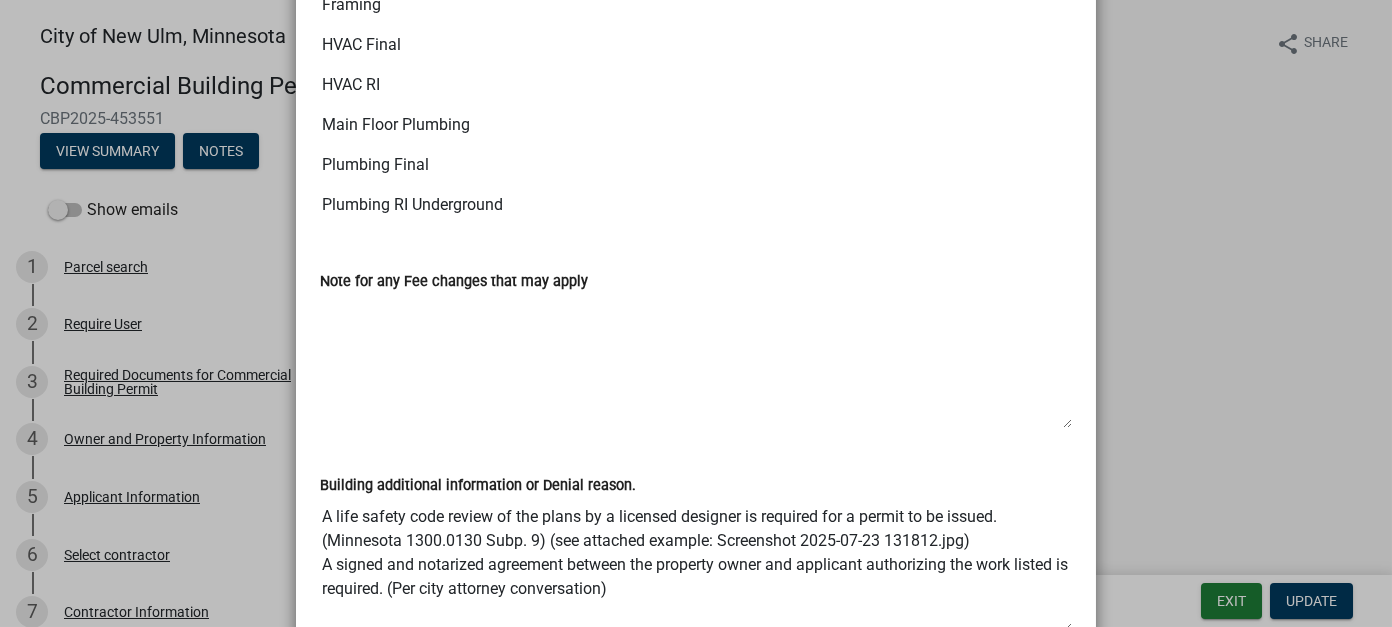 click on "A life safety code review of the plans by a licensed designer is required for a permit to be issued. (Minnesota 1300.0130 Subp. 9) (see attached example: Screenshot 2025-07-23 131812.jpg)
A signed and notarized agreement between the property owner and applicant authorizing the work listed is required. (Per city attorney conversation)" at bounding box center (696, 565) 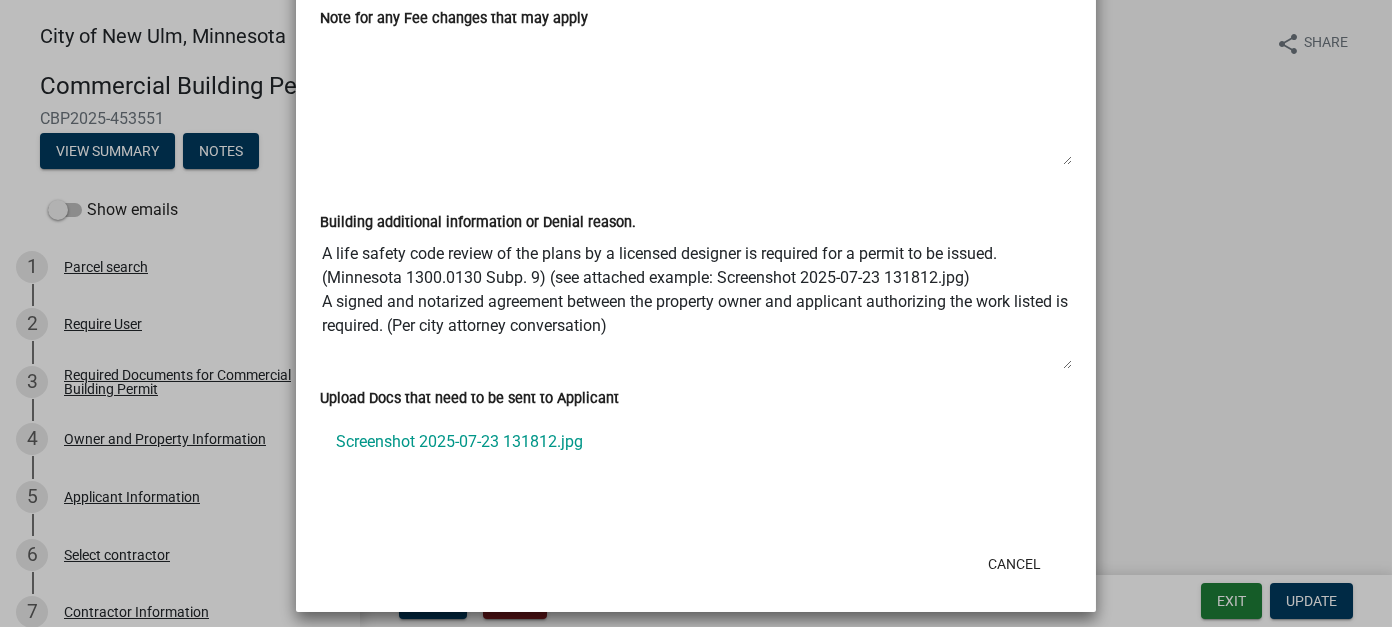 scroll, scrollTop: 1387, scrollLeft: 0, axis: vertical 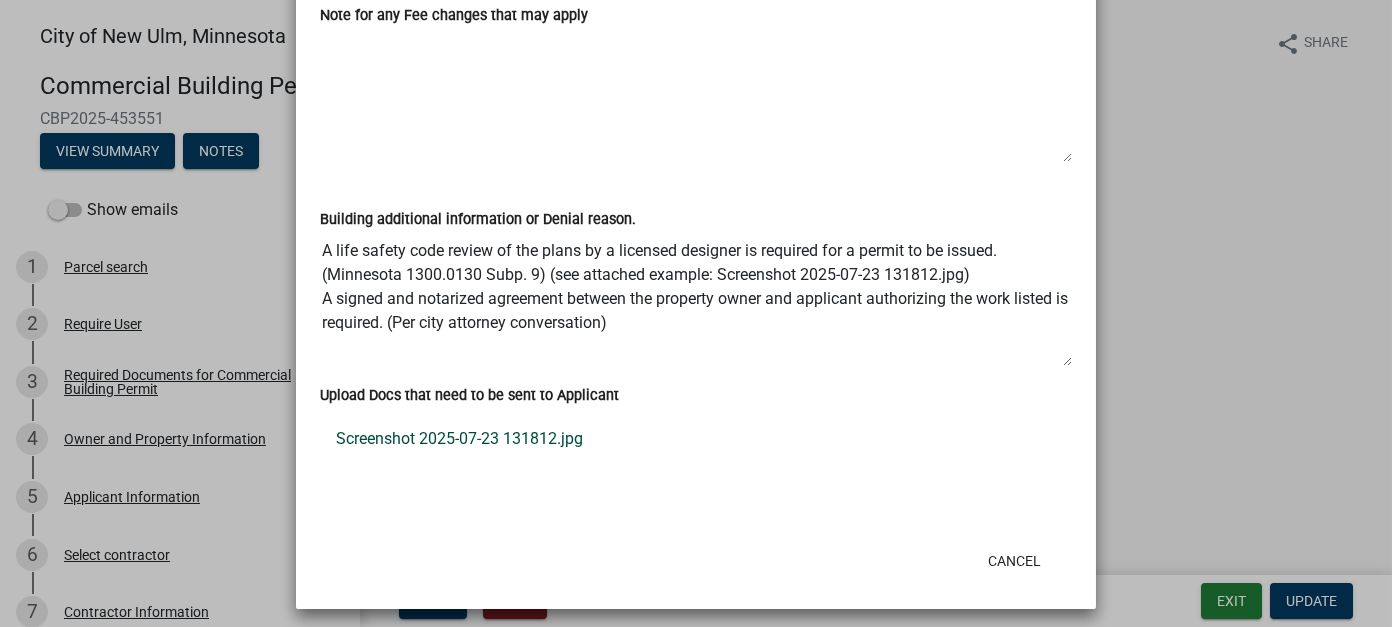 click on "Screenshot 2025-07-23 131812.jpg" 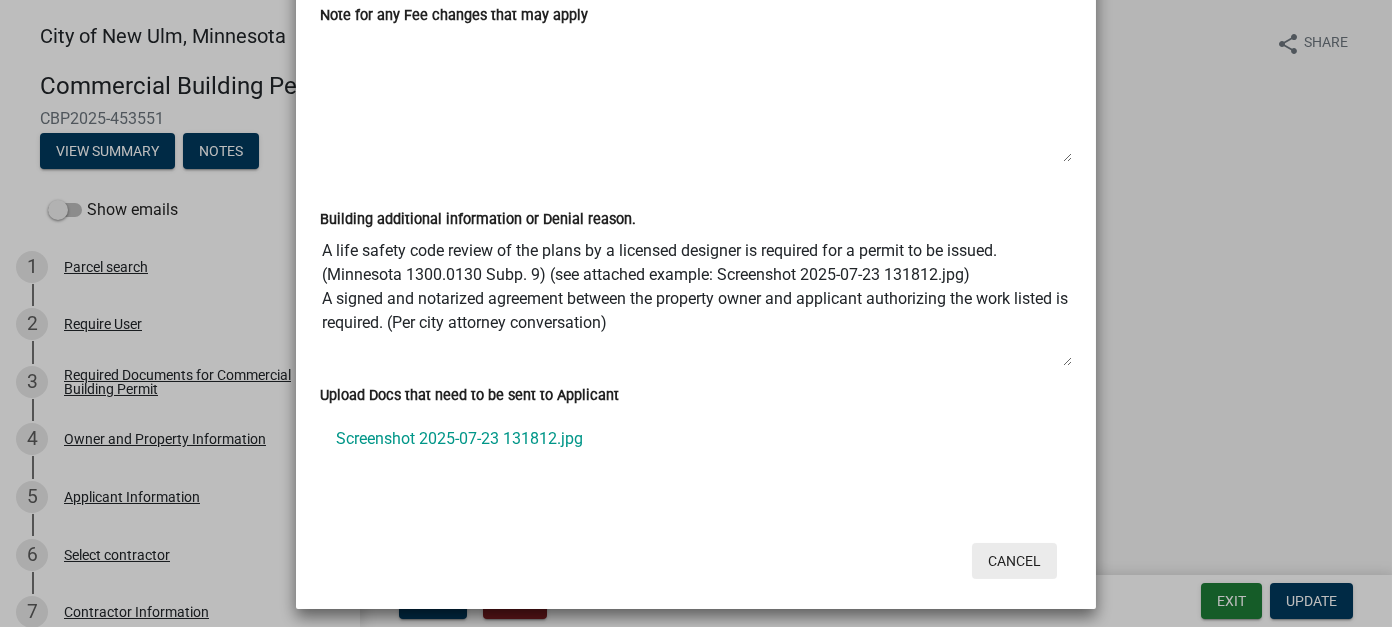 click on "Cancel" 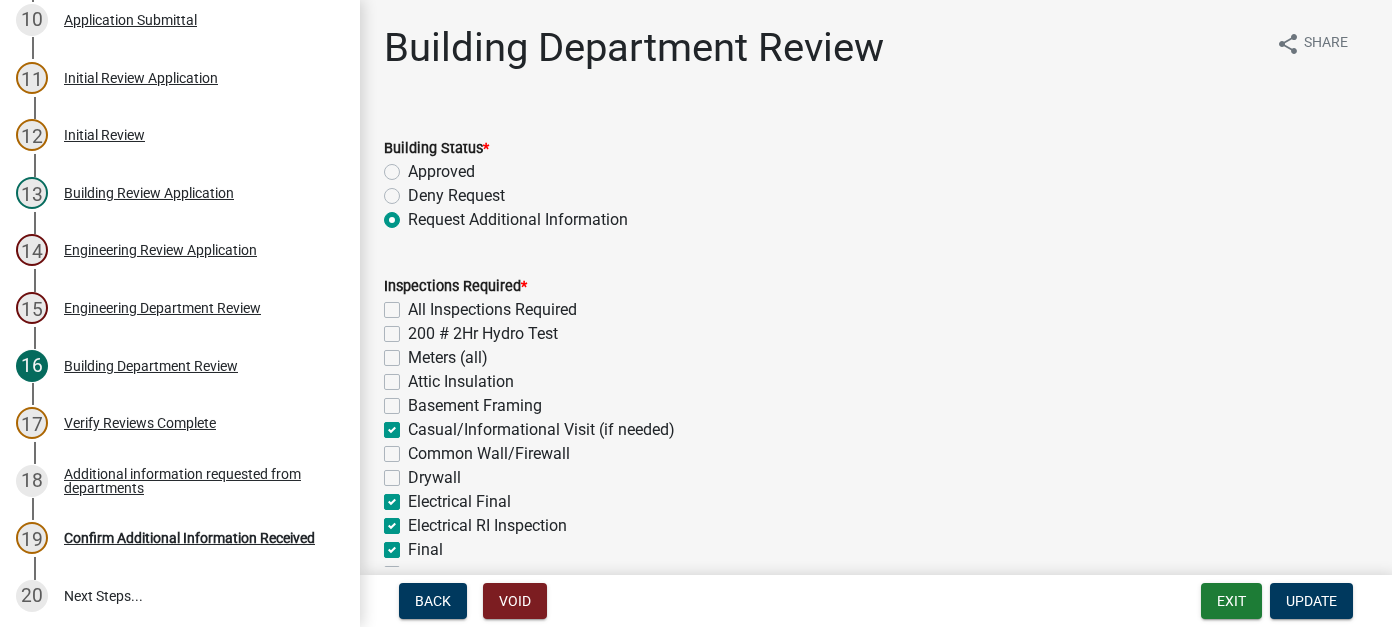 scroll, scrollTop: 800, scrollLeft: 0, axis: vertical 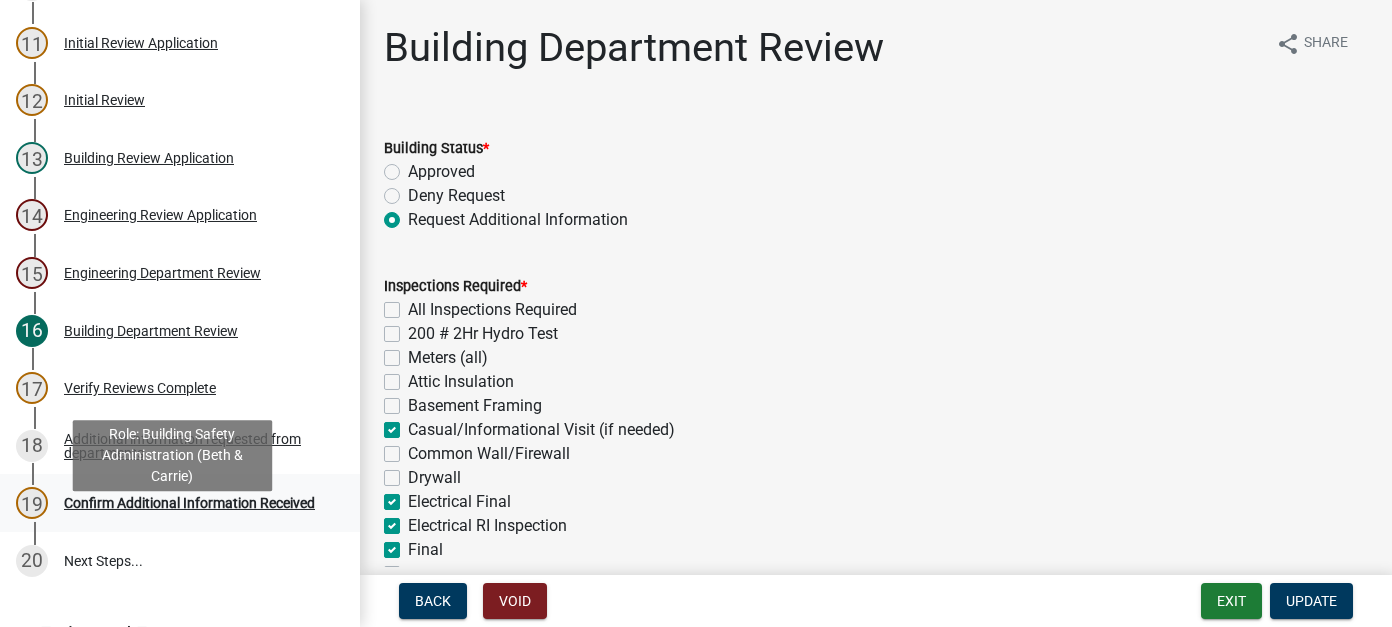 click on "Confirm Additional Information Received" at bounding box center [189, 503] 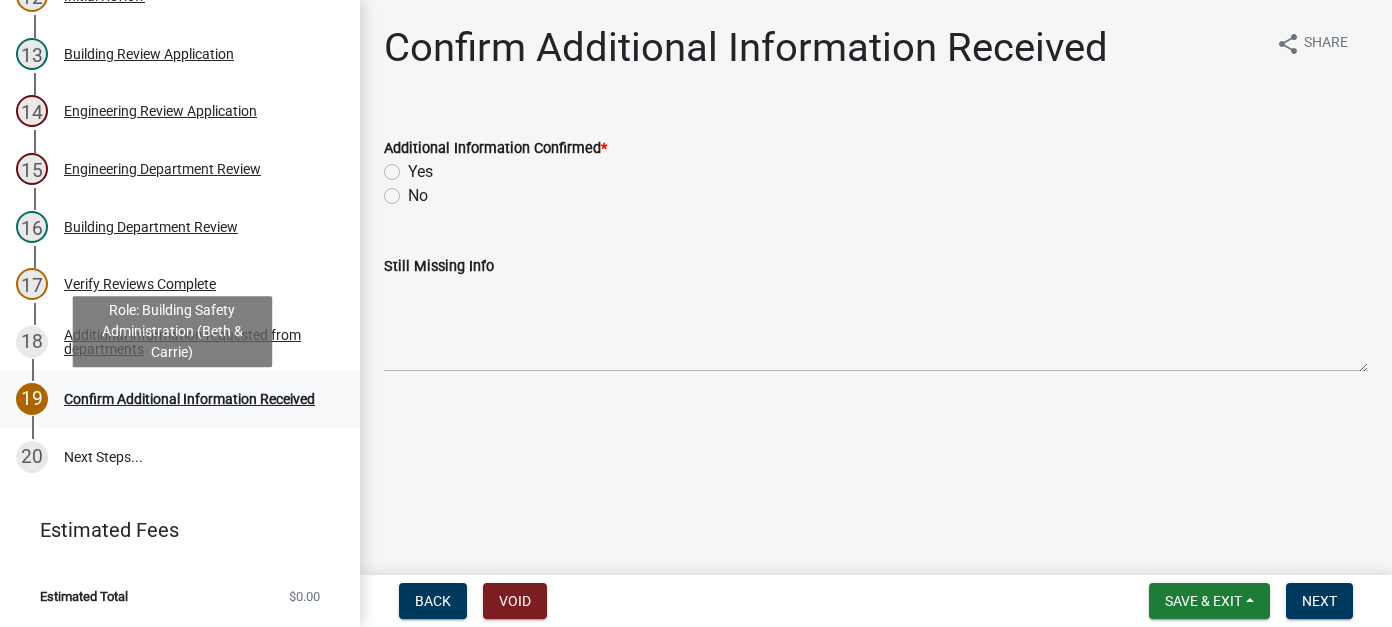 scroll, scrollTop: 931, scrollLeft: 0, axis: vertical 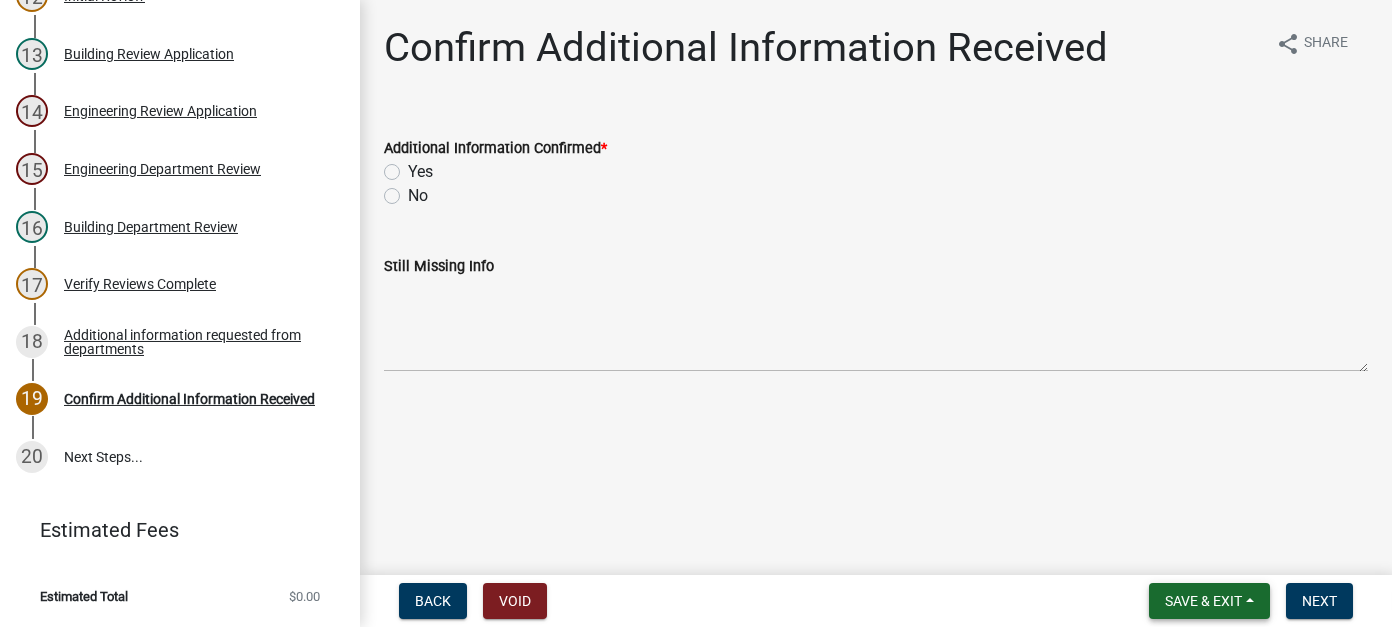 click on "Save & Exit" at bounding box center (1203, 601) 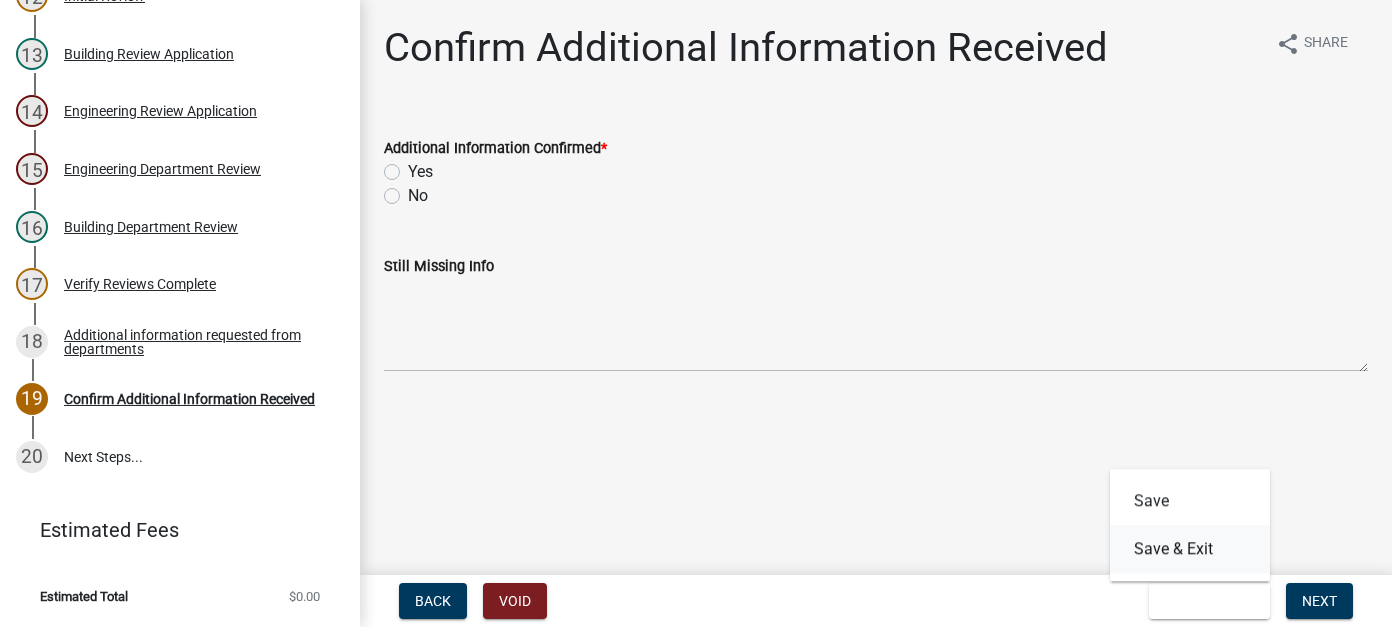click on "Save & Exit" at bounding box center (1190, 549) 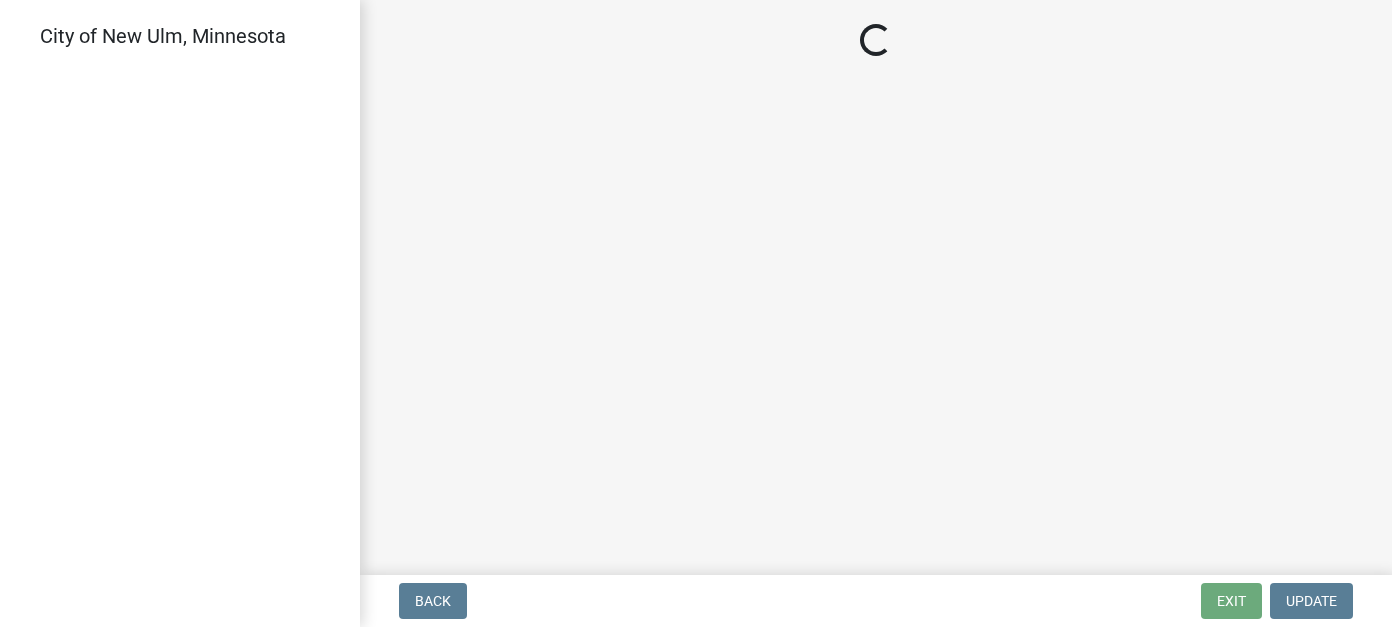 scroll, scrollTop: 0, scrollLeft: 0, axis: both 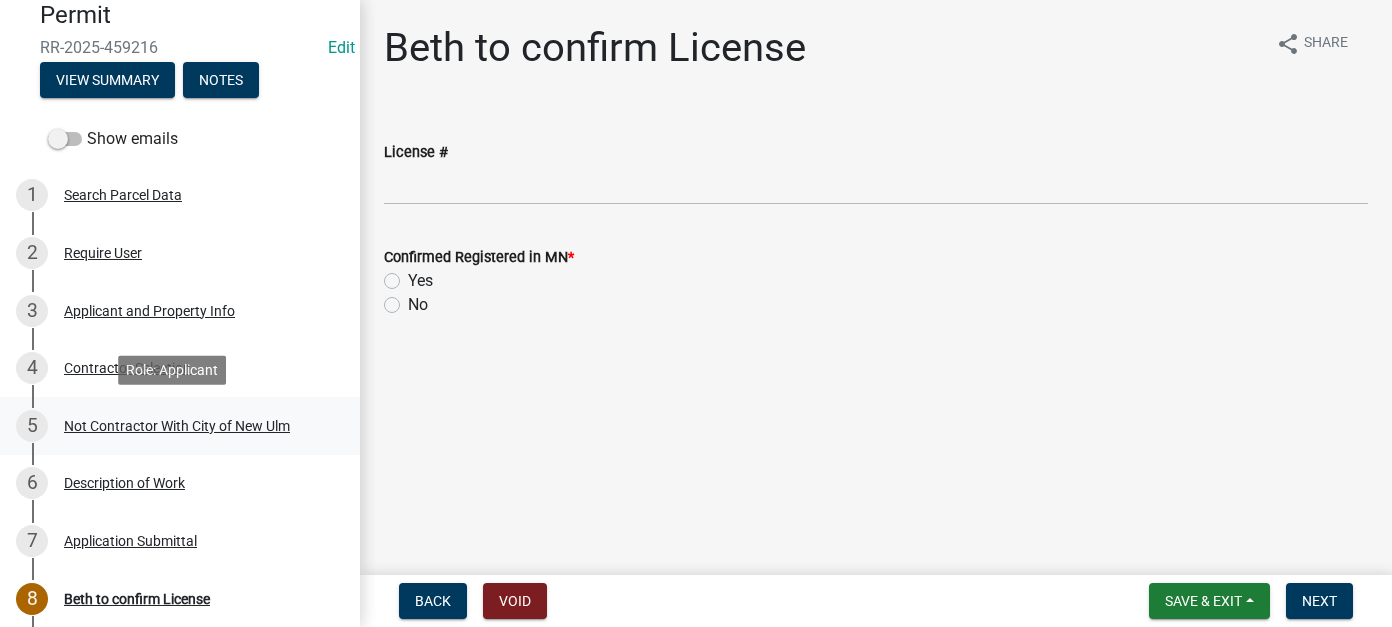 click on "Not Contractor With City of New Ulm" at bounding box center (177, 426) 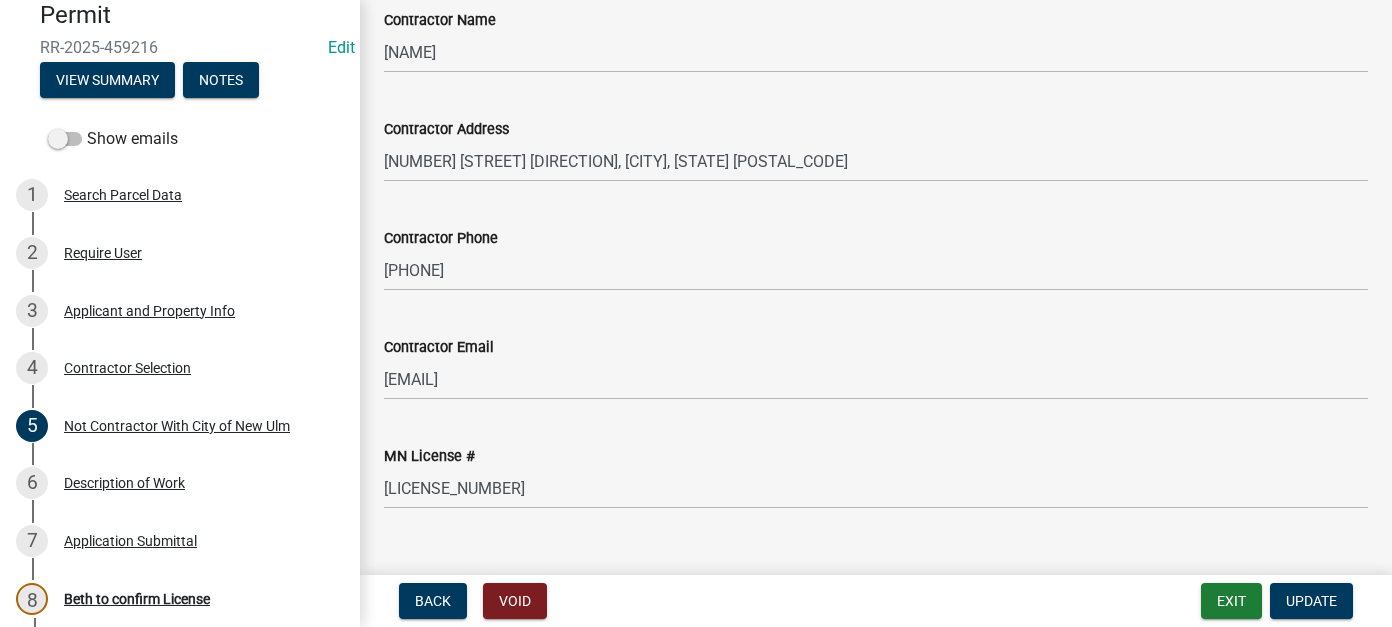 scroll, scrollTop: 400, scrollLeft: 0, axis: vertical 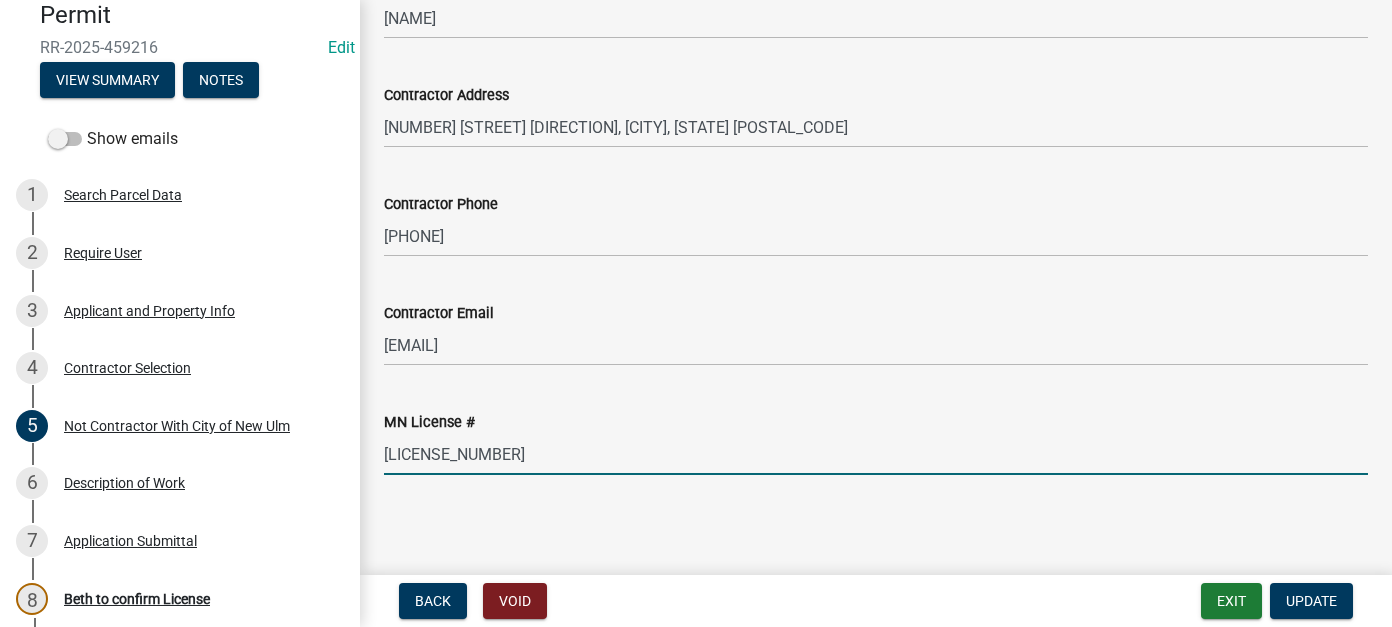 drag, startPoint x: 486, startPoint y: 442, endPoint x: 374, endPoint y: 439, distance: 112.04017 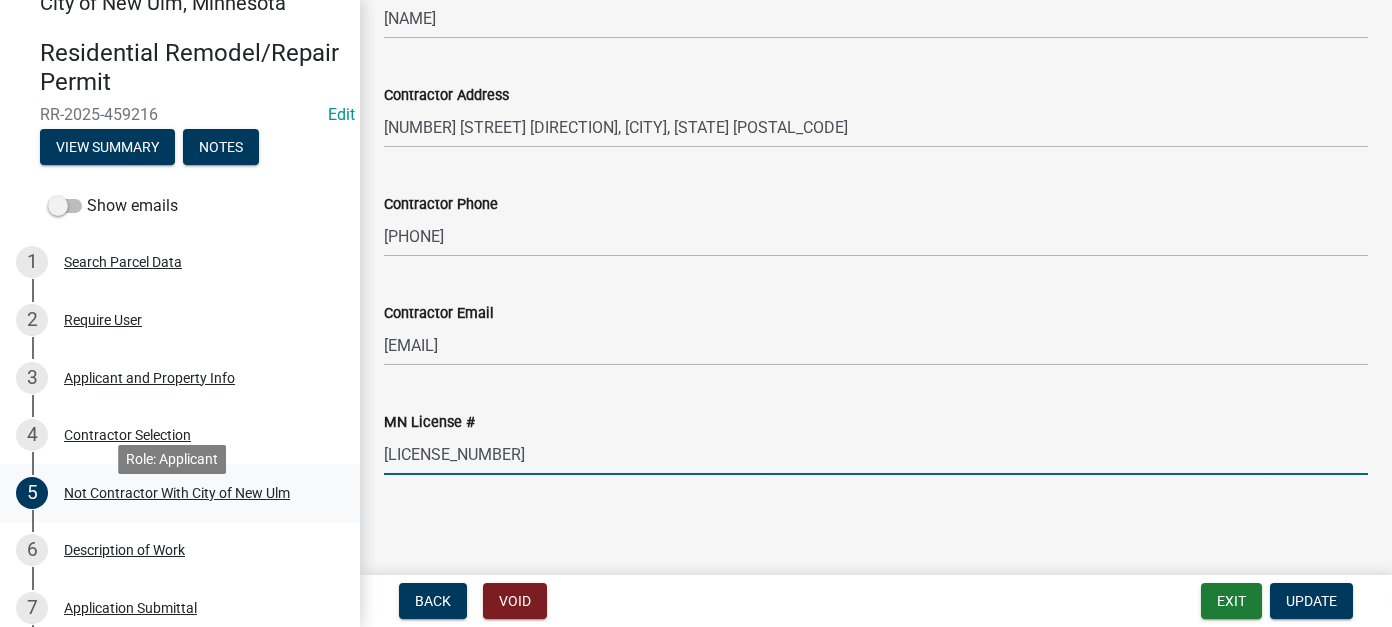 scroll, scrollTop: 0, scrollLeft: 0, axis: both 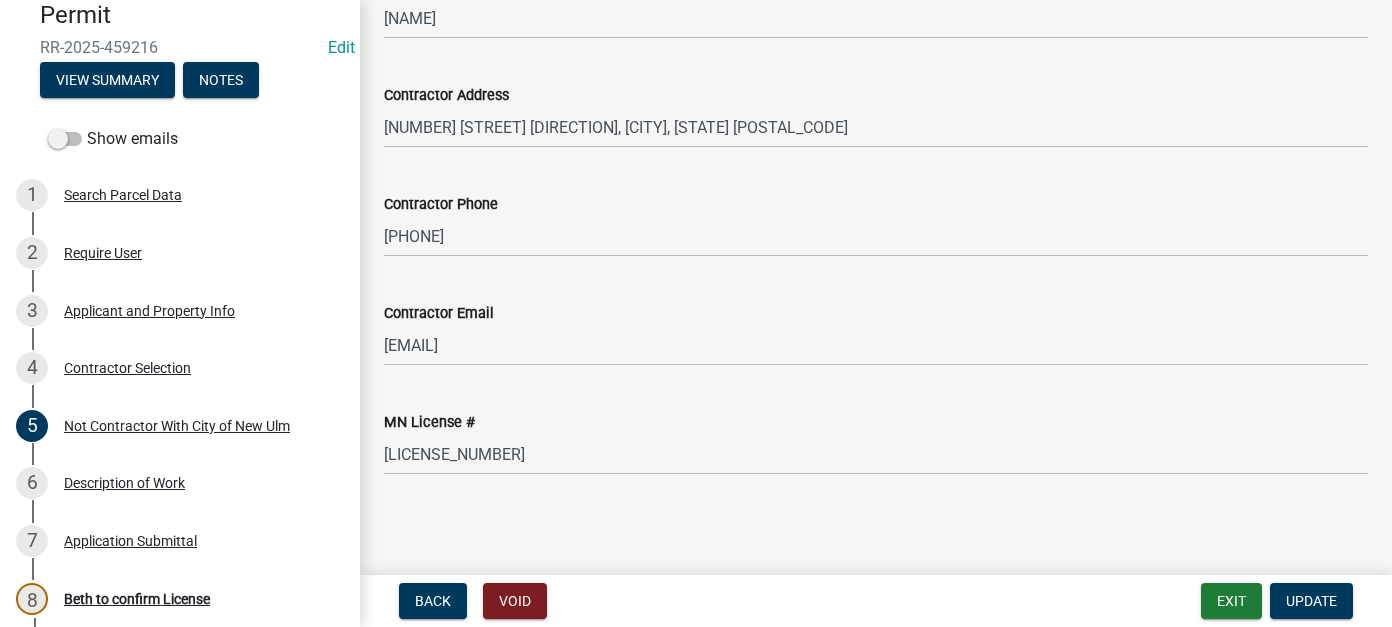 click on "6     Description of Work" at bounding box center [172, 483] 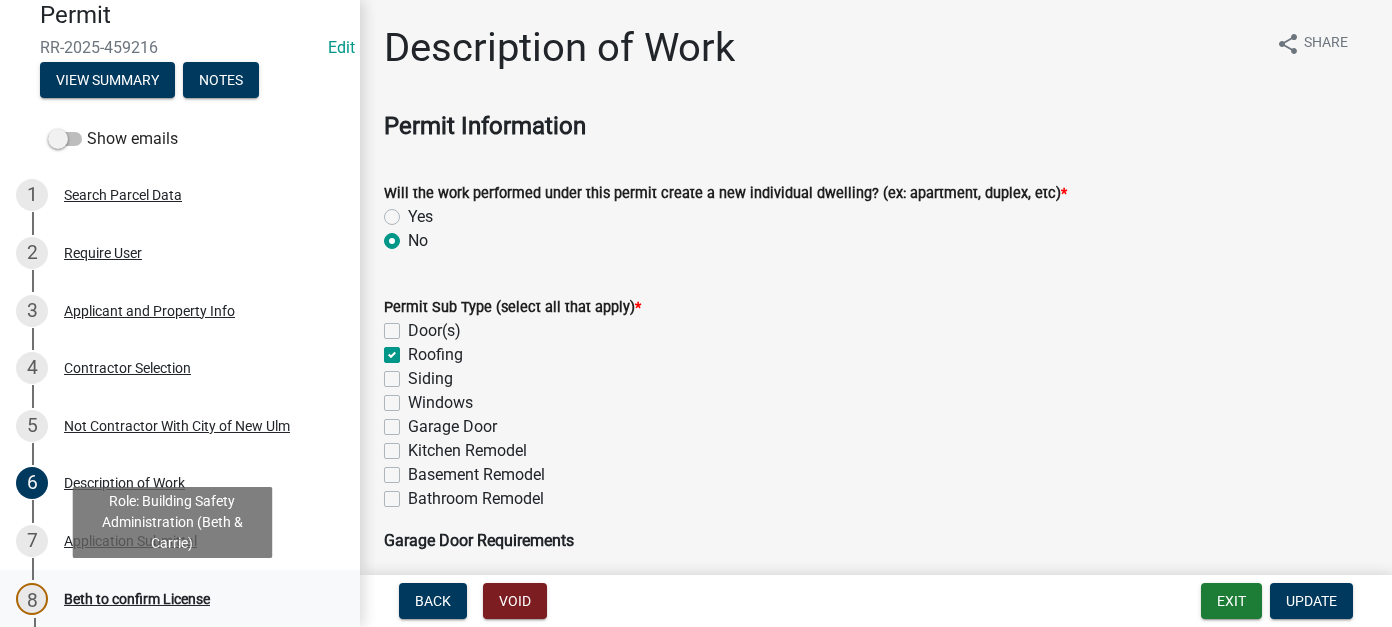 click on "Beth to confirm License" at bounding box center [137, 599] 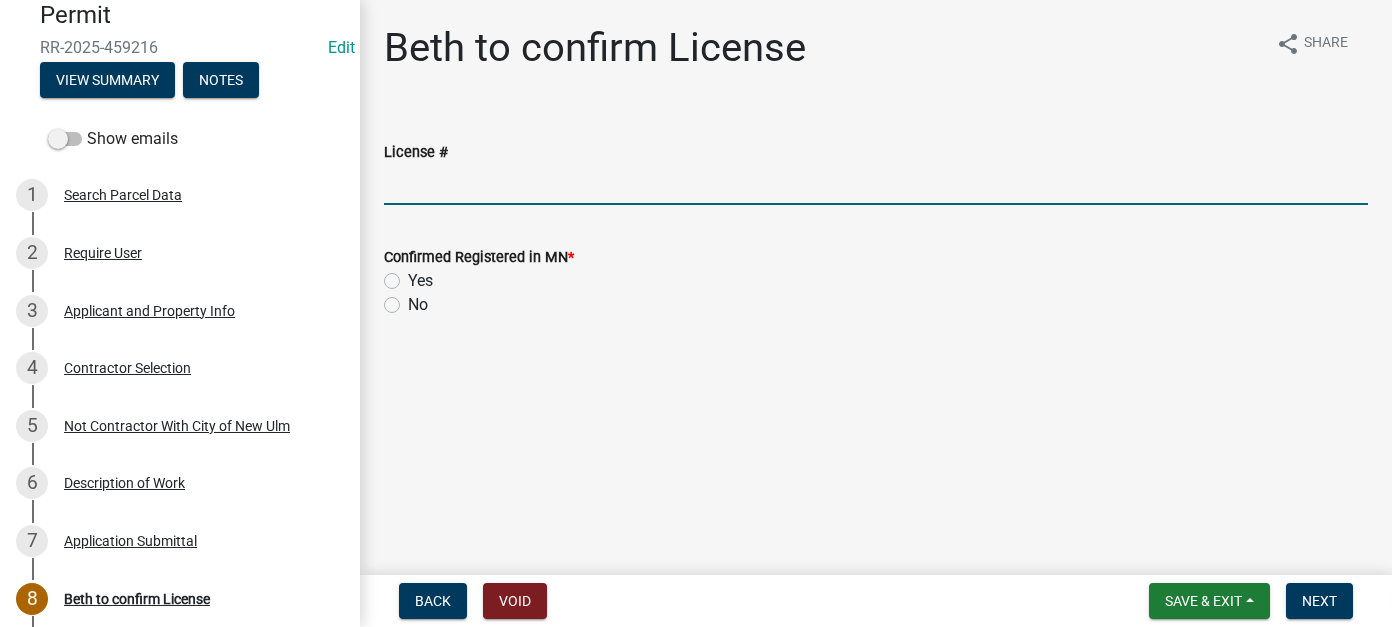 click on "License #" at bounding box center (876, 184) 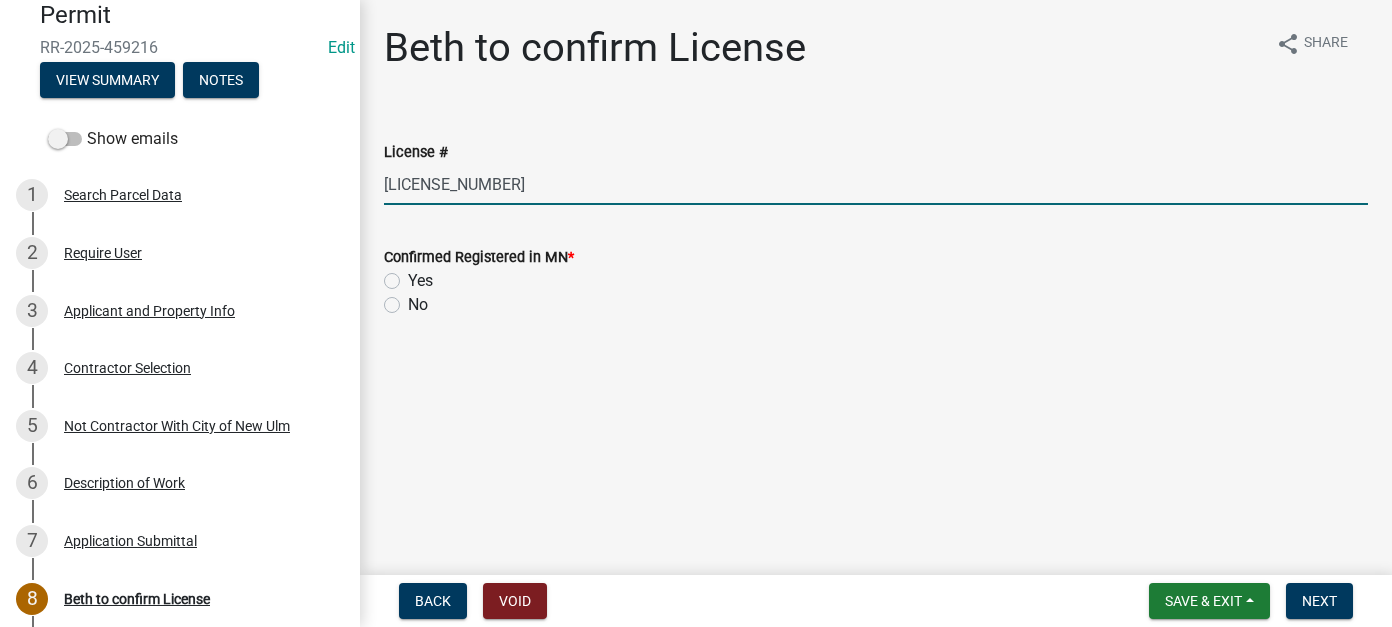 type on "[NUMBER]" 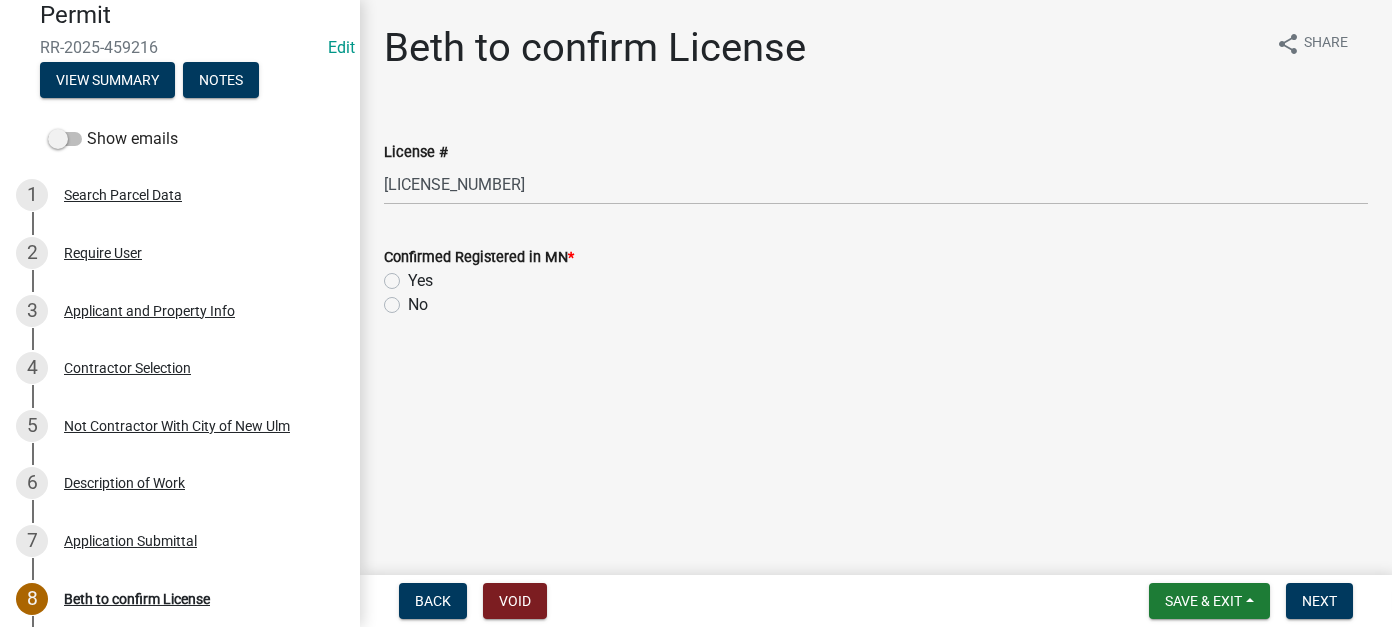 click on "Yes" 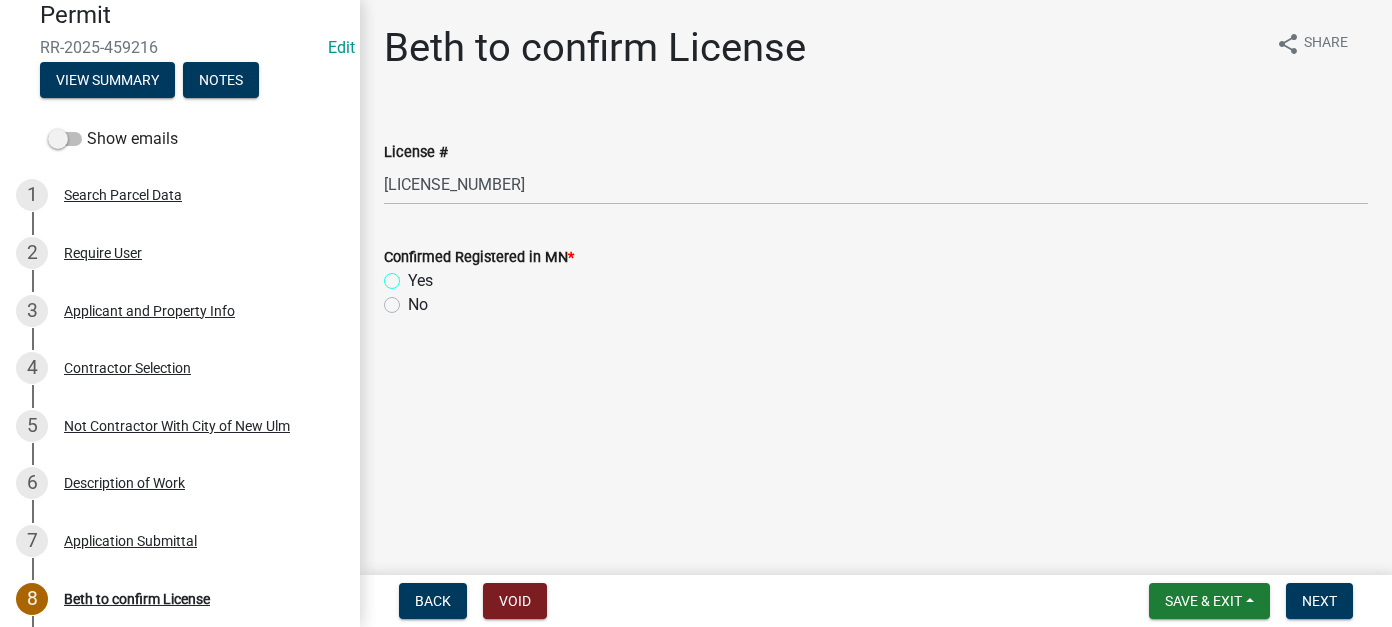 click on "Yes" at bounding box center [414, 275] 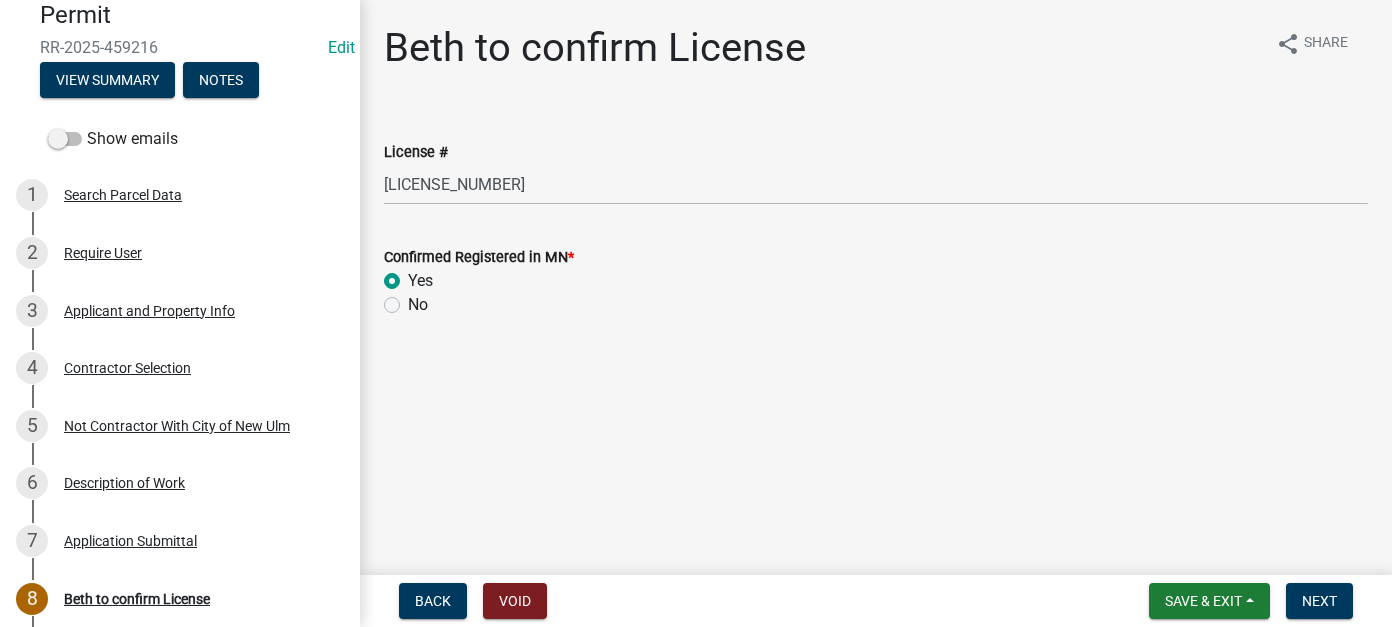 radio on "true" 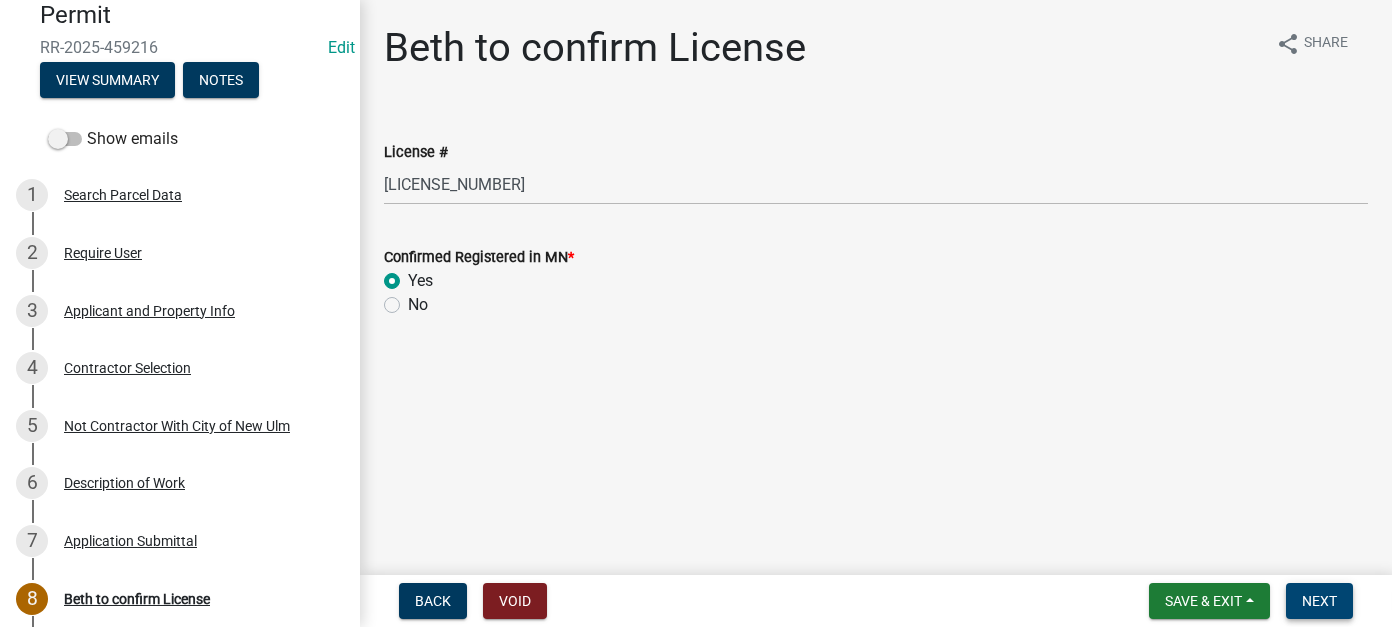 click on "Next" at bounding box center (1319, 601) 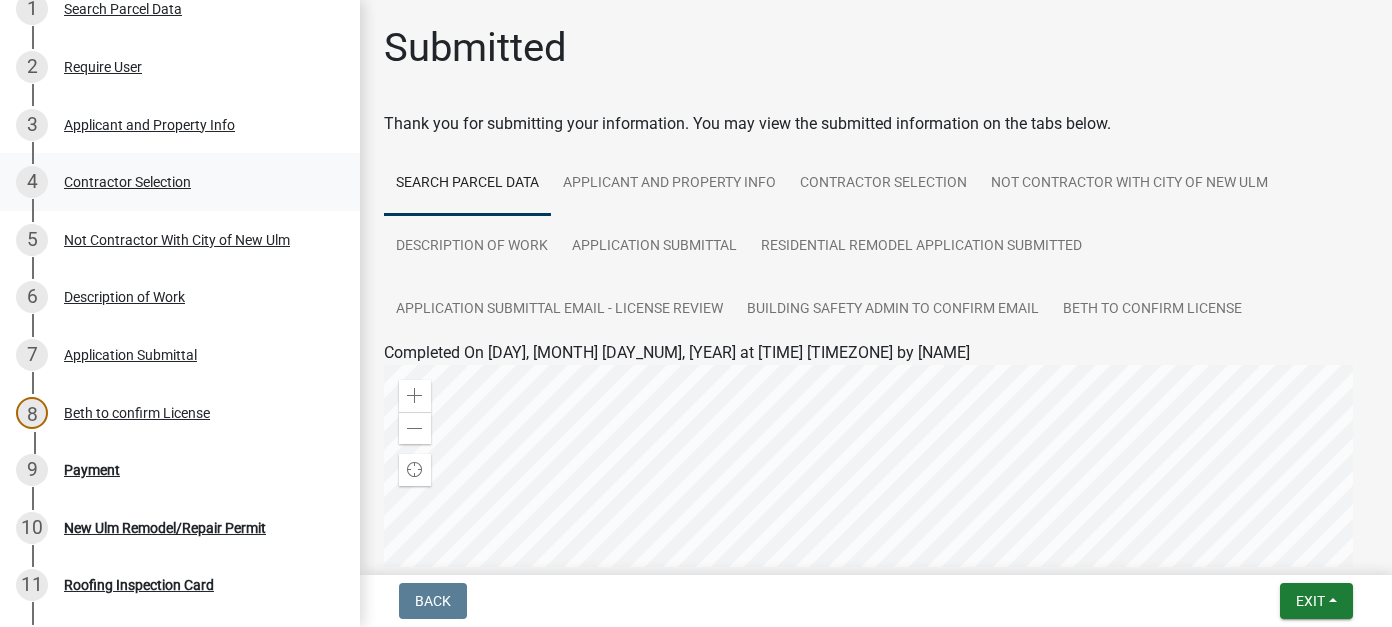 scroll, scrollTop: 631, scrollLeft: 0, axis: vertical 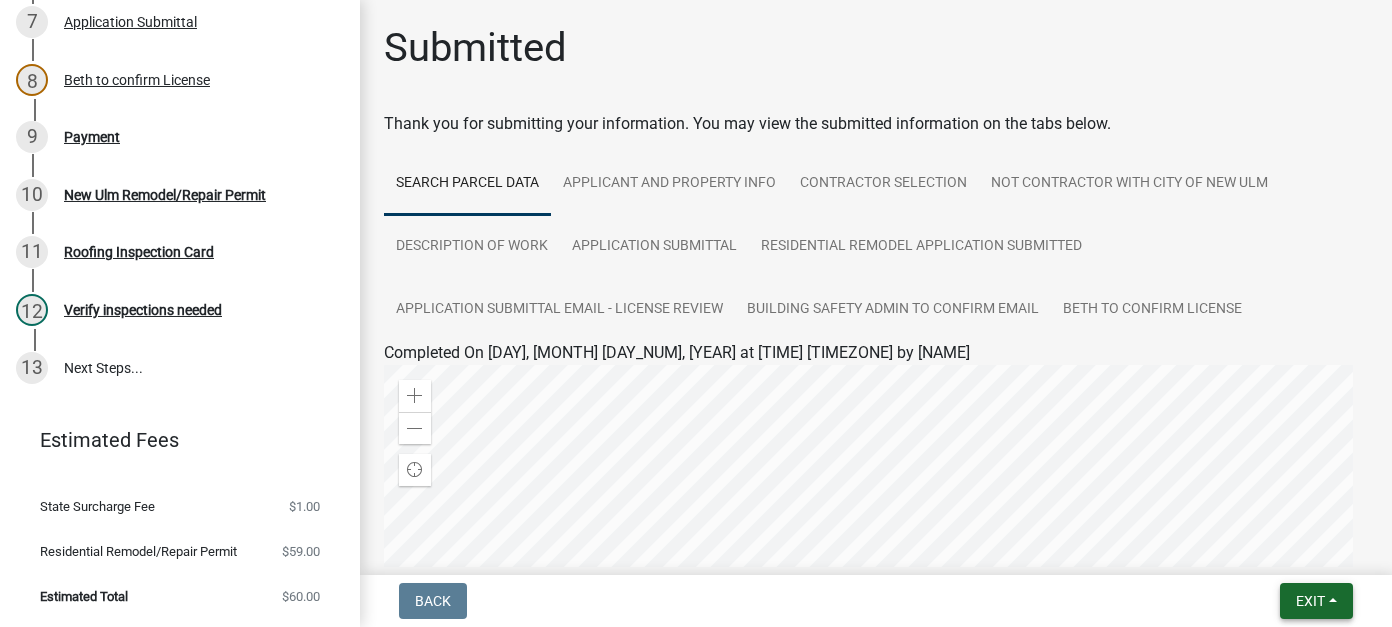 click on "Exit" at bounding box center (1310, 601) 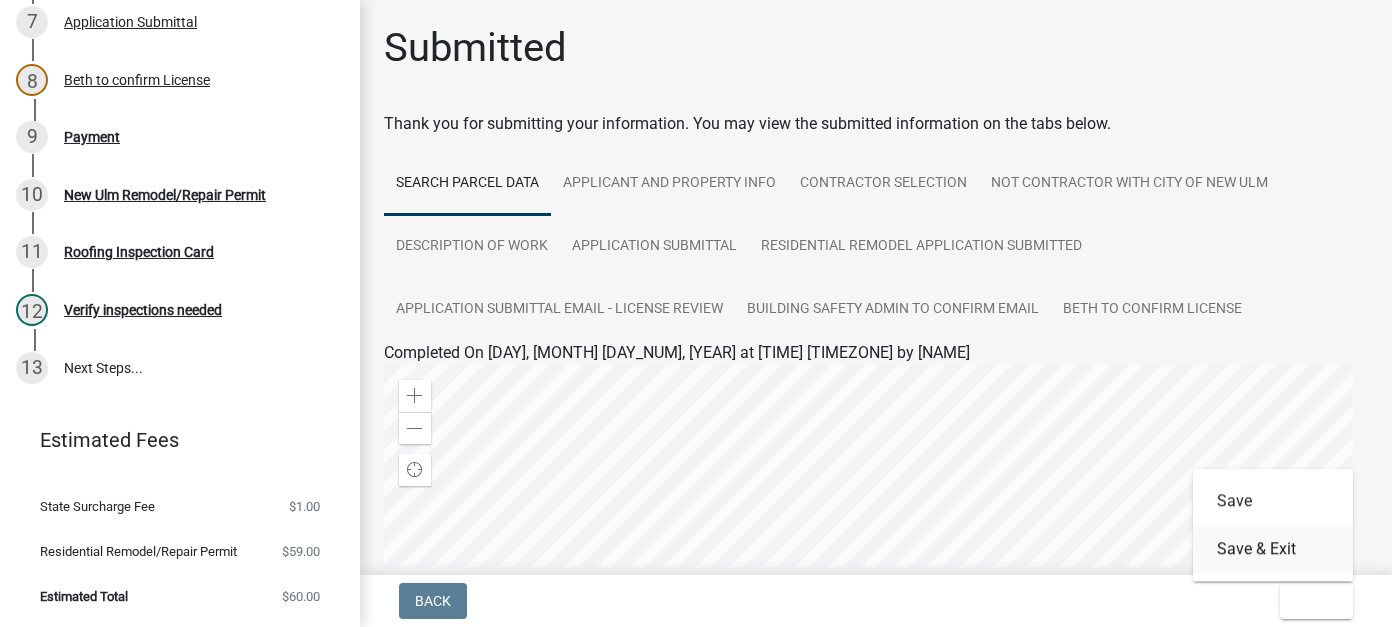 click on "Save & Exit" at bounding box center [1273, 549] 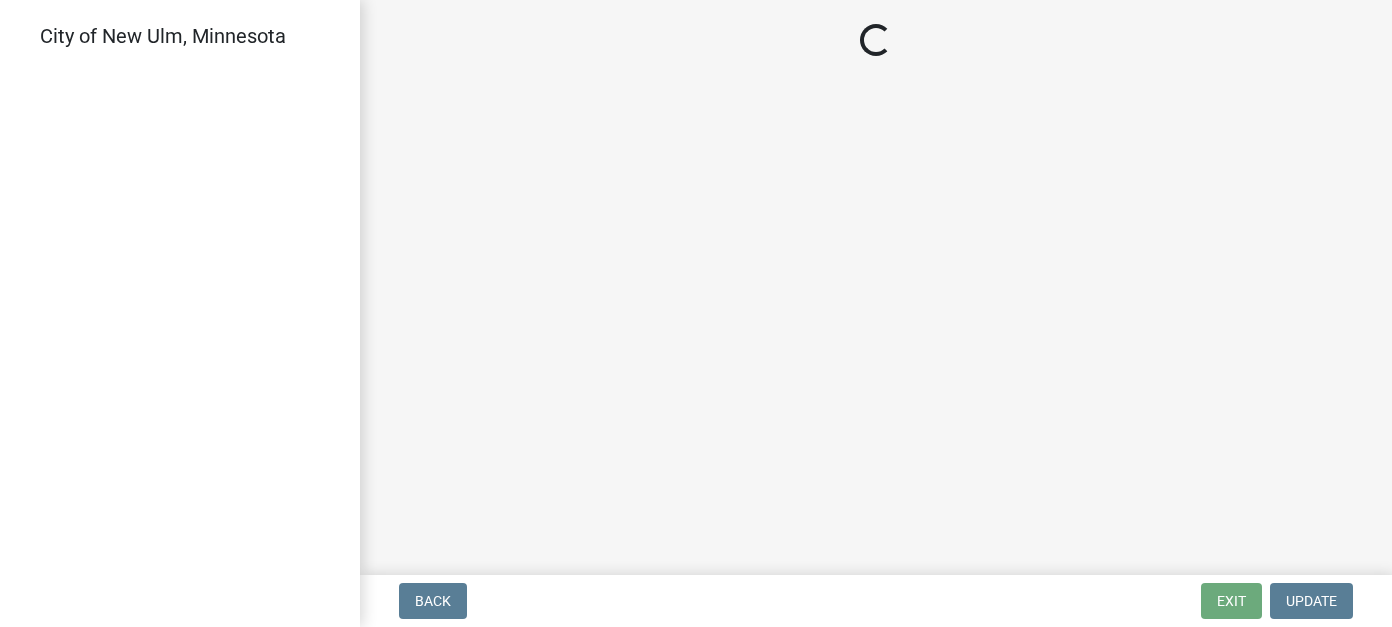 scroll, scrollTop: 0, scrollLeft: 0, axis: both 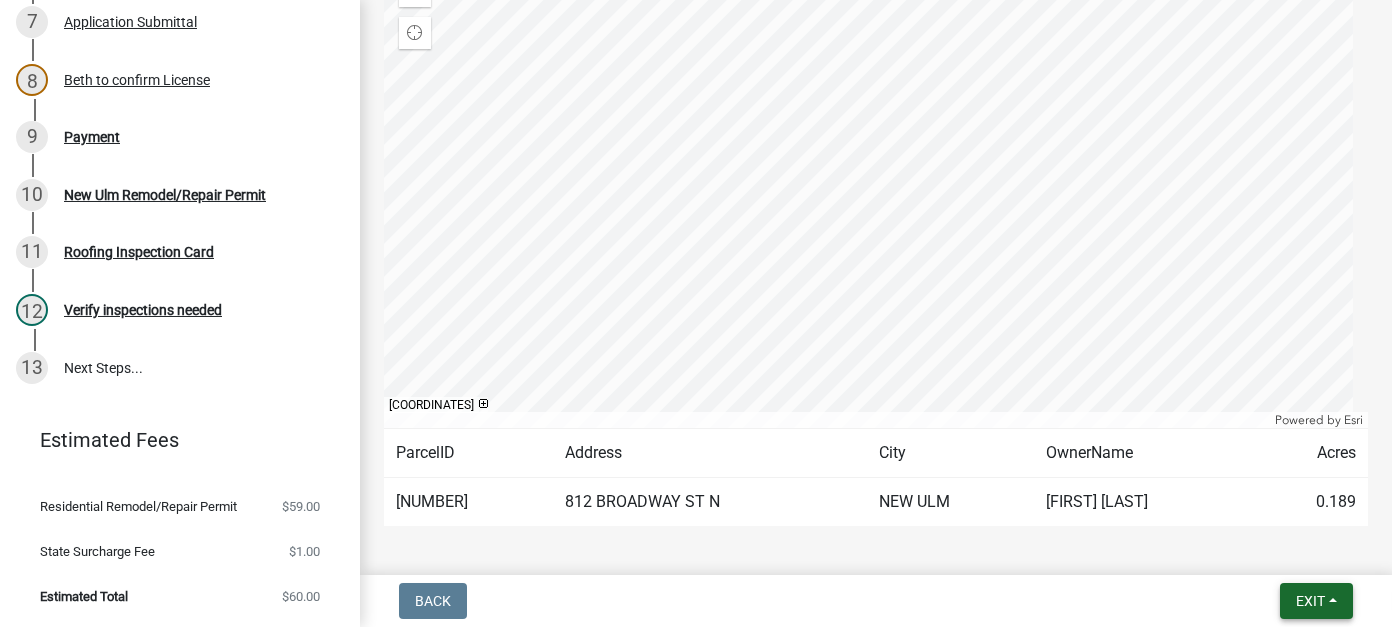 click on "Exit" at bounding box center [1310, 601] 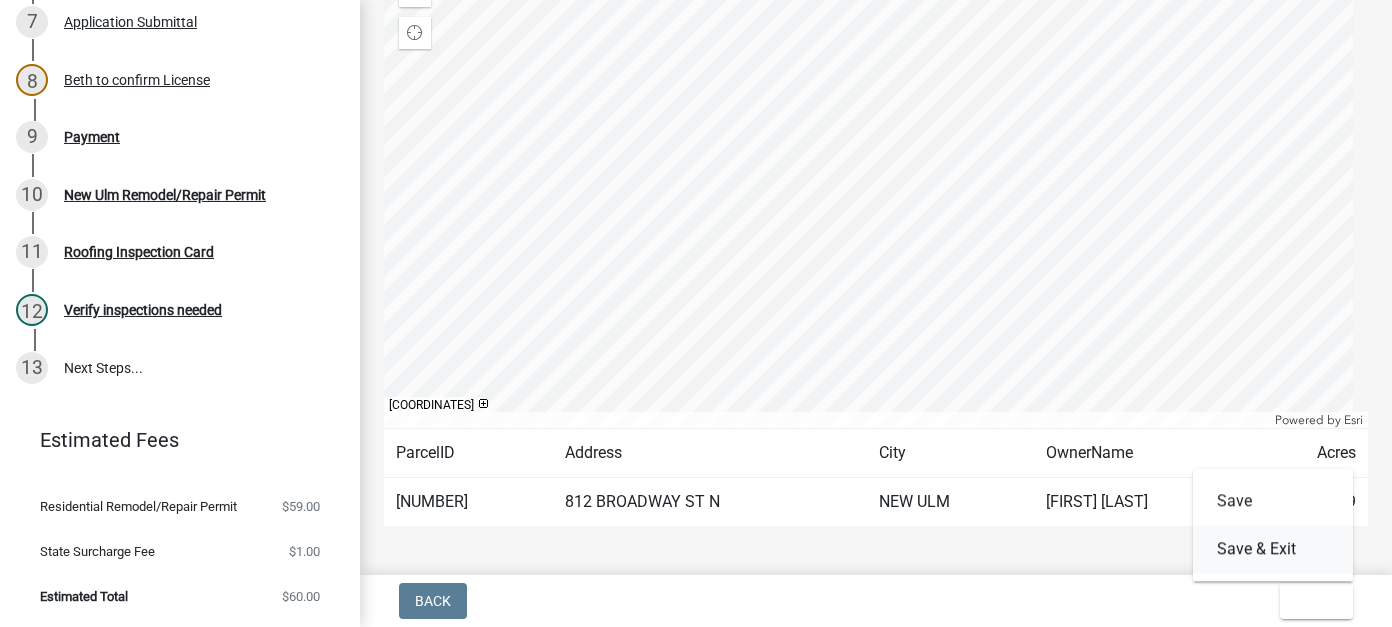 click on "Save & Exit" at bounding box center (1273, 549) 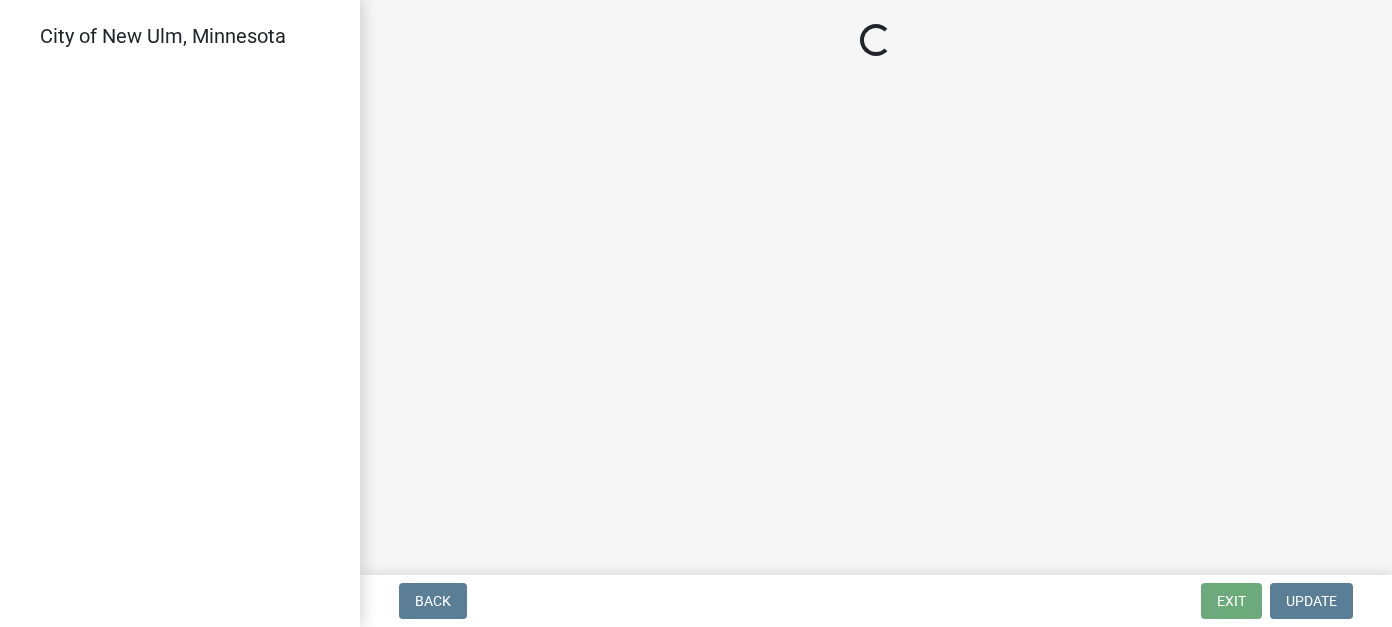 scroll, scrollTop: 0, scrollLeft: 0, axis: both 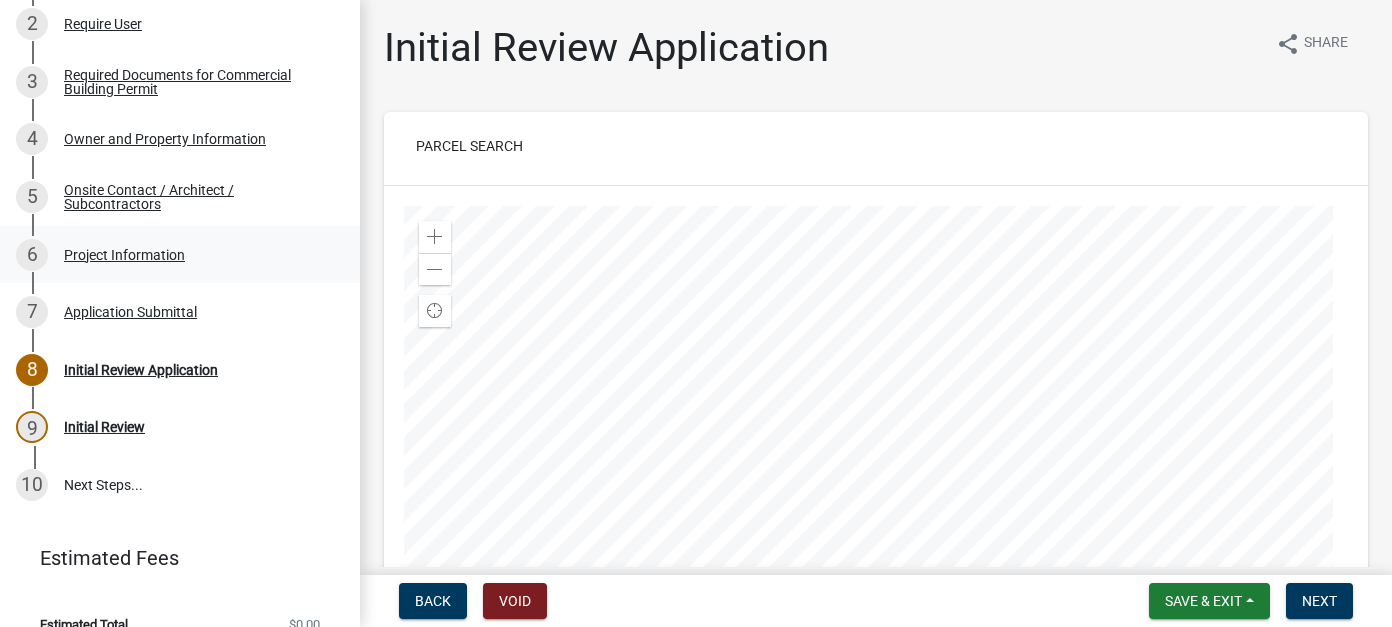 click on "Project Information" at bounding box center (124, 255) 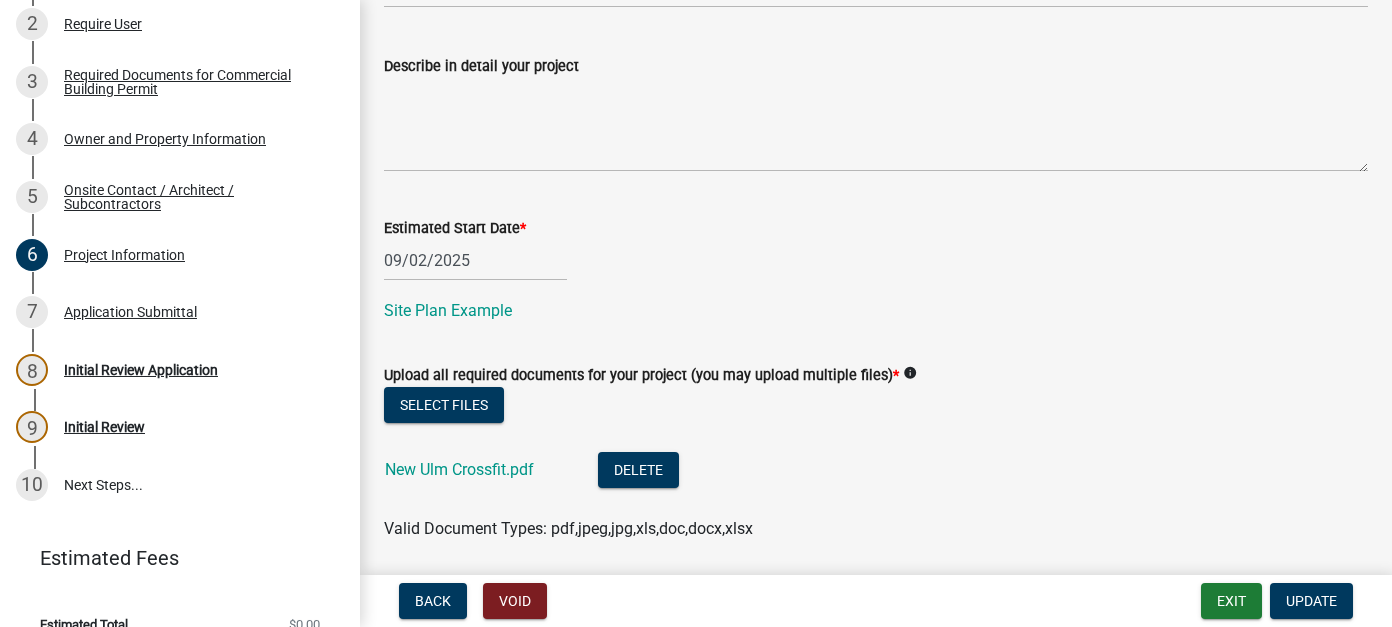 scroll, scrollTop: 1000, scrollLeft: 0, axis: vertical 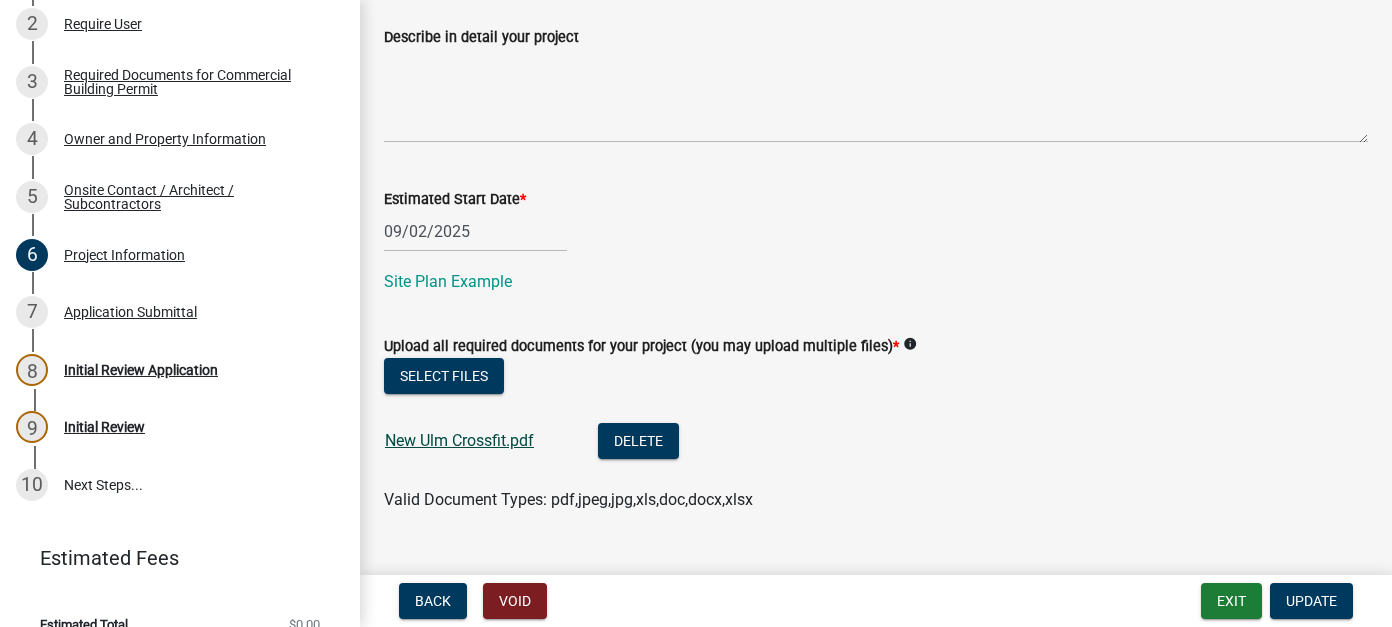 click on "New Ulm Crossfit.pdf" 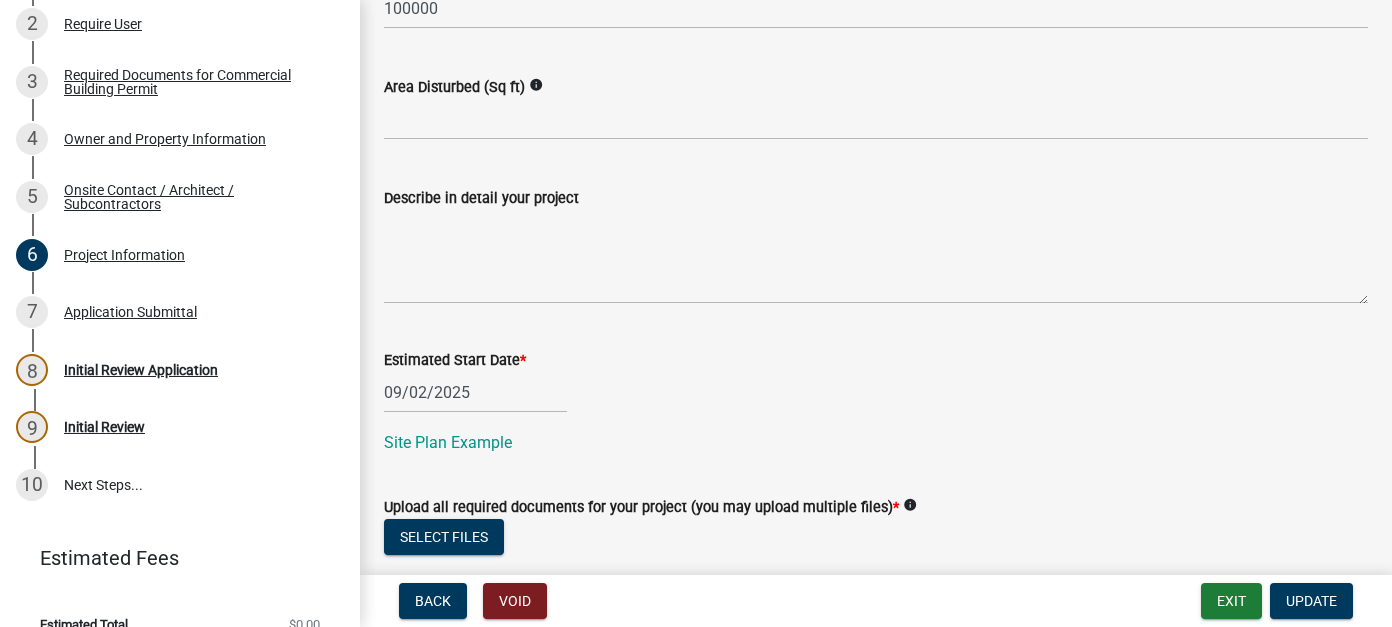 scroll, scrollTop: 1039, scrollLeft: 0, axis: vertical 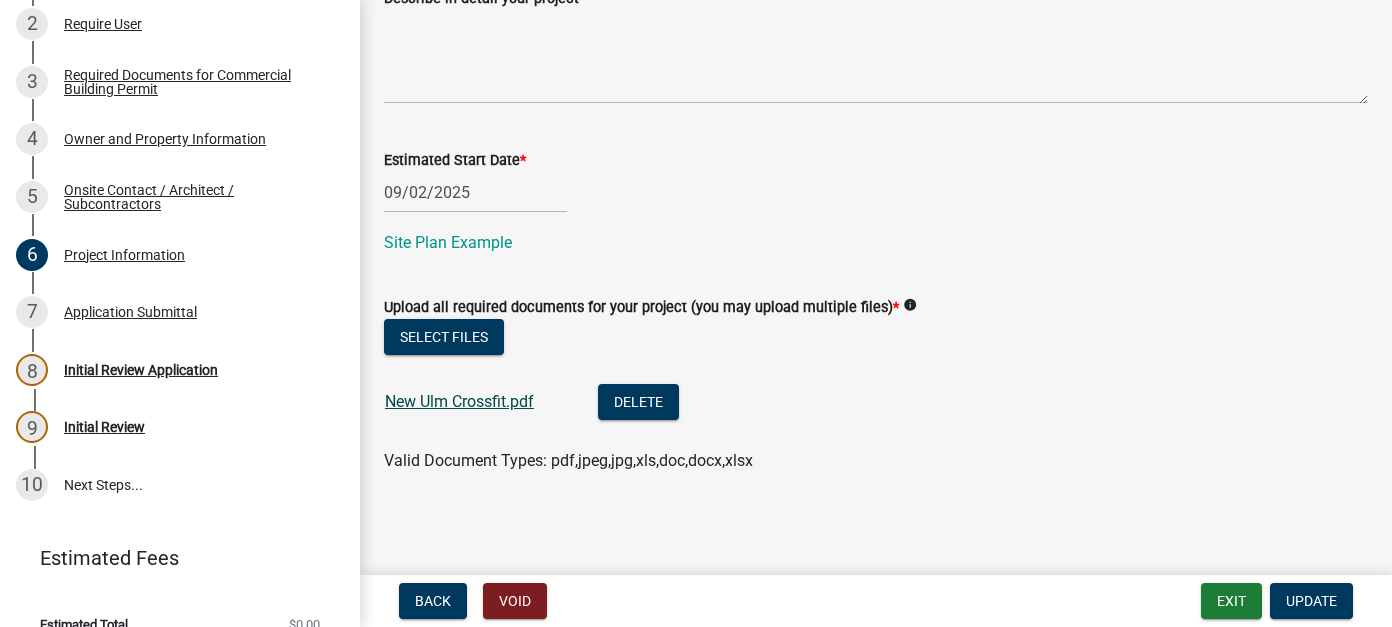 click on "New Ulm Crossfit.pdf" 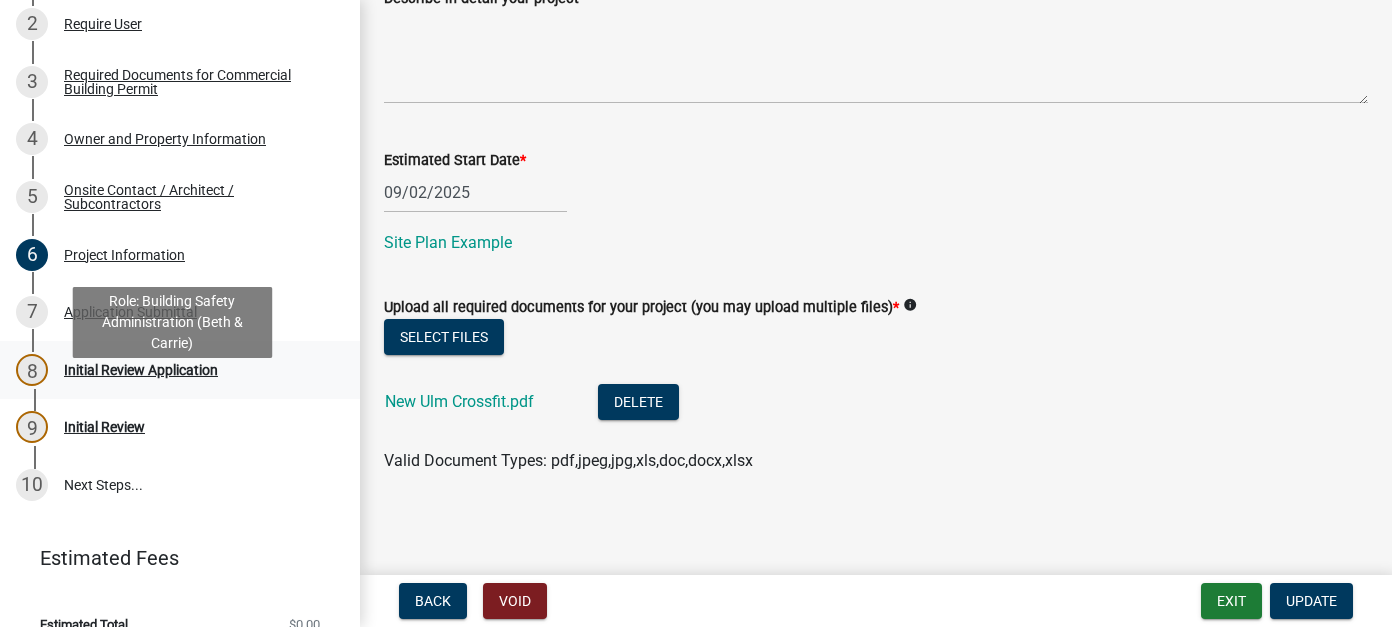 click on "Initial Review Application" at bounding box center [141, 370] 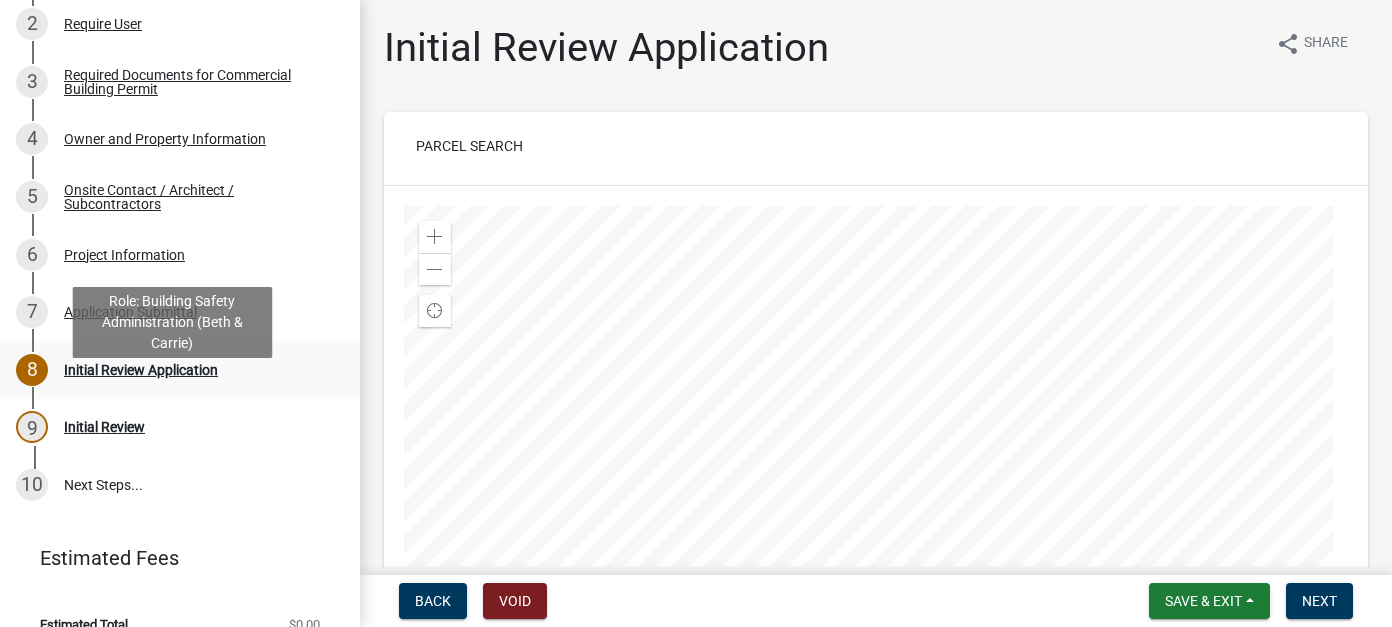 click on "Initial Review Application" at bounding box center (141, 370) 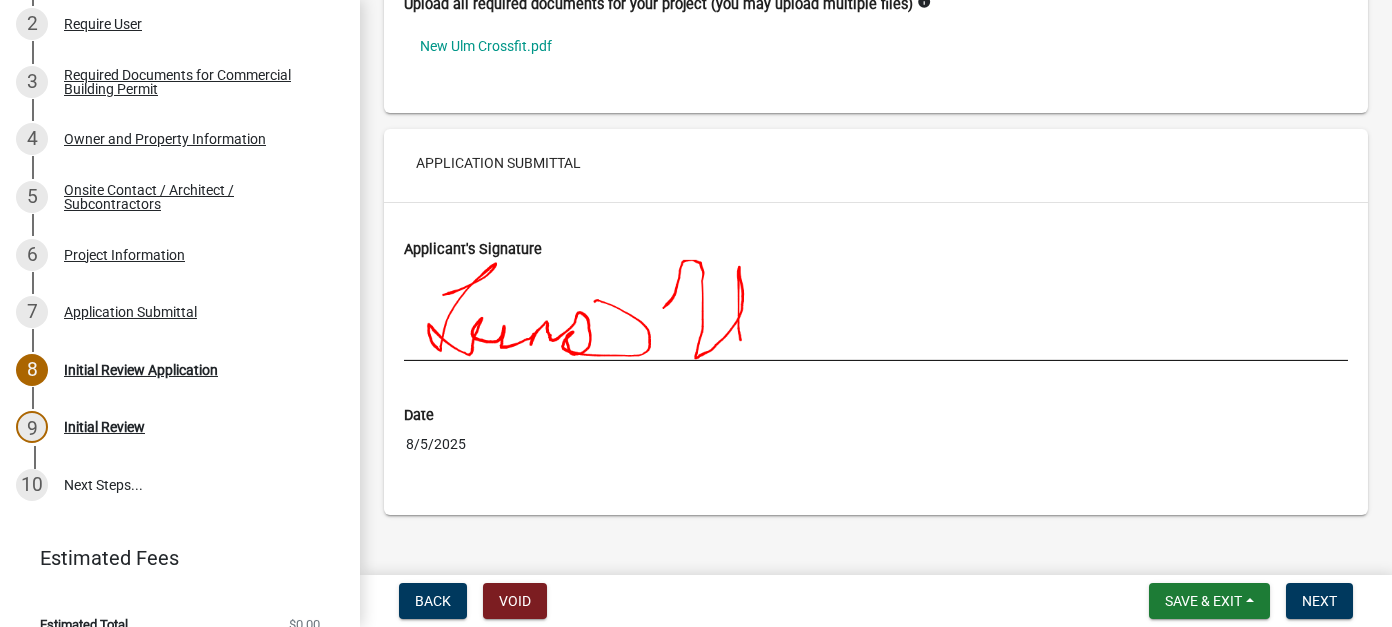 scroll, scrollTop: 5225, scrollLeft: 0, axis: vertical 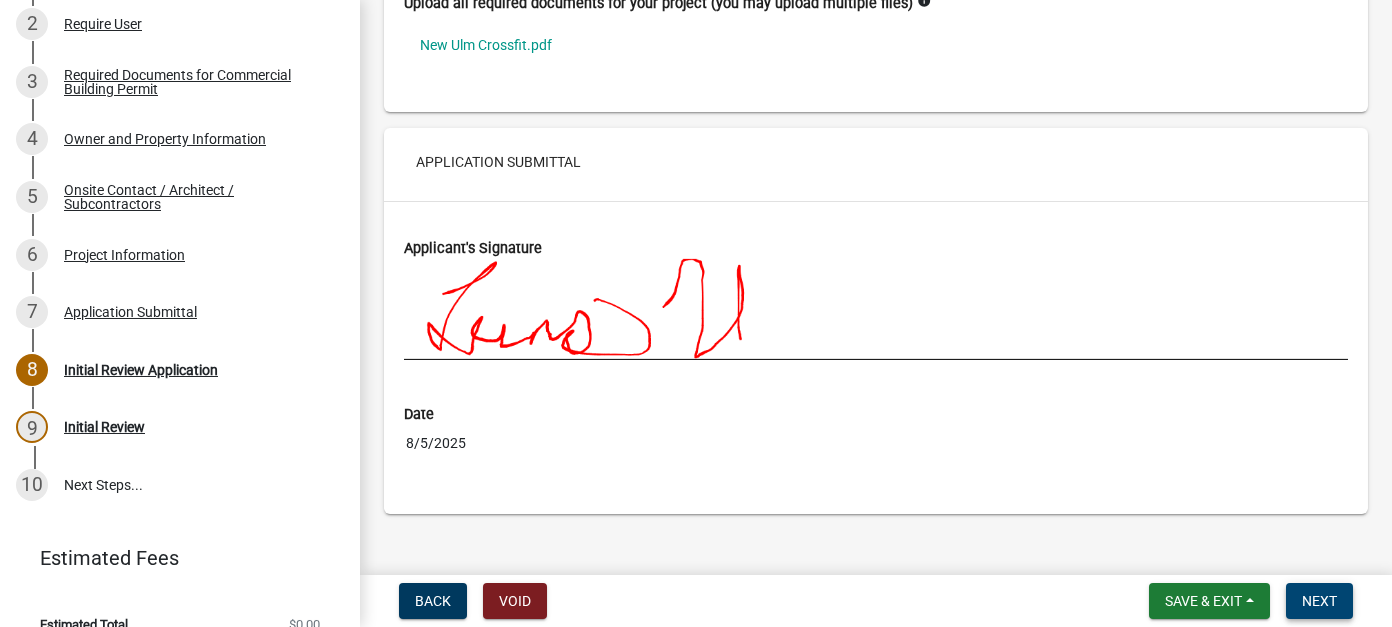 click on "Next" at bounding box center (1319, 601) 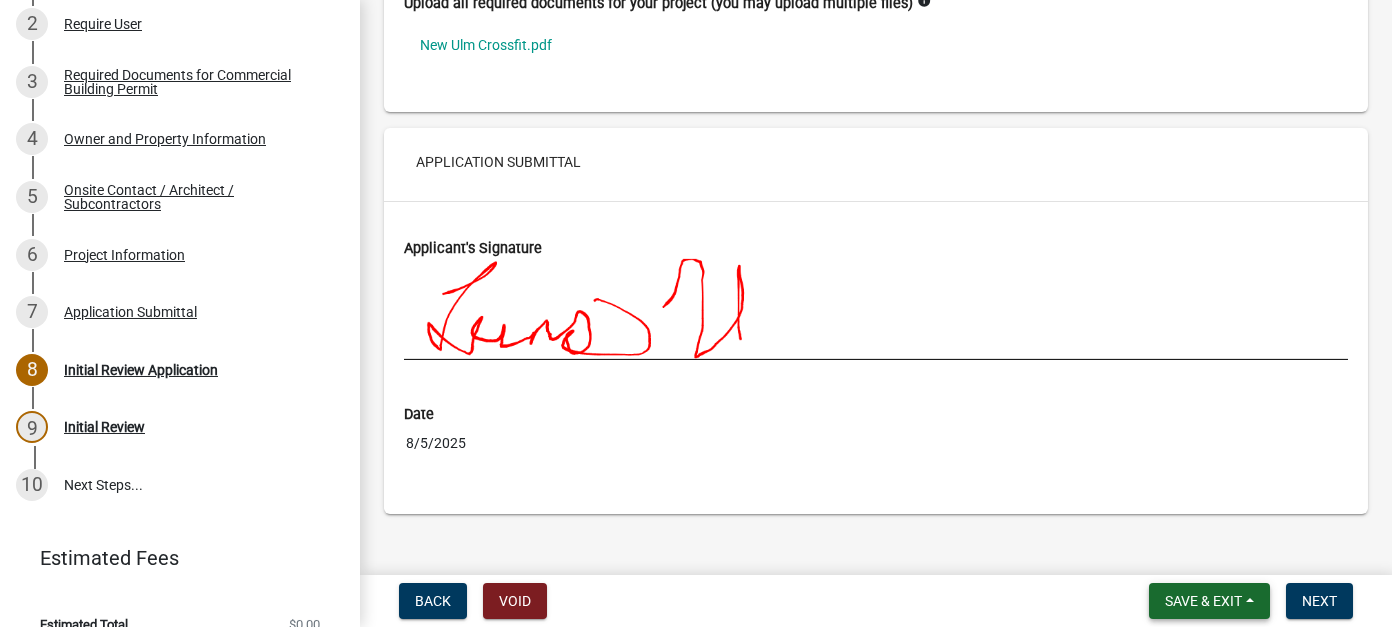 scroll, scrollTop: 0, scrollLeft: 0, axis: both 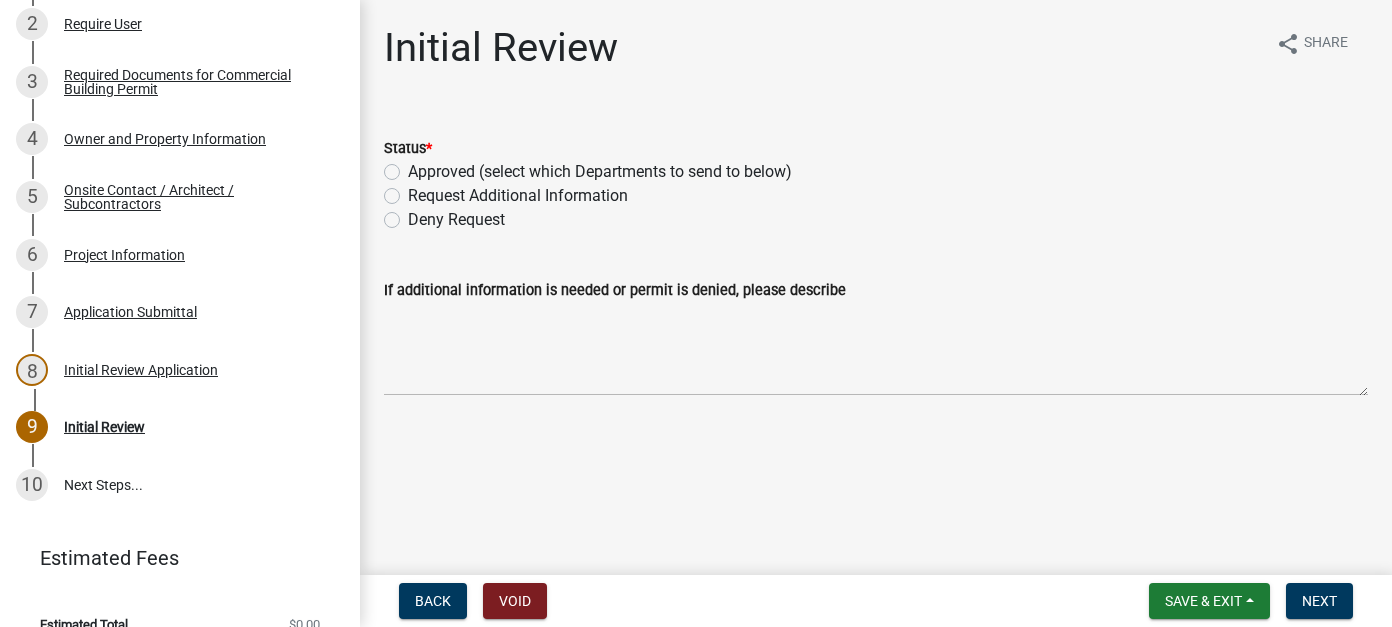 click on "Request Additional Information" 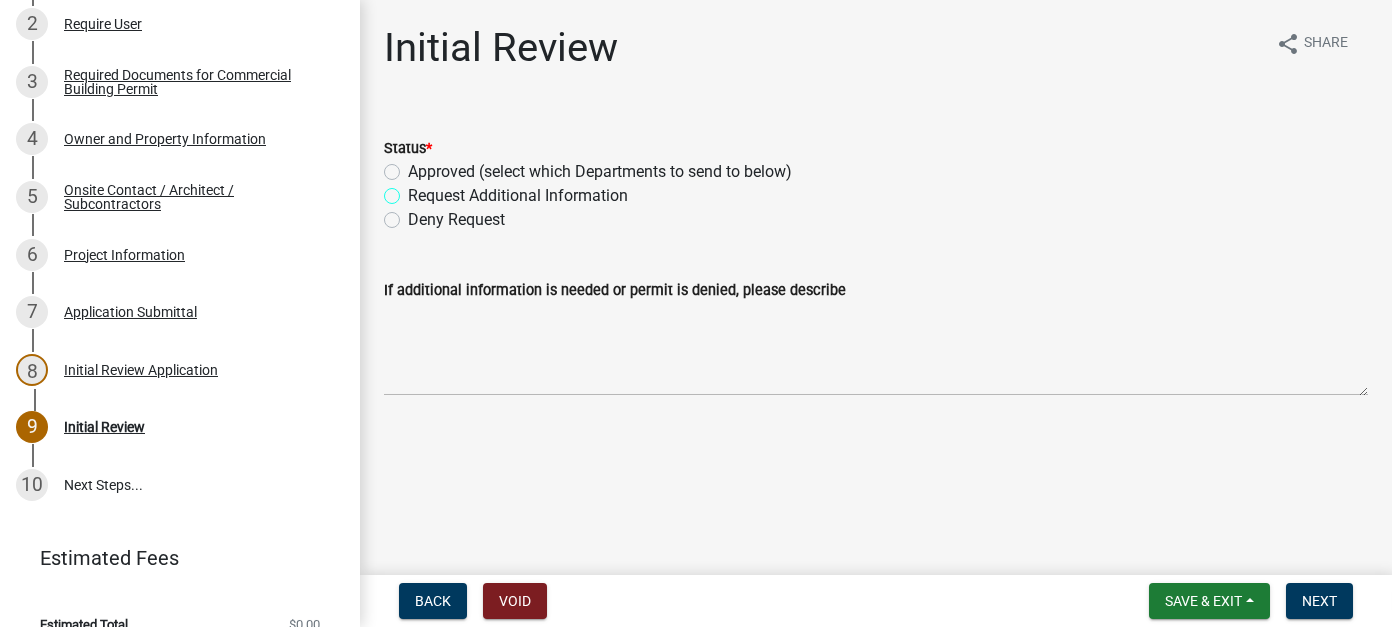 click on "Request Additional Information" at bounding box center (414, 190) 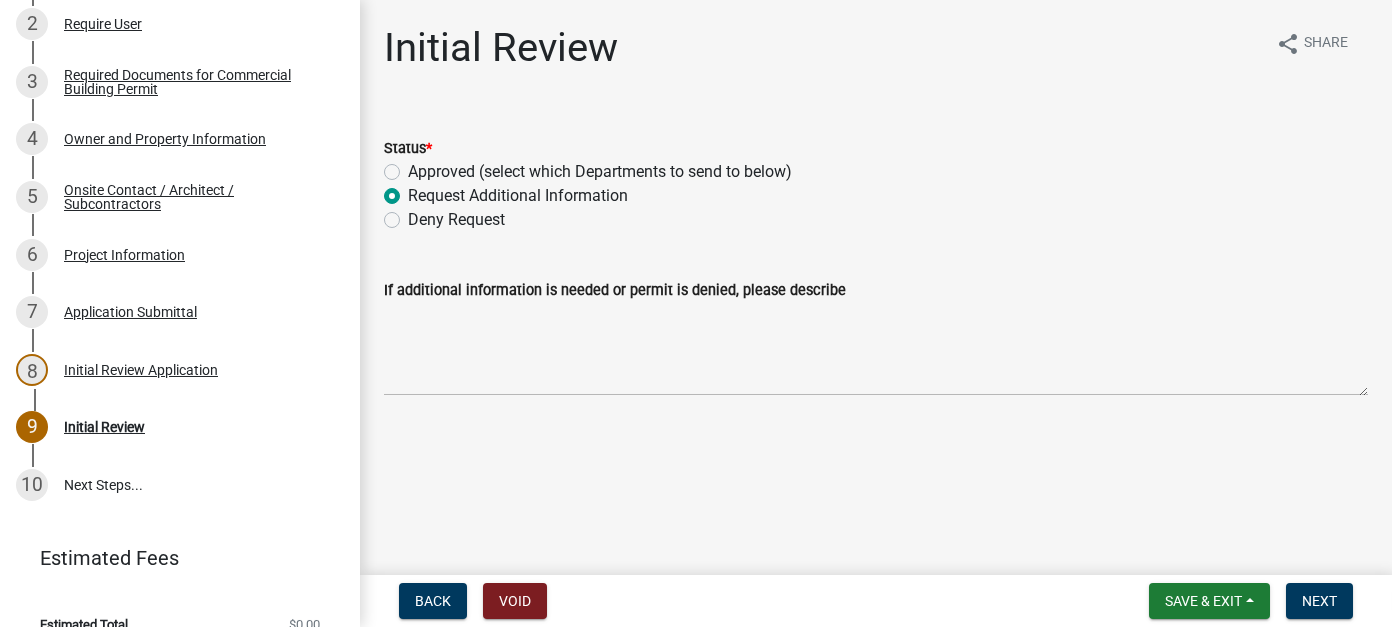 radio on "true" 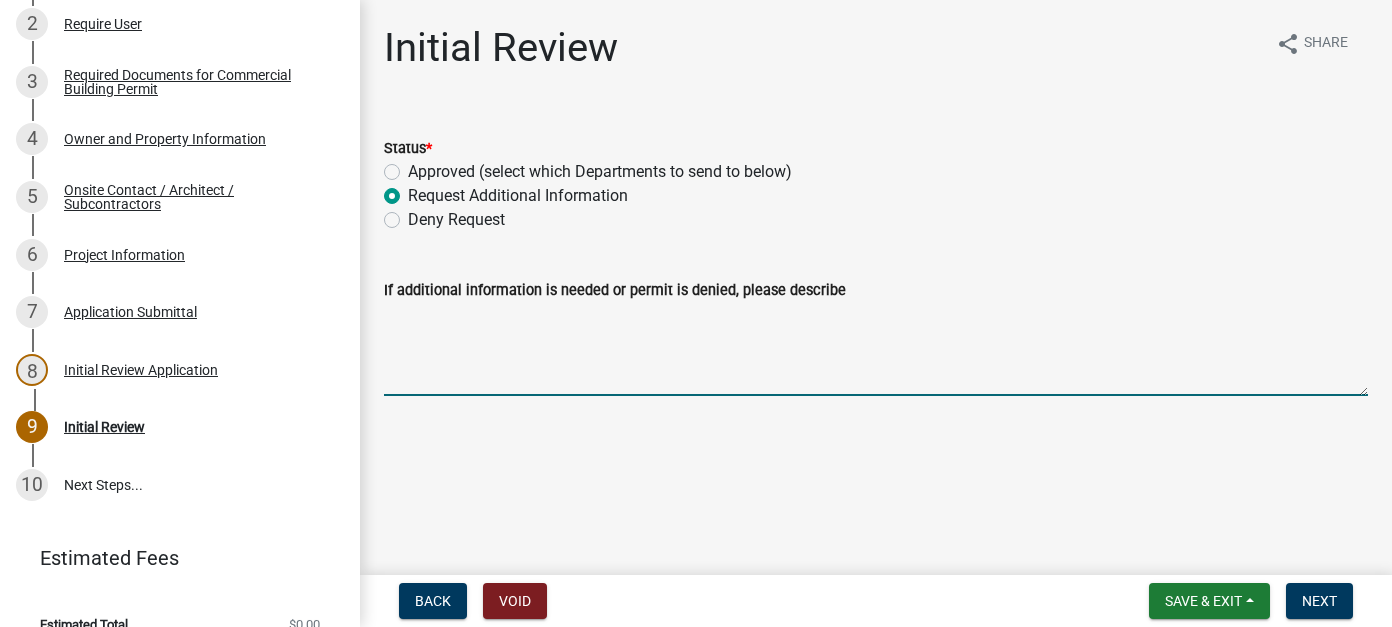 click on "If additional information is needed or permit is denied, please describe" at bounding box center [876, 349] 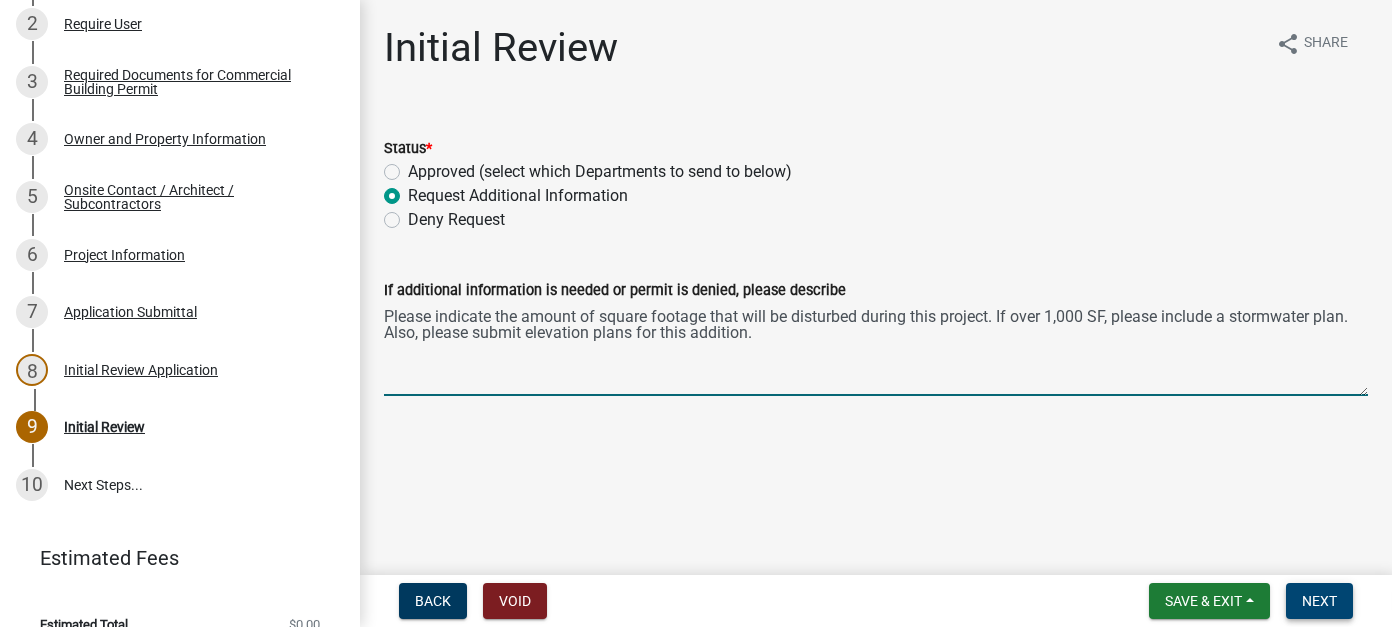 type on "Please indicate the amount of square footage that will be disturbed during this project. If over 1,000 SF, please include a stormwater plan. Also, please submit elevation plans for this addition." 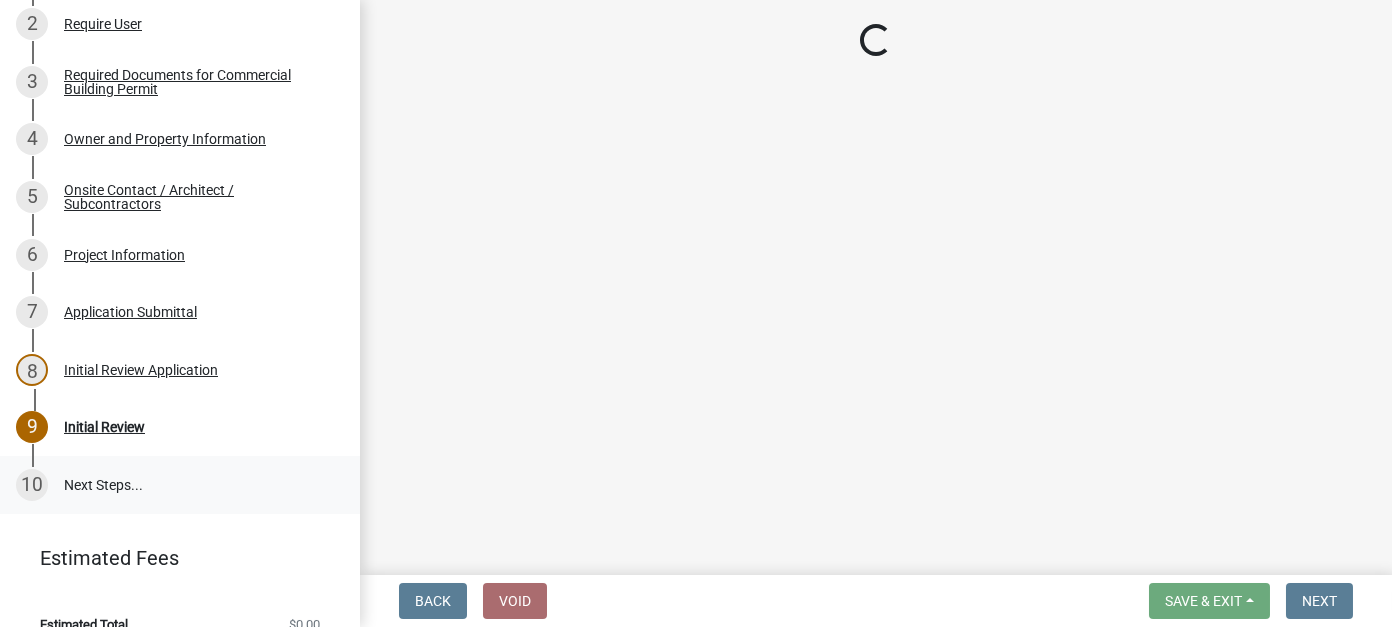 scroll, scrollTop: 415, scrollLeft: 0, axis: vertical 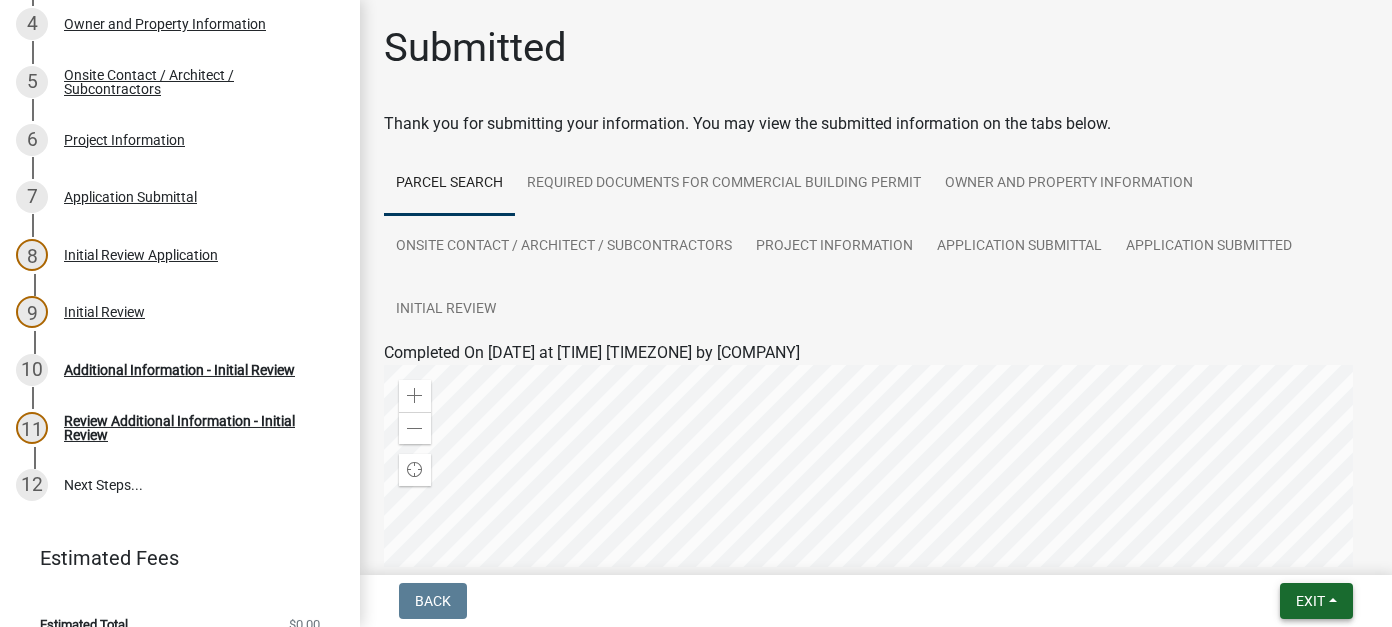 click on "Exit" at bounding box center (1310, 601) 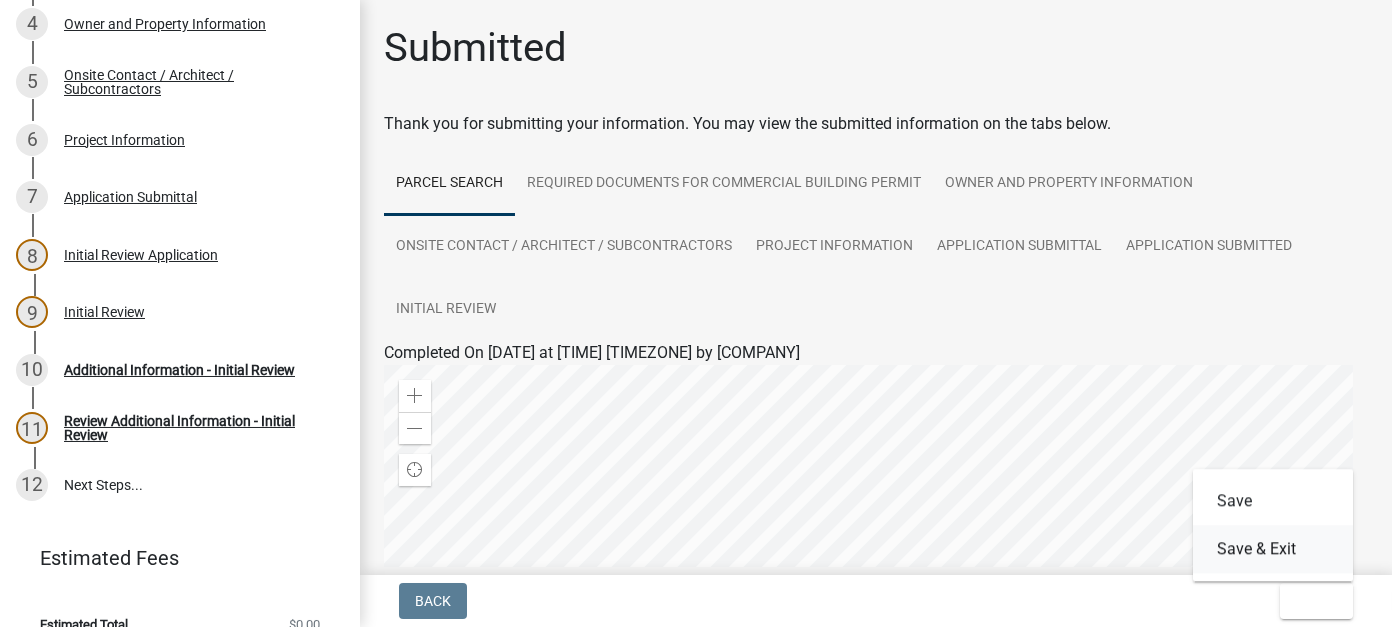click on "Save & Exit" at bounding box center [1273, 549] 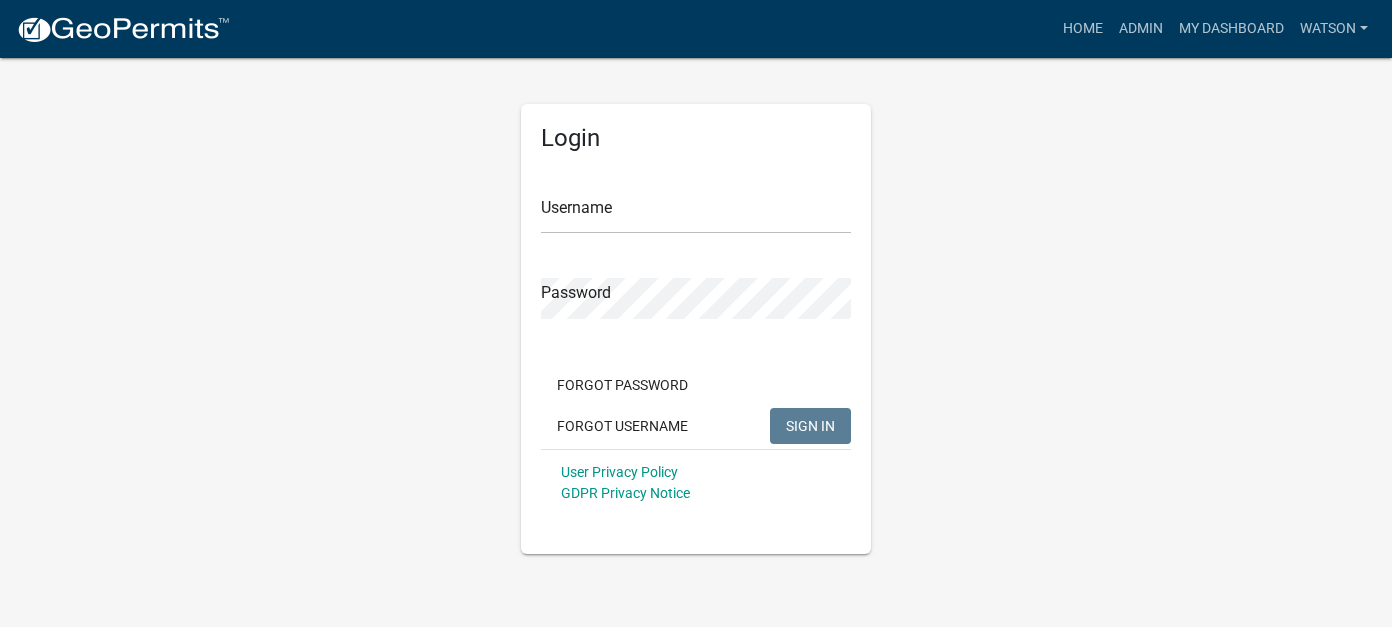 scroll, scrollTop: 0, scrollLeft: 0, axis: both 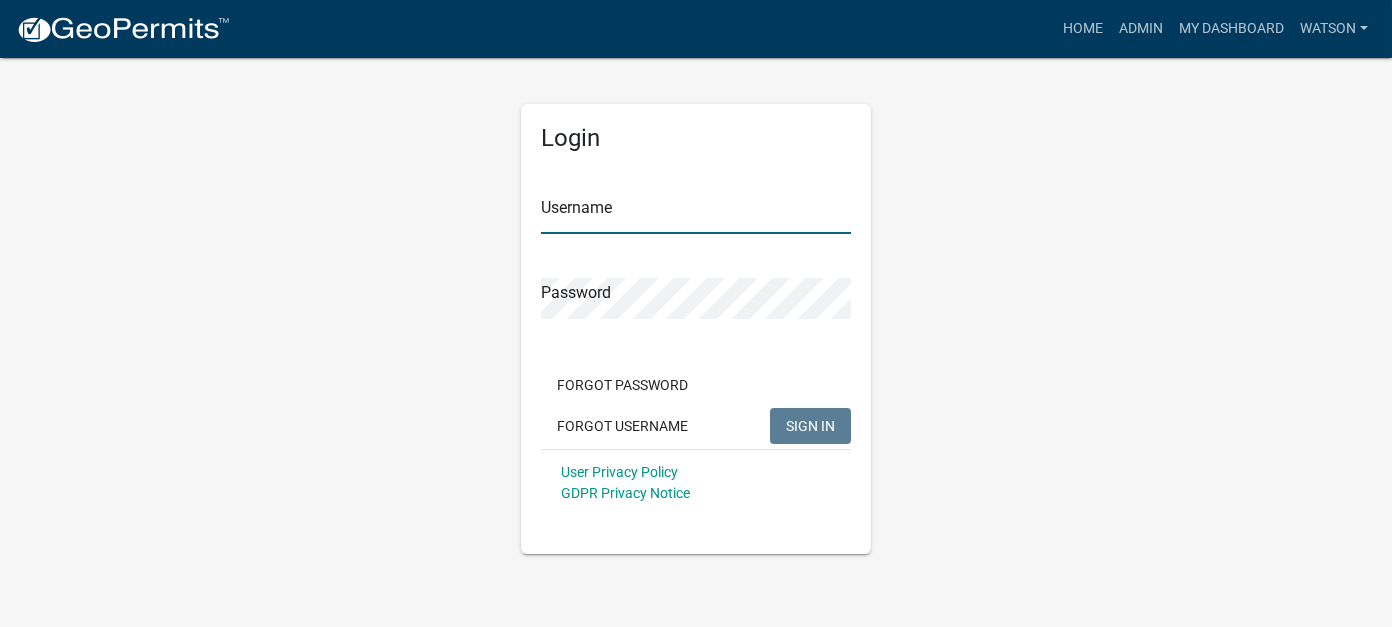 type on "Watson" 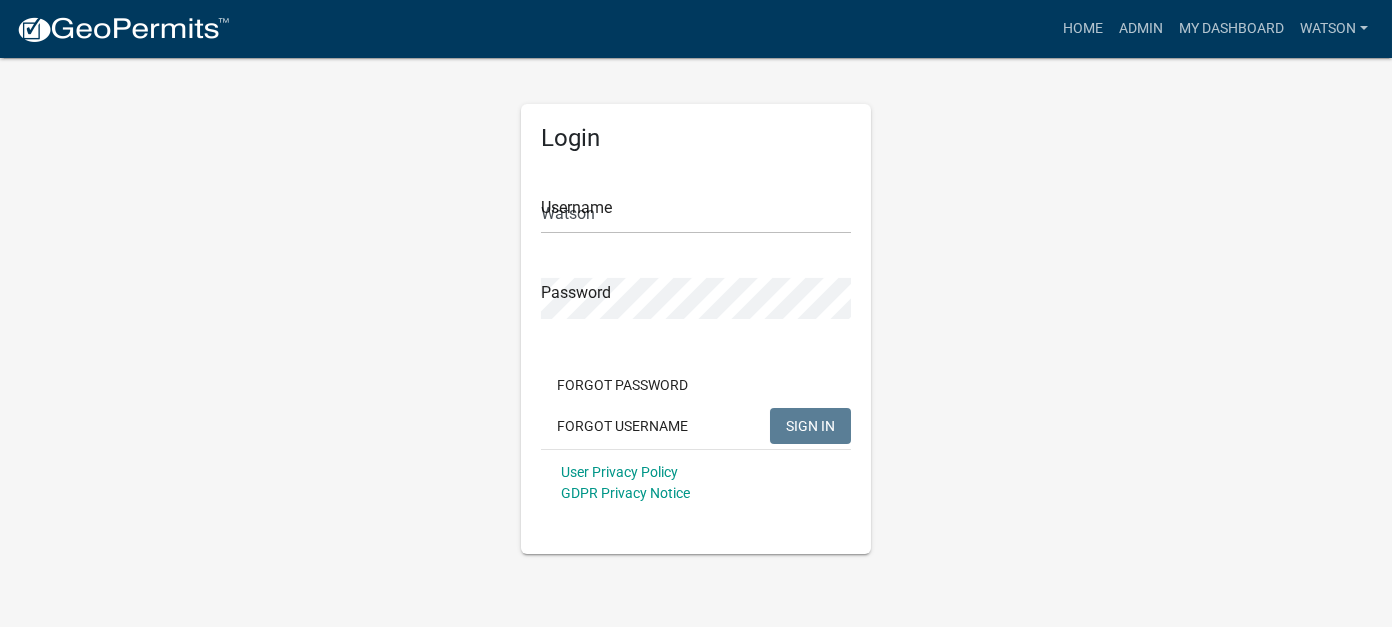 click on "SIGN IN" 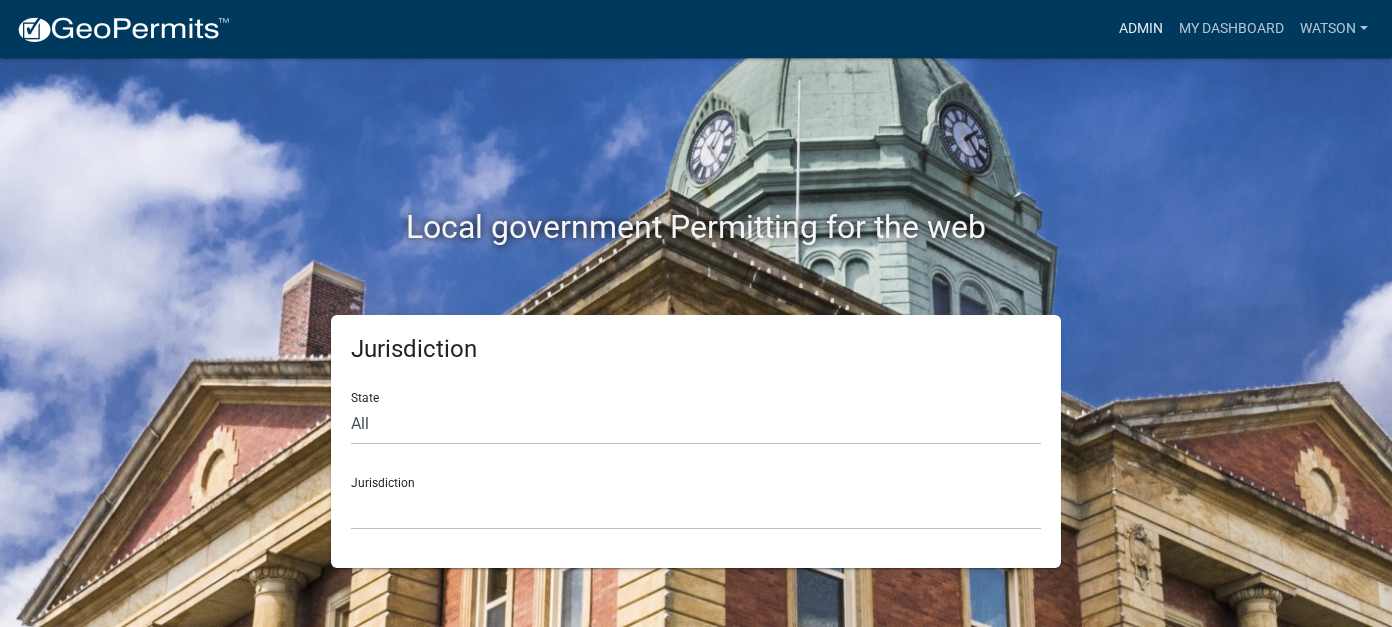 click on "Admin" at bounding box center (1141, 29) 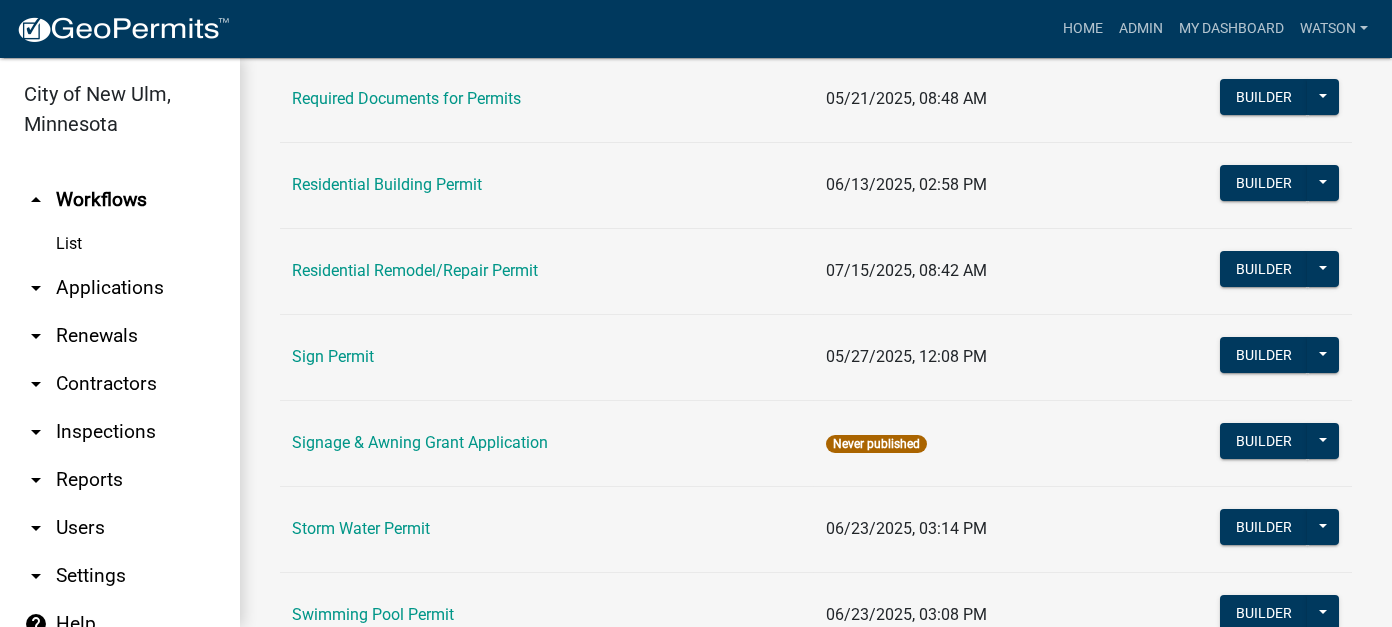 scroll, scrollTop: 1500, scrollLeft: 0, axis: vertical 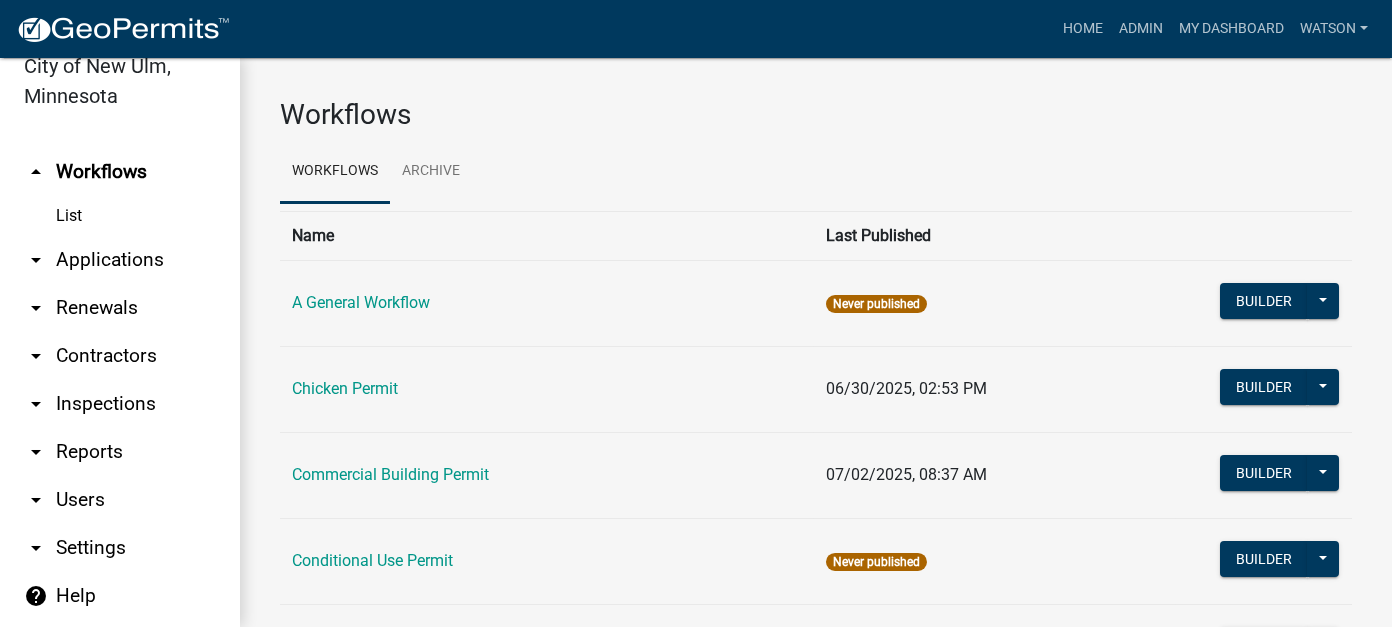 click on "arrow_drop_down   Applications" at bounding box center (120, 260) 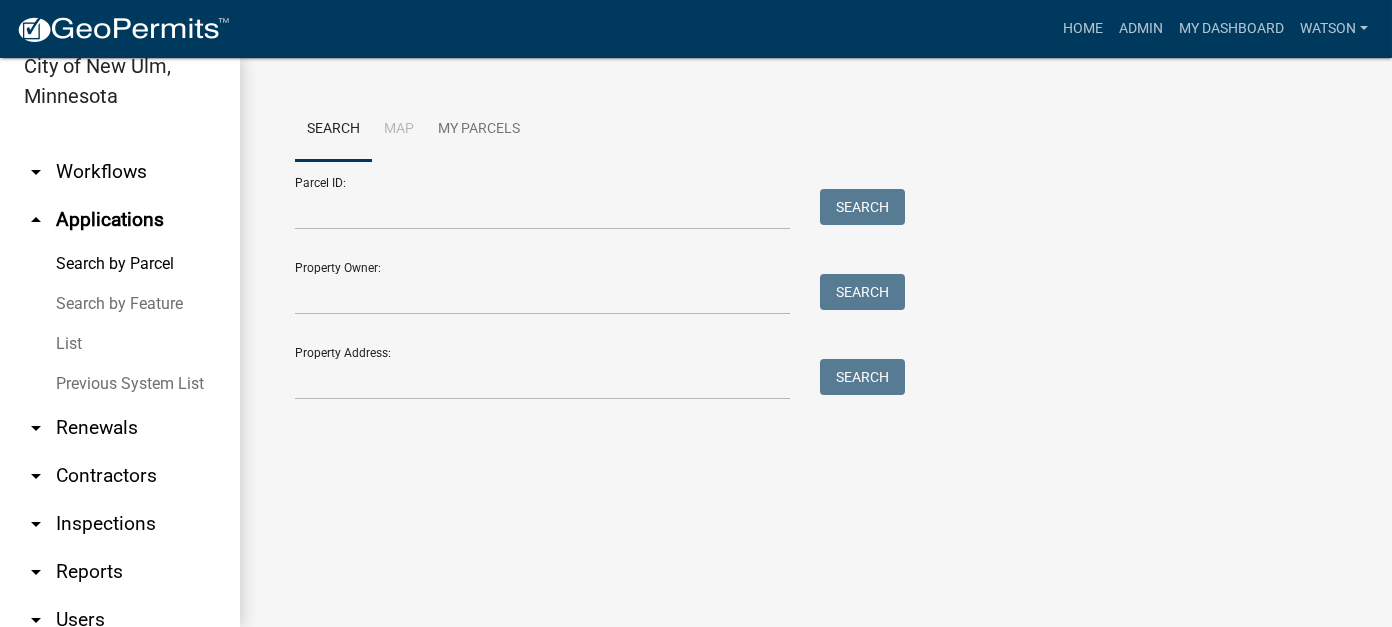 click on "List" at bounding box center (120, 344) 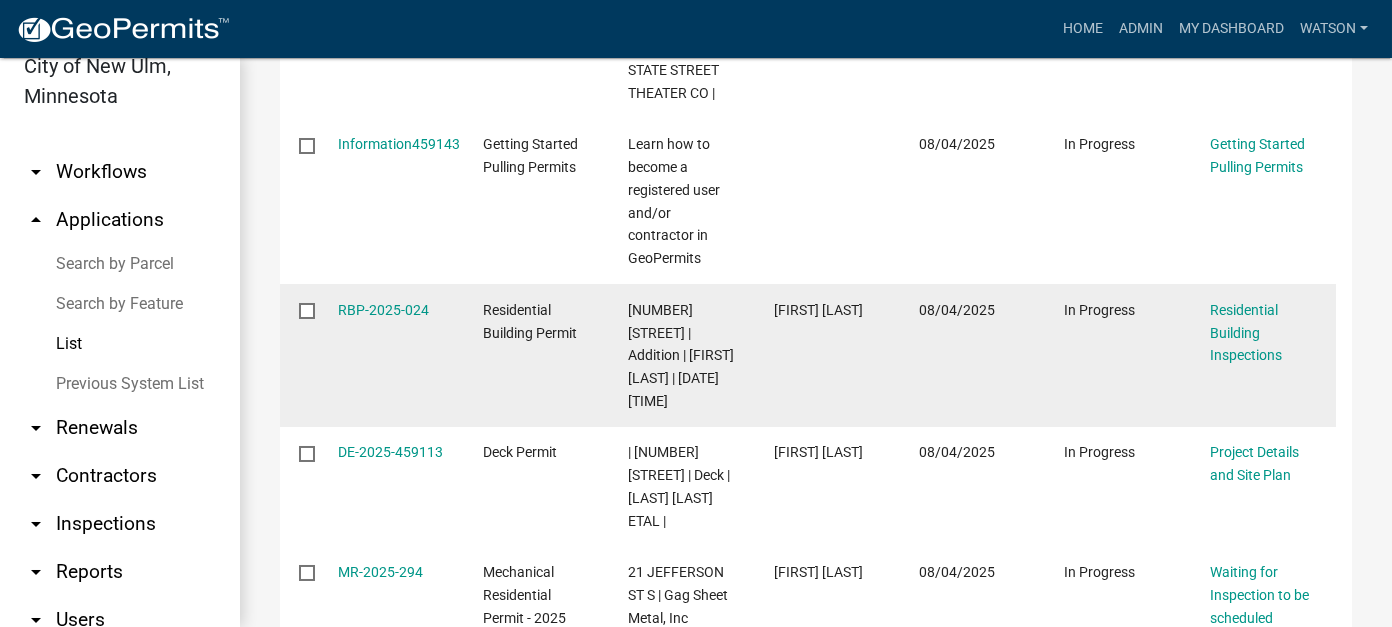 scroll, scrollTop: 900, scrollLeft: 0, axis: vertical 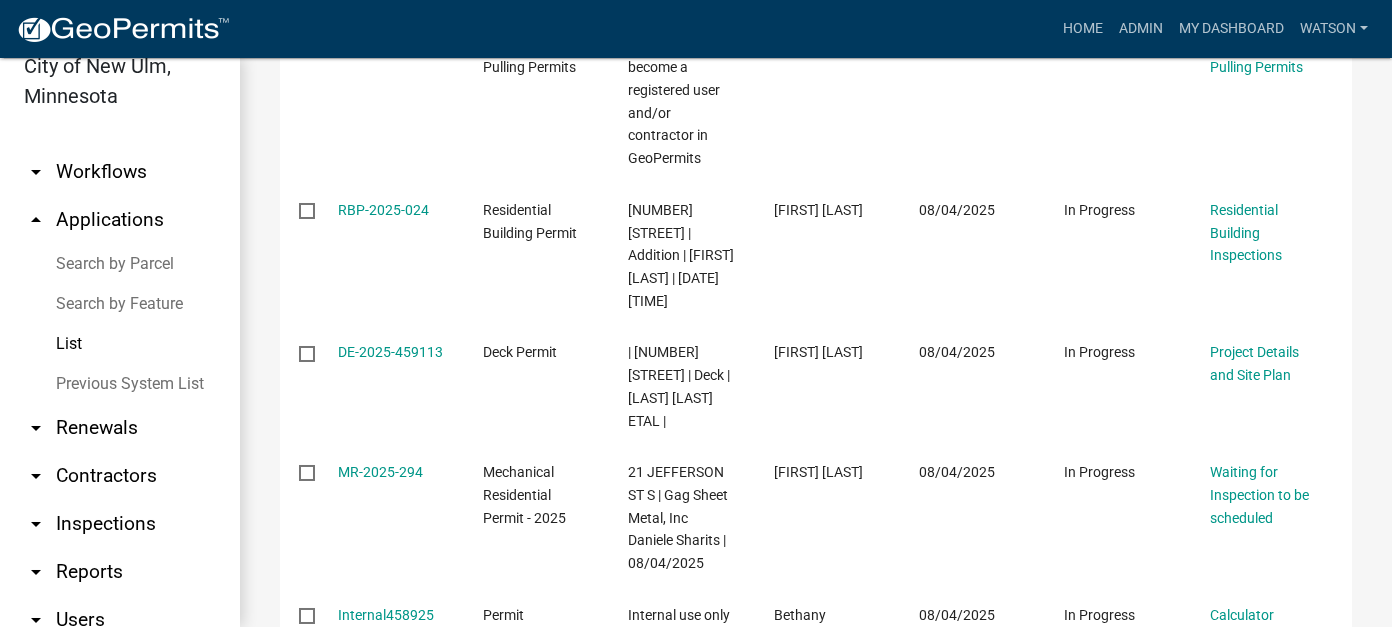 click on "arrow_drop_down   Reports" at bounding box center (120, 572) 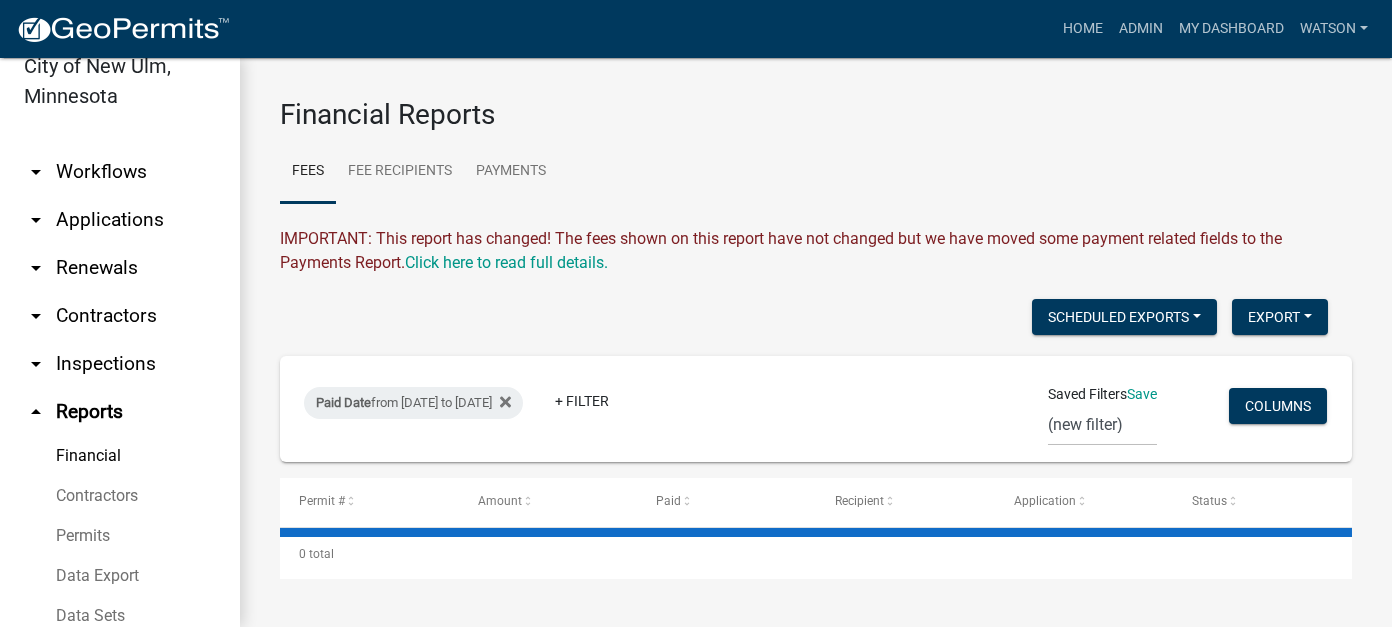 scroll, scrollTop: 0, scrollLeft: 0, axis: both 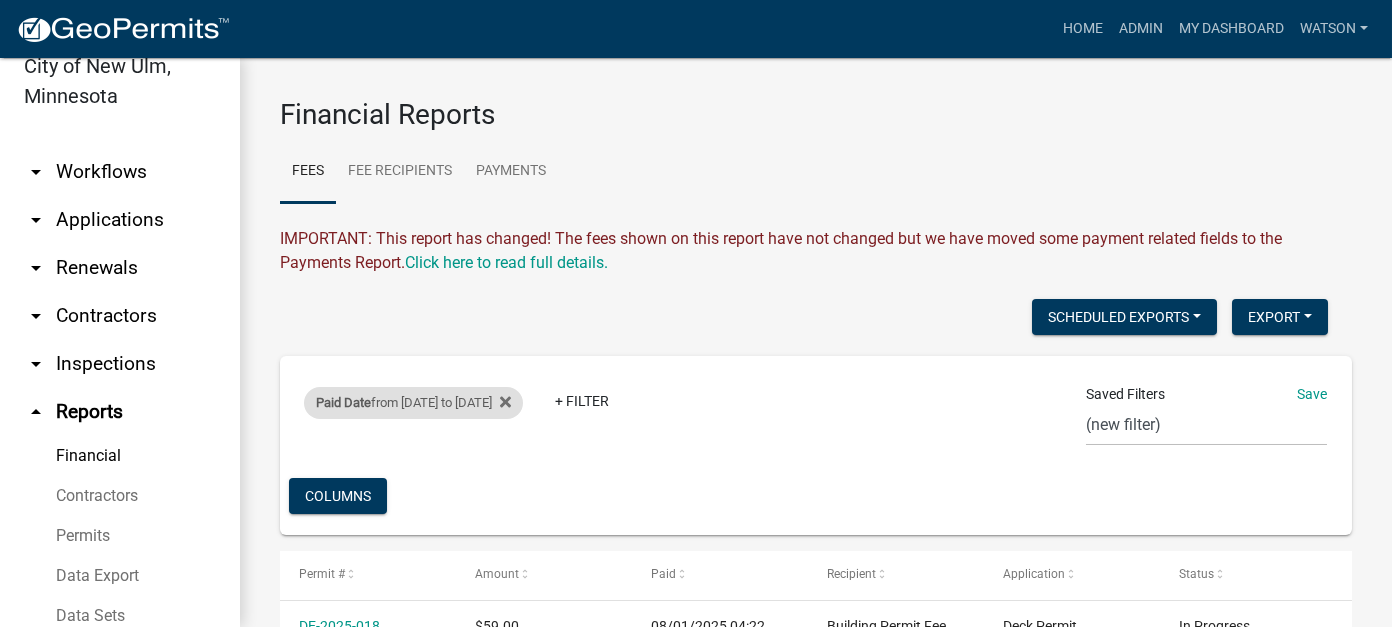 click on "Paid Date  from 08/01/2025 to 08/03/2025" at bounding box center [413, 403] 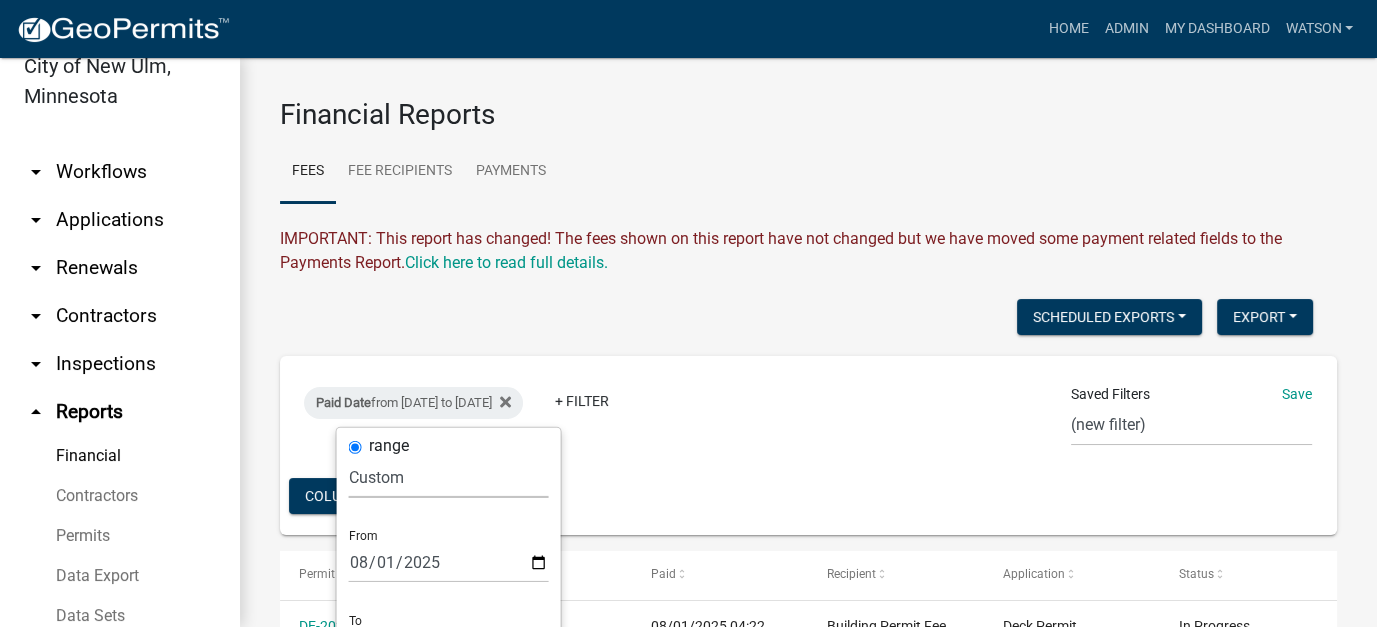 click on "Today   Yesterday   Current Week   Previous Week   Current Month   Last Month   Current Calendar Quarter   Previous Calendar Quarter   Current Year   Last Year   Custom" at bounding box center (449, 477) 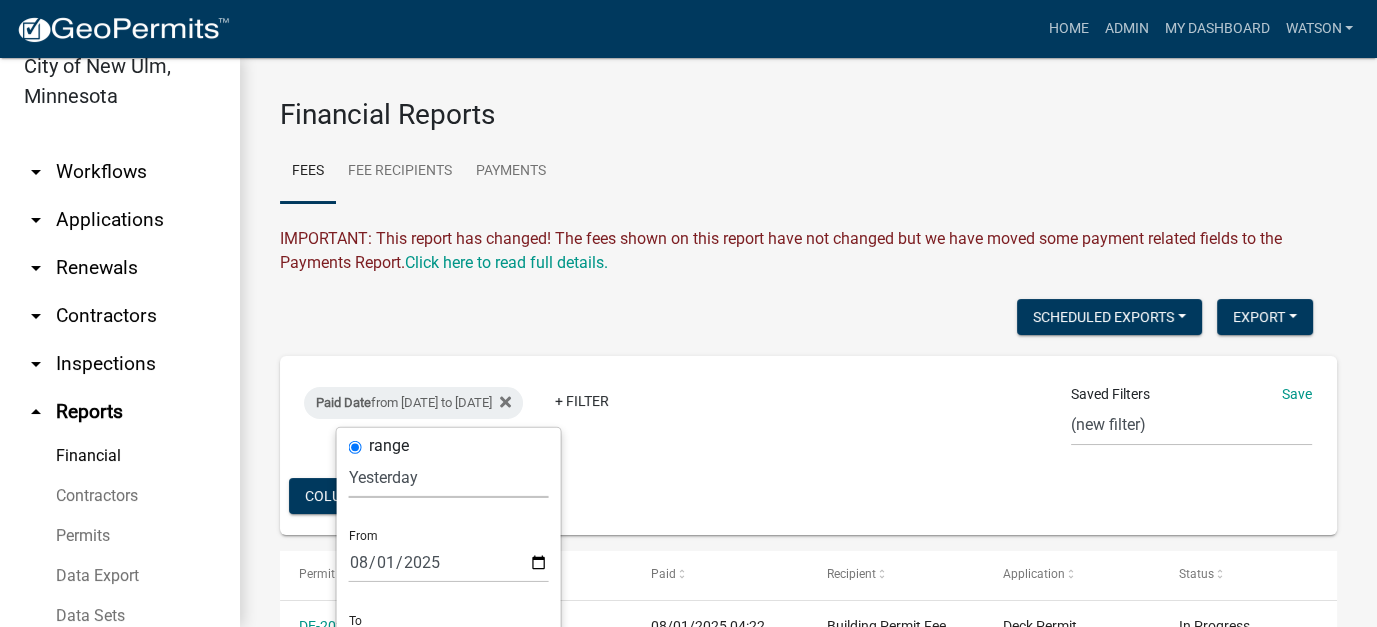click on "Today   Yesterday   Current Week   Previous Week   Current Month   Last Month   Current Calendar Quarter   Previous Calendar Quarter   Current Year   Last Year   Custom" at bounding box center (449, 477) 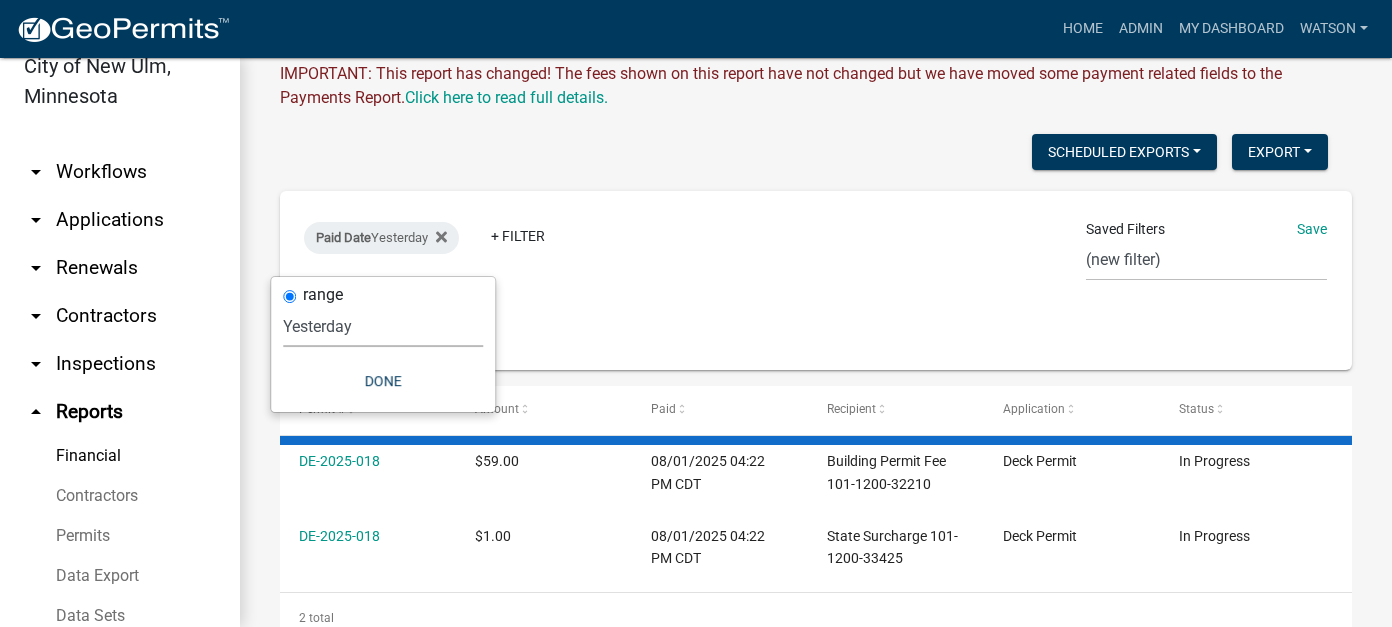 scroll, scrollTop: 200, scrollLeft: 0, axis: vertical 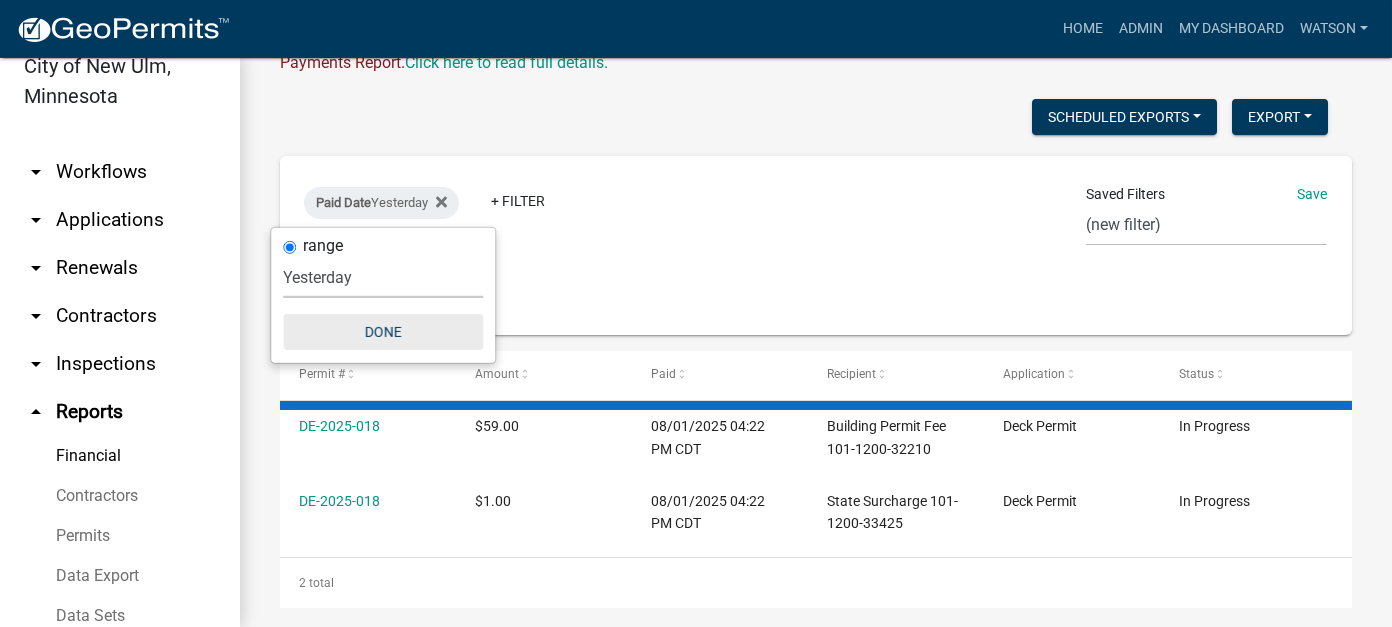 click on "Done" at bounding box center [383, 332] 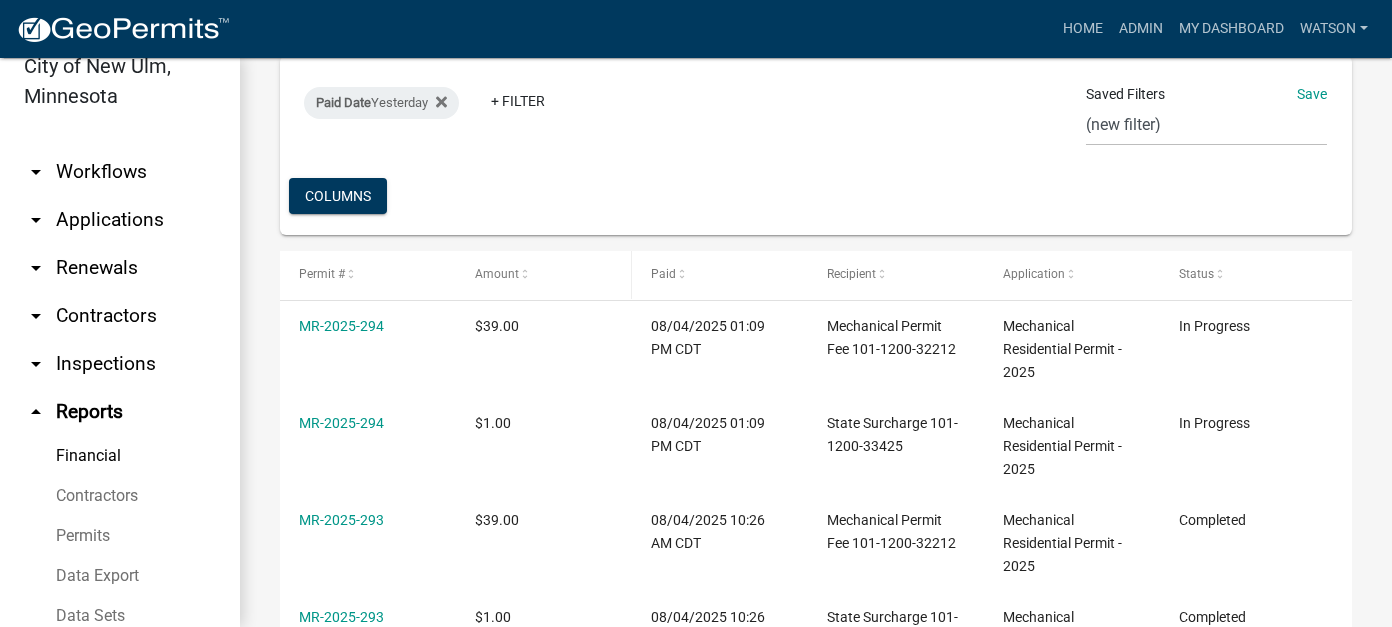 scroll, scrollTop: 52, scrollLeft: 0, axis: vertical 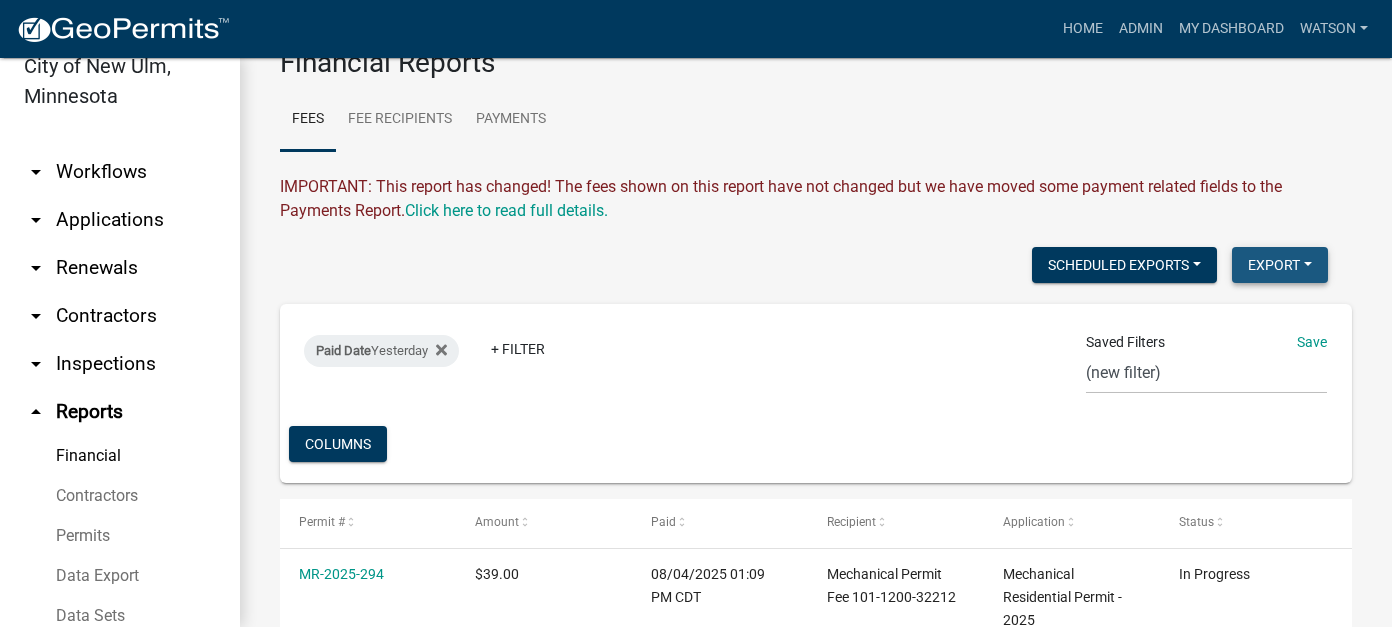 click on "Export" at bounding box center [1280, 265] 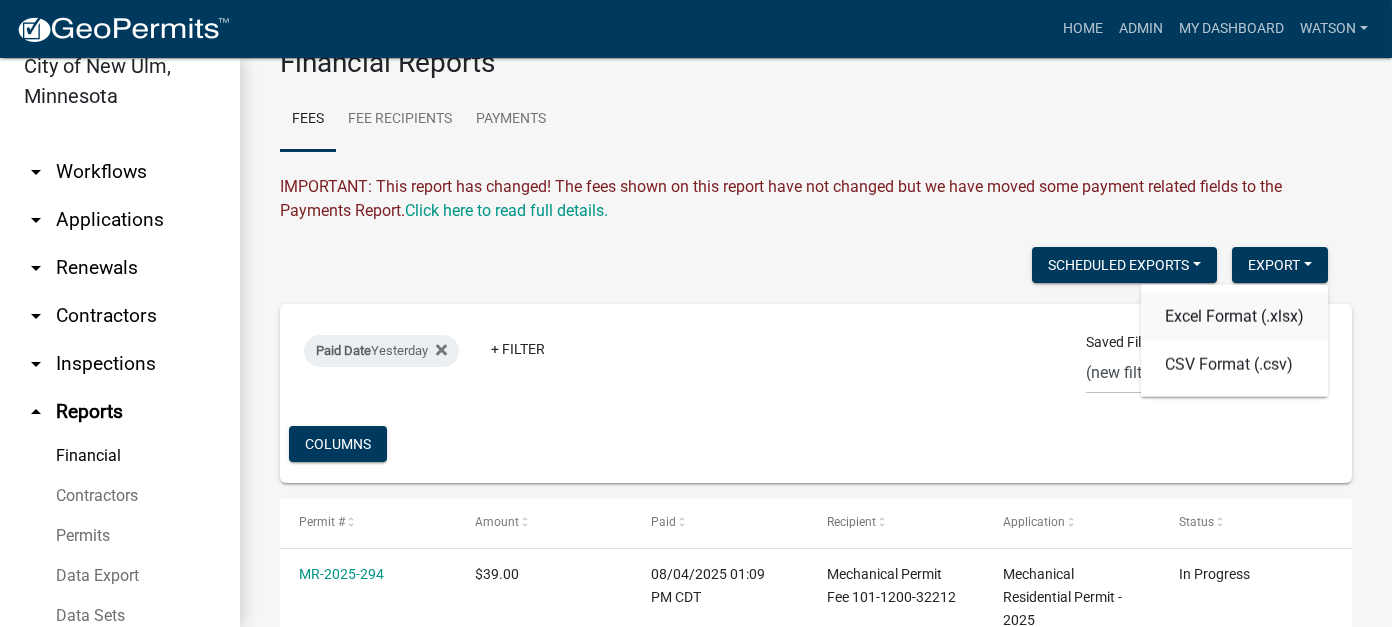 click on "Excel Format (.xlsx)" at bounding box center [1234, 317] 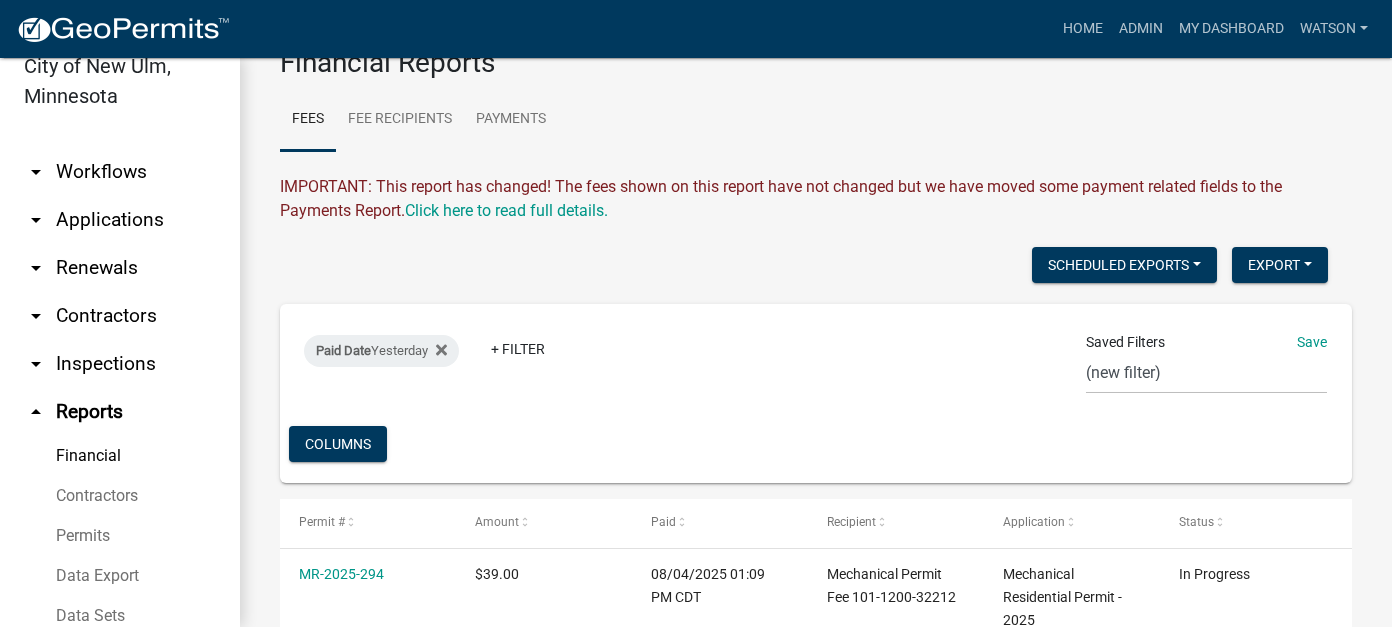 click on "arrow_drop_down   Applications" at bounding box center (120, 220) 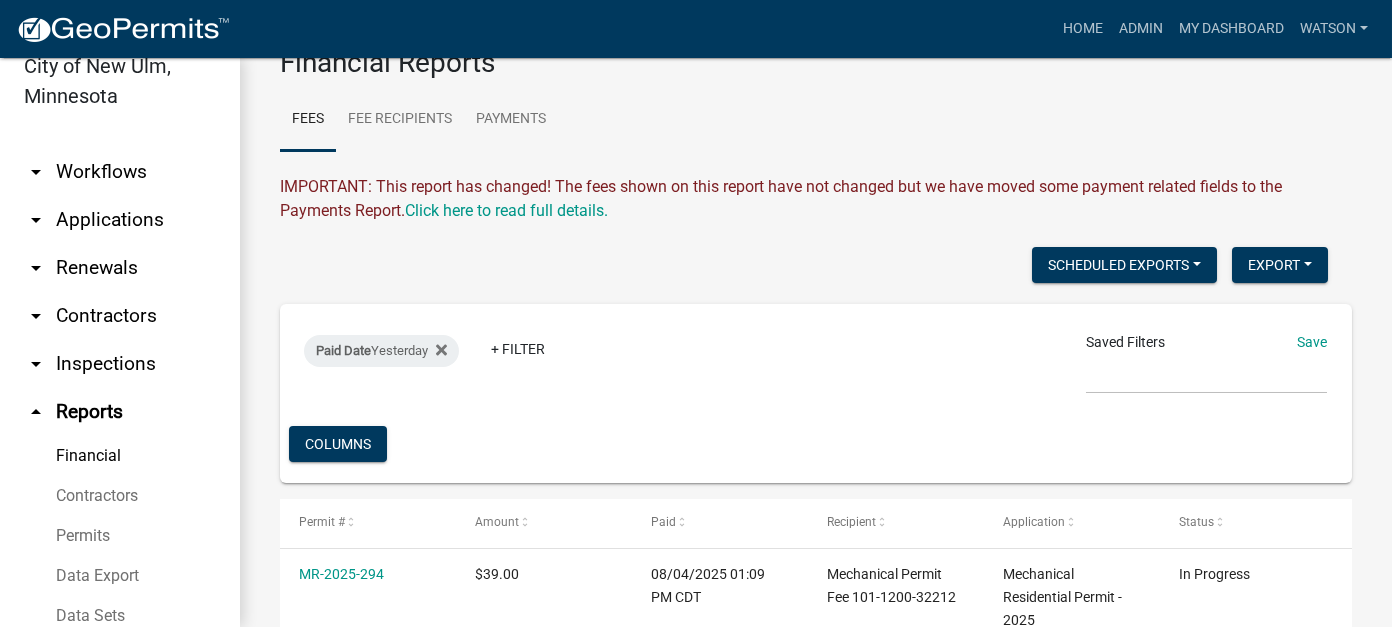 scroll, scrollTop: 0, scrollLeft: 0, axis: both 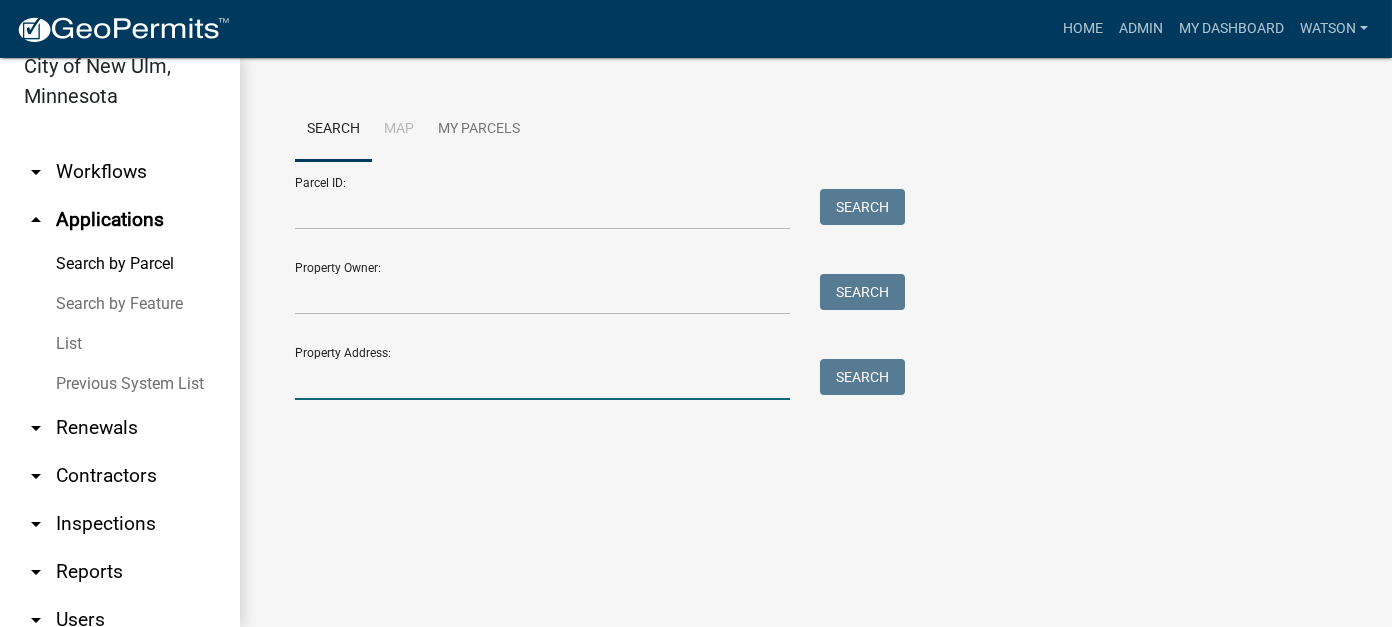 click on "Property Address:" at bounding box center (542, 379) 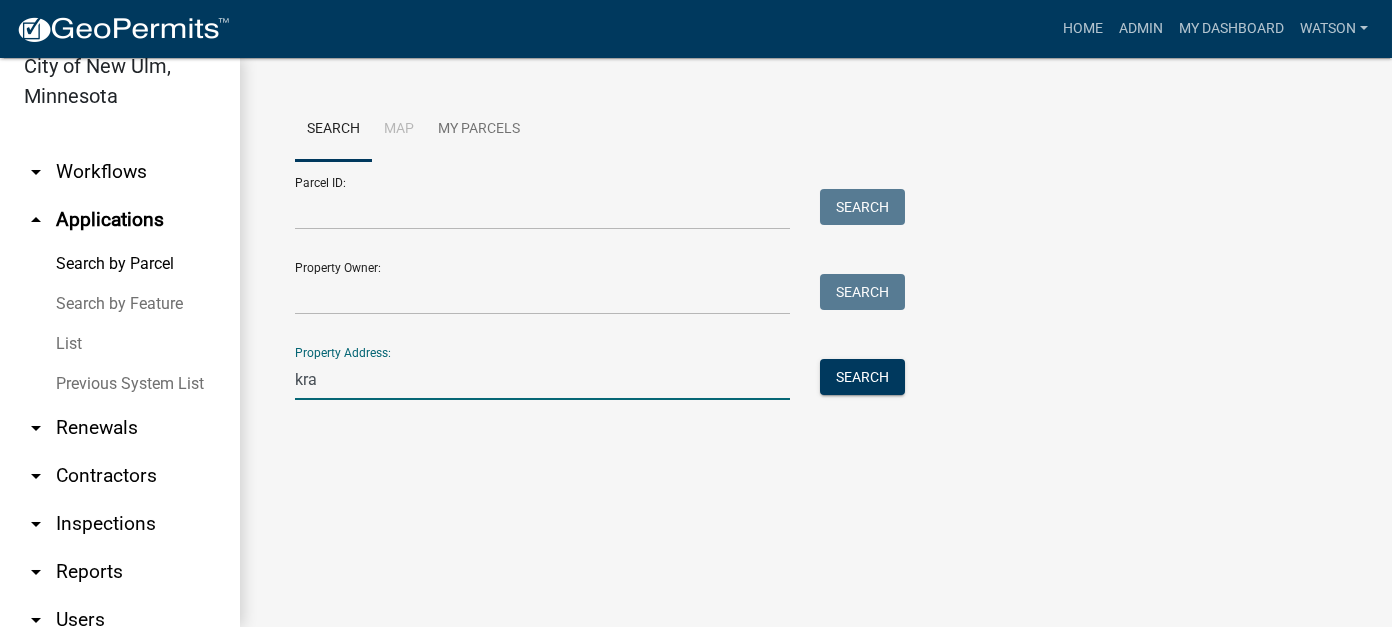 type on "kral" 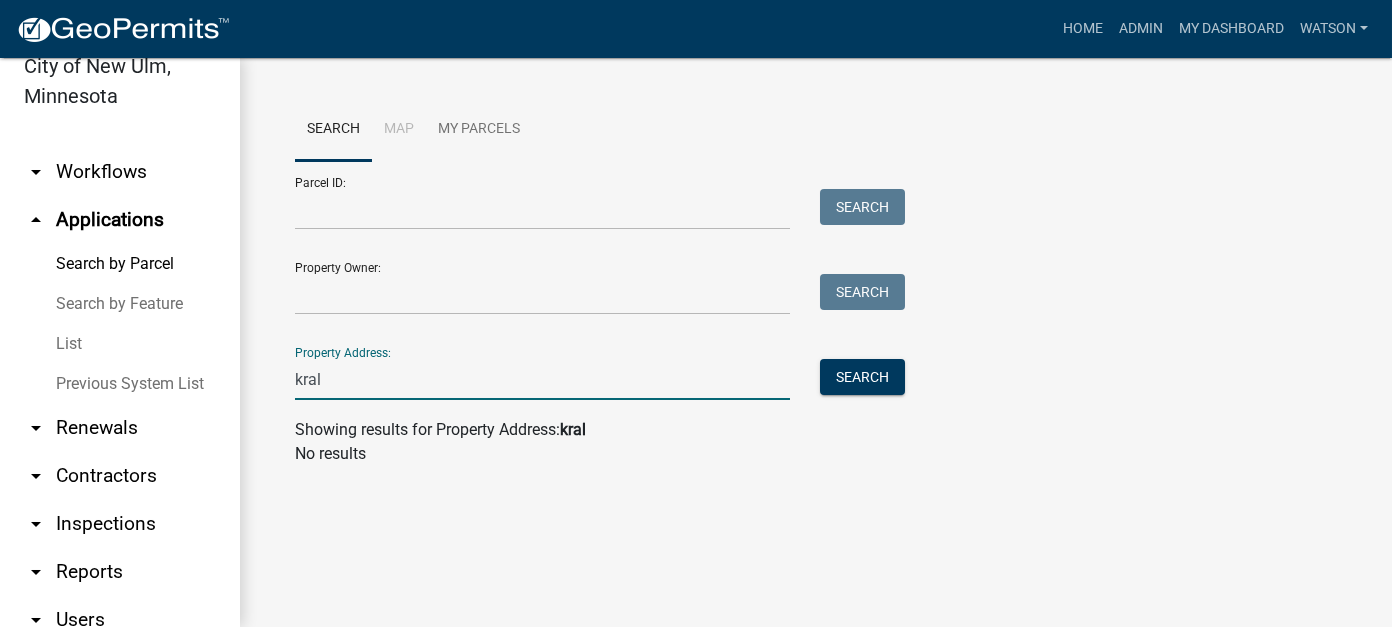 drag, startPoint x: 394, startPoint y: 387, endPoint x: 263, endPoint y: 371, distance: 131.97348 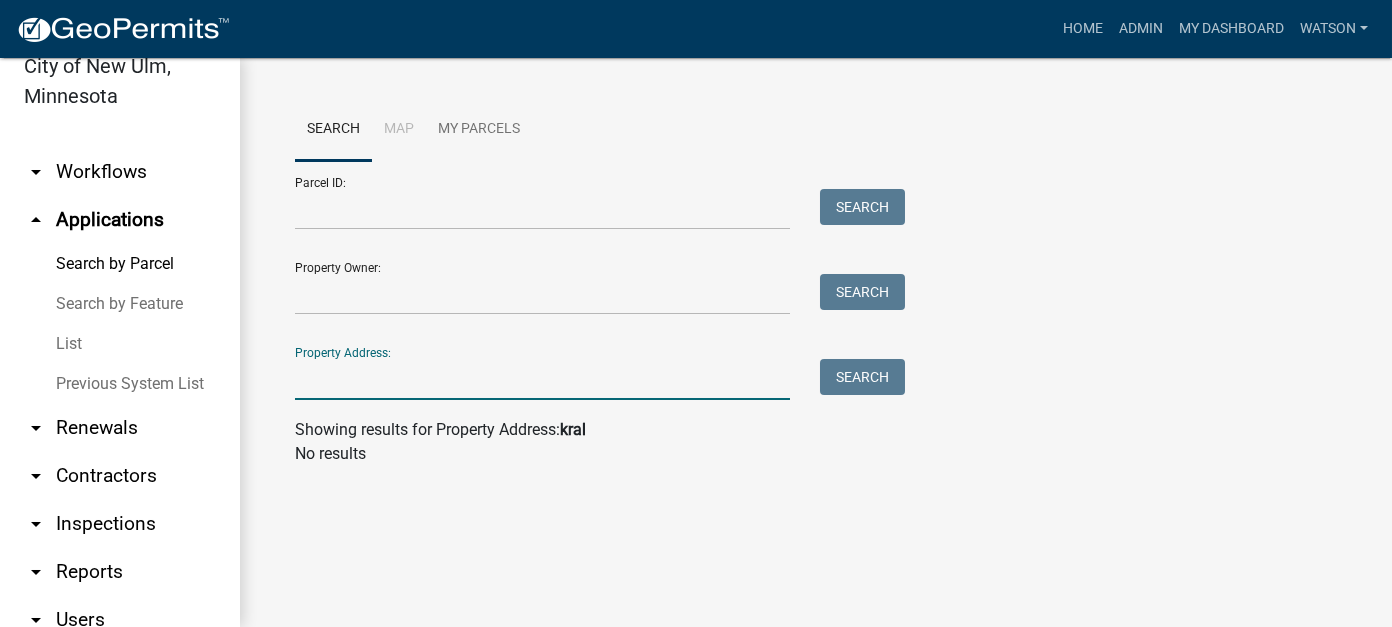 click on "List" at bounding box center [120, 344] 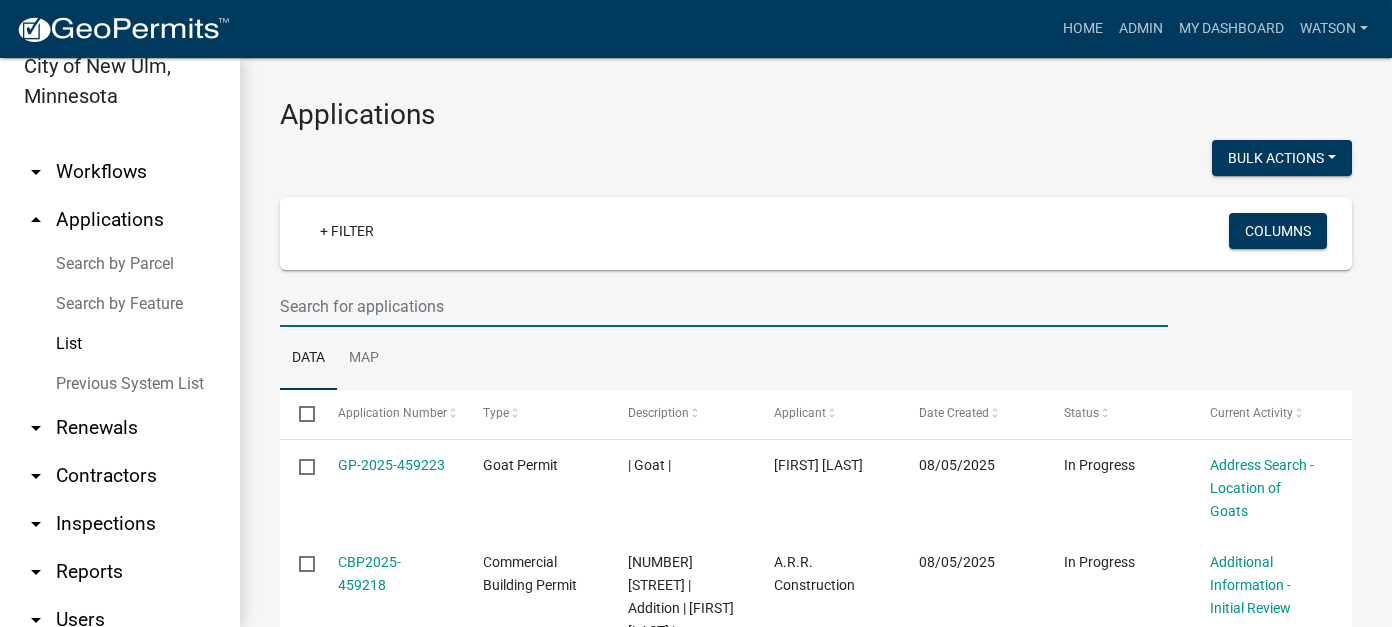 click at bounding box center [724, 306] 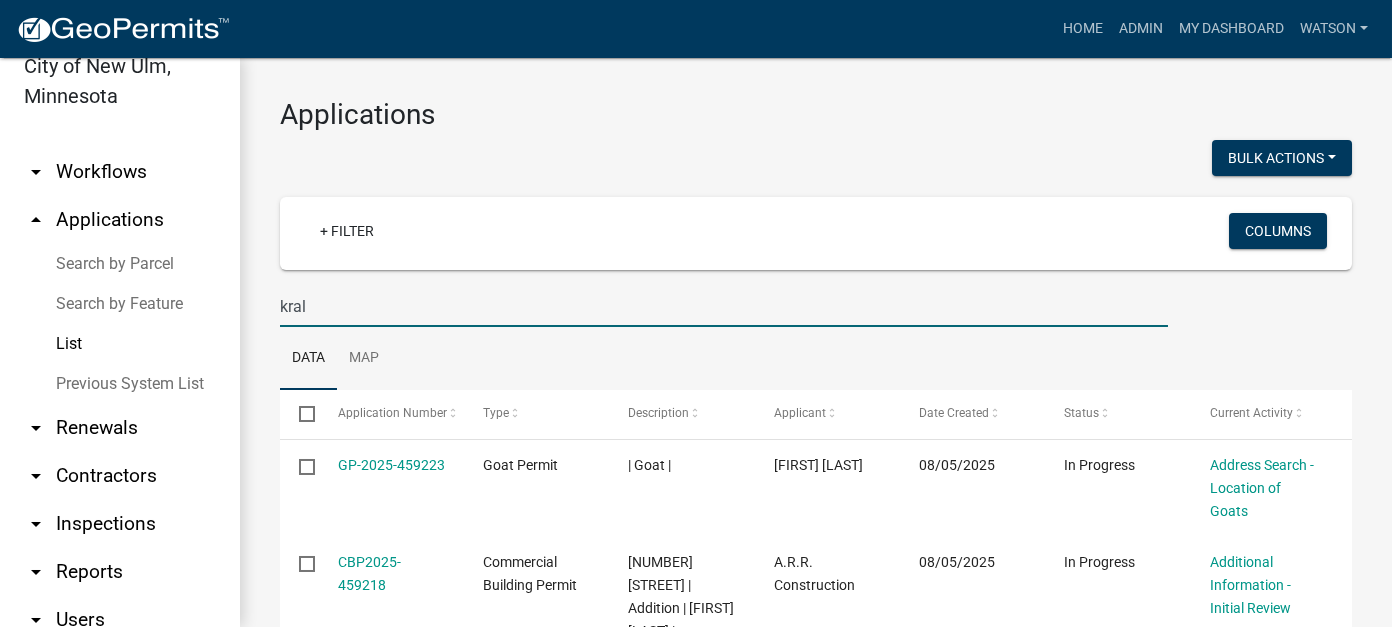 type on "kral" 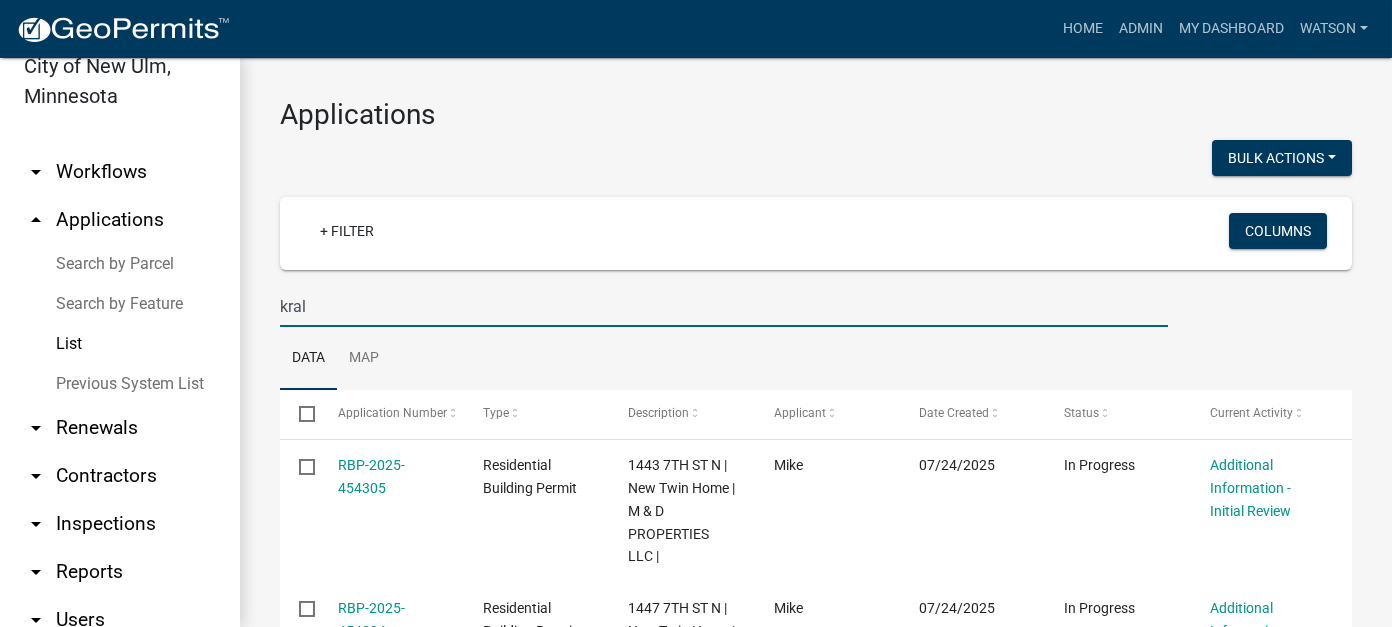 drag, startPoint x: 330, startPoint y: 304, endPoint x: 196, endPoint y: 278, distance: 136.49908 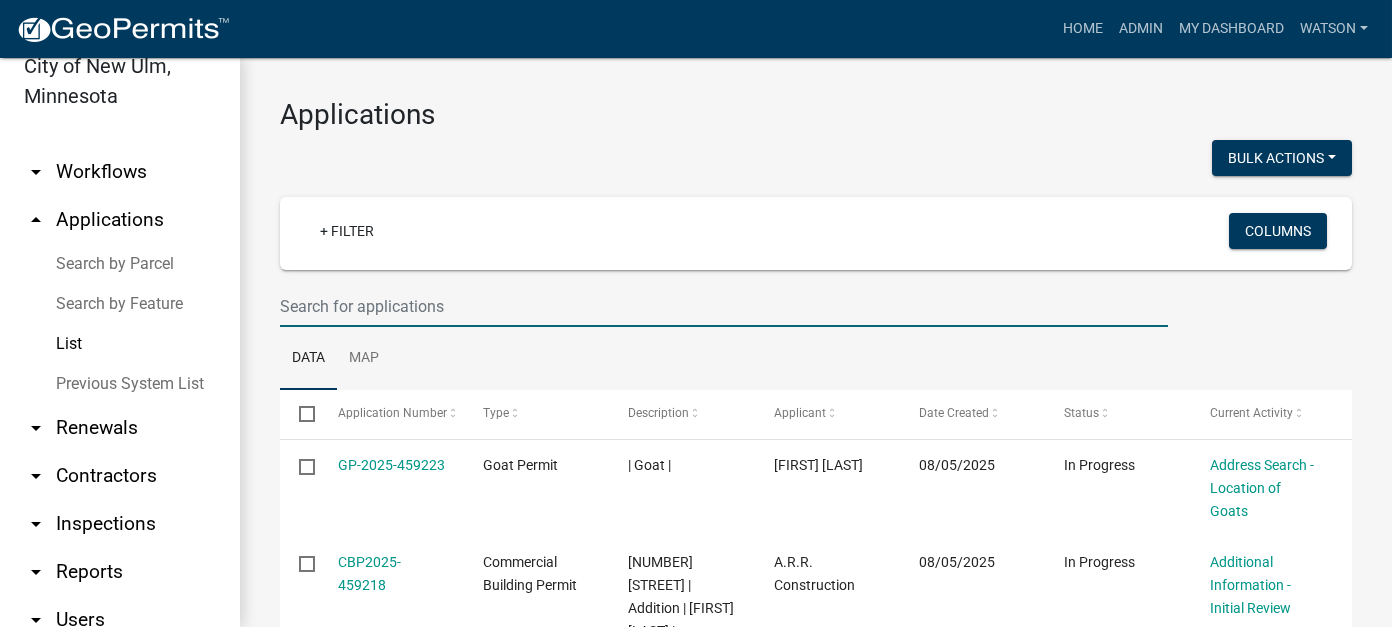 type 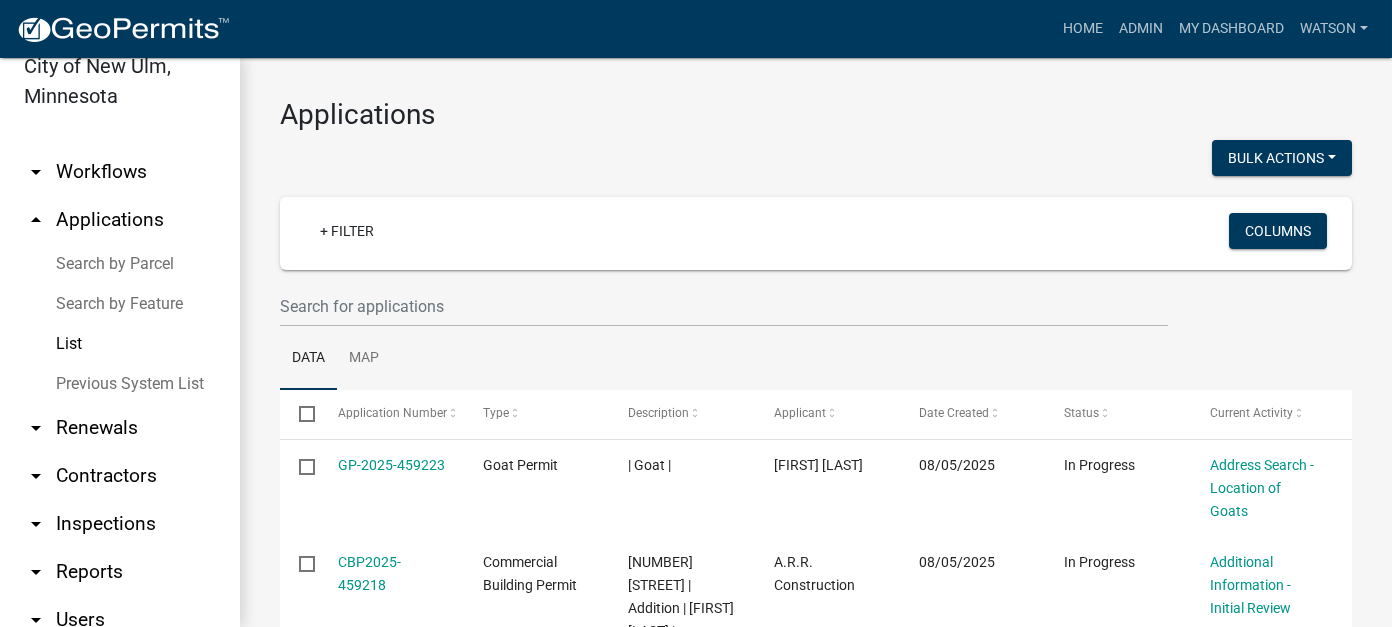 click on "arrow_drop_down   Workflows" at bounding box center [120, 172] 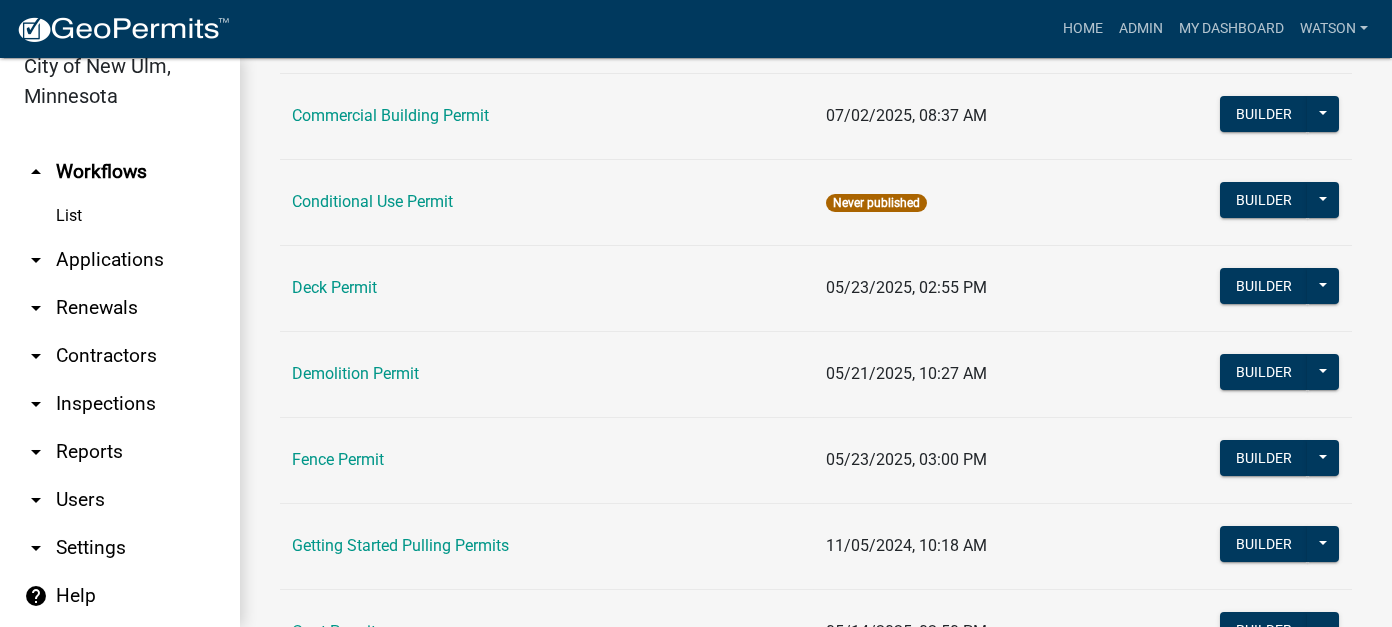 scroll, scrollTop: 400, scrollLeft: 0, axis: vertical 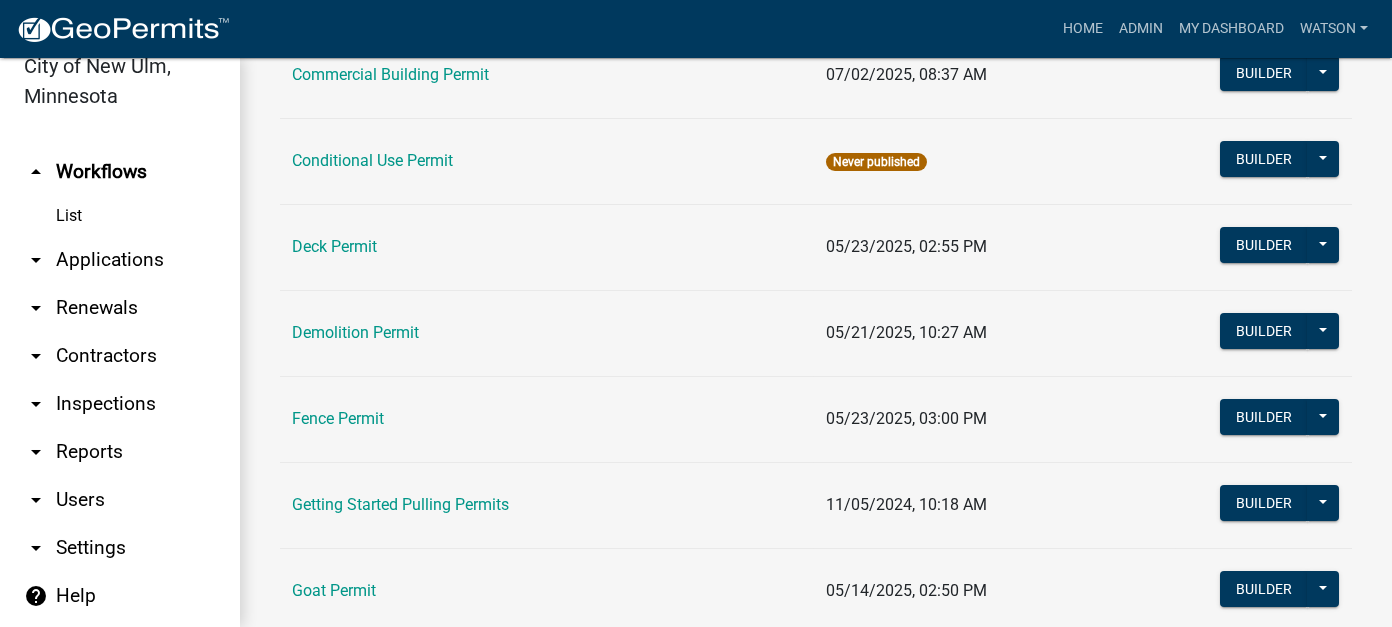 click on "arrow_drop_down   Applications" at bounding box center (120, 260) 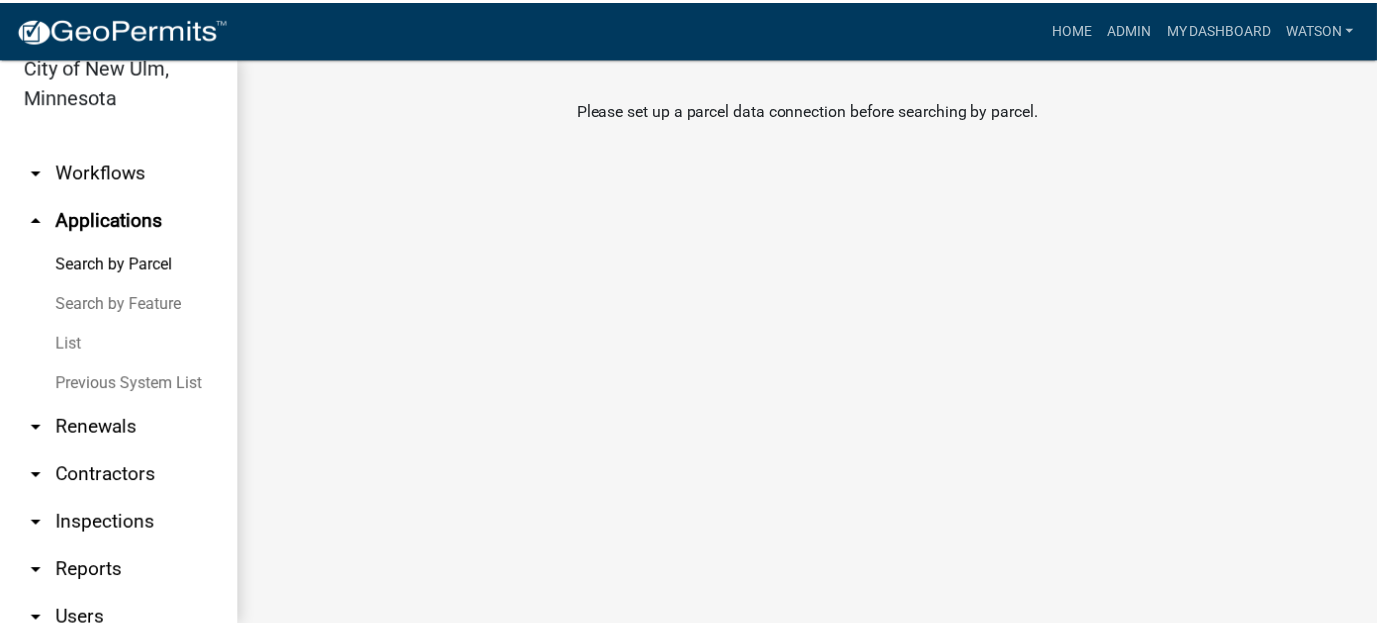 scroll, scrollTop: 0, scrollLeft: 0, axis: both 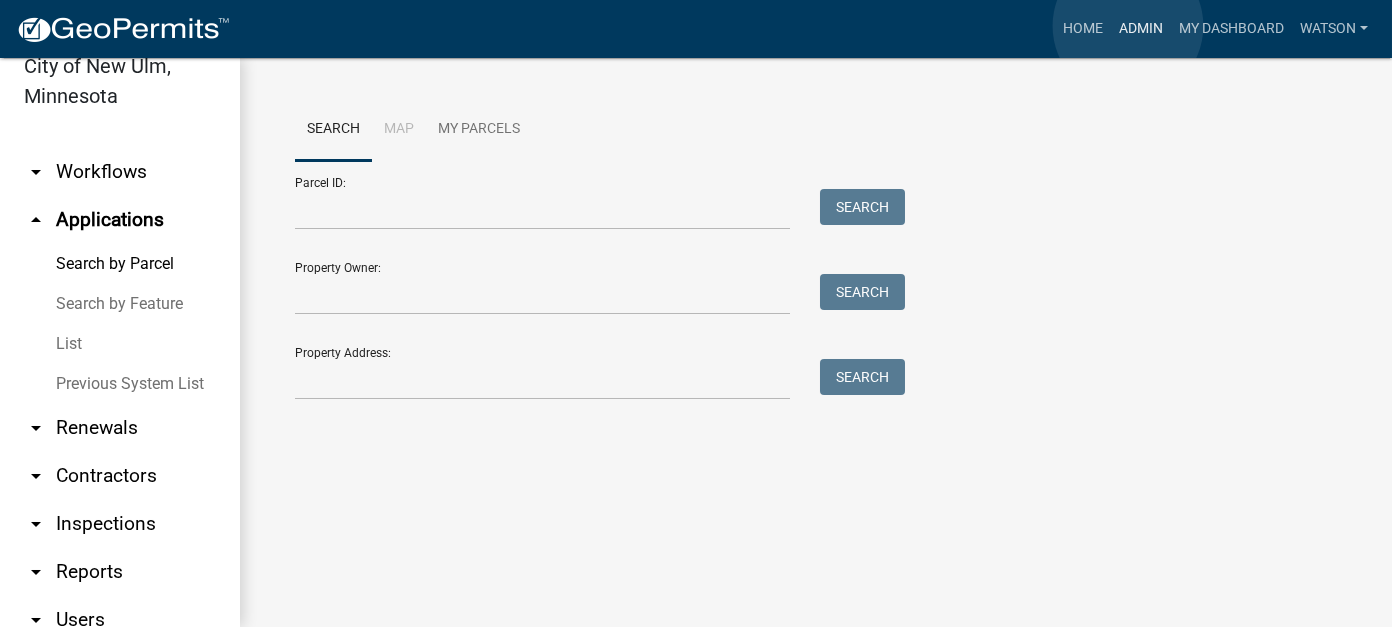 click on "Admin" at bounding box center (1141, 29) 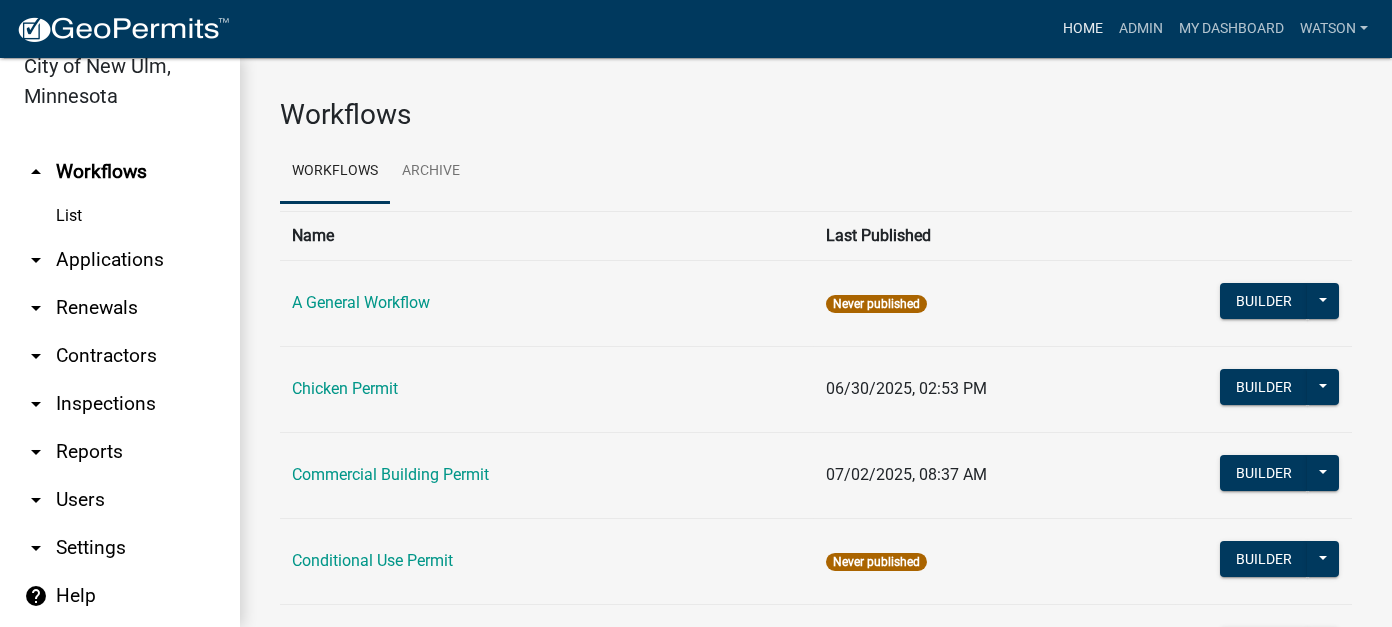 click on "Home" at bounding box center [1083, 29] 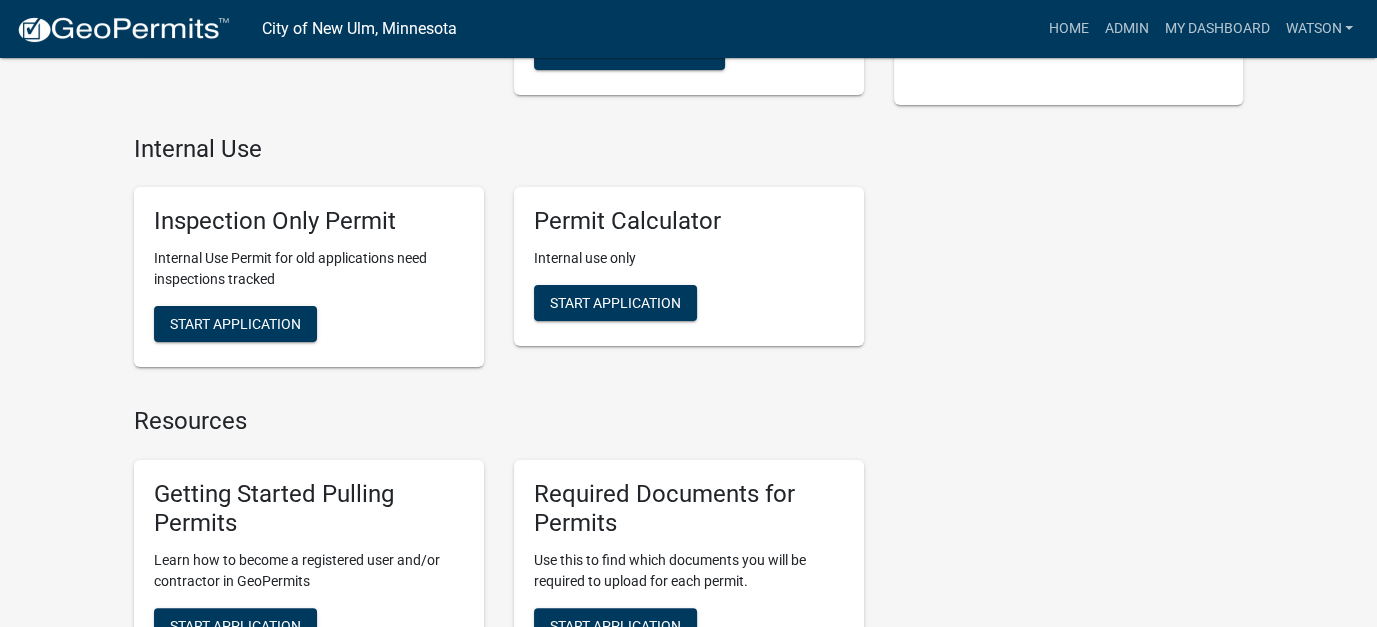 scroll, scrollTop: 400, scrollLeft: 0, axis: vertical 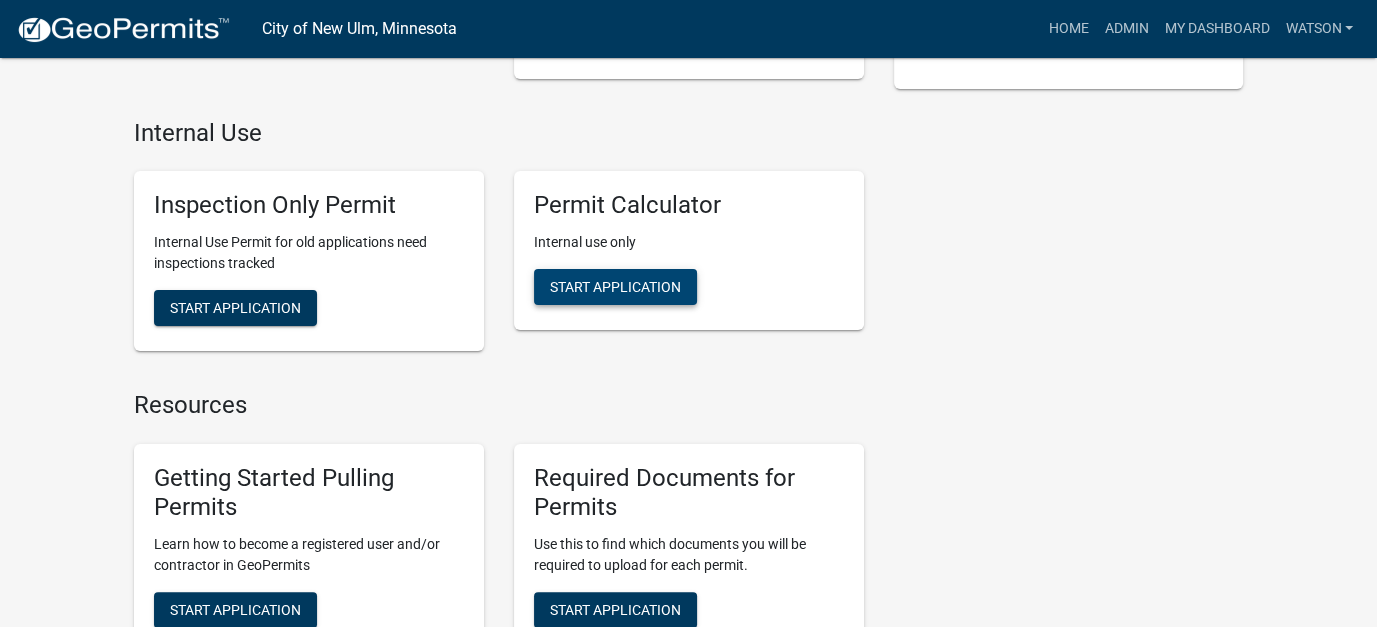 click on "Start Application" at bounding box center [615, 287] 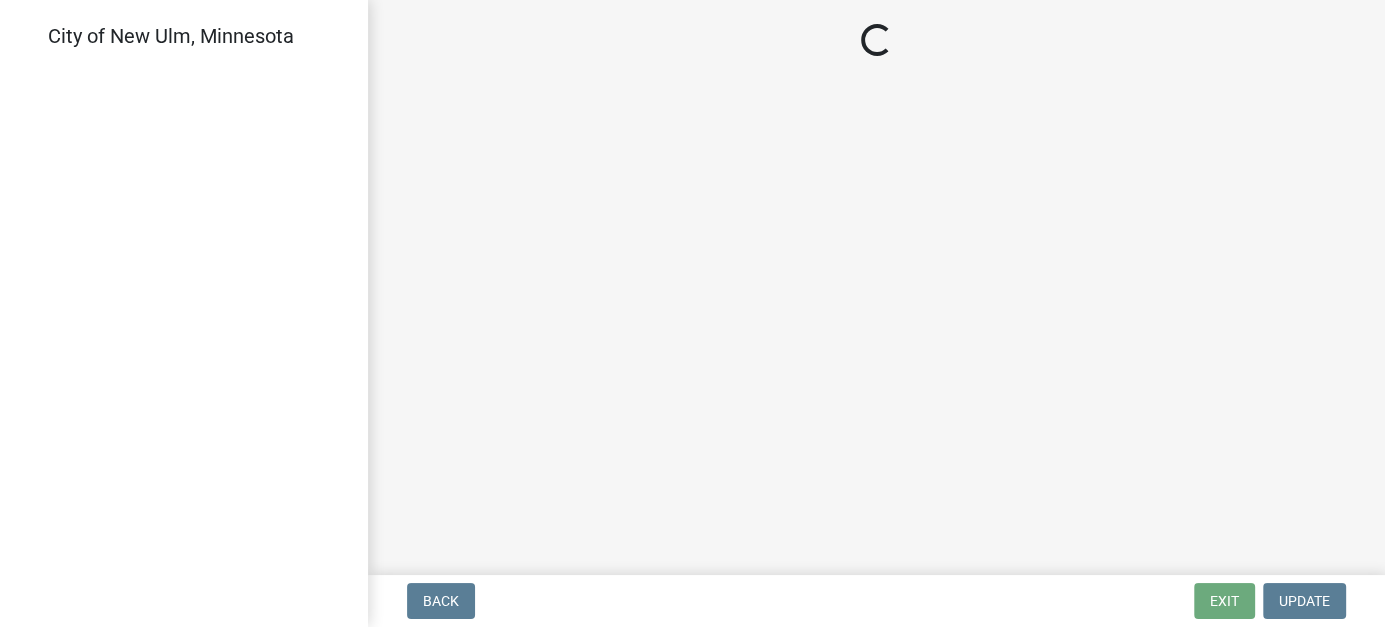 scroll, scrollTop: 0, scrollLeft: 0, axis: both 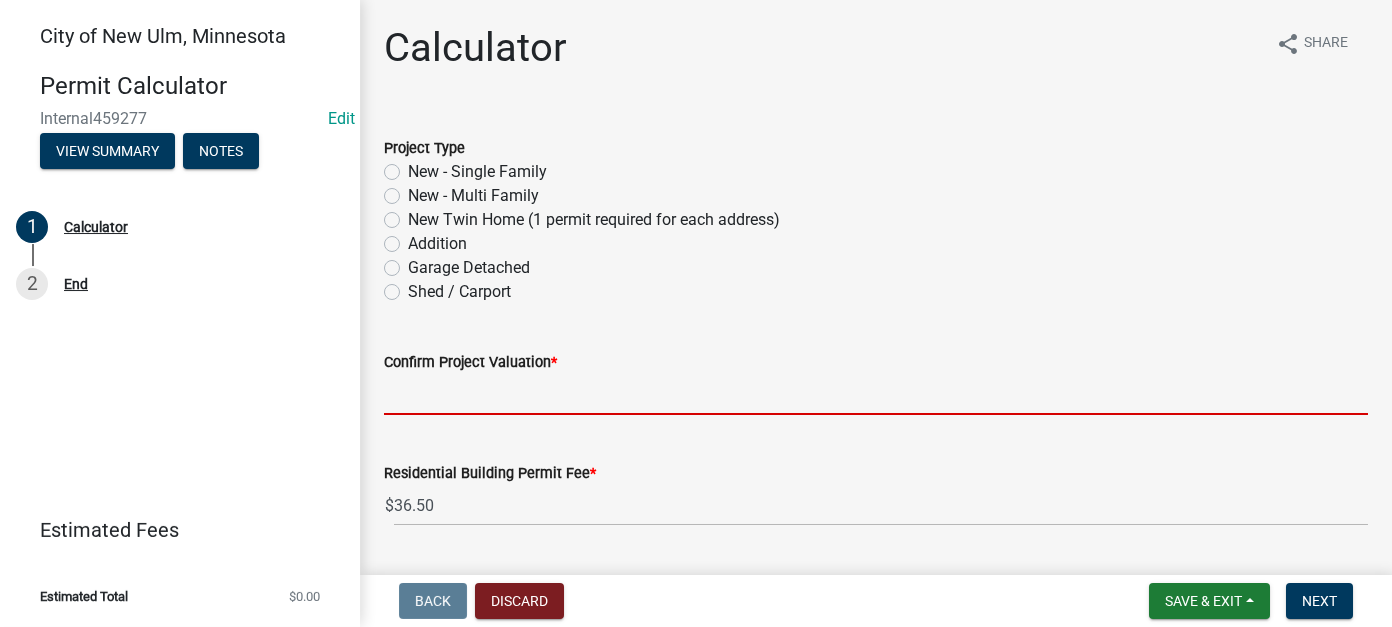 click 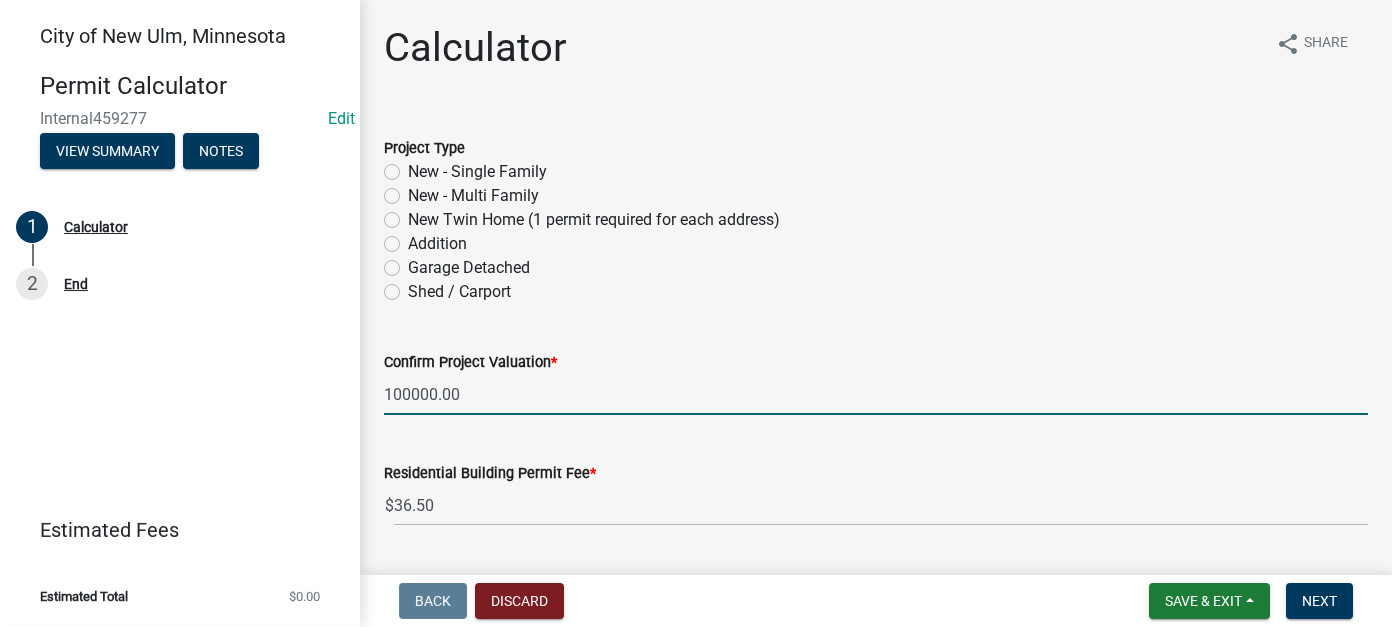 type on "100000" 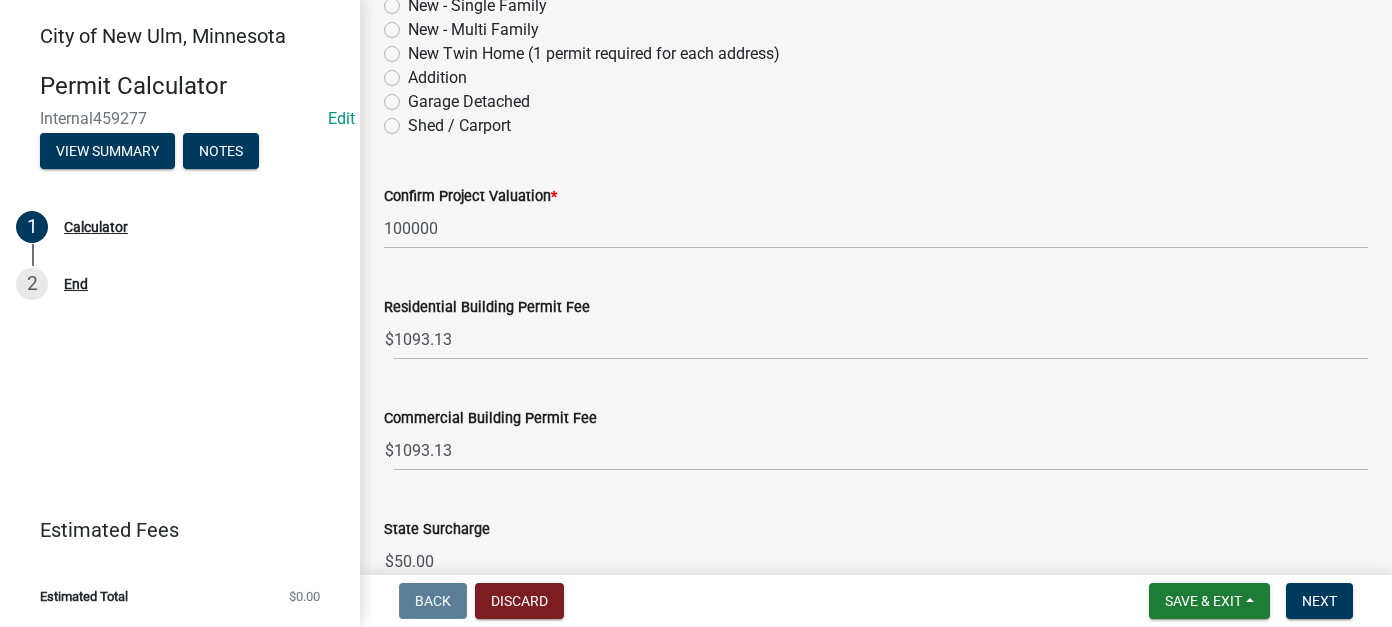 scroll, scrollTop: 200, scrollLeft: 0, axis: vertical 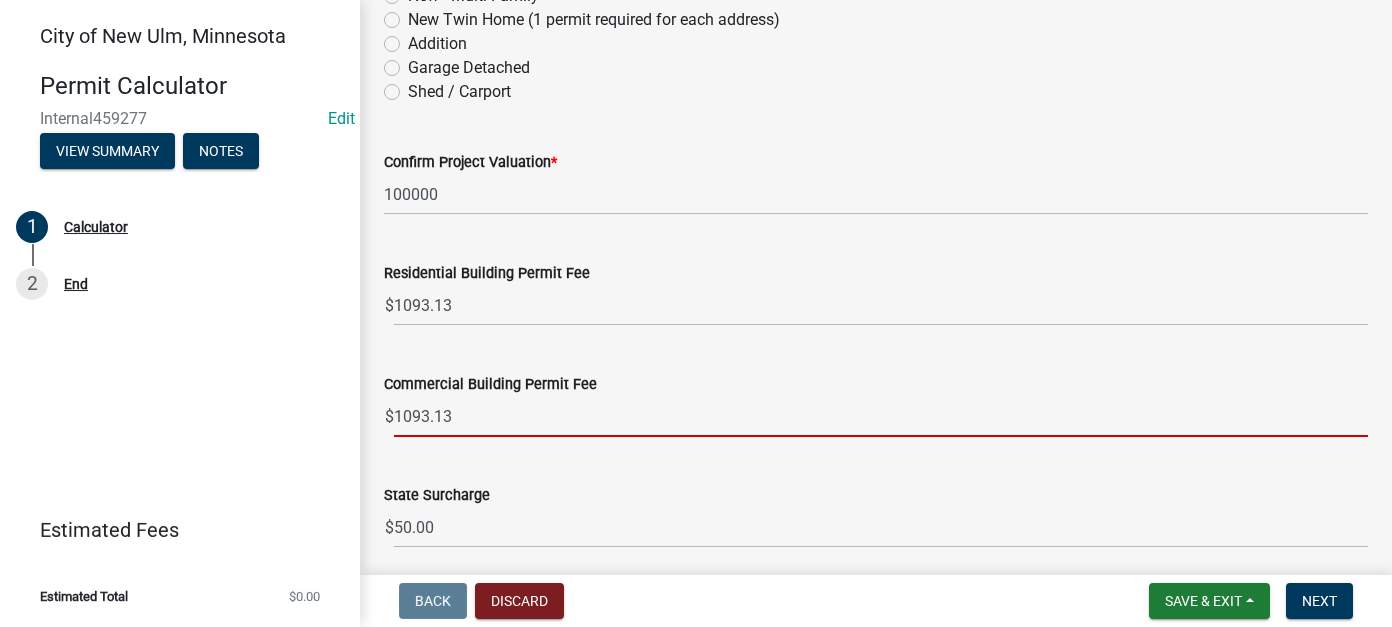 drag, startPoint x: 468, startPoint y: 414, endPoint x: 301, endPoint y: 402, distance: 167.43059 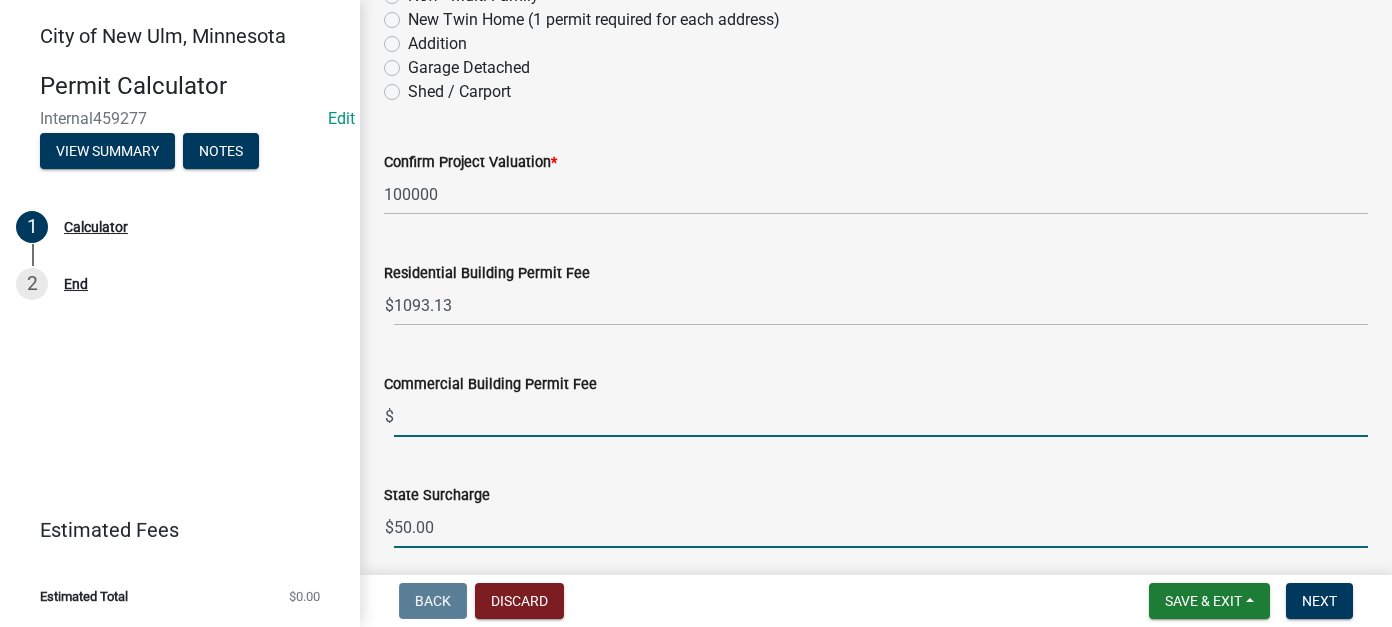 click on "Project Type   New - Single Family   New - Multi Family   New Twin Home (1 permit required for each address)   Addition   Garage  Detached   Shed / Carport   Confirm Project Valuation  * 100000  Residential Building Permit Fee  $ 1093.13  Commercial Building Permit Fee  $  State Surcharge  $ 50.00  Plan Review Fee  $ 710.53  Driveway Curb Opening   Grading Deposit   Parkland Dedication   Storm Water Permit   Sewer Connection: Commercial Building   Commercial Sewer Hookup   Commercial Water Hookup   Water Taps   Lift Station Fee   Total Permit Fees  2946.79" 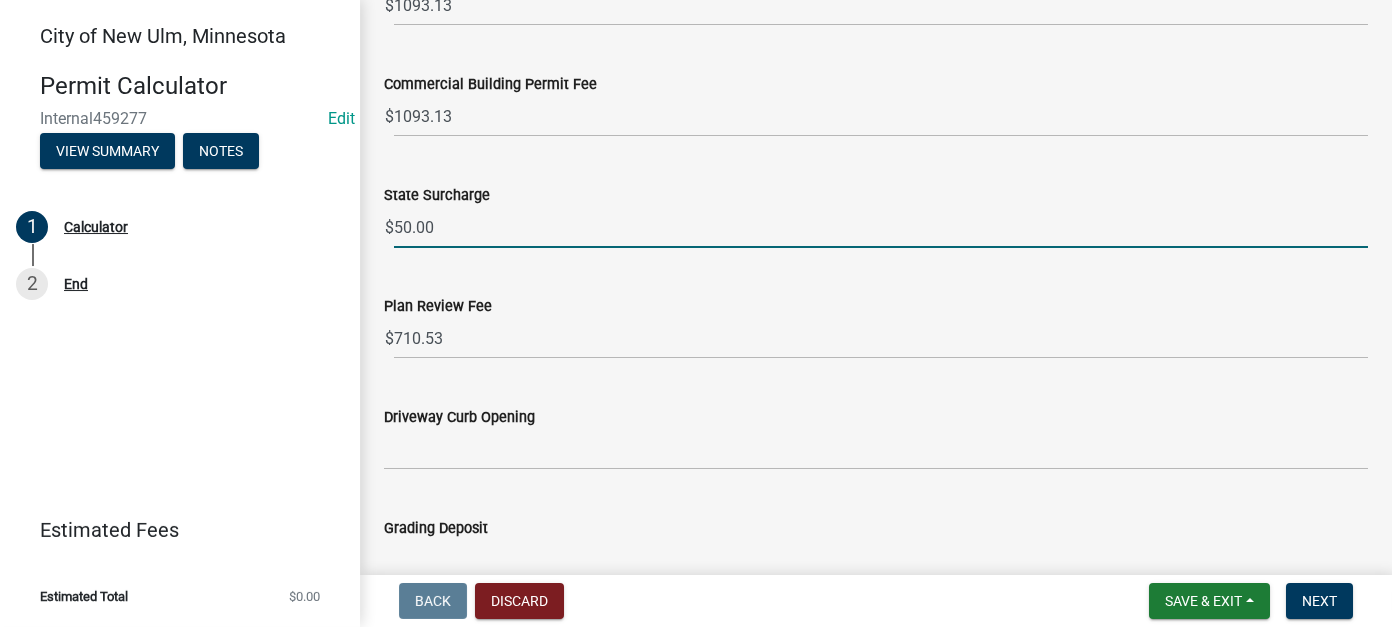 scroll, scrollTop: 600, scrollLeft: 0, axis: vertical 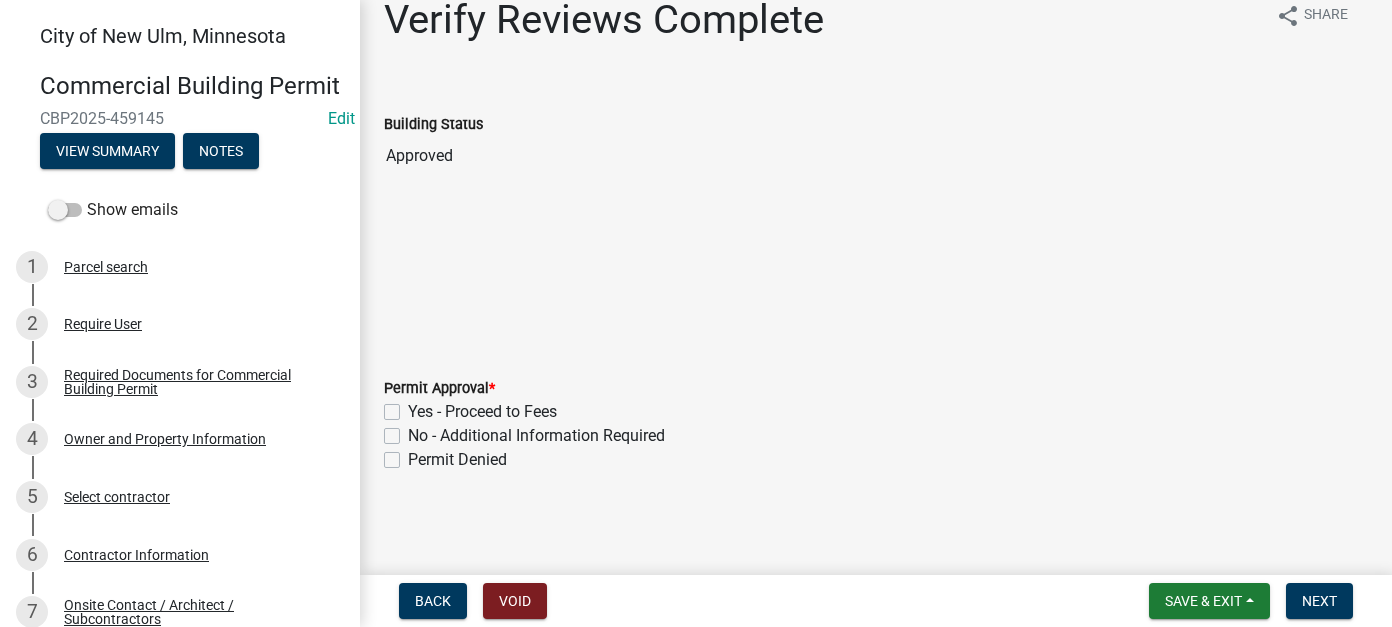 click on "Yes - Proceed to Fees" 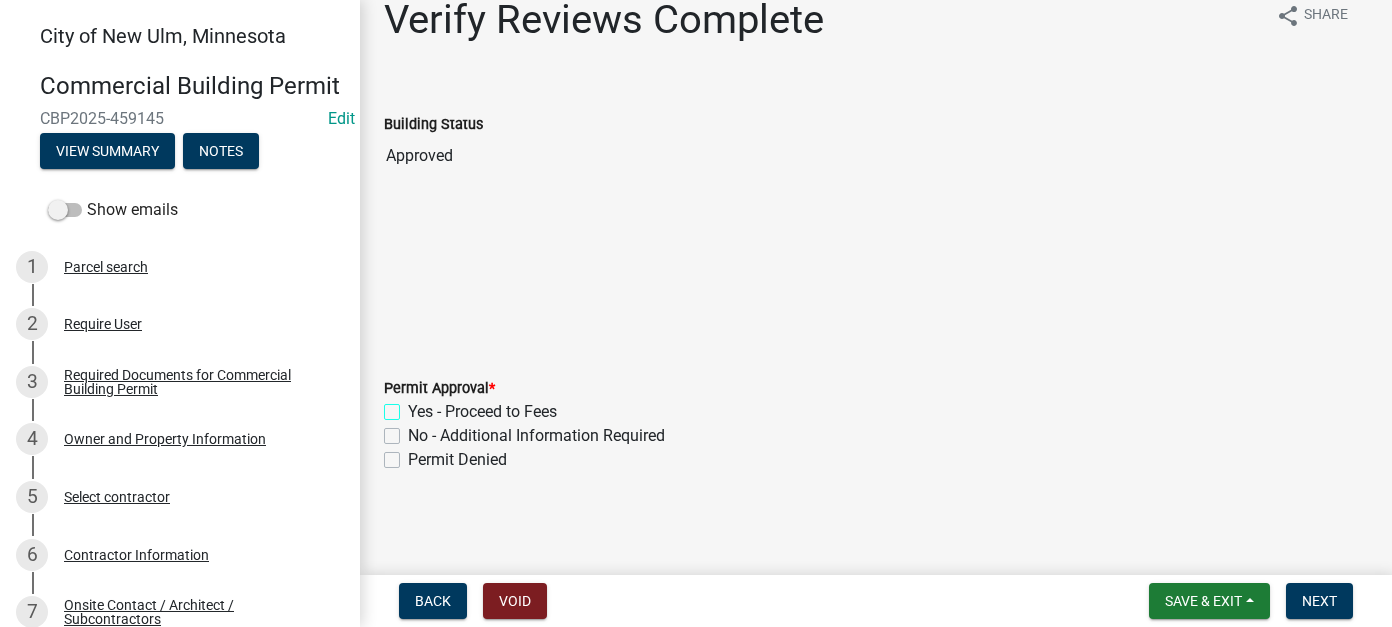 click on "Yes - Proceed to Fees" at bounding box center (414, 406) 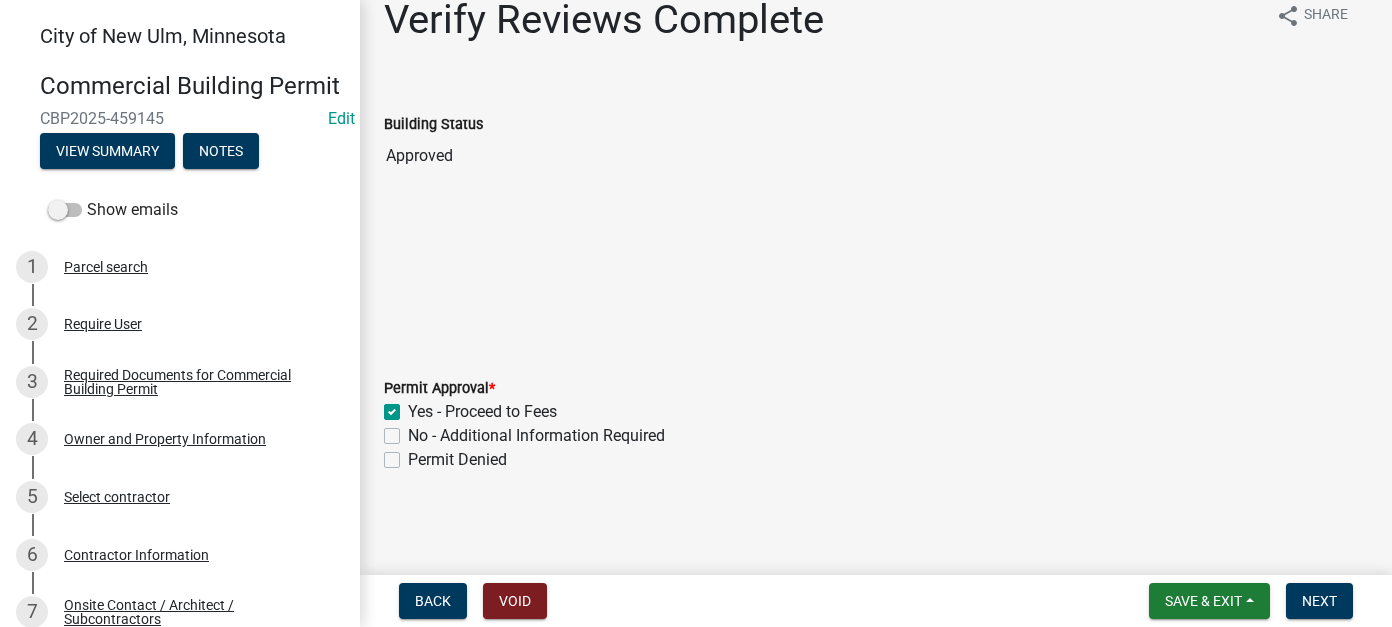 checkbox on "true" 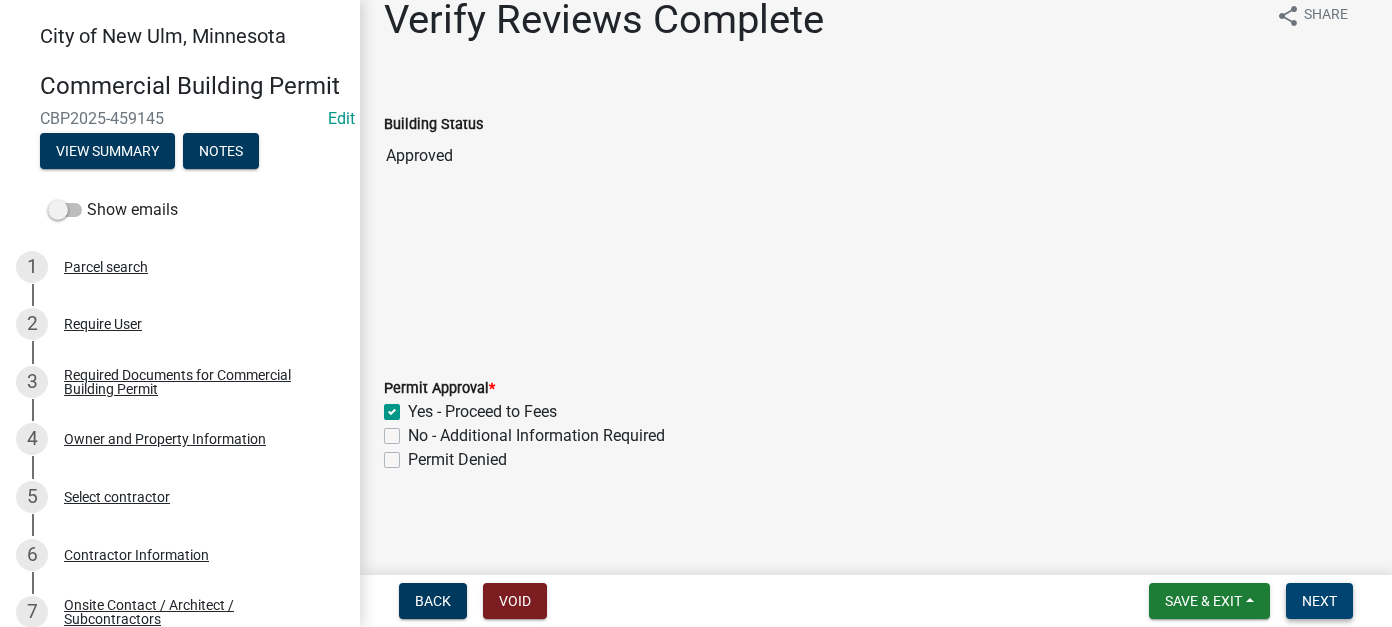 click on "Next" at bounding box center (1319, 601) 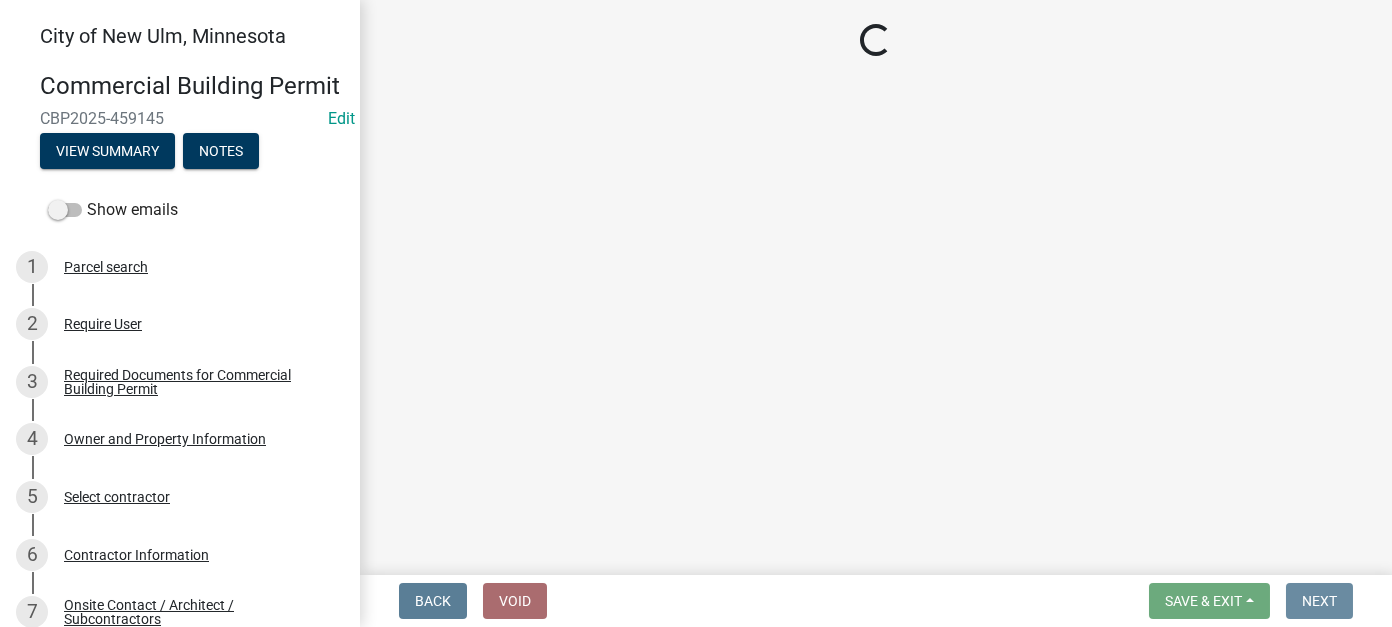 scroll, scrollTop: 0, scrollLeft: 0, axis: both 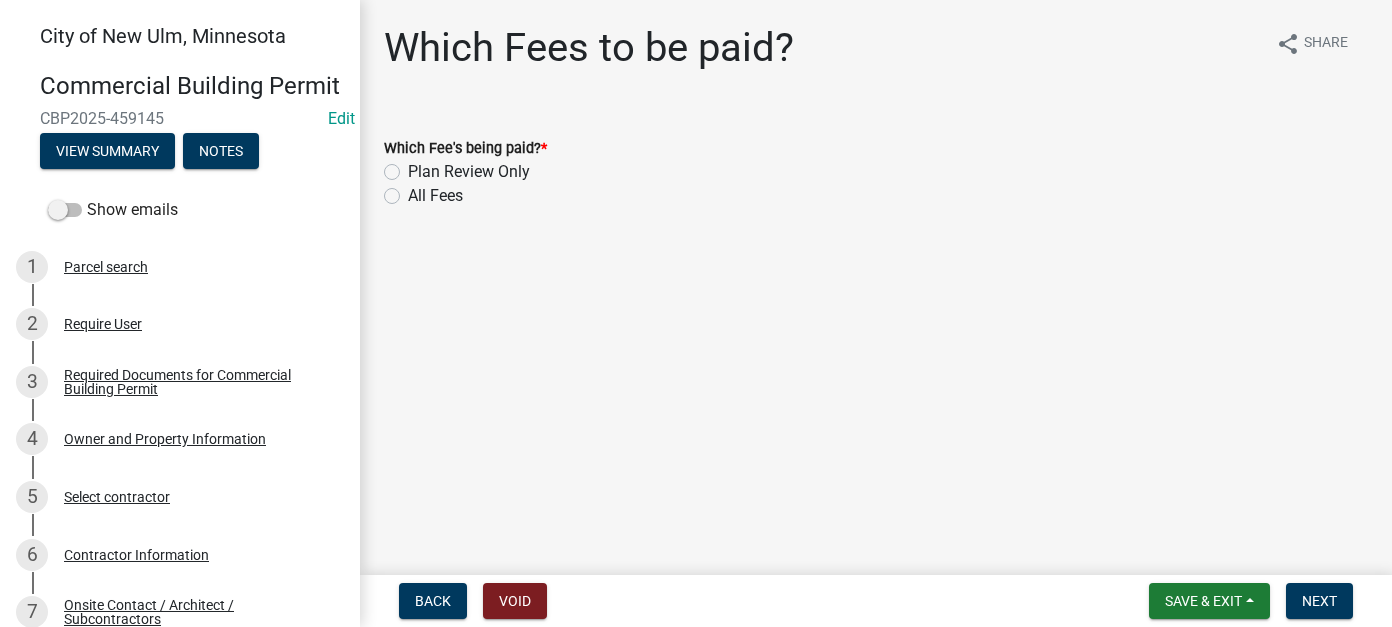 click on "Plan Review Only" 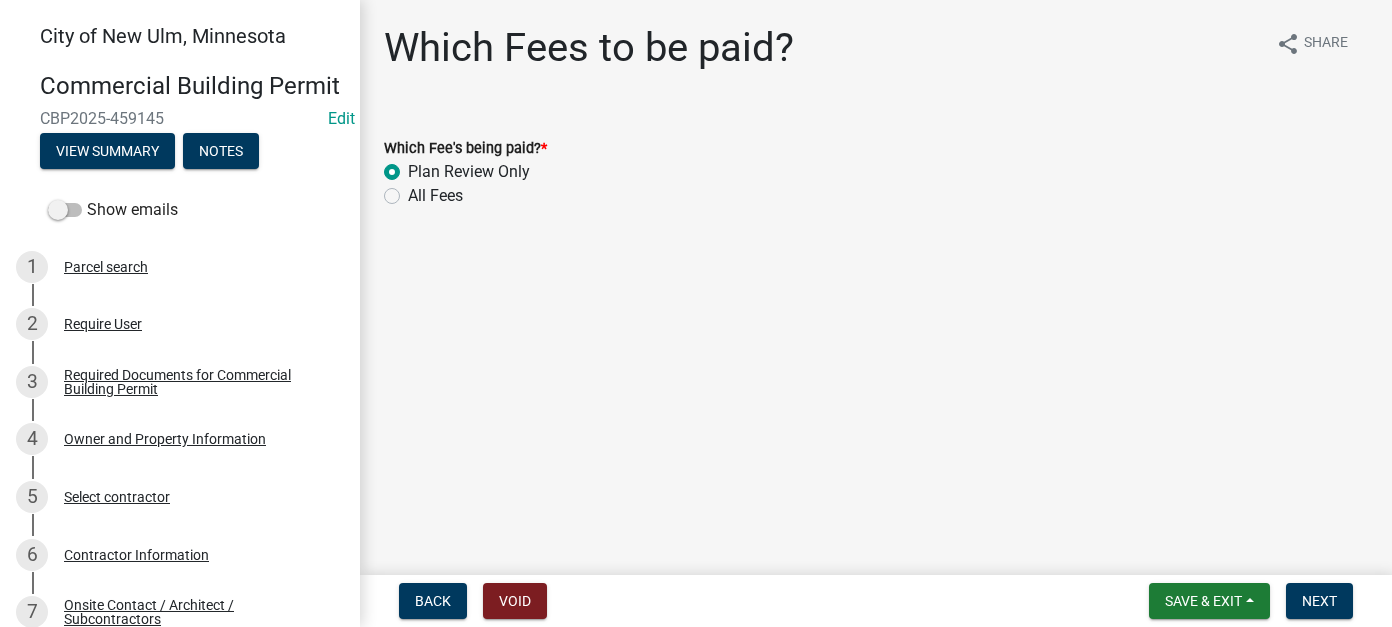 radio on "true" 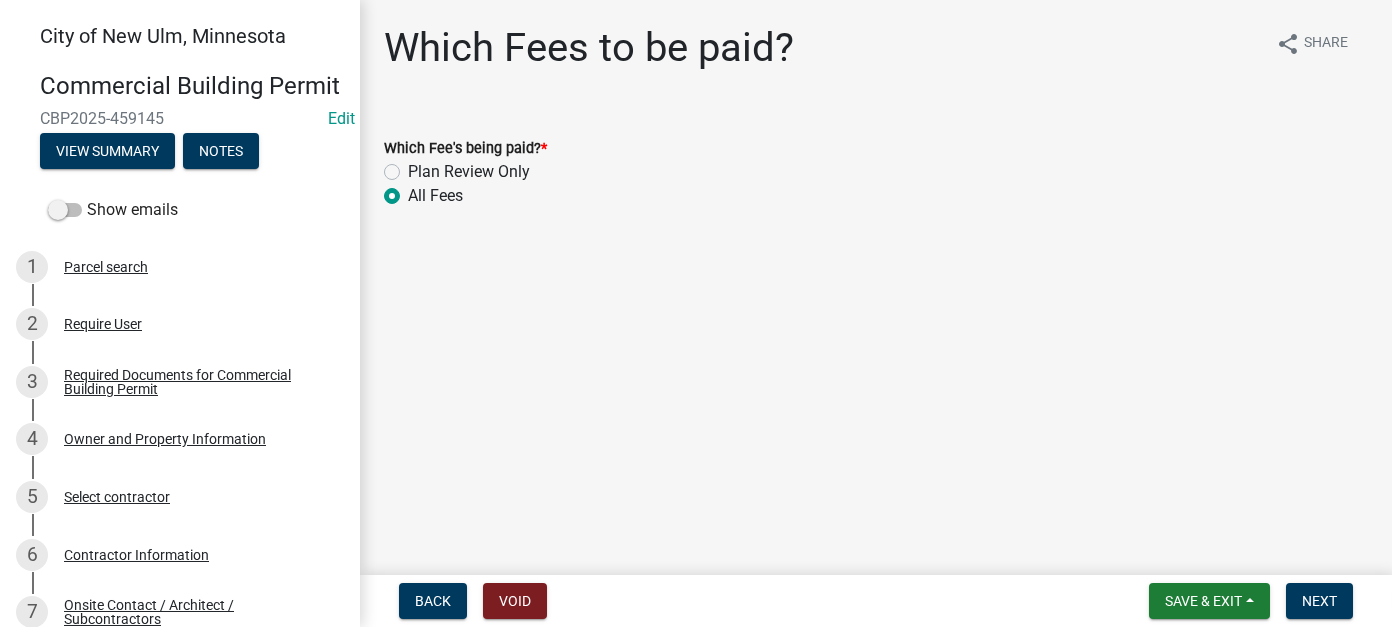 radio on "true" 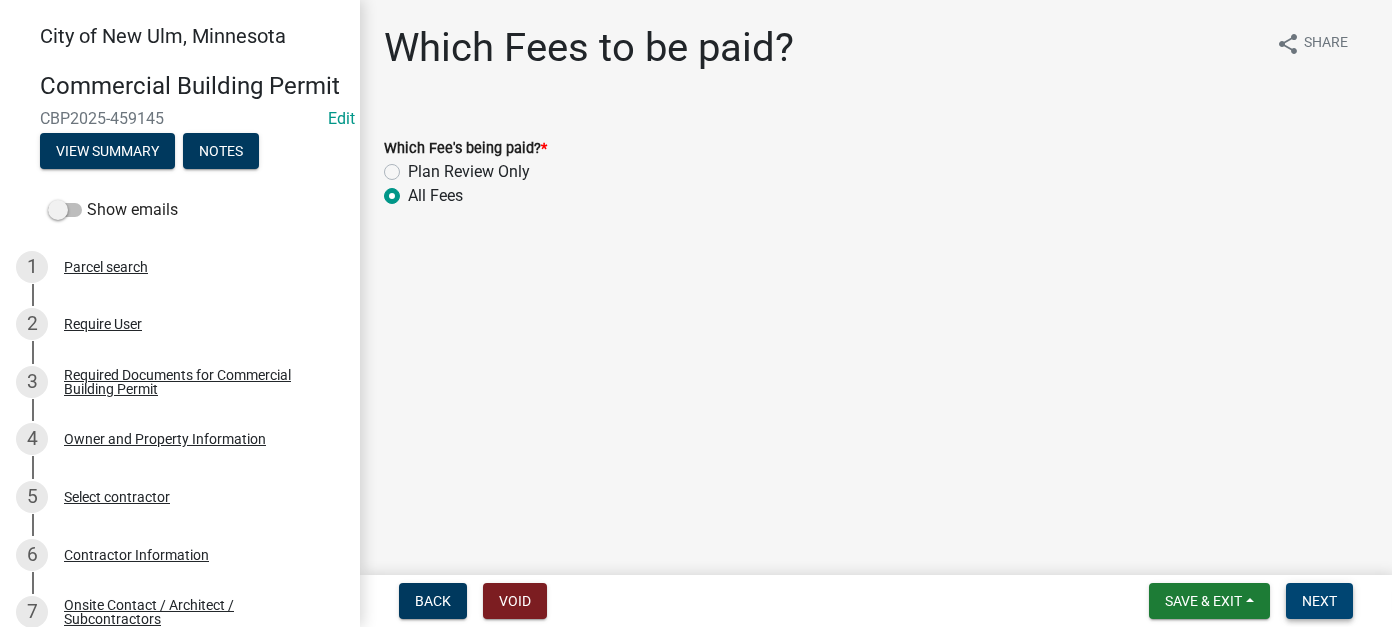 click on "Next" at bounding box center [1319, 601] 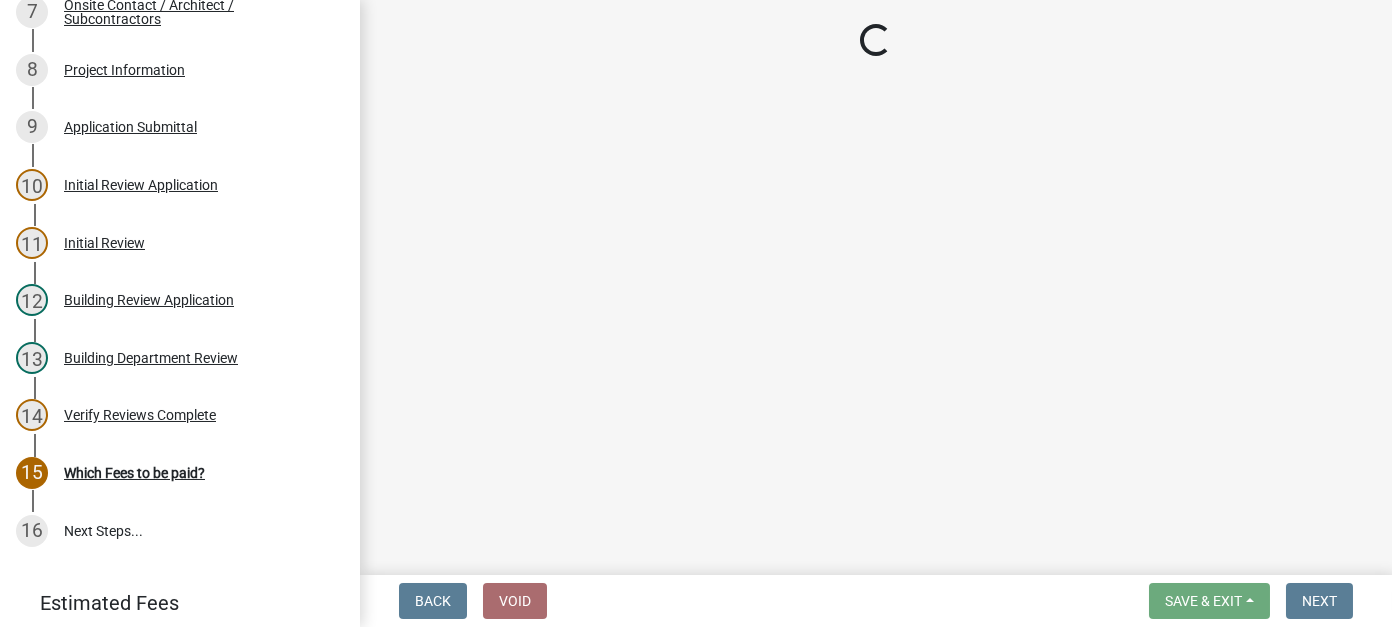 scroll, scrollTop: 830, scrollLeft: 0, axis: vertical 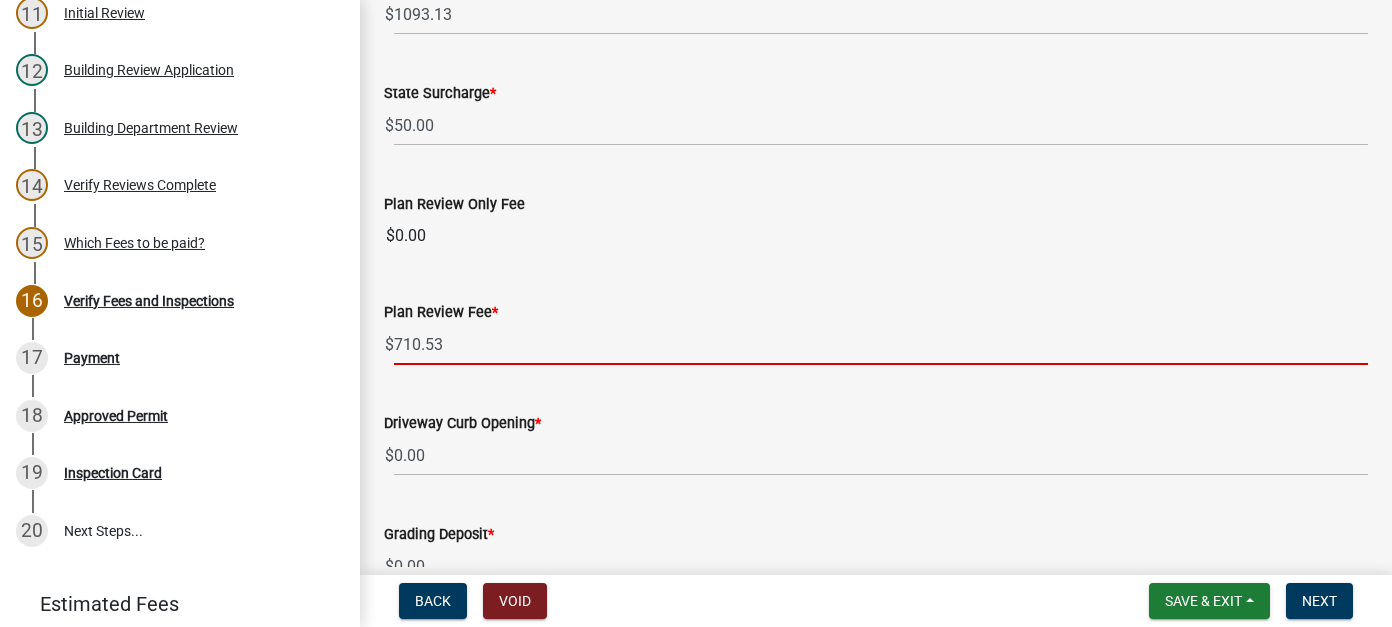 click on "710.53" at bounding box center (881, 344) 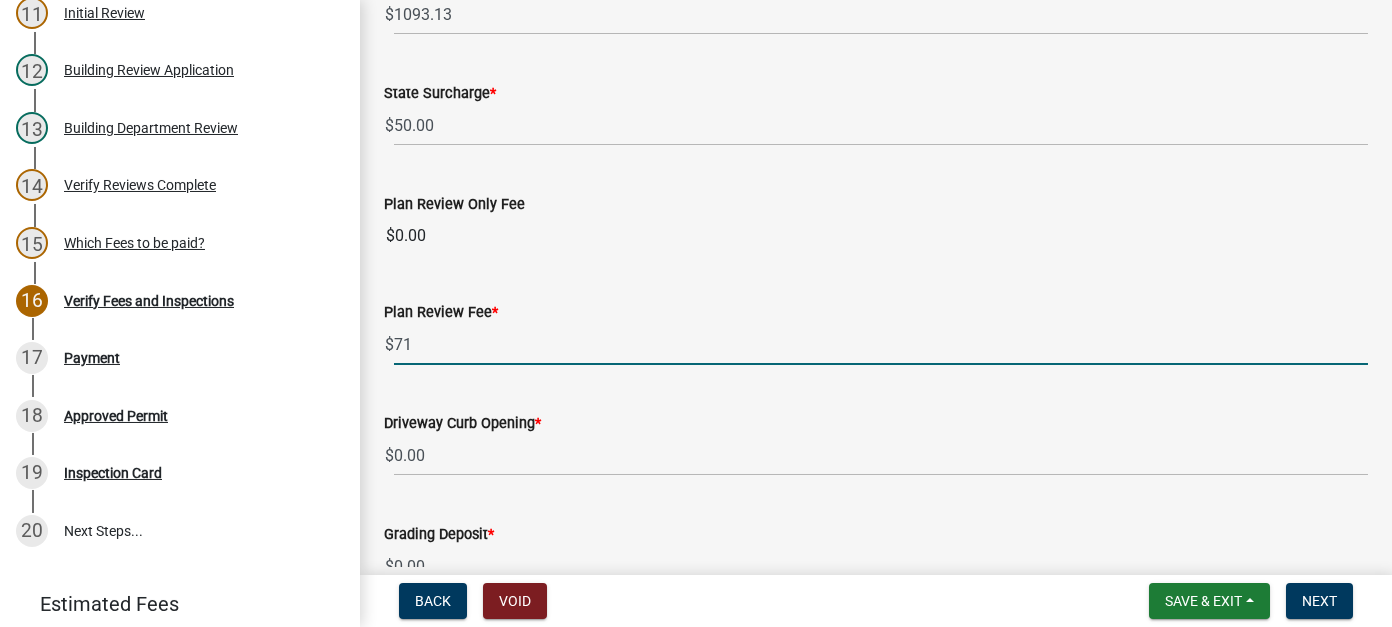 type on "7" 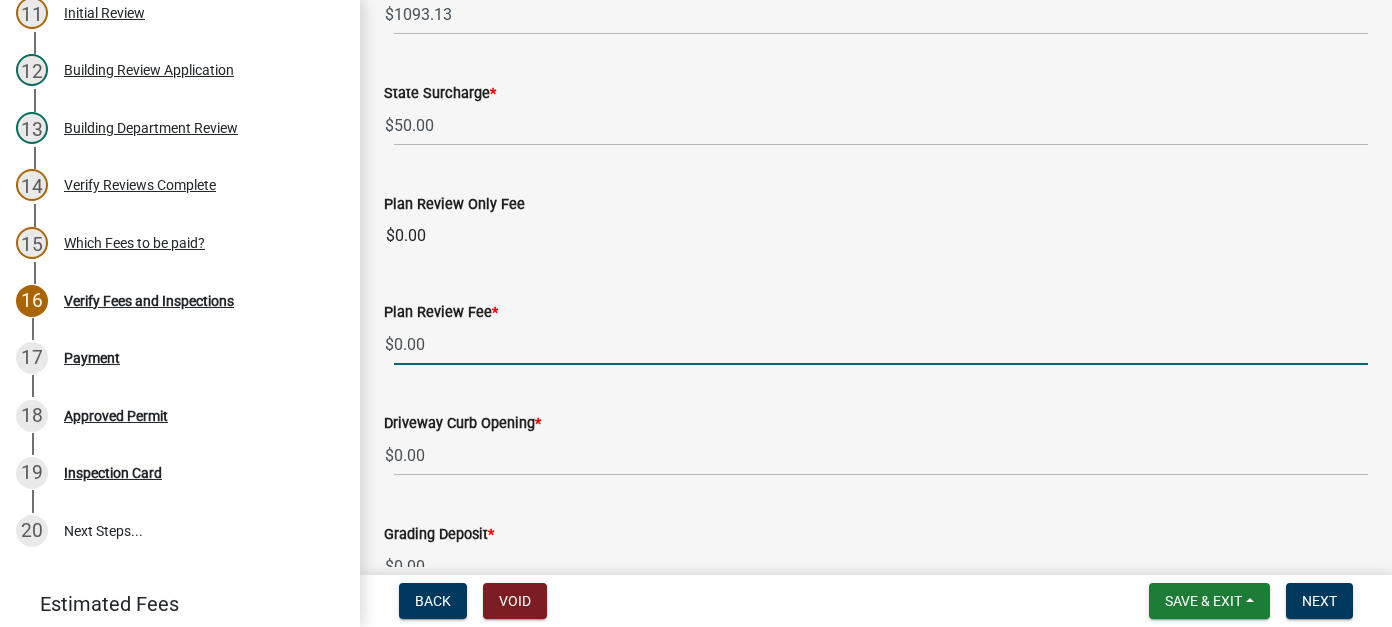 type on "0.00" 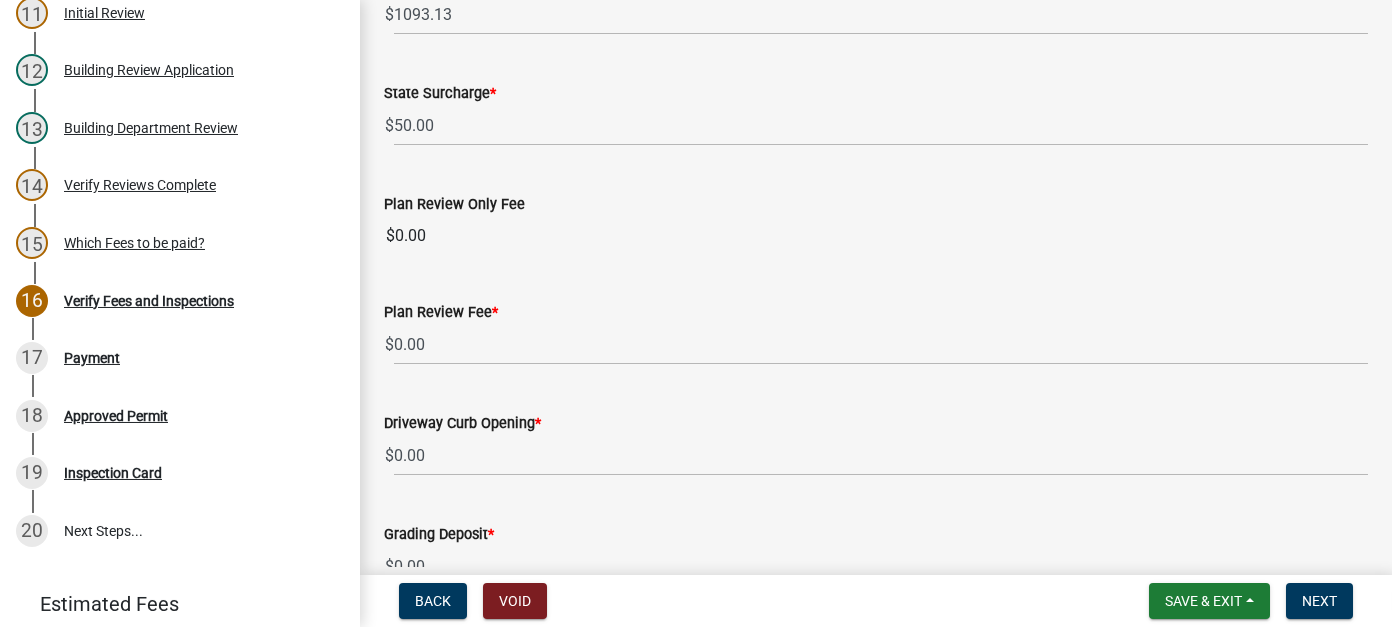 click on "Driveway Curb Opening  *" 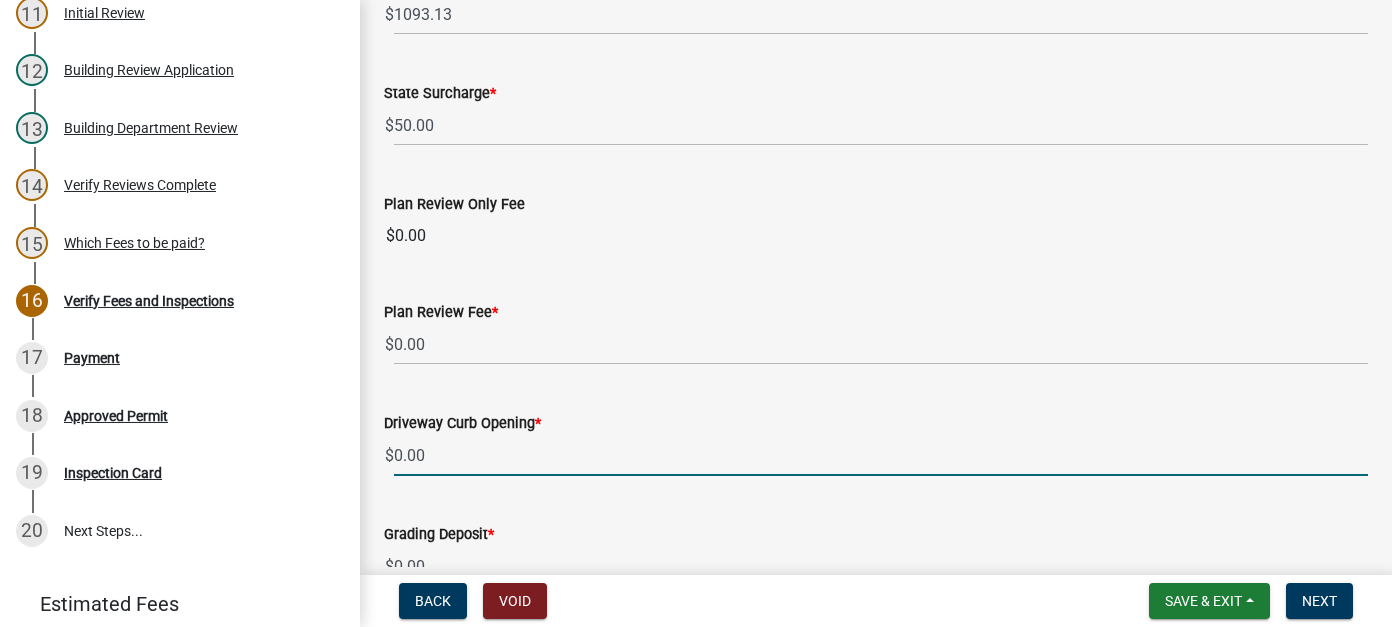 click on "0.00" at bounding box center (881, 455) 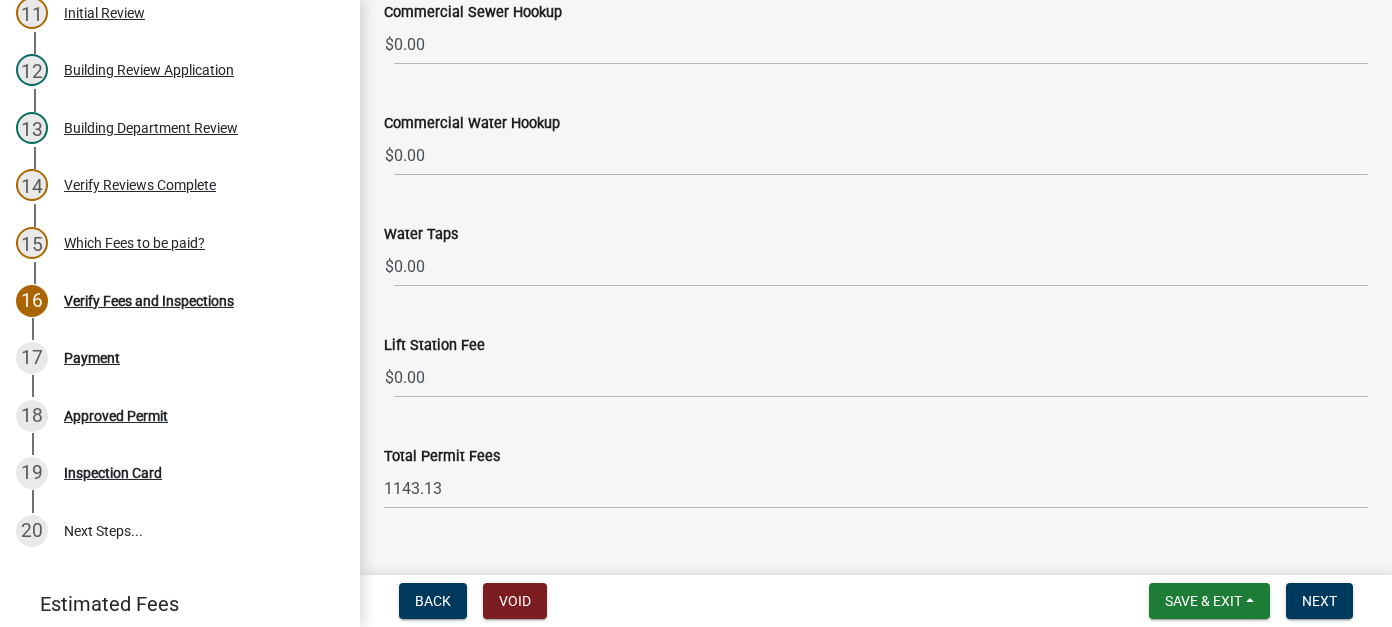 scroll, scrollTop: 1557, scrollLeft: 0, axis: vertical 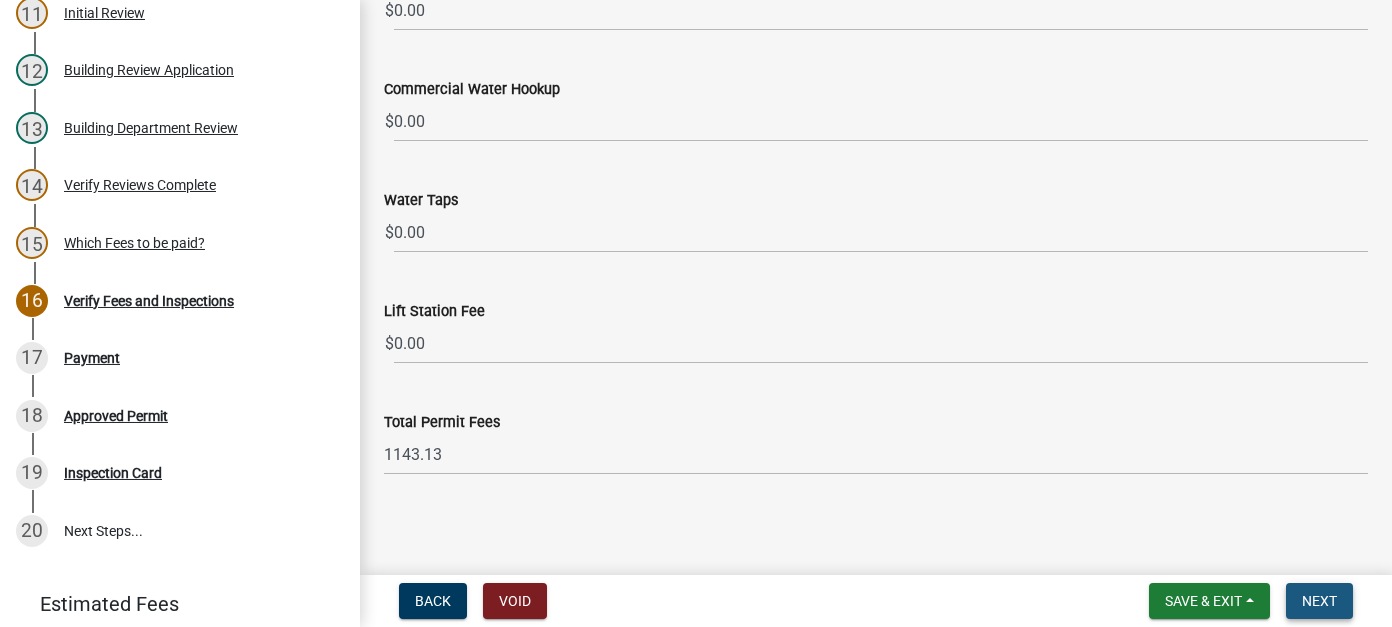 click on "Next" at bounding box center (1319, 601) 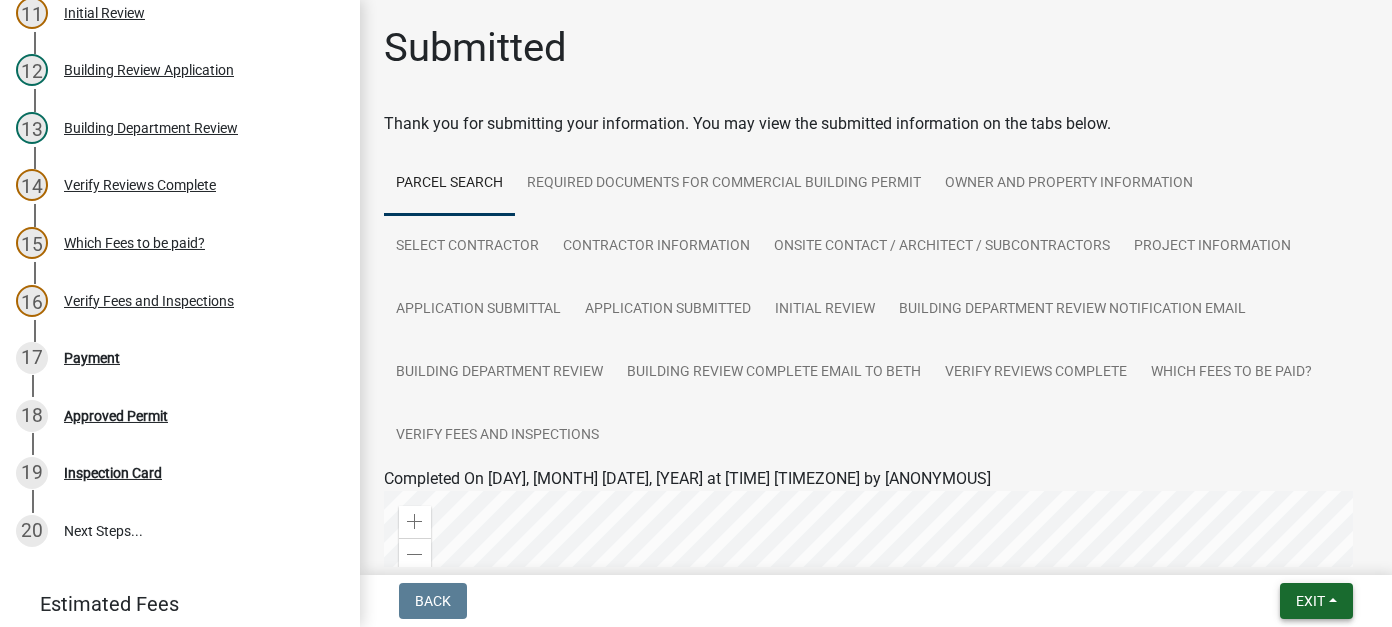 click on "Exit" at bounding box center (1310, 601) 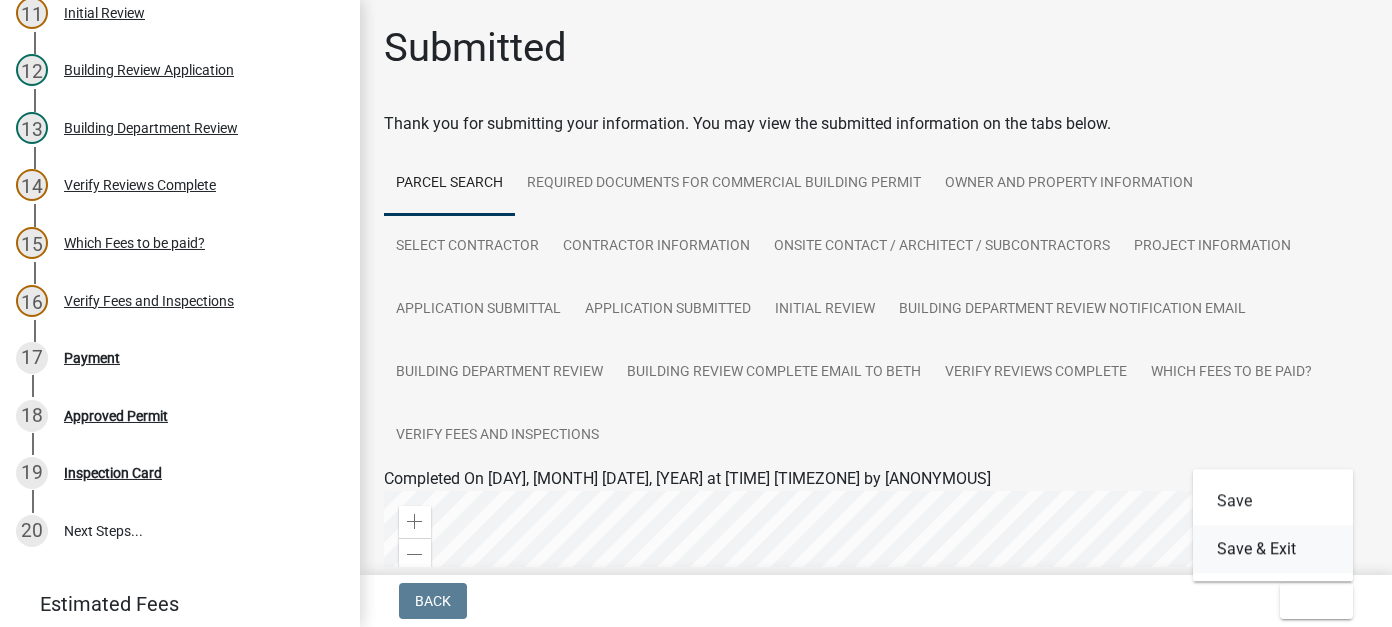 click on "Save & Exit" at bounding box center (1273, 549) 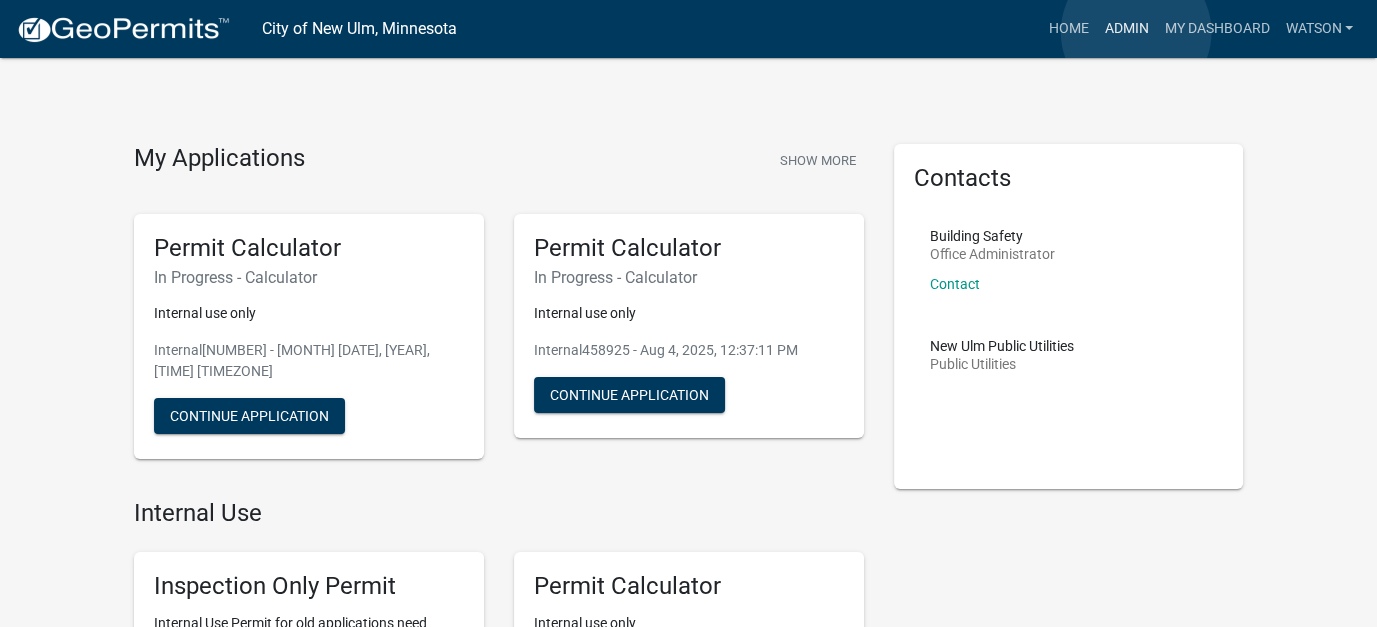 click on "Admin" at bounding box center (1126, 29) 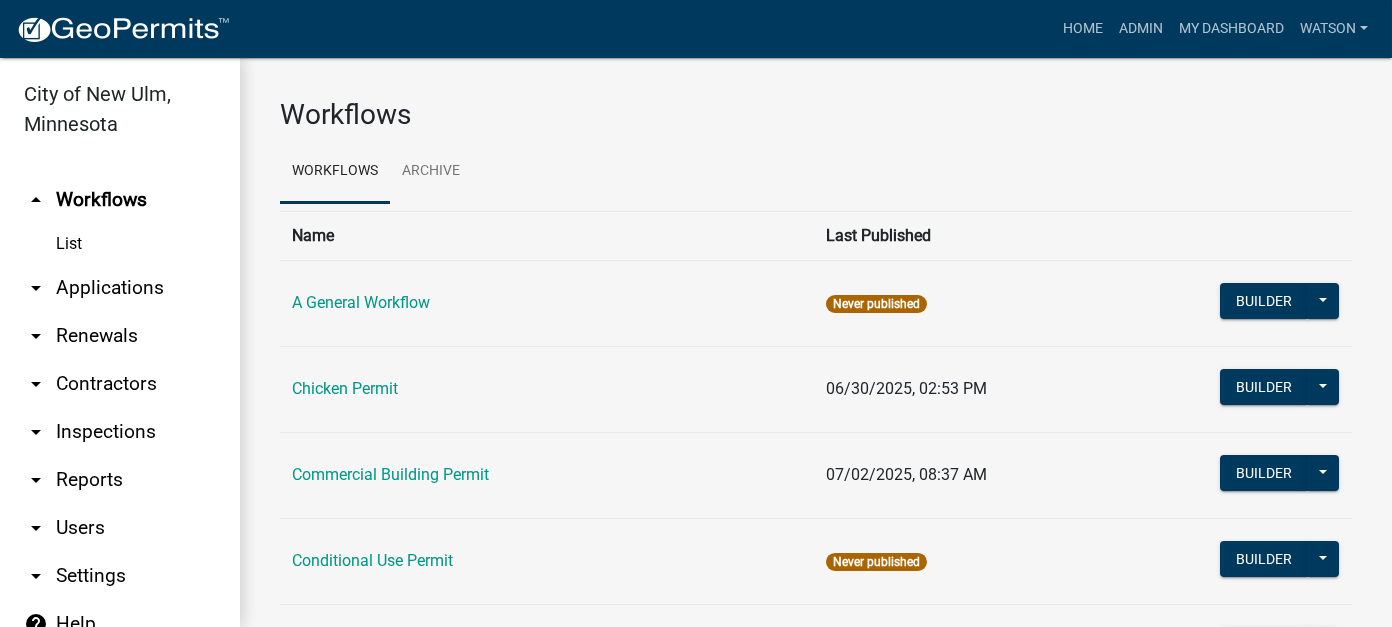 click on "arrow_drop_down   Applications" at bounding box center [120, 288] 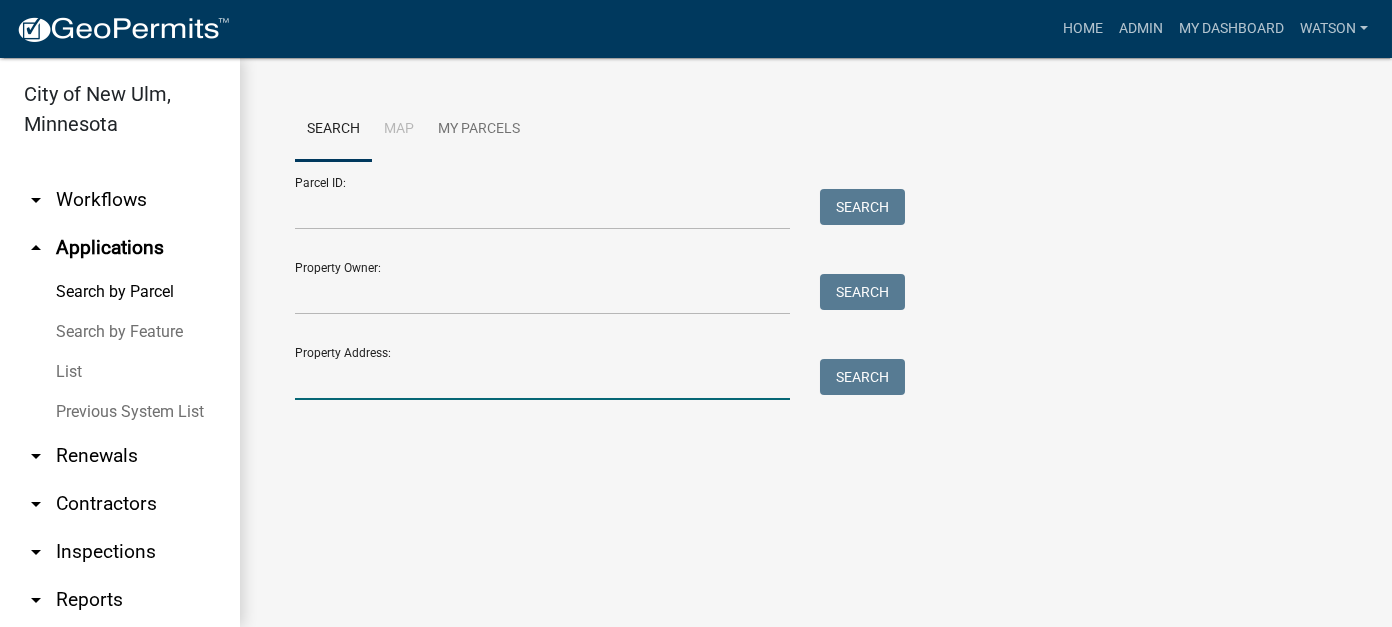 click on "Property Address:" at bounding box center (542, 379) 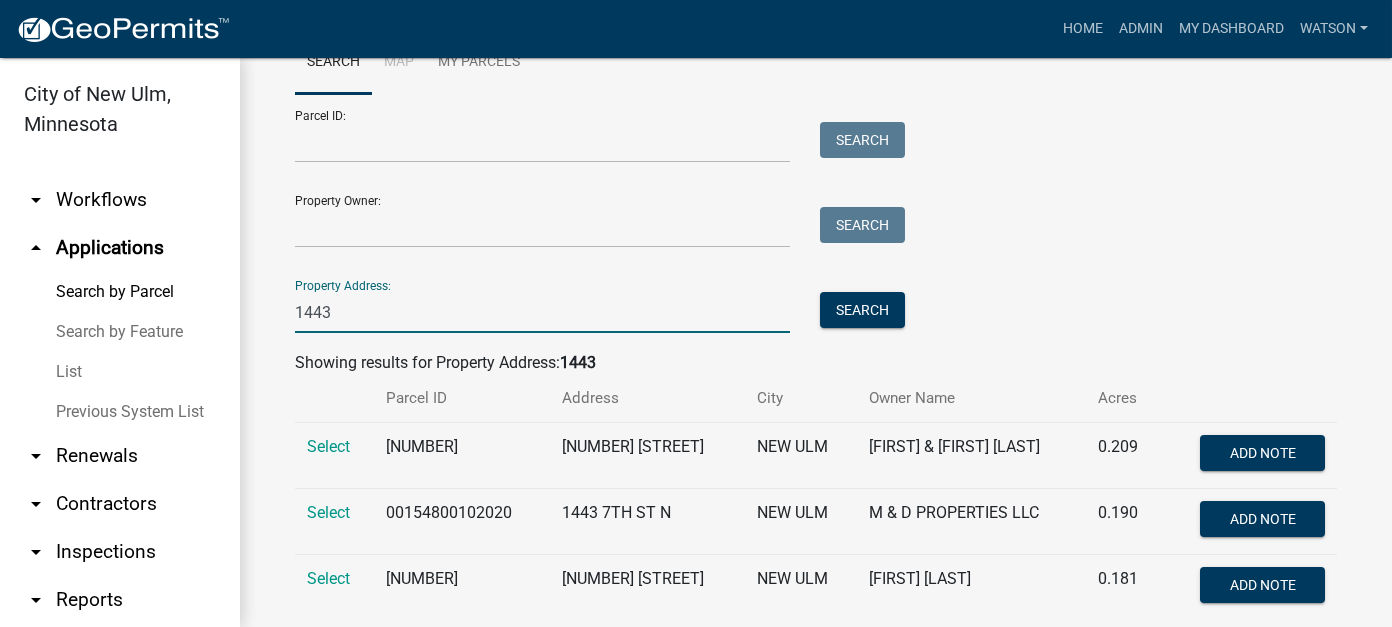 scroll, scrollTop: 100, scrollLeft: 0, axis: vertical 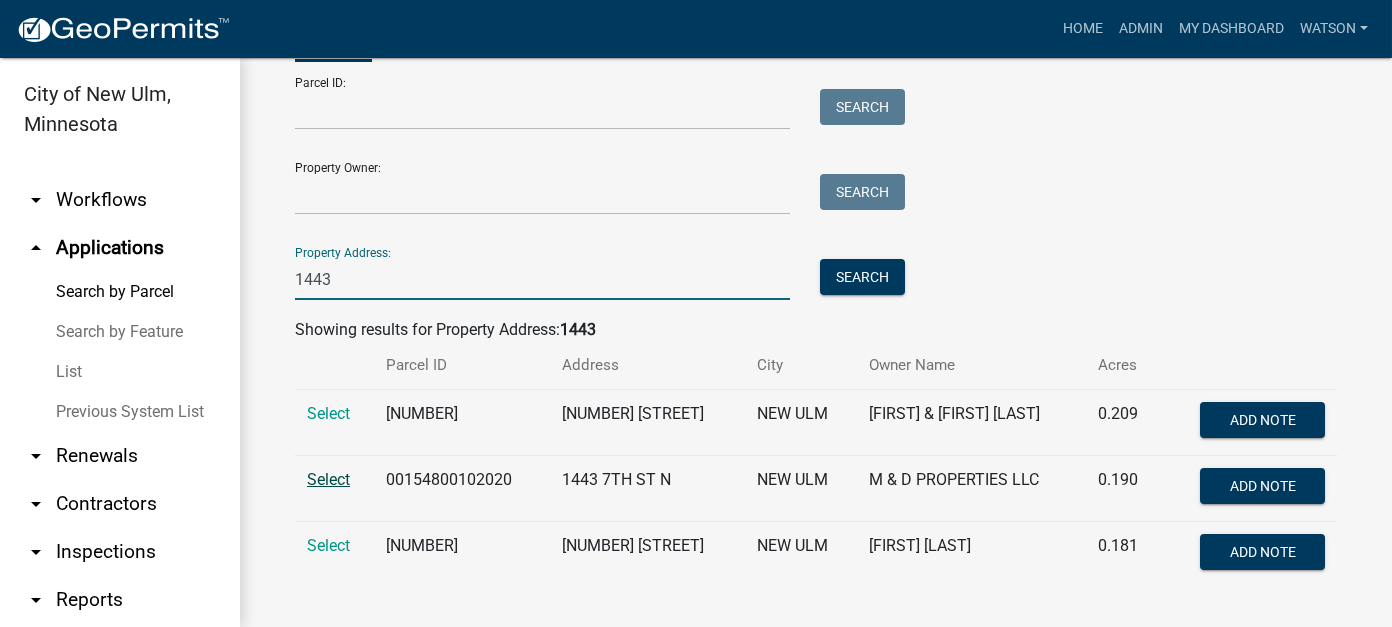 type on "1443" 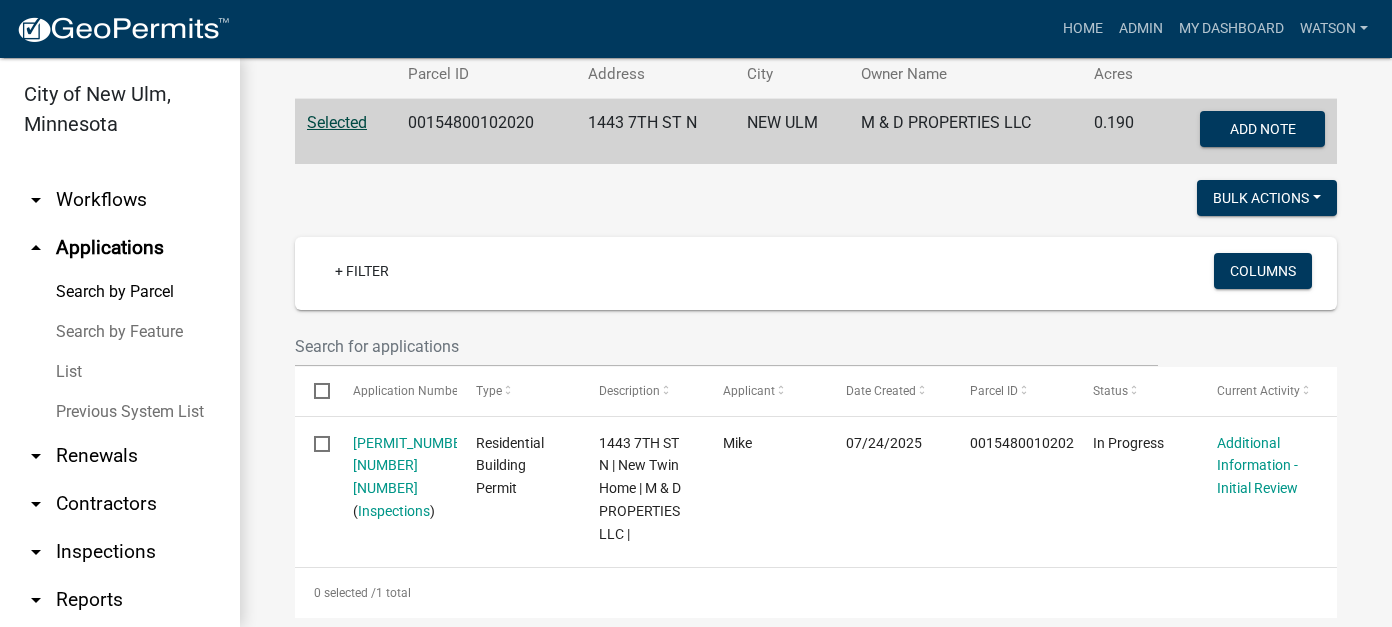 scroll, scrollTop: 600, scrollLeft: 0, axis: vertical 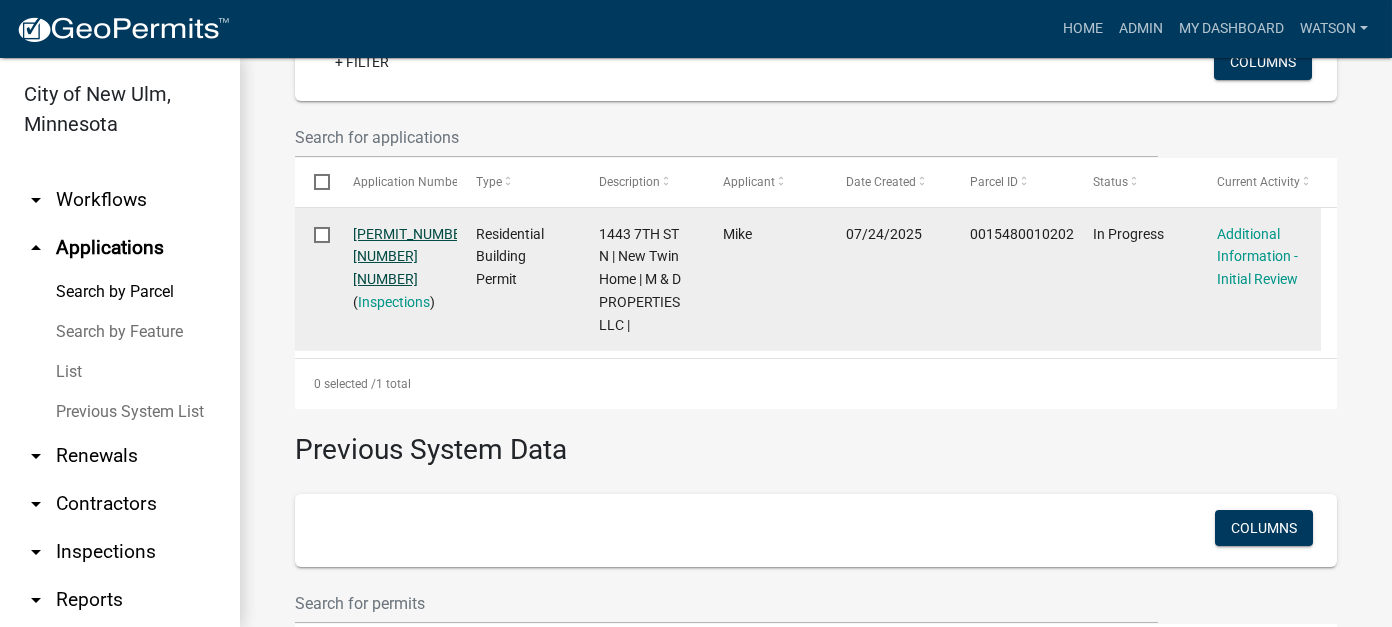 click on "RBP-2025-454305 1 1" 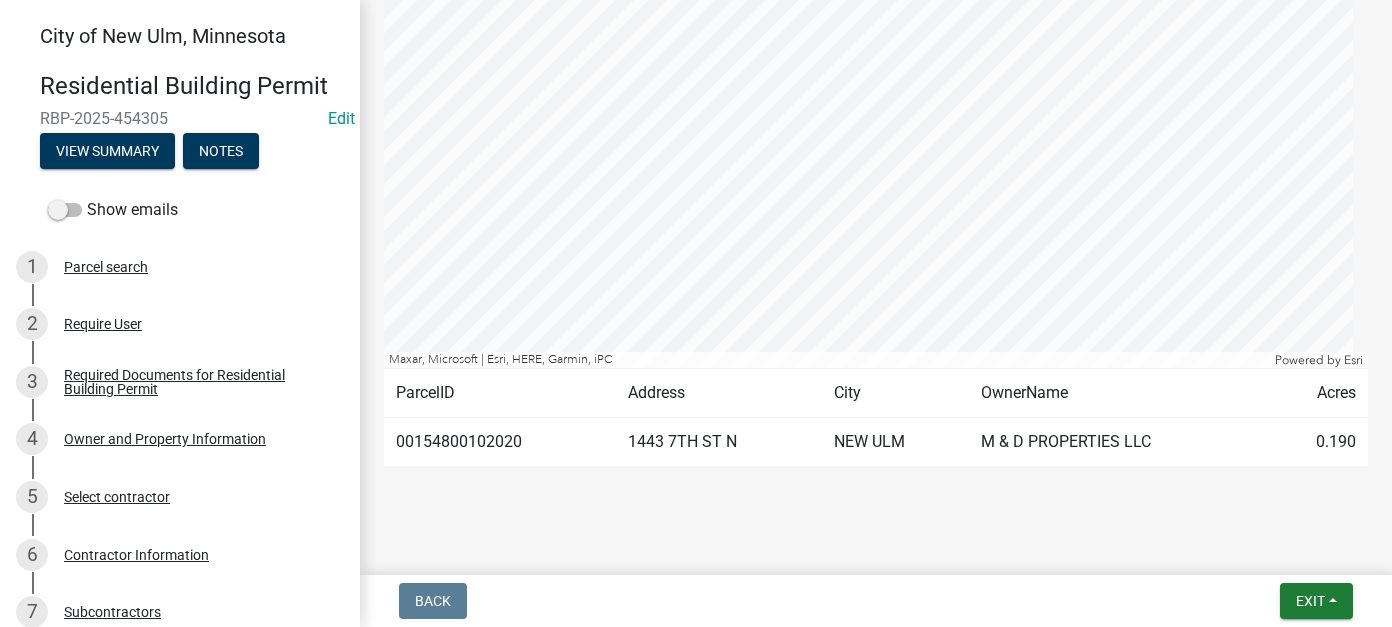 scroll, scrollTop: 500, scrollLeft: 0, axis: vertical 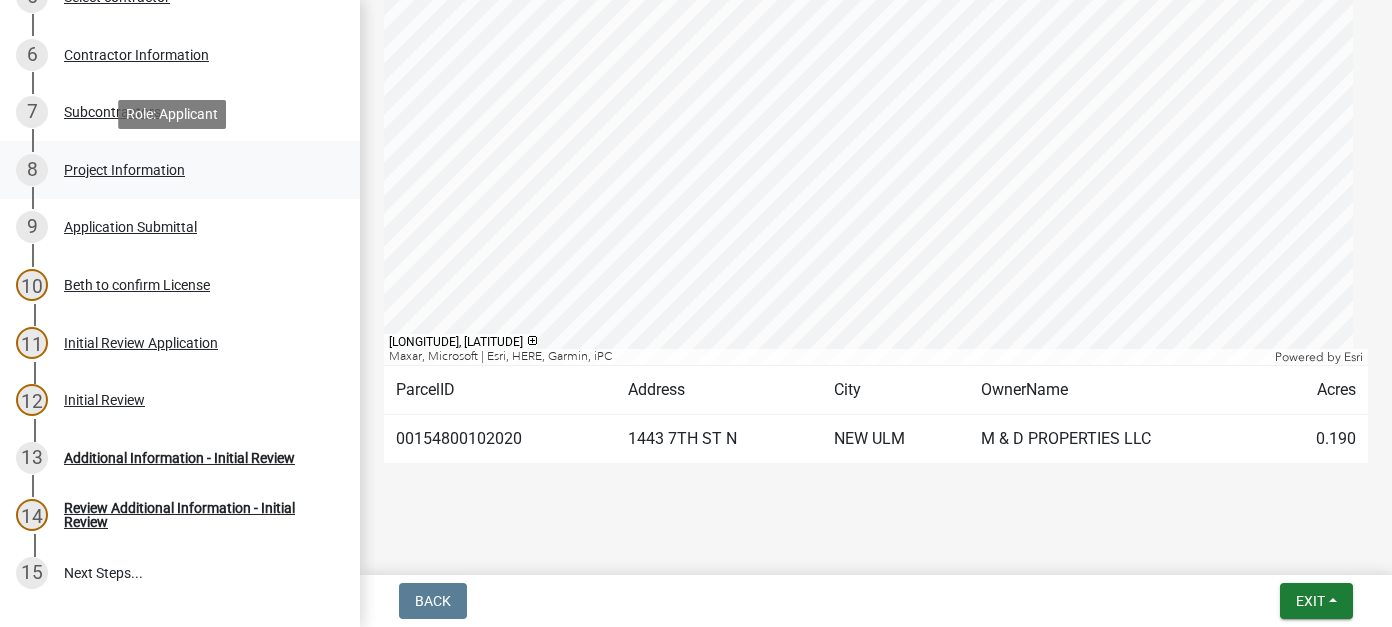 click on "8     Project Information" at bounding box center (172, 170) 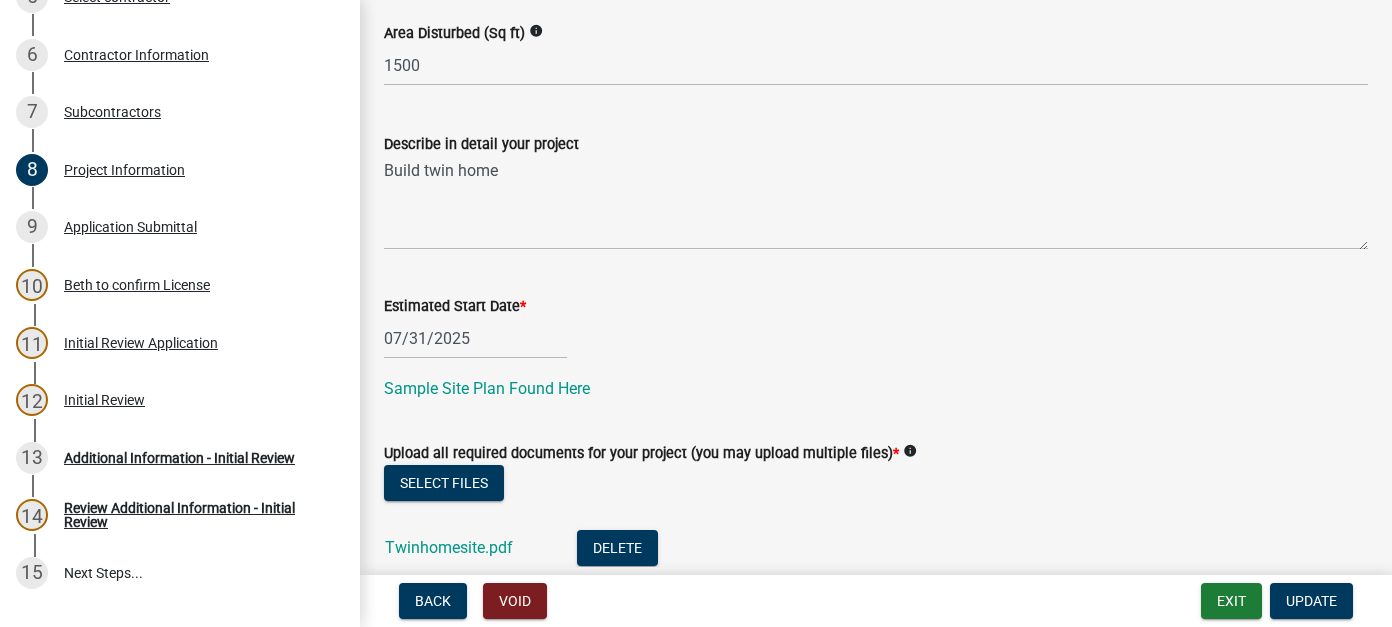 scroll, scrollTop: 900, scrollLeft: 0, axis: vertical 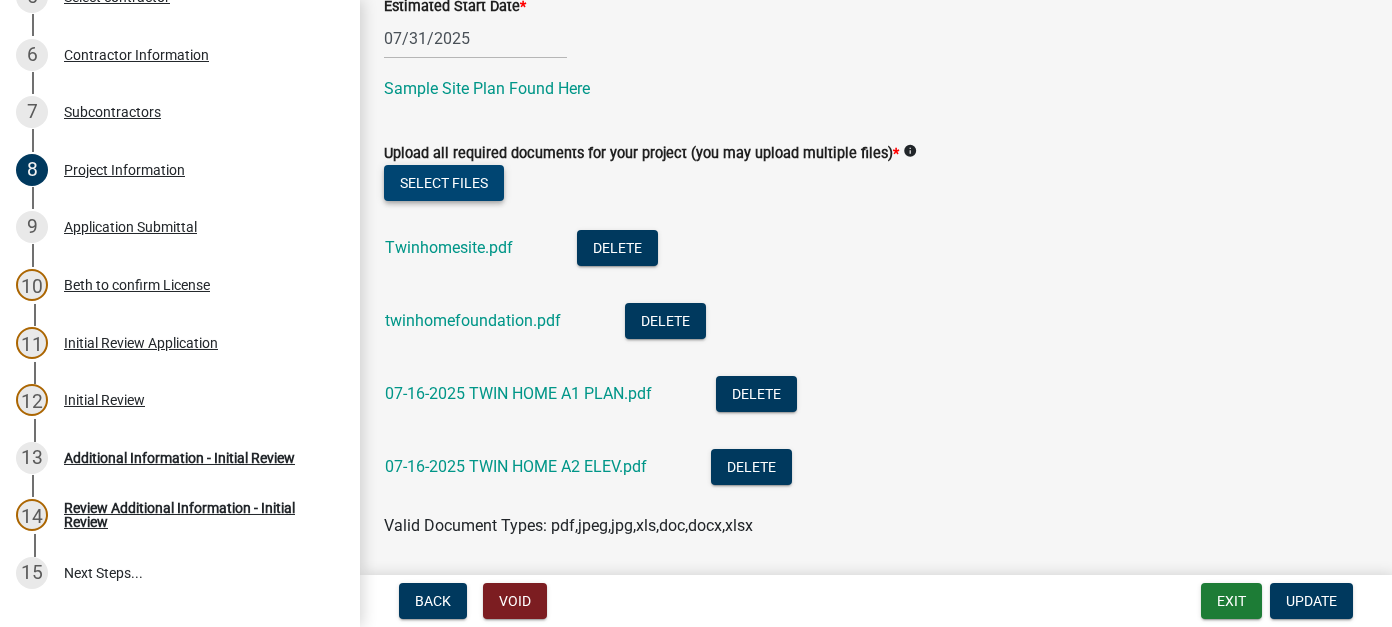 click on "Select files" 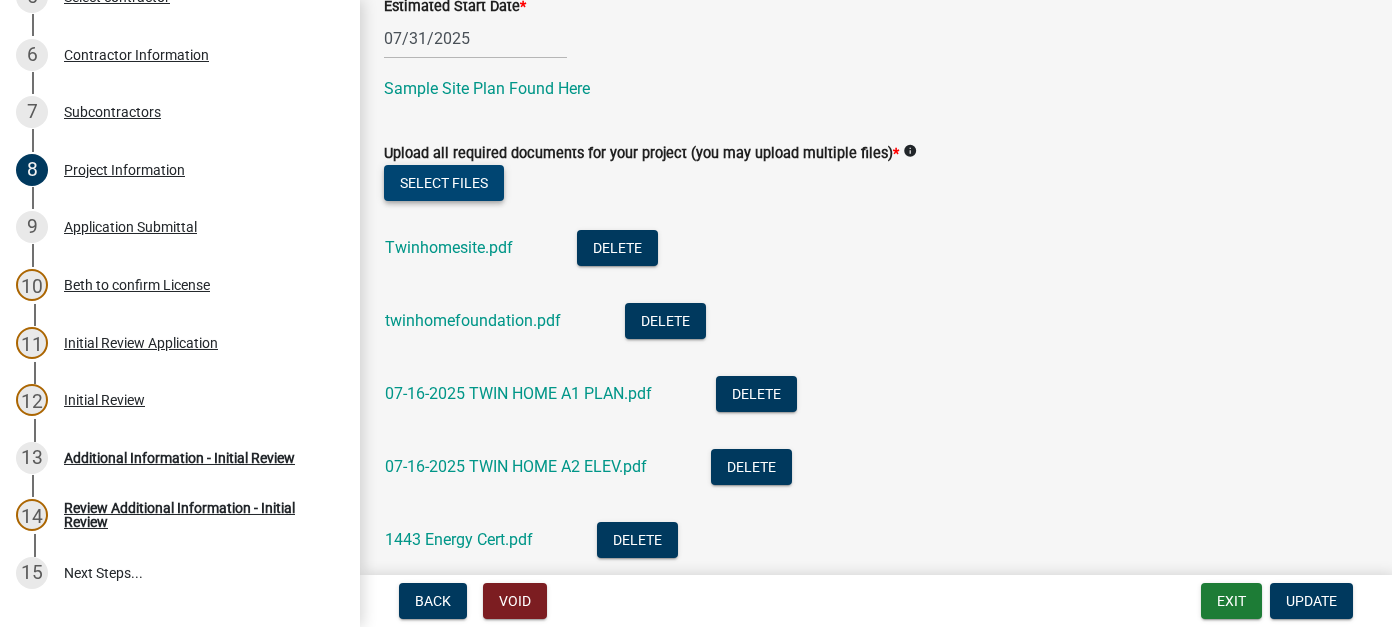 click on "Select files" 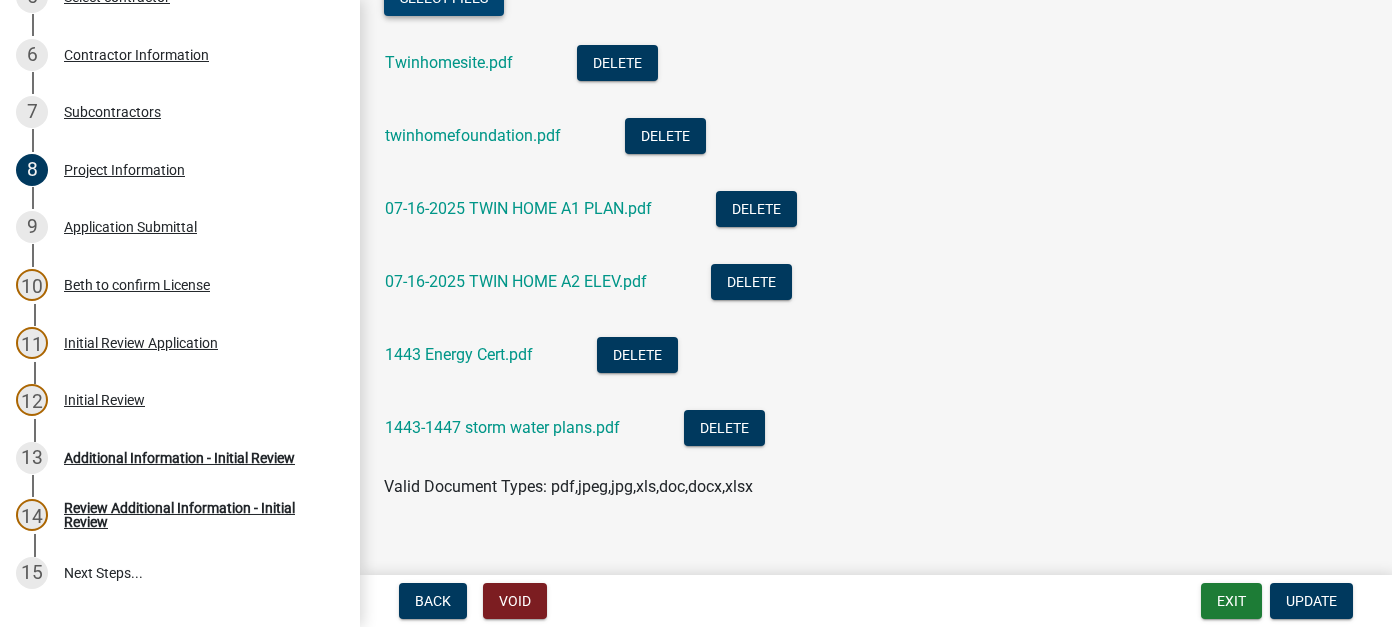 scroll, scrollTop: 1100, scrollLeft: 0, axis: vertical 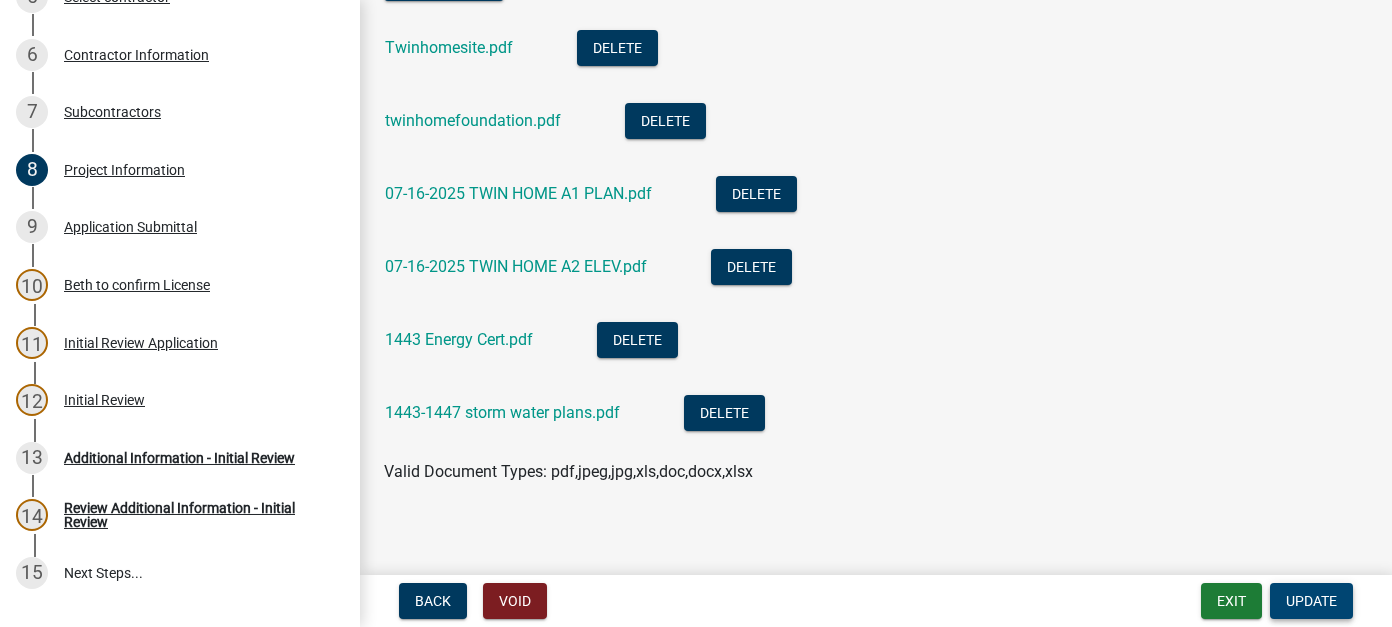 click on "Update" at bounding box center (1311, 601) 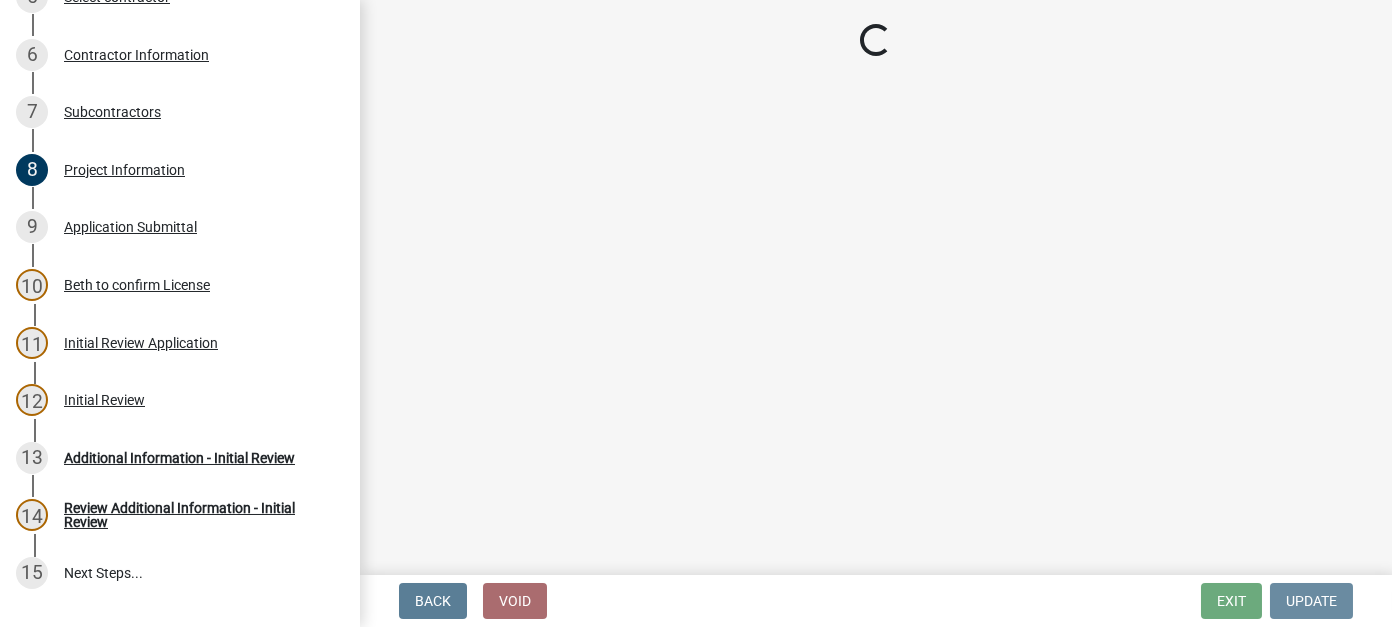 scroll, scrollTop: 0, scrollLeft: 0, axis: both 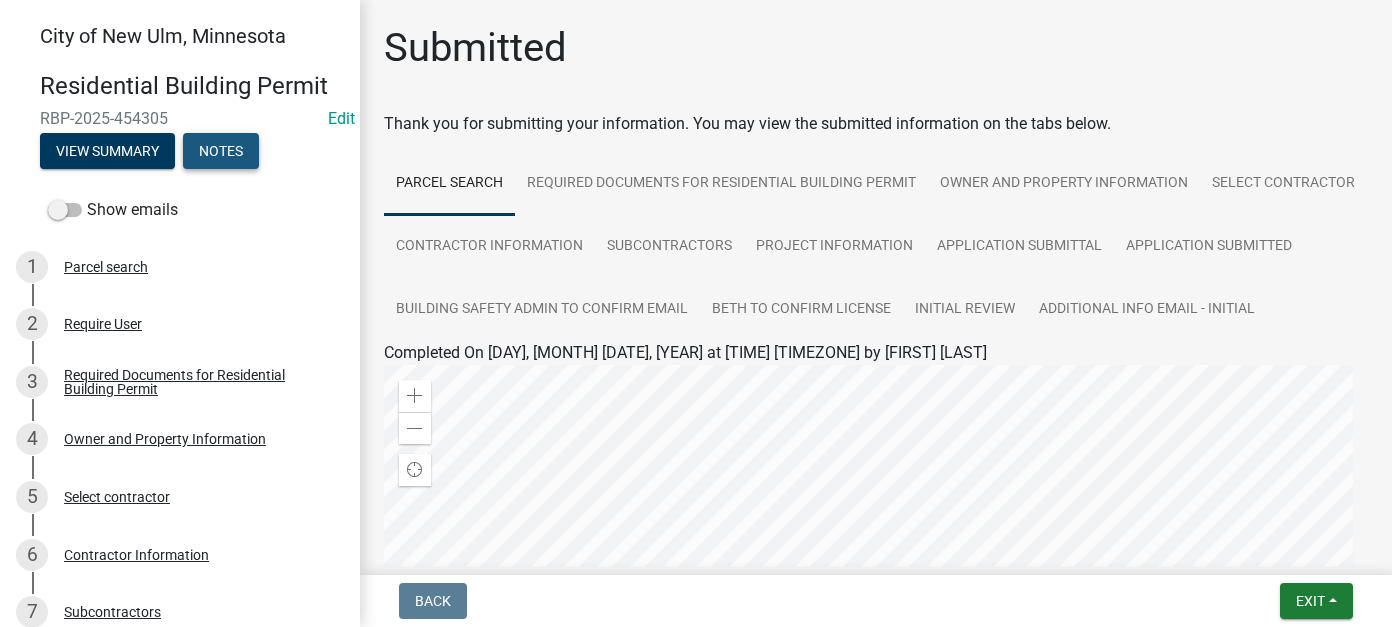 click on "Notes" at bounding box center (221, 151) 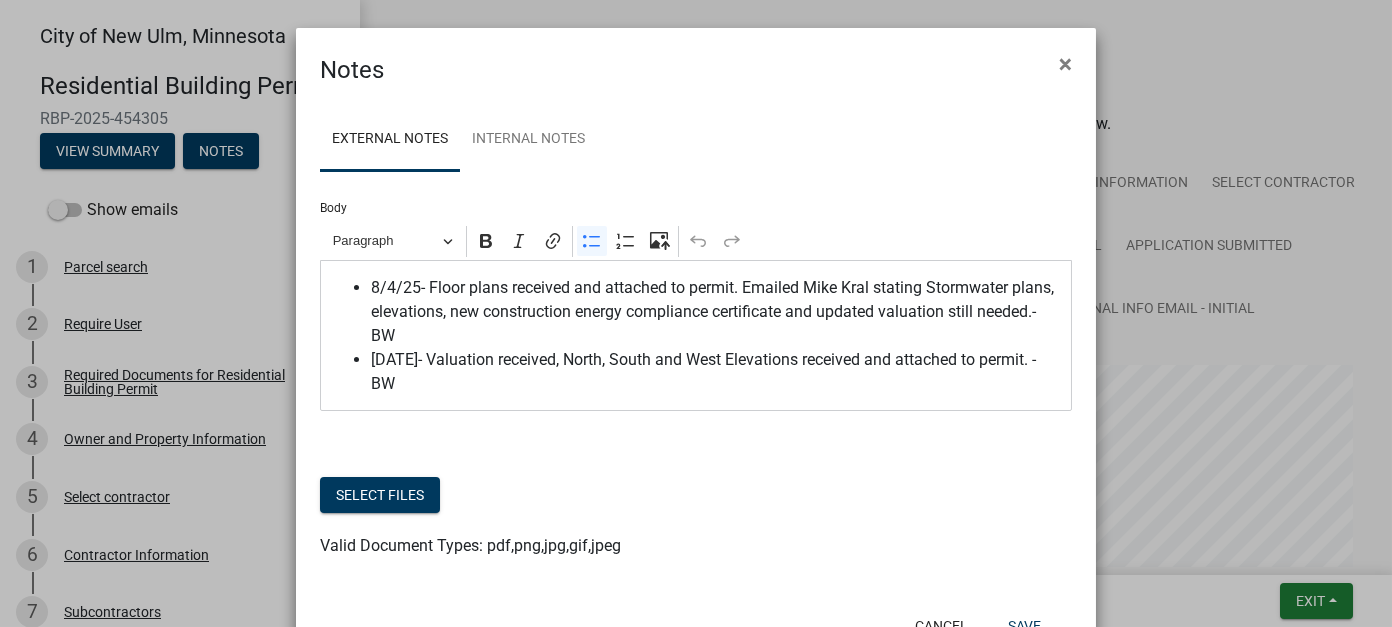 click on "8/4/25- Valuation received, North, South and West Elevations received and attached to permit. - BW" at bounding box center (716, 372) 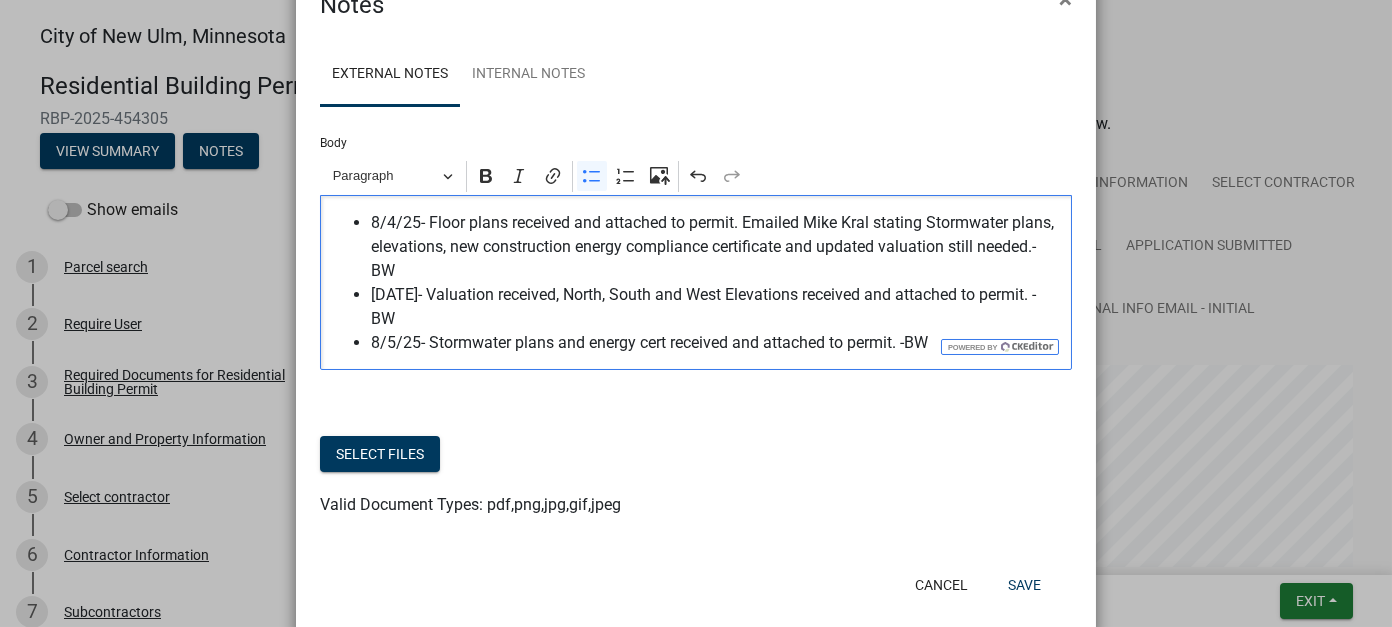 scroll, scrollTop: 98, scrollLeft: 0, axis: vertical 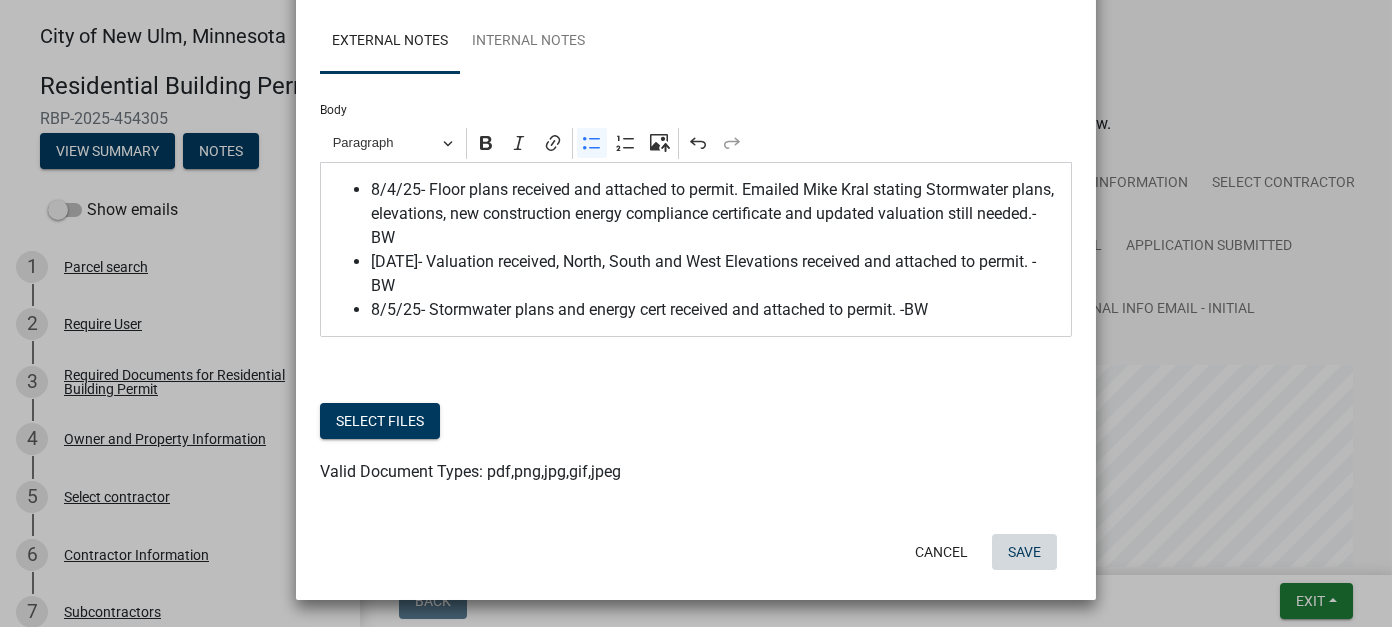 click on "Save" 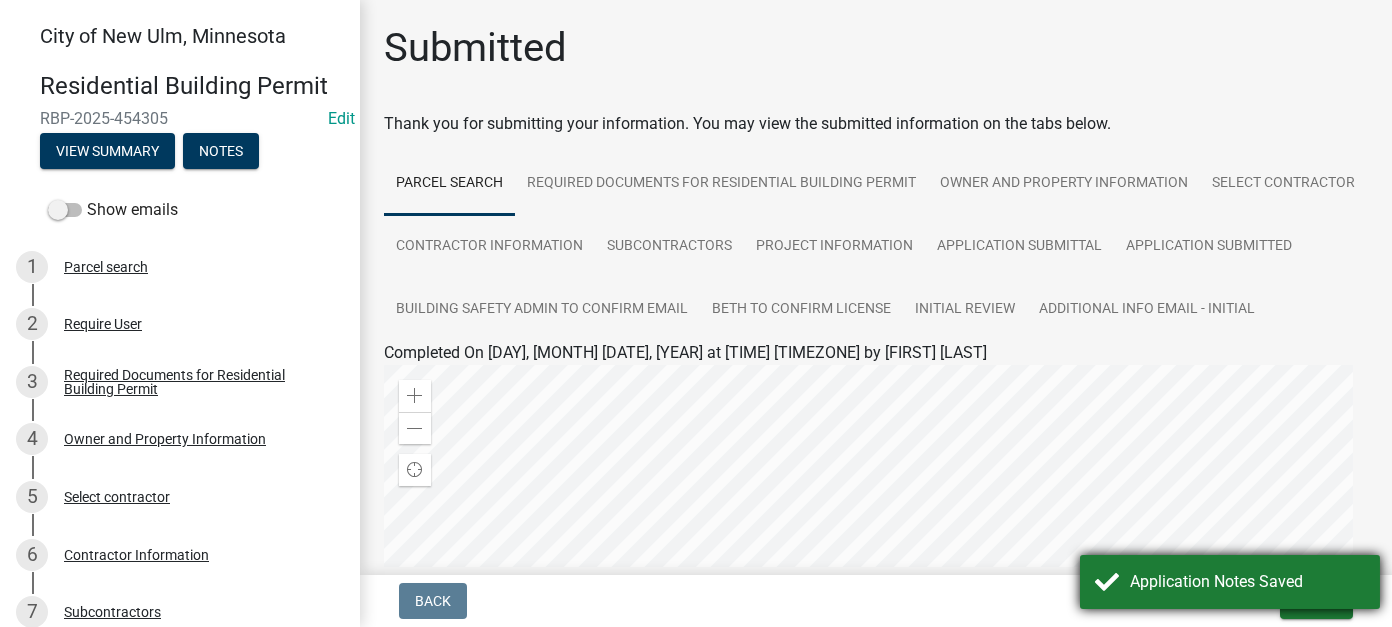 click on "Application Notes Saved" at bounding box center [1247, 582] 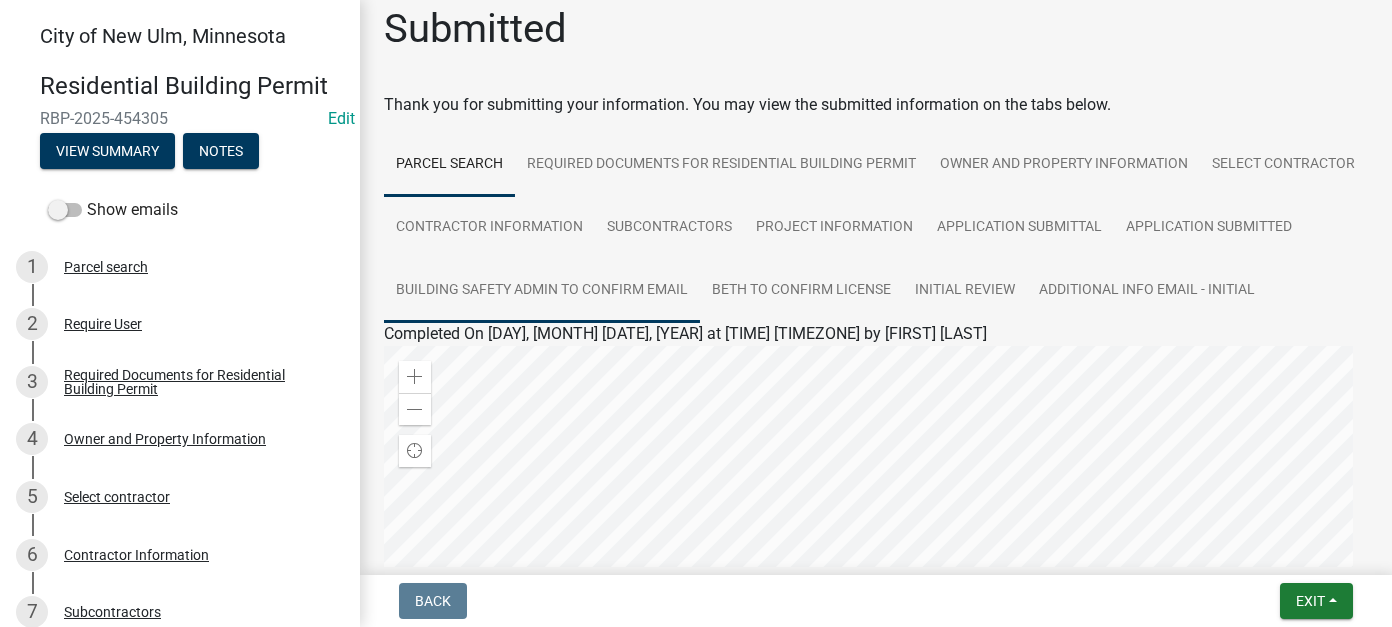 scroll, scrollTop: 0, scrollLeft: 0, axis: both 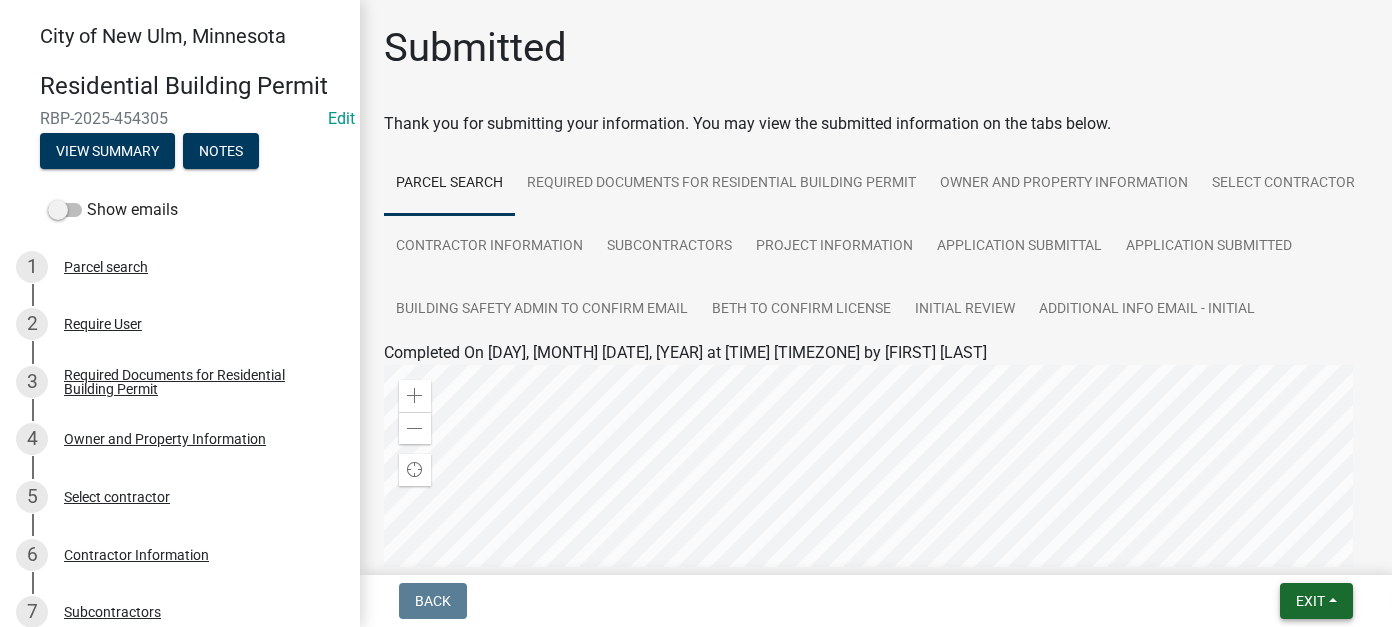 click on "Exit" at bounding box center (1310, 601) 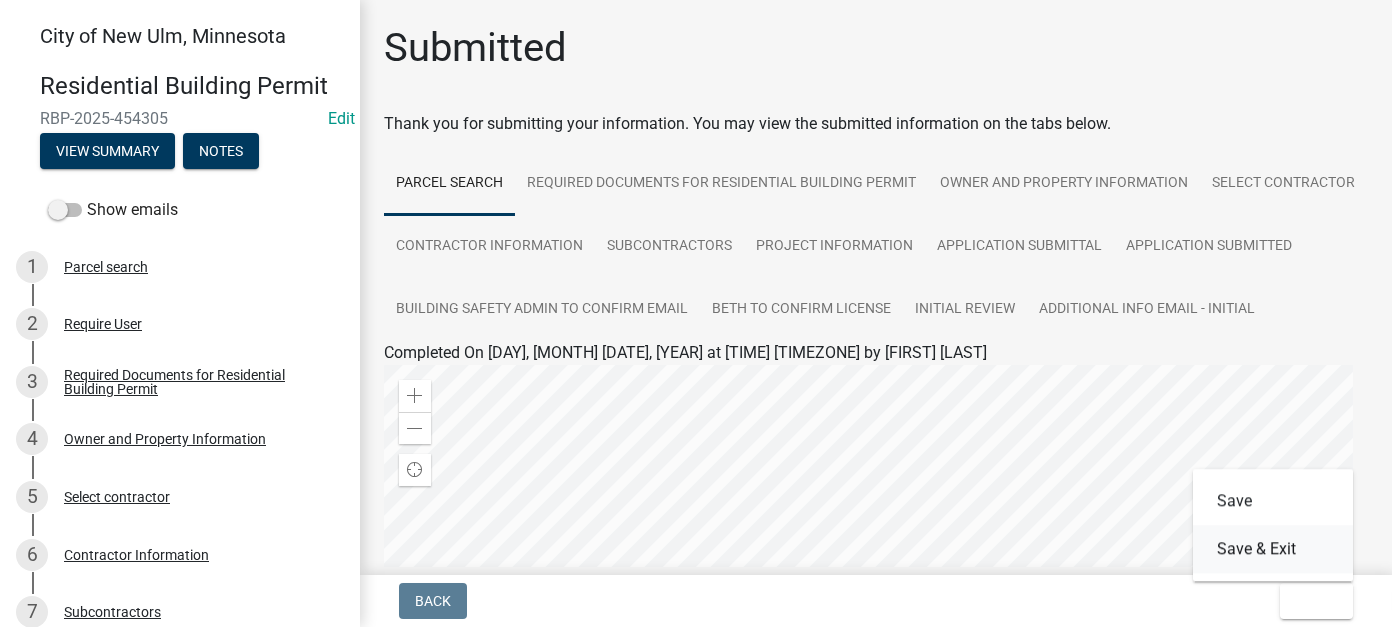 click on "Save & Exit" at bounding box center (1273, 549) 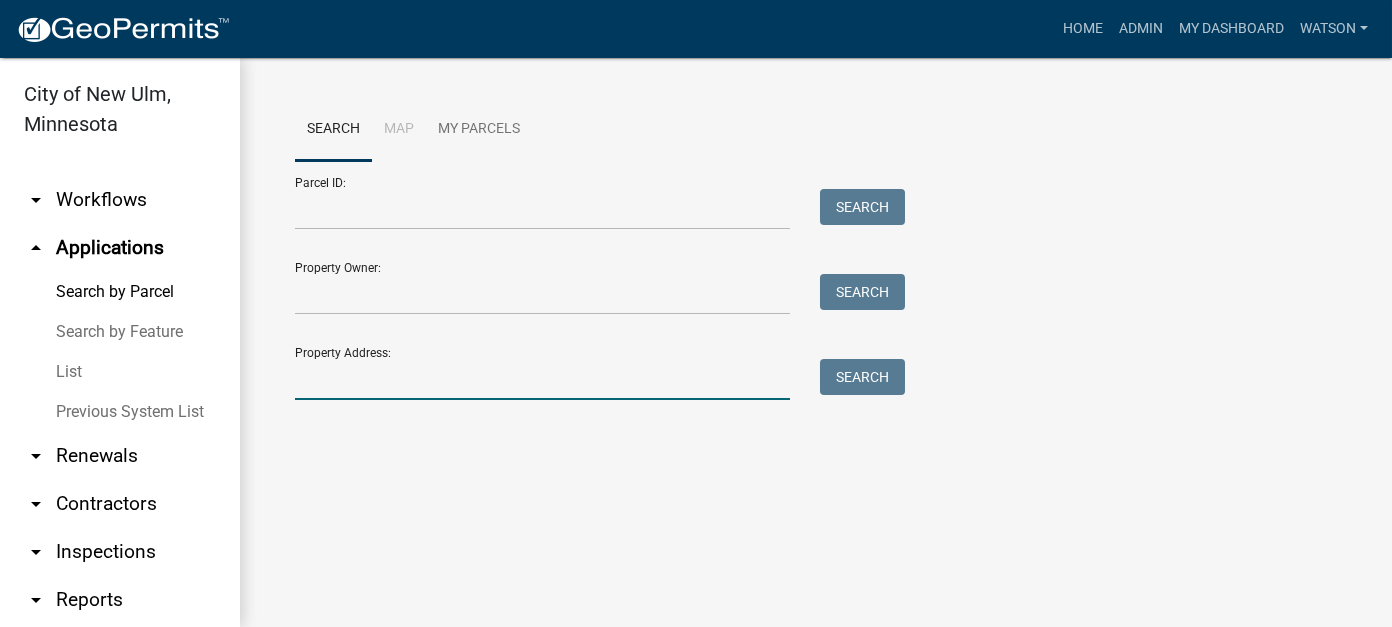 click on "Property Address:" at bounding box center [542, 379] 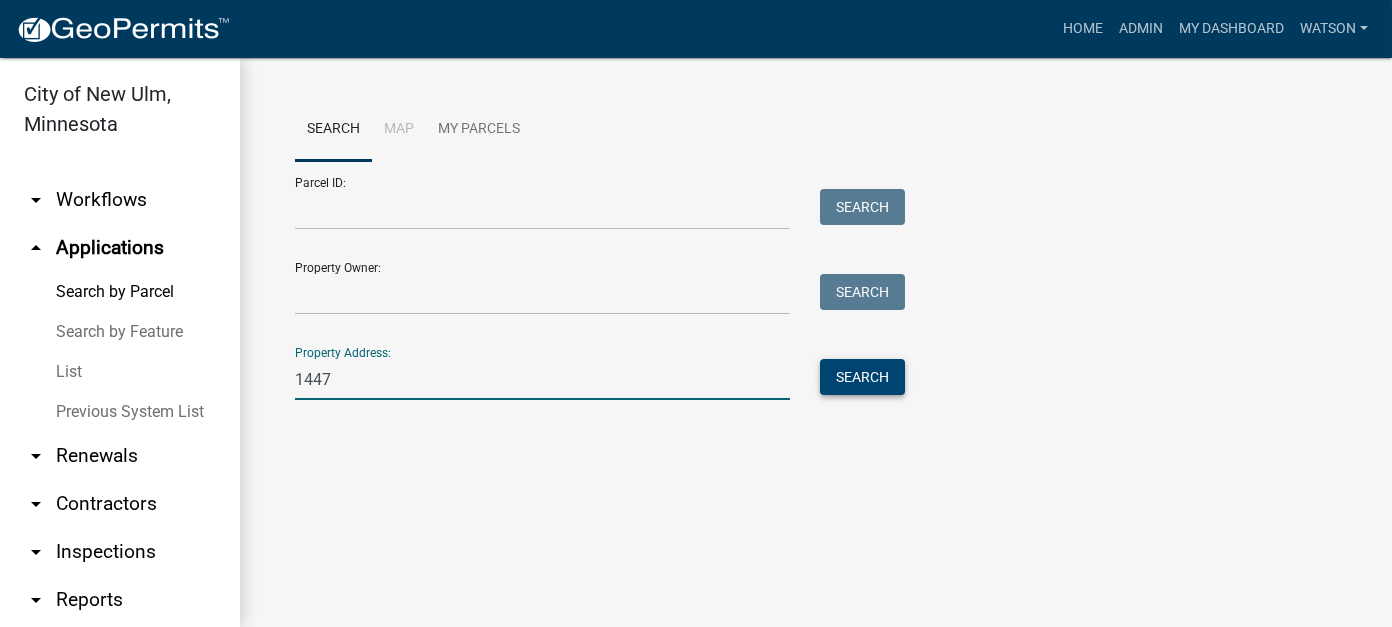 type on "1447" 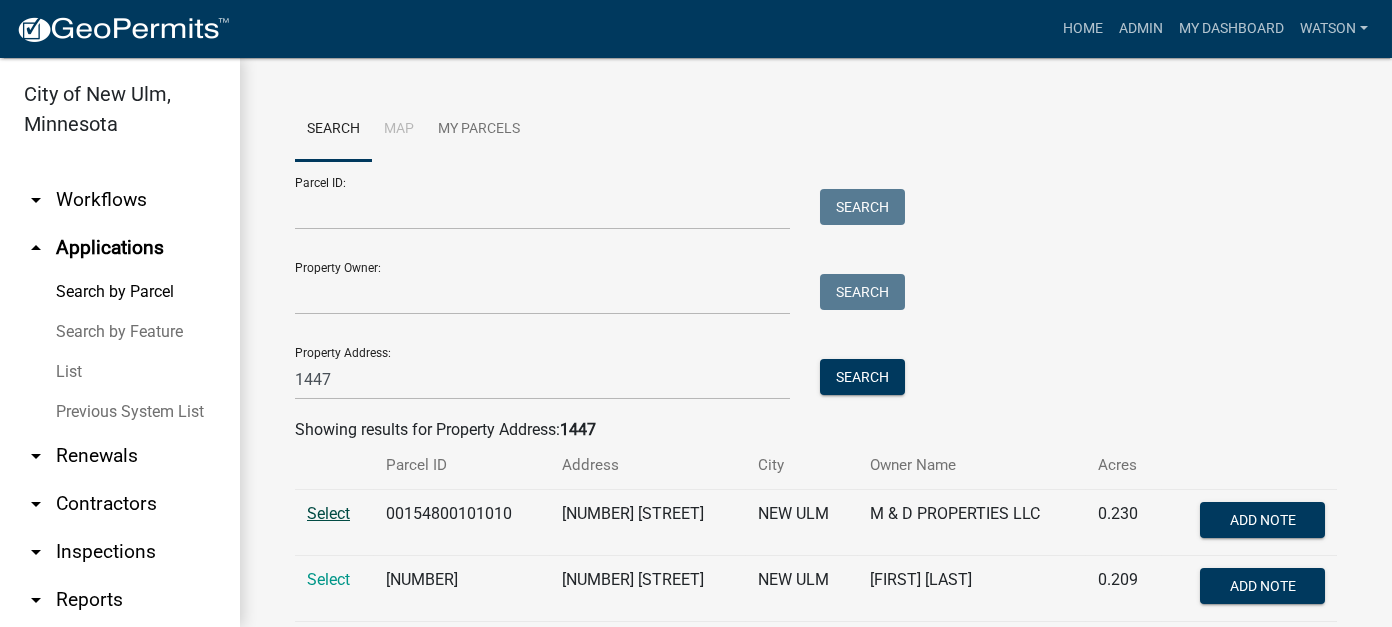 click on "Select" at bounding box center [328, 513] 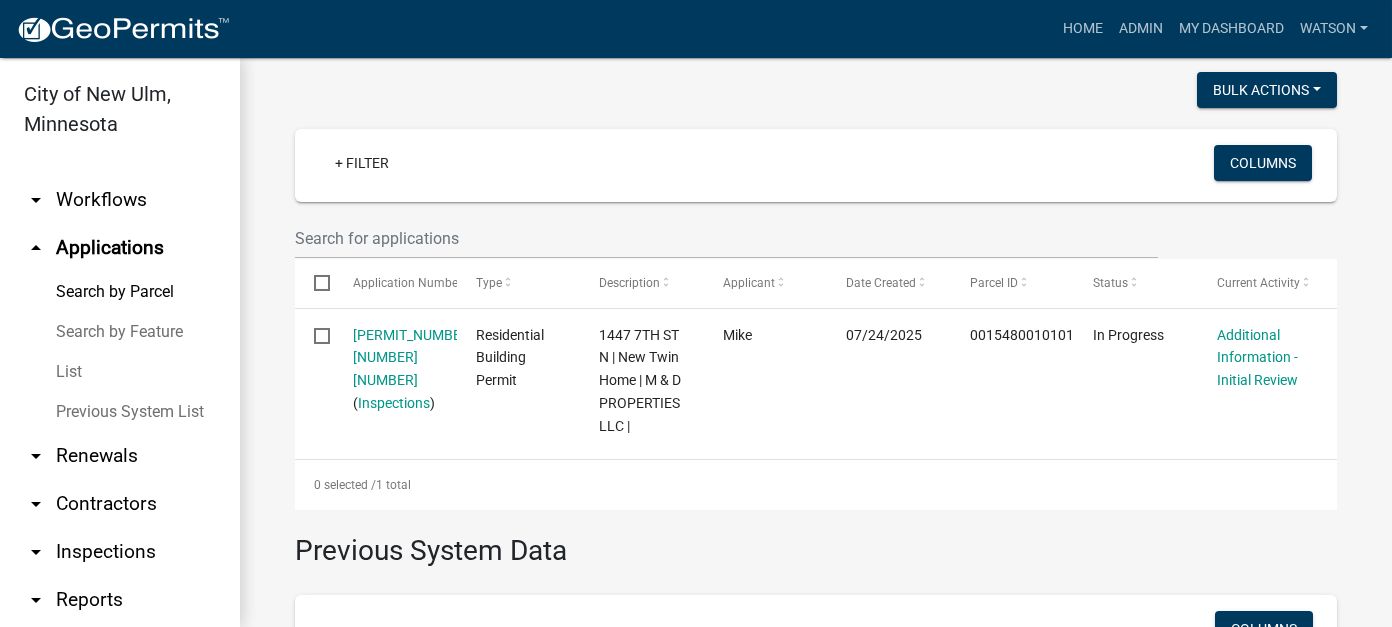 scroll, scrollTop: 500, scrollLeft: 0, axis: vertical 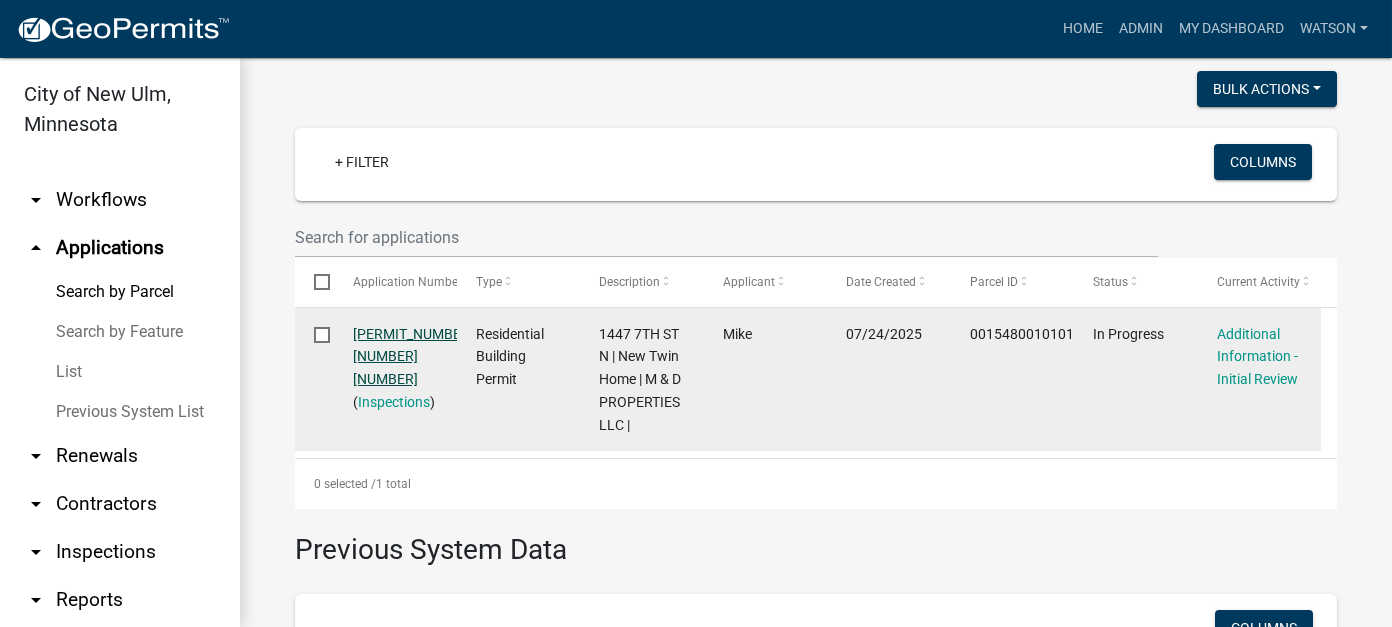click on "RBP-2025-454294 1 1" 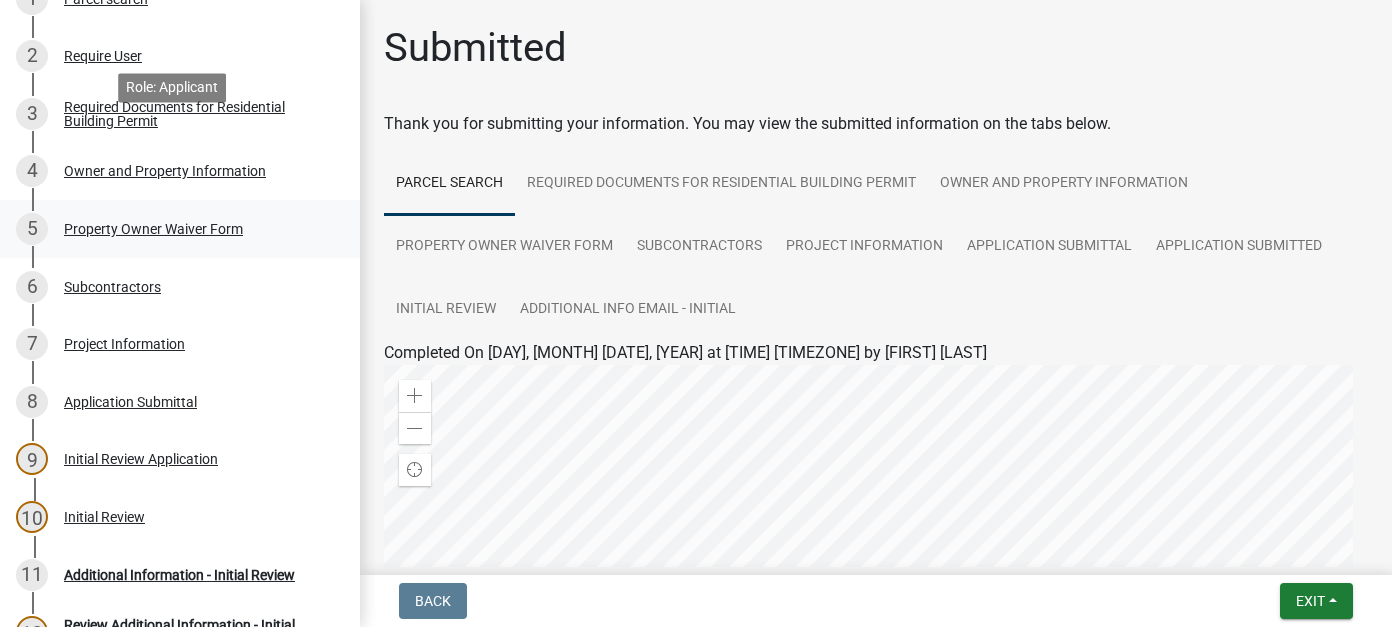 scroll, scrollTop: 500, scrollLeft: 0, axis: vertical 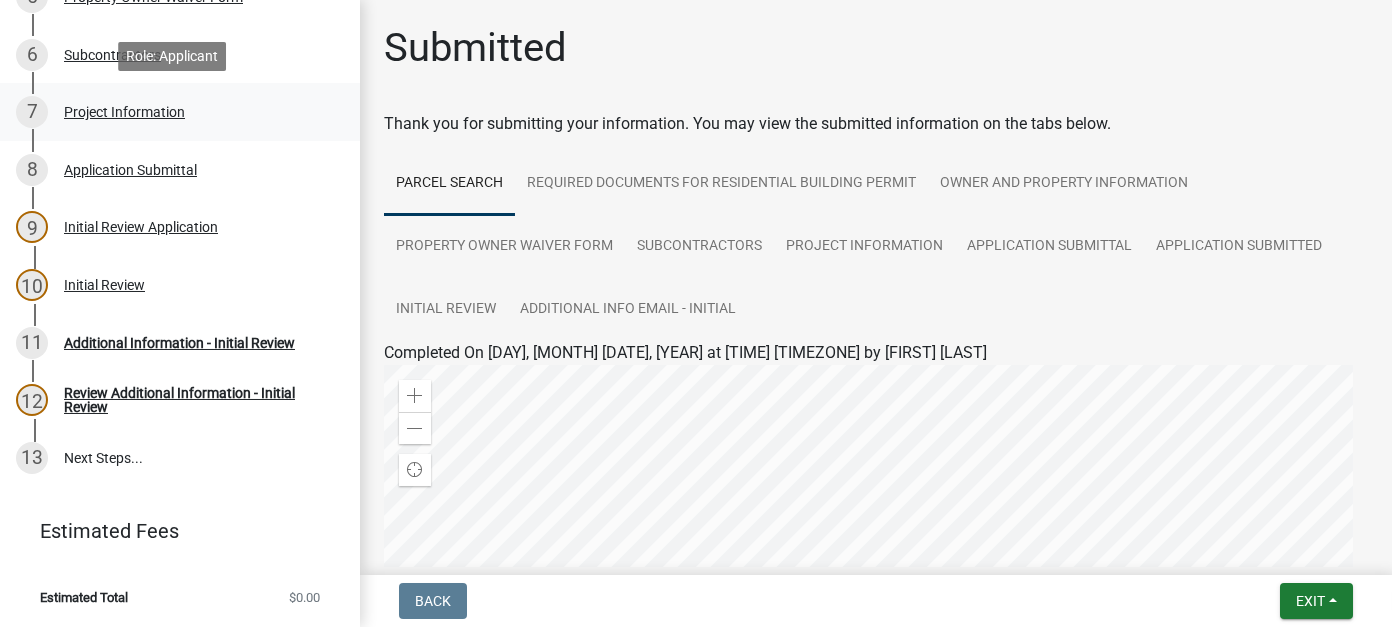 click on "Project Information" at bounding box center [124, 112] 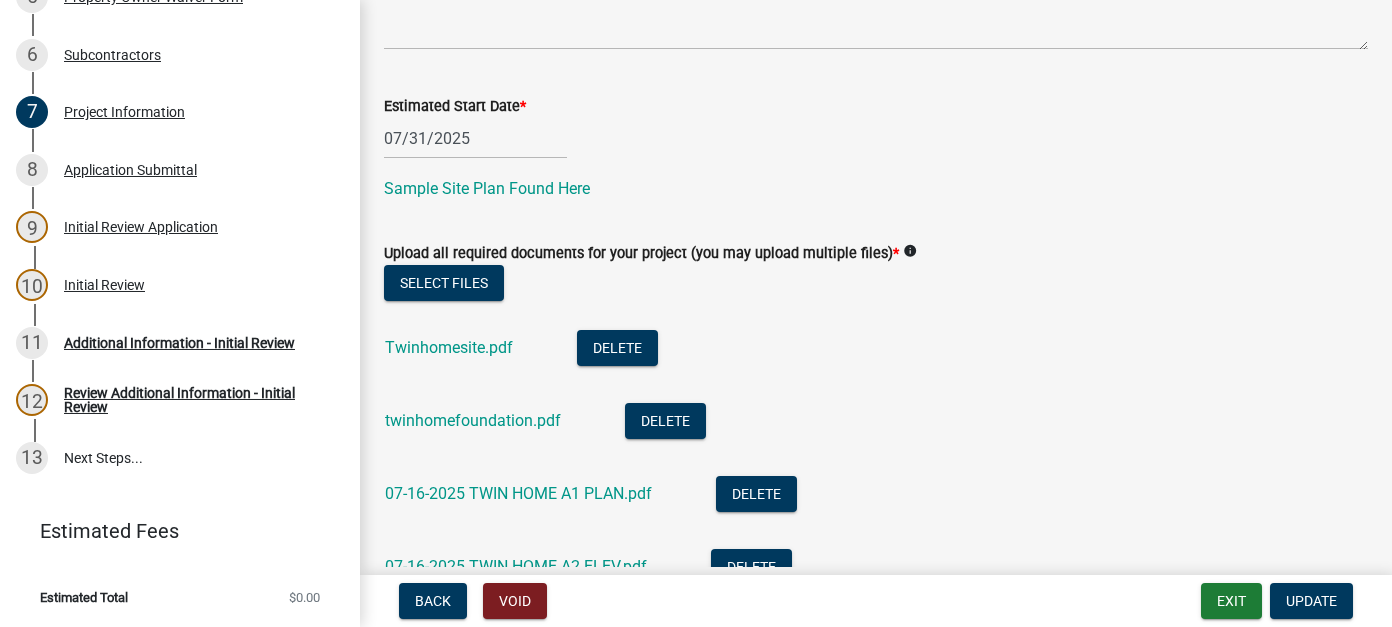 scroll, scrollTop: 965, scrollLeft: 0, axis: vertical 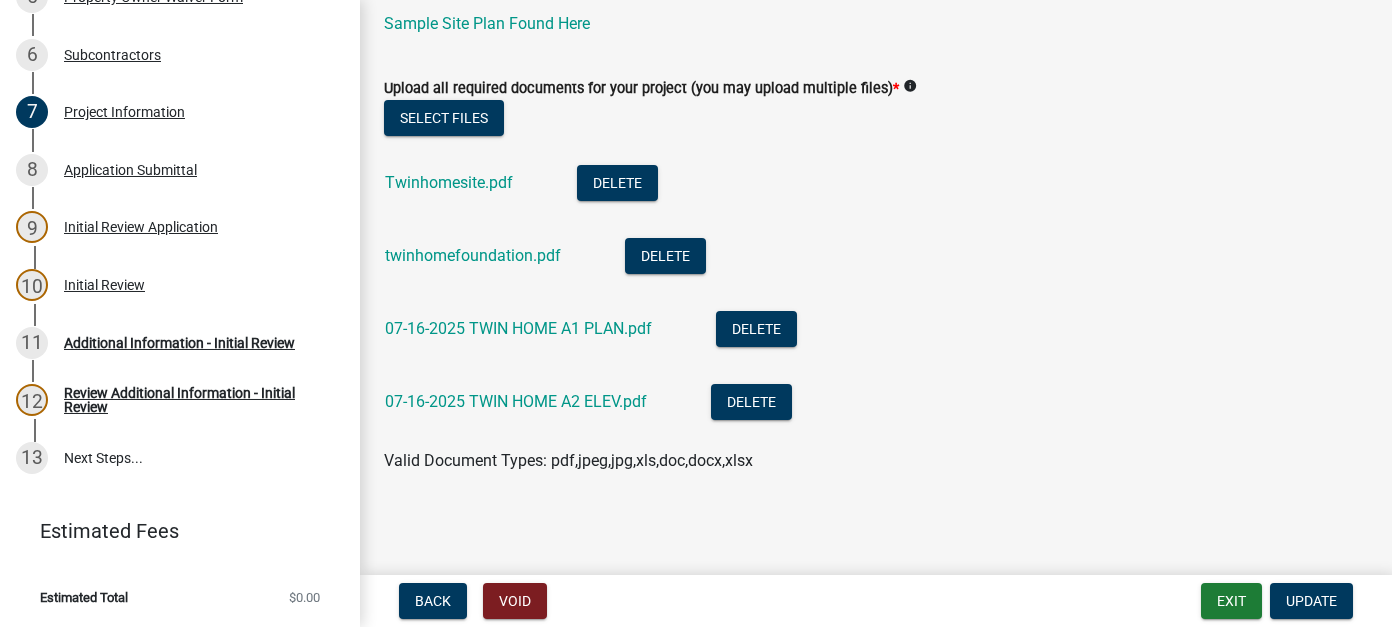 click on "Twinhomesite.pdf  Delete  twinhomefoundation.pdf  Delete  07-16-2025 TWIN HOME A1 PLAN.pdf  Delete  07-16-2025 TWIN HOME A2 ELEV.pdf  Delete" 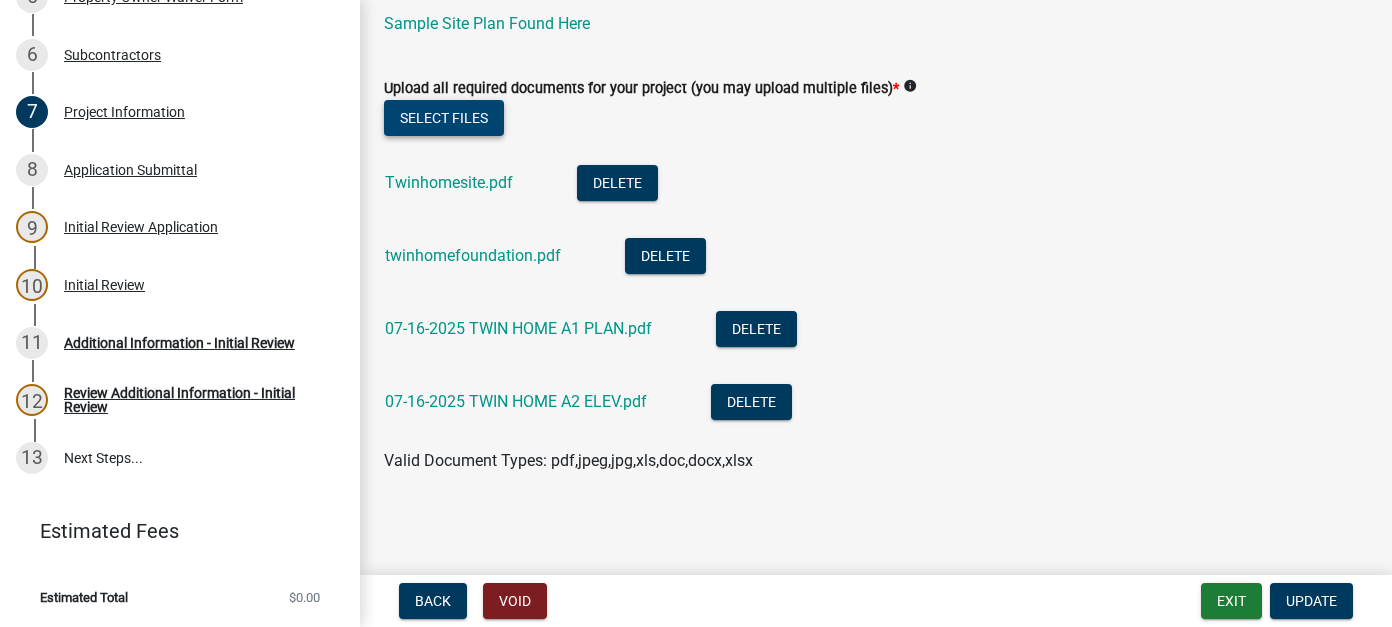click on "Select files" 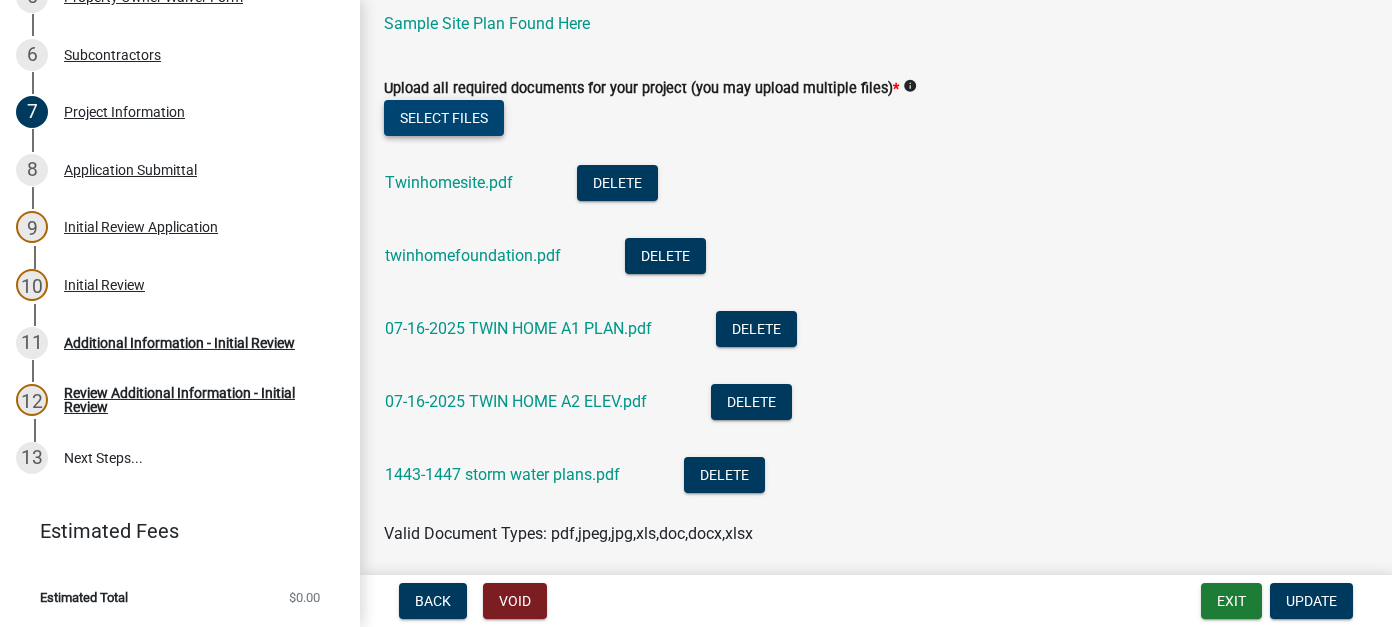 click on "Select files" 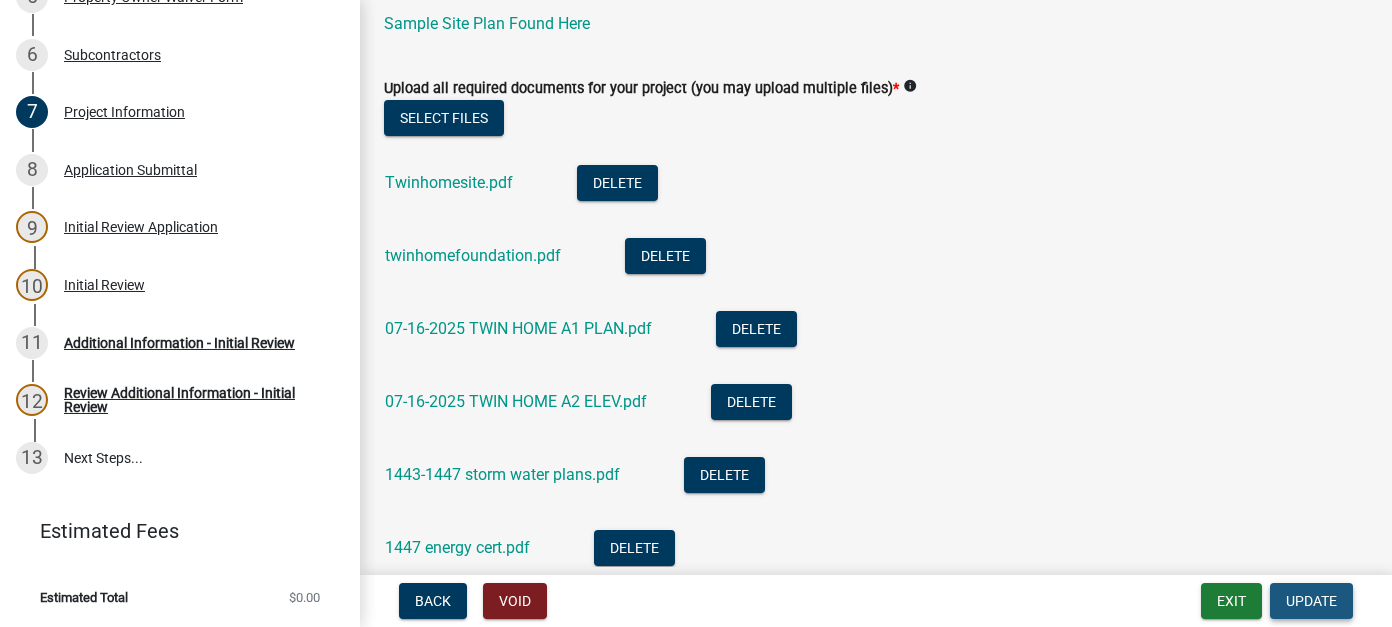click on "Update" at bounding box center (1311, 601) 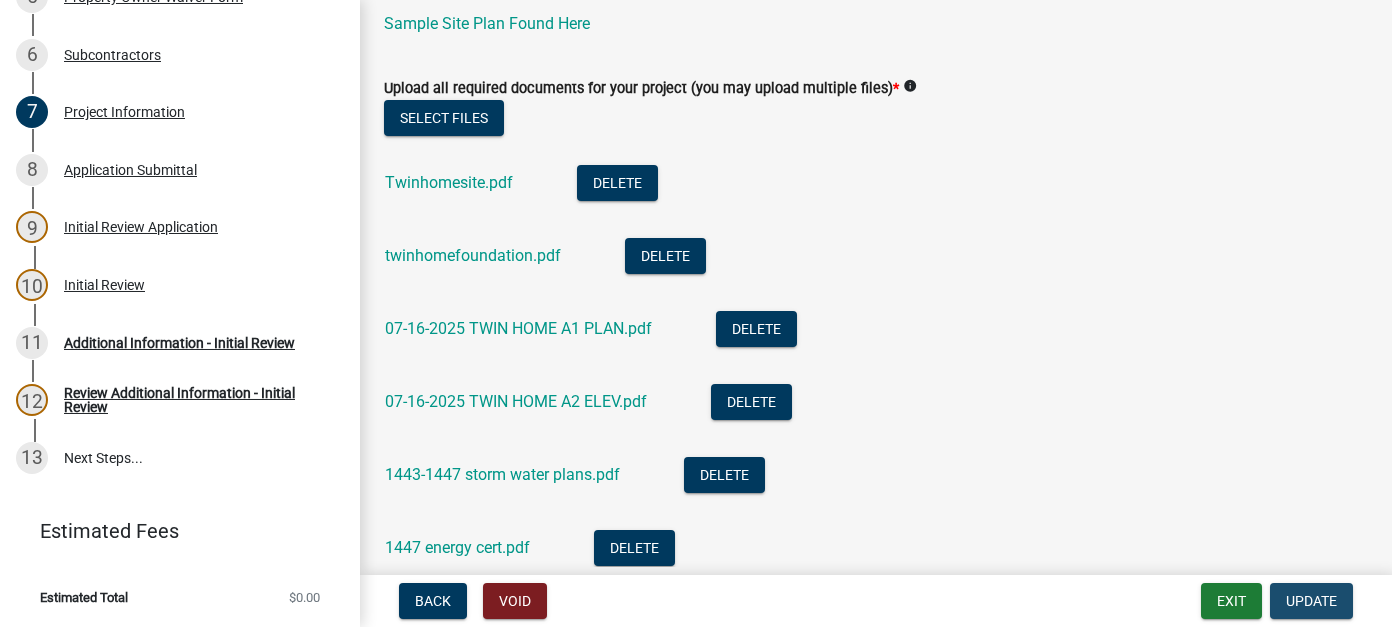 scroll, scrollTop: 0, scrollLeft: 0, axis: both 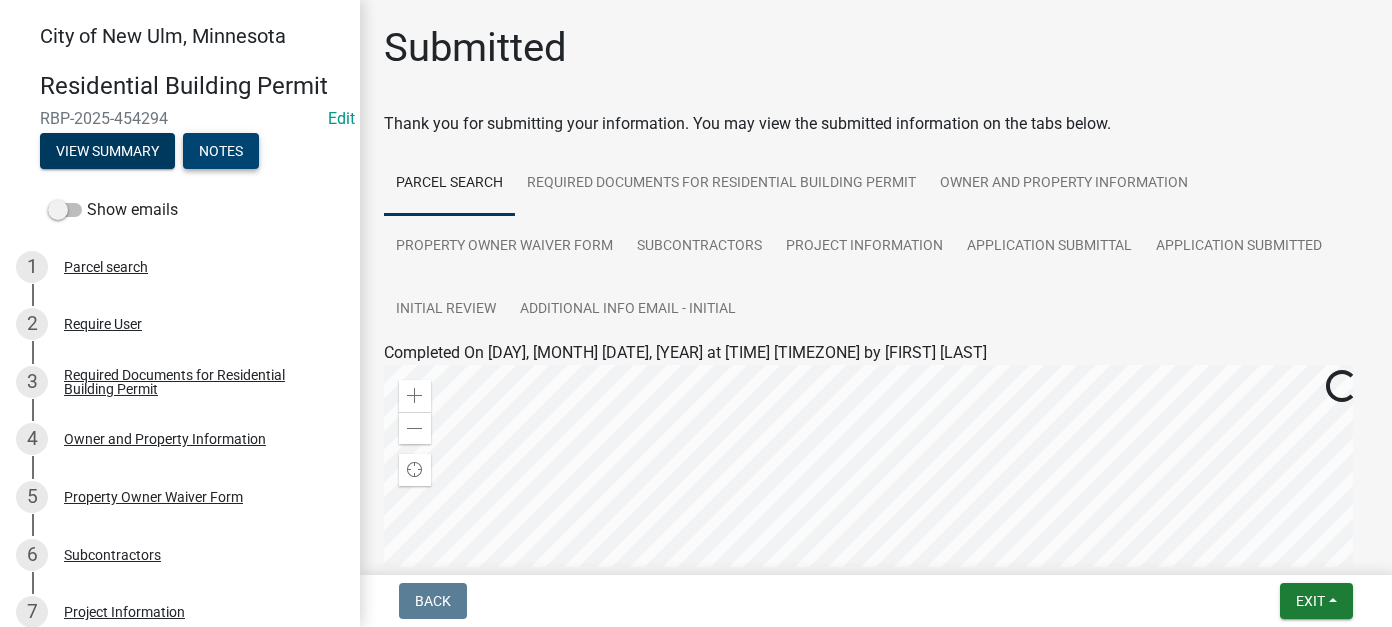 click on "Notes" at bounding box center (221, 151) 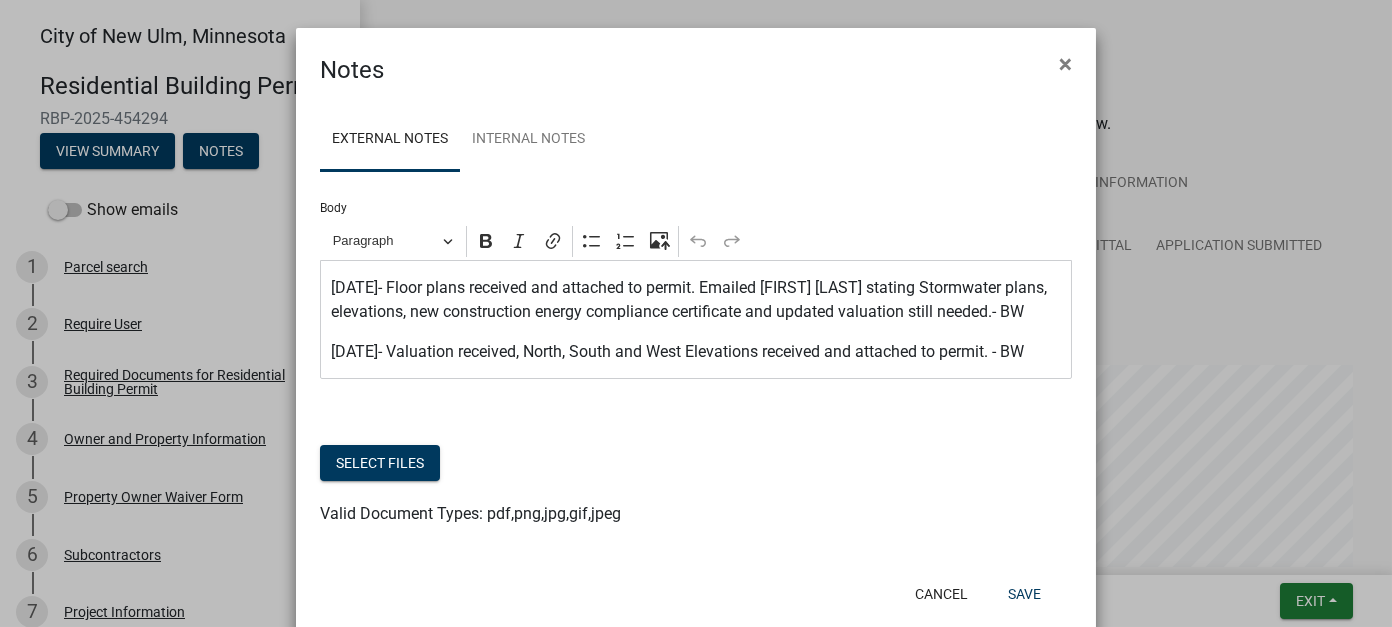 click on "8/4/25- Valuation received, North, South and West Elevations received and attached to permit. - BW" at bounding box center (696, 352) 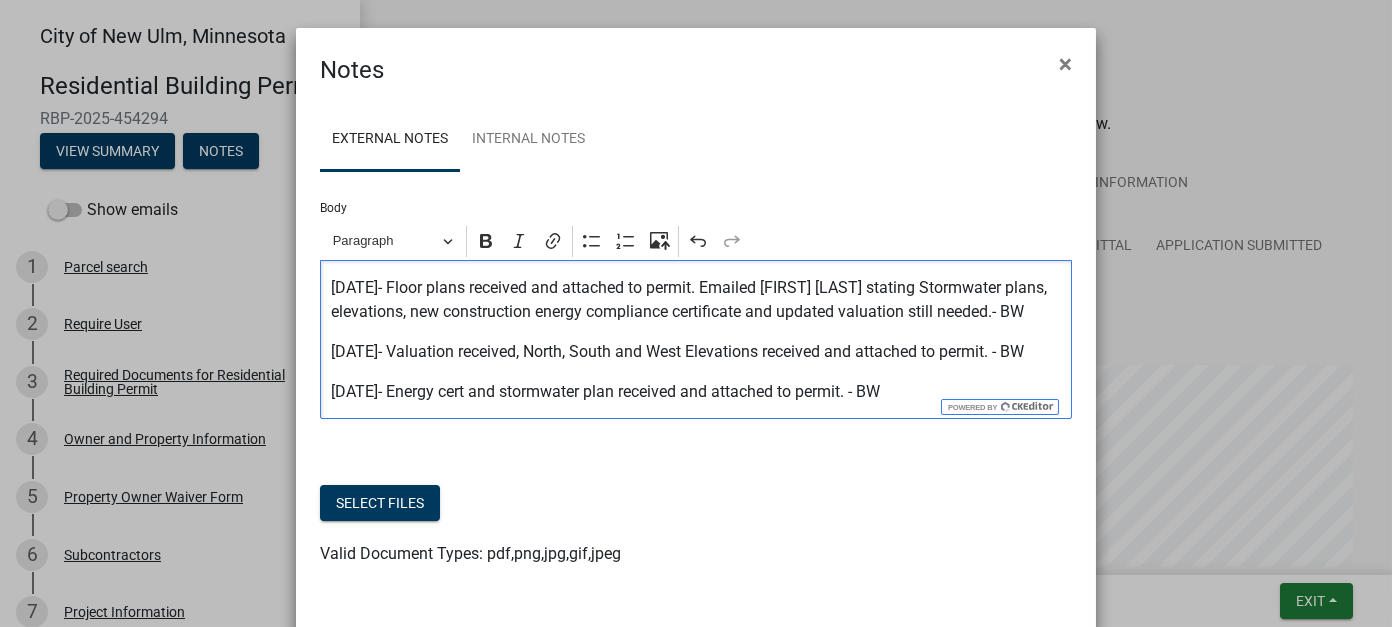 scroll, scrollTop: 82, scrollLeft: 0, axis: vertical 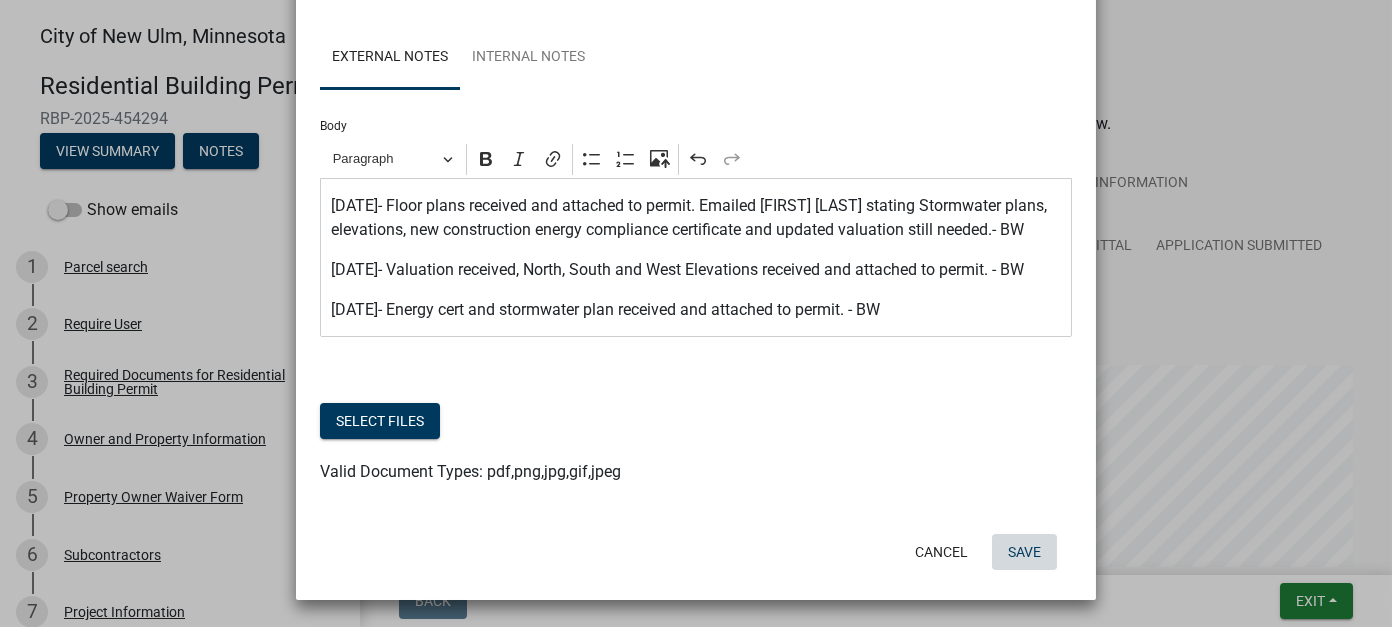 click on "Save" 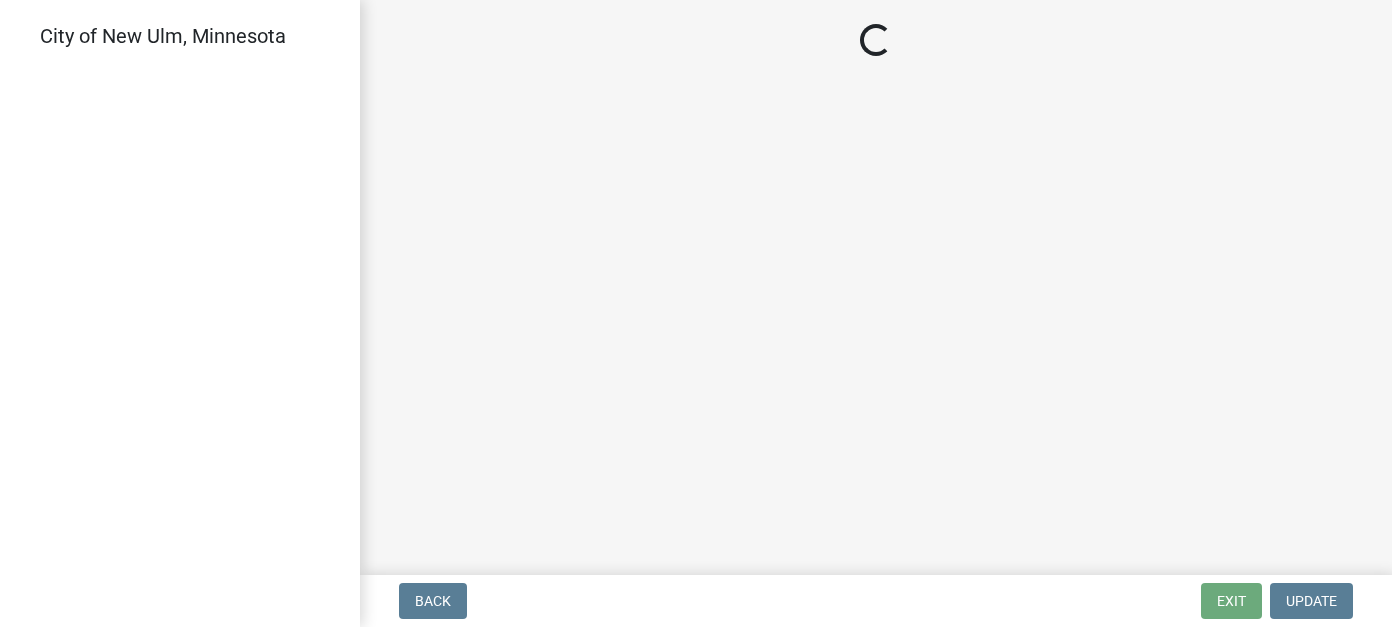 scroll, scrollTop: 0, scrollLeft: 0, axis: both 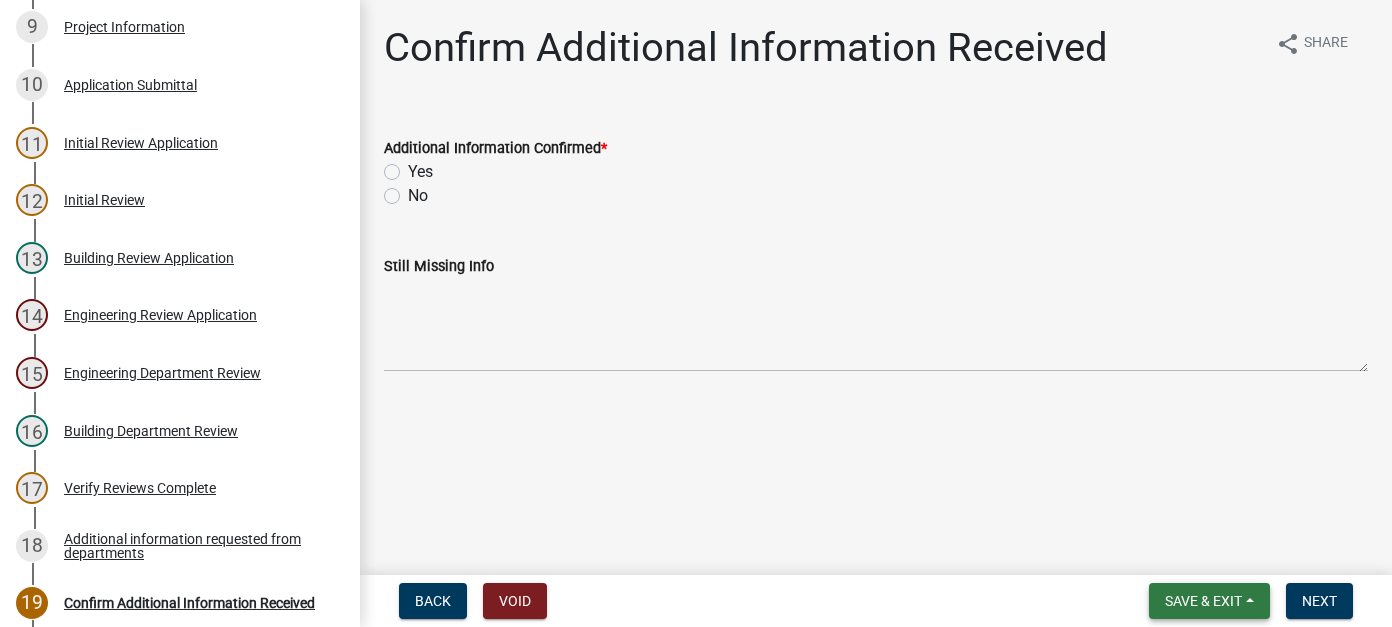 click on "Save & Exit" at bounding box center [1203, 601] 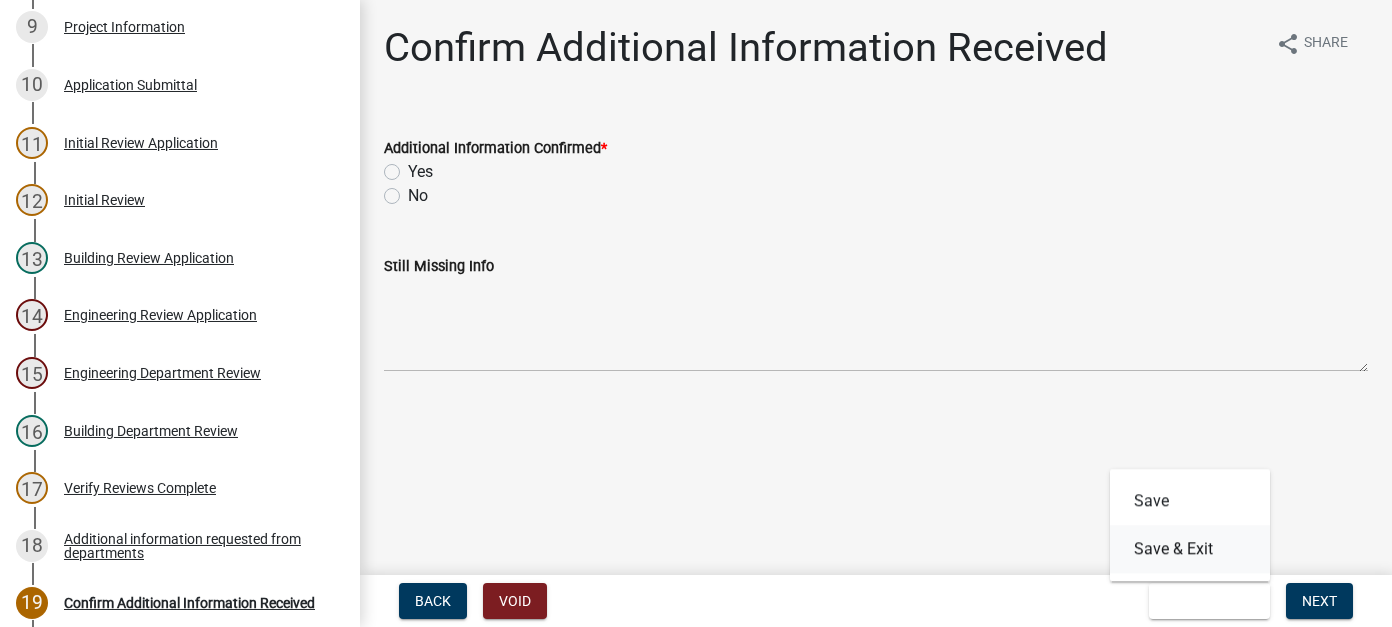 drag, startPoint x: 1192, startPoint y: 561, endPoint x: 336, endPoint y: 430, distance: 865.96594 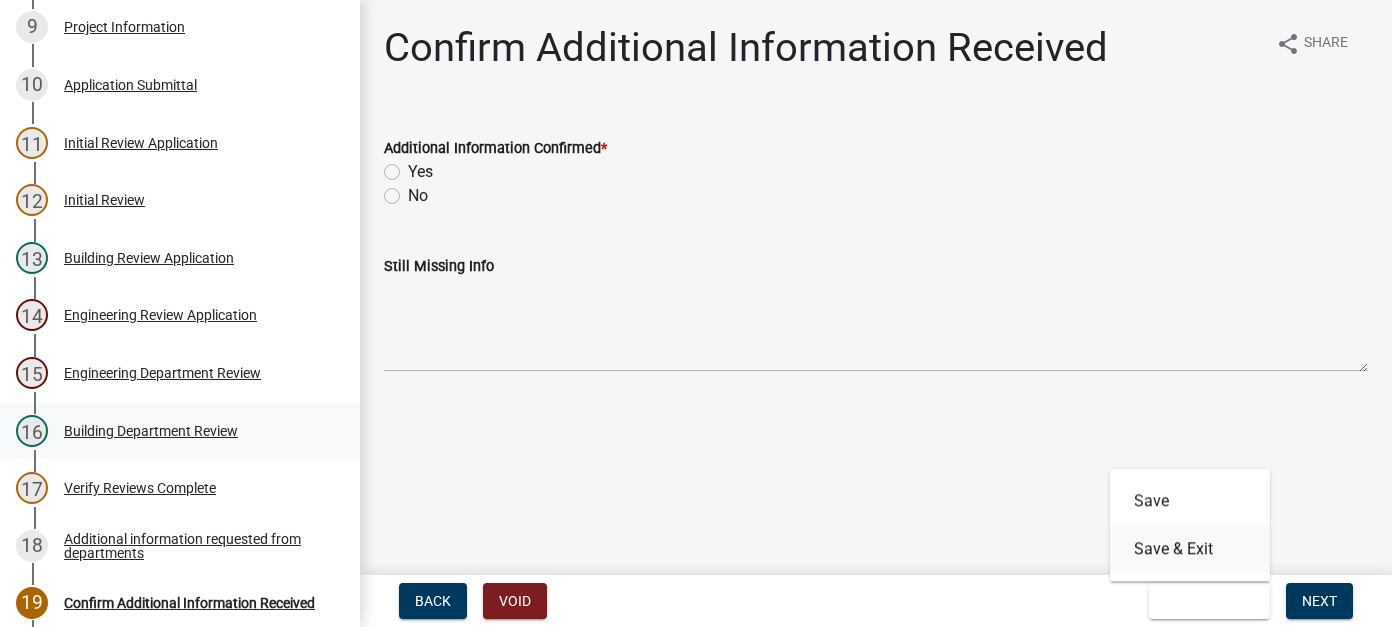 click on "Save & Exit" at bounding box center (1190, 549) 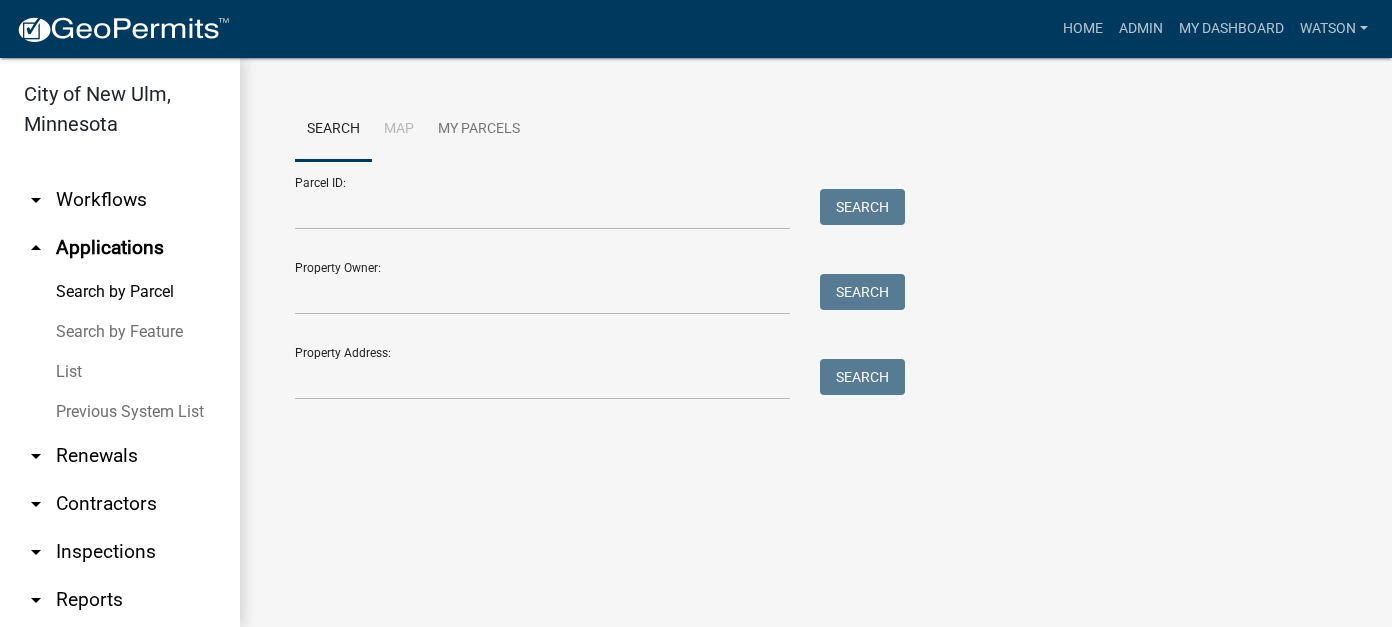 scroll, scrollTop: 0, scrollLeft: 0, axis: both 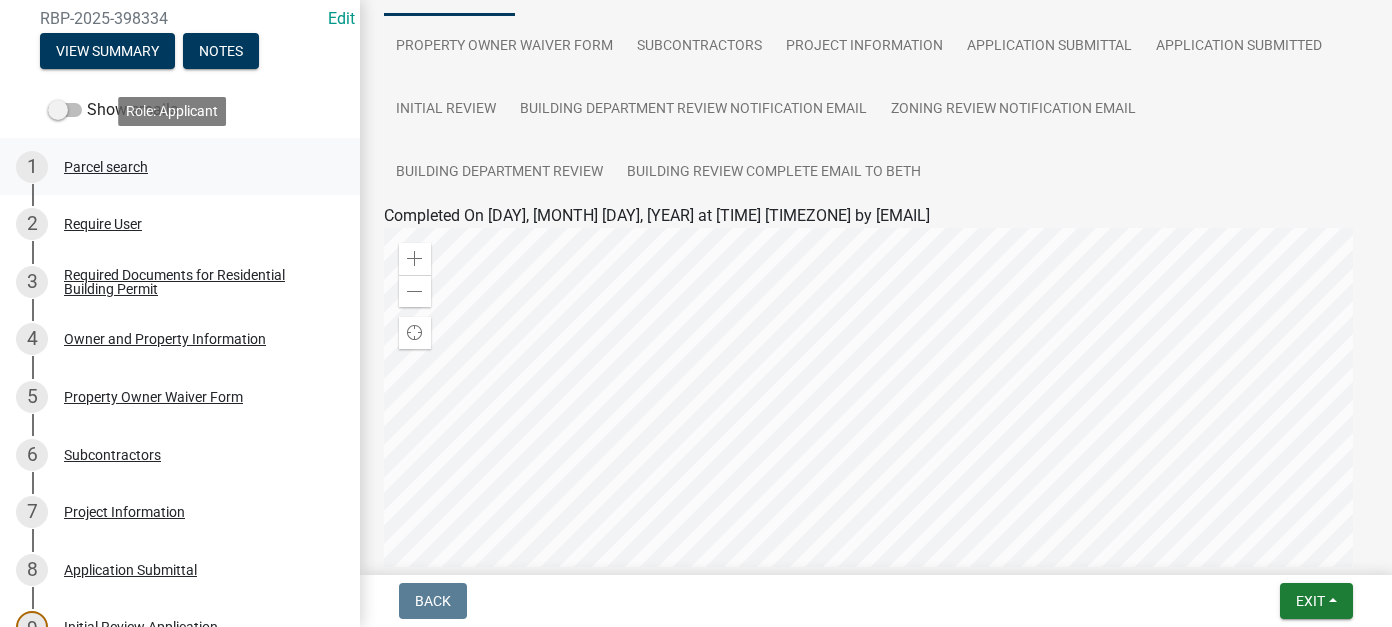 click on "Parcel search" at bounding box center [106, 167] 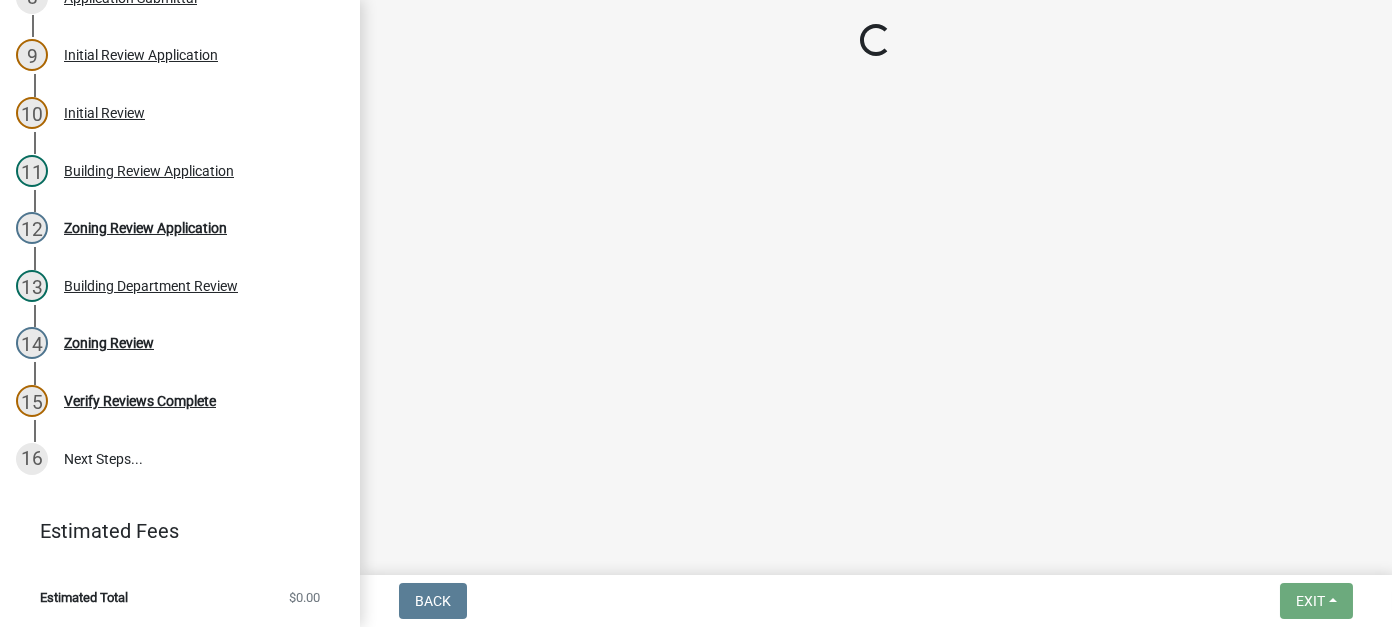 scroll, scrollTop: 0, scrollLeft: 0, axis: both 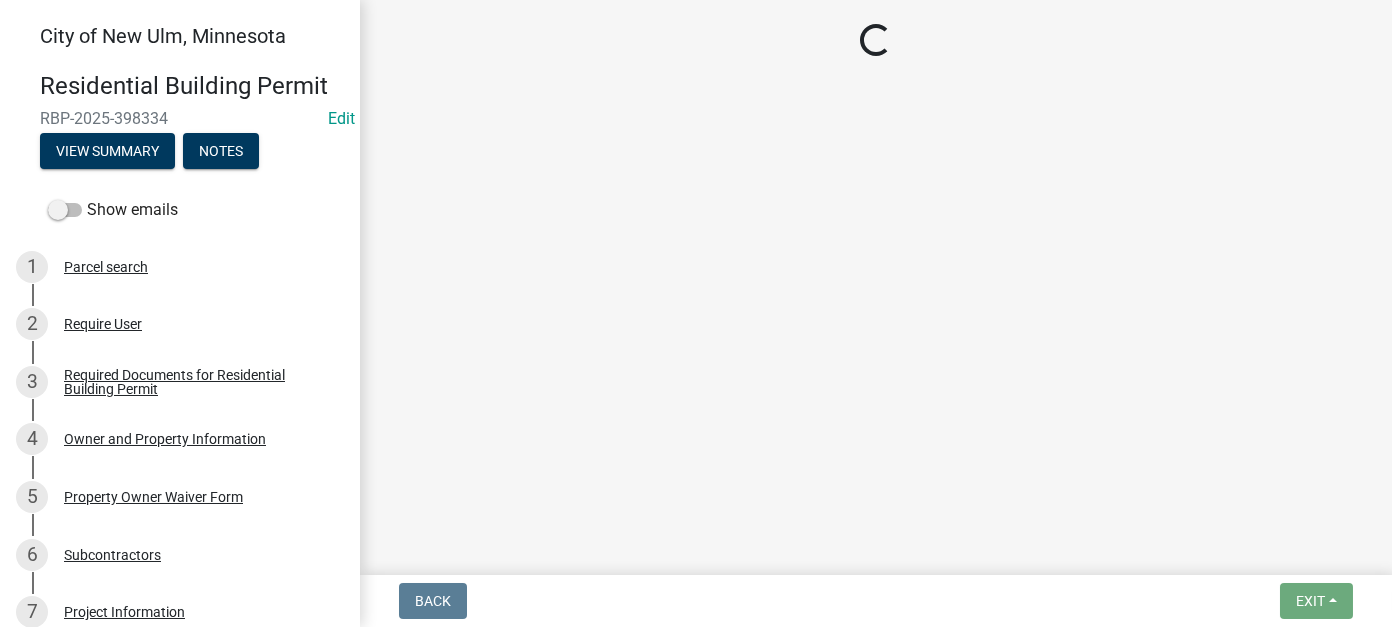 click on "Loading..." 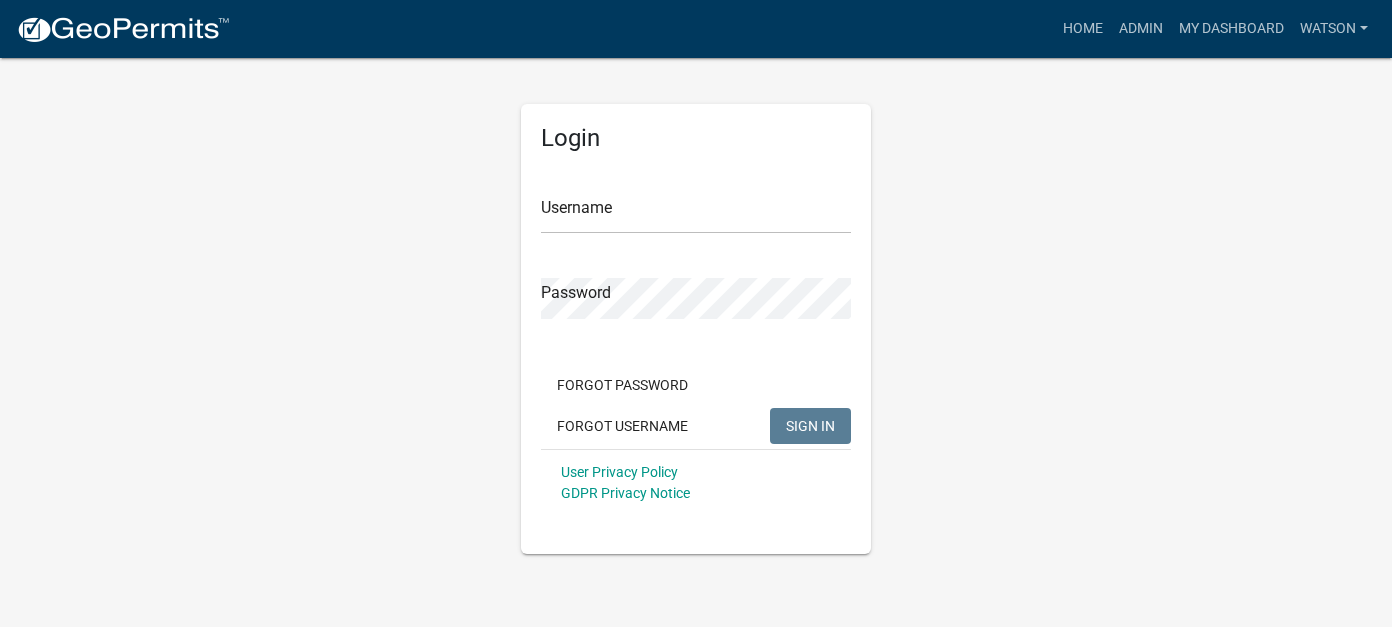 scroll, scrollTop: 0, scrollLeft: 0, axis: both 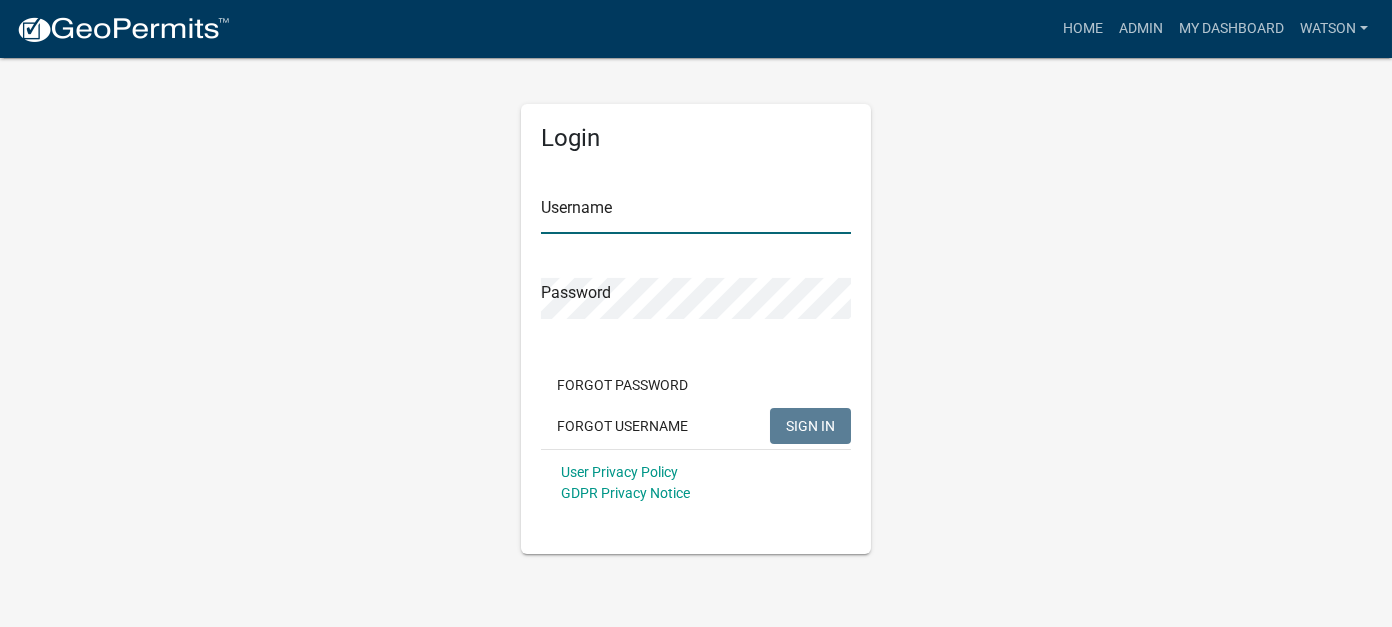 type on "Watson" 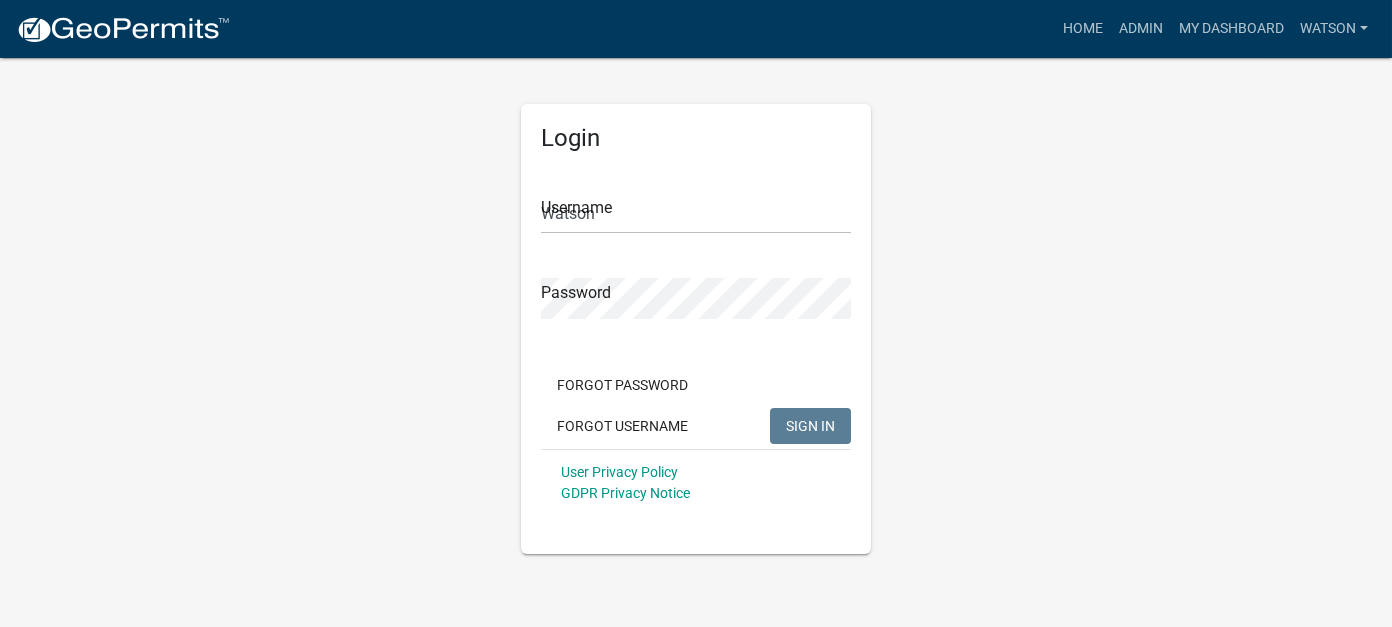 click on "SIGN IN" 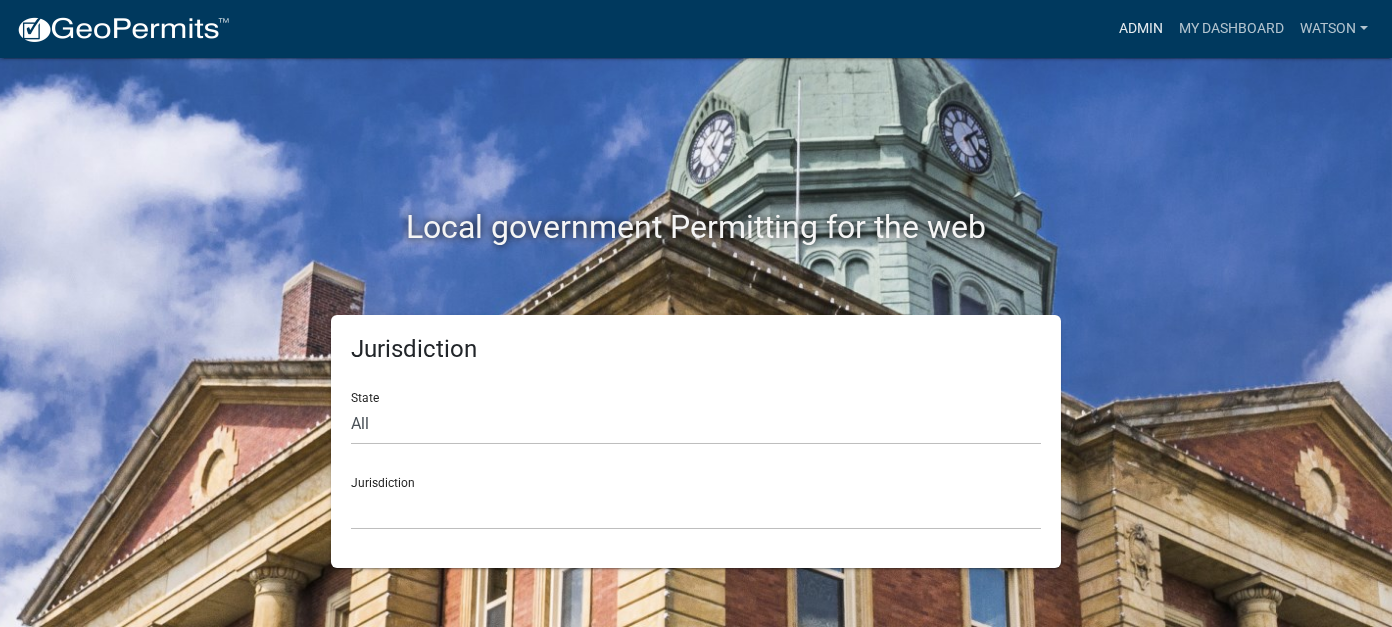 click on "Admin" at bounding box center (1141, 29) 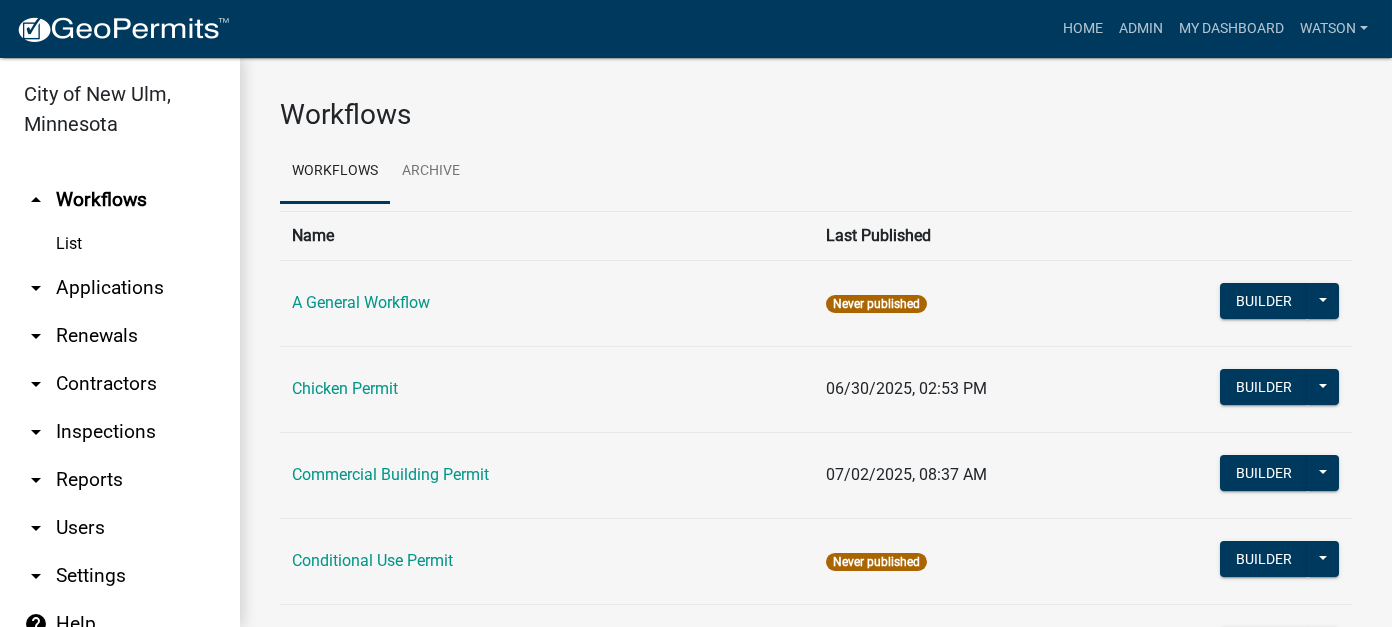 click on "arrow_drop_down   Applications" at bounding box center (120, 288) 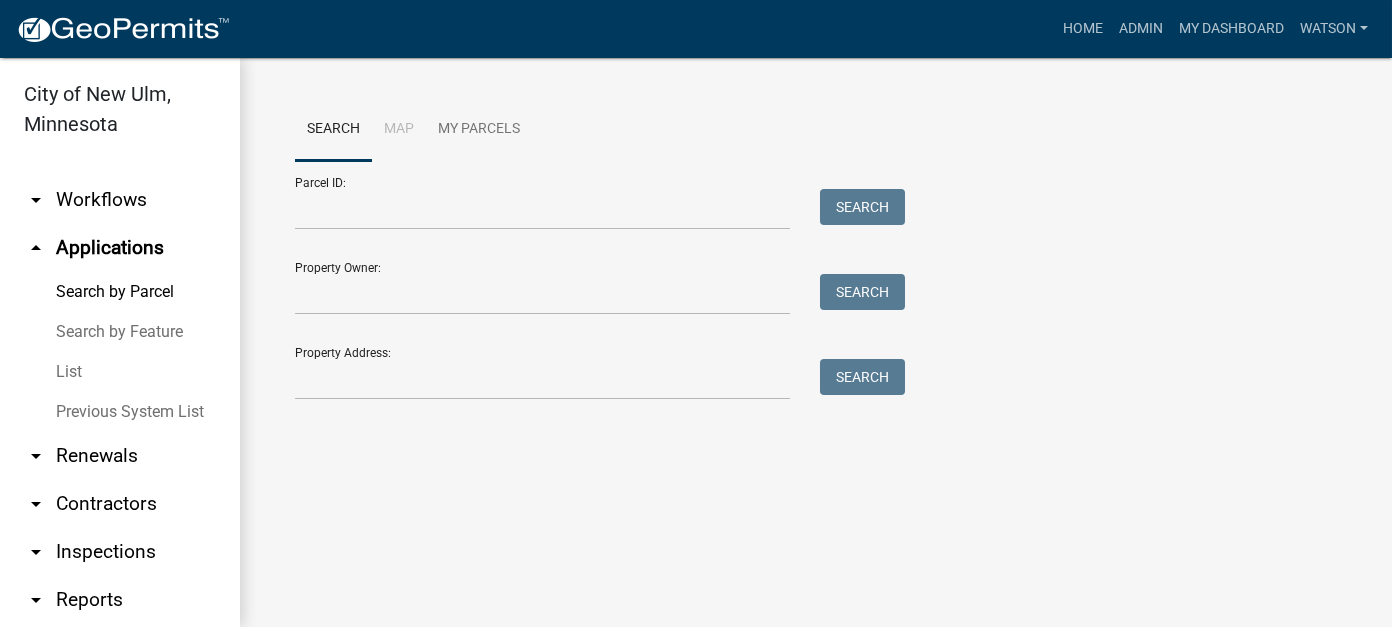 click on "List" at bounding box center [120, 372] 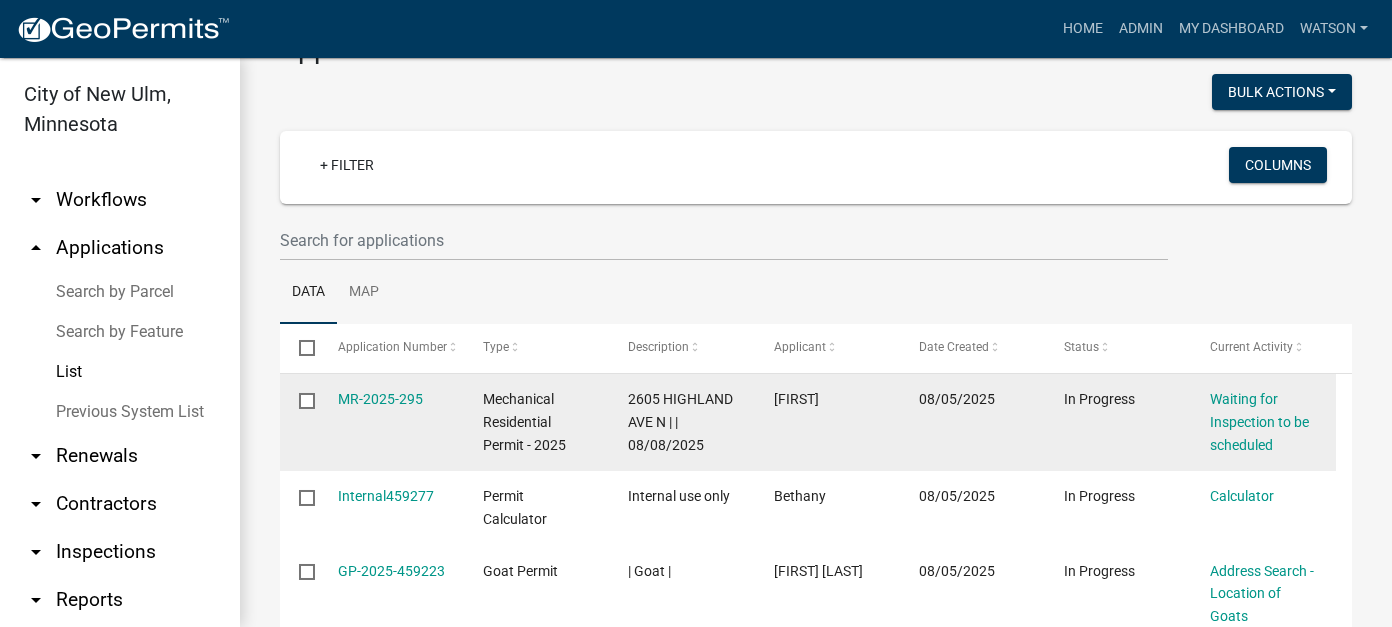 scroll, scrollTop: 100, scrollLeft: 0, axis: vertical 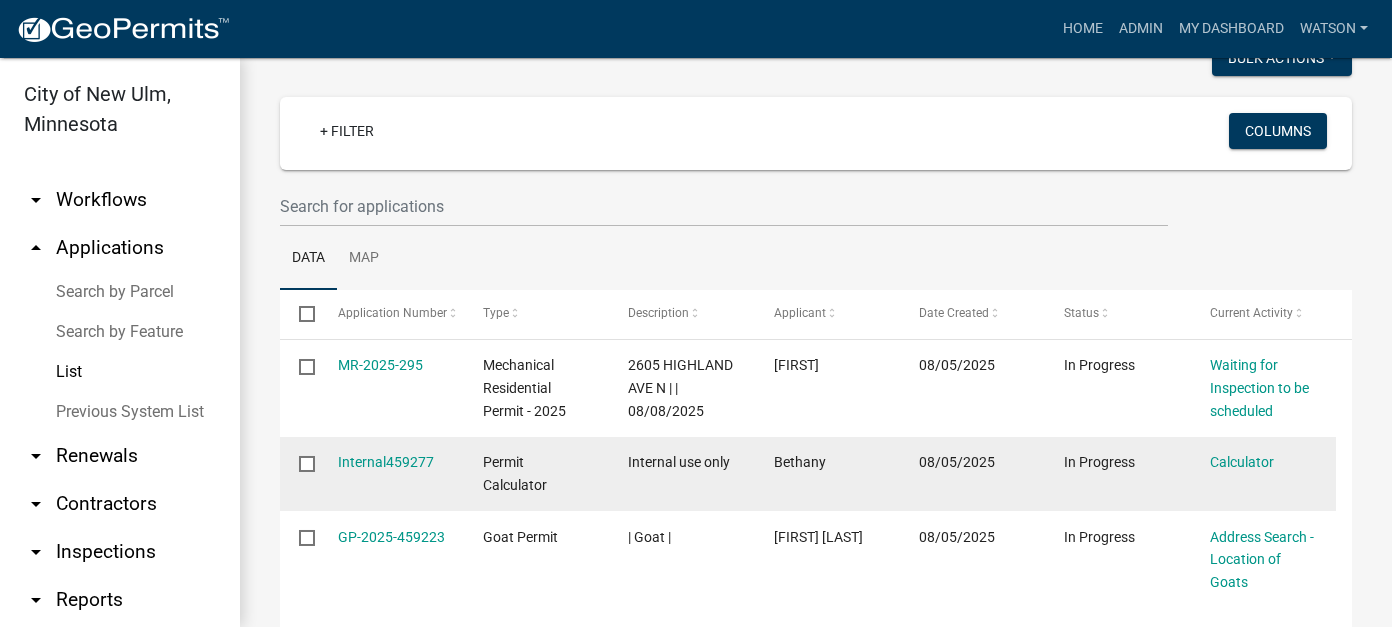 click 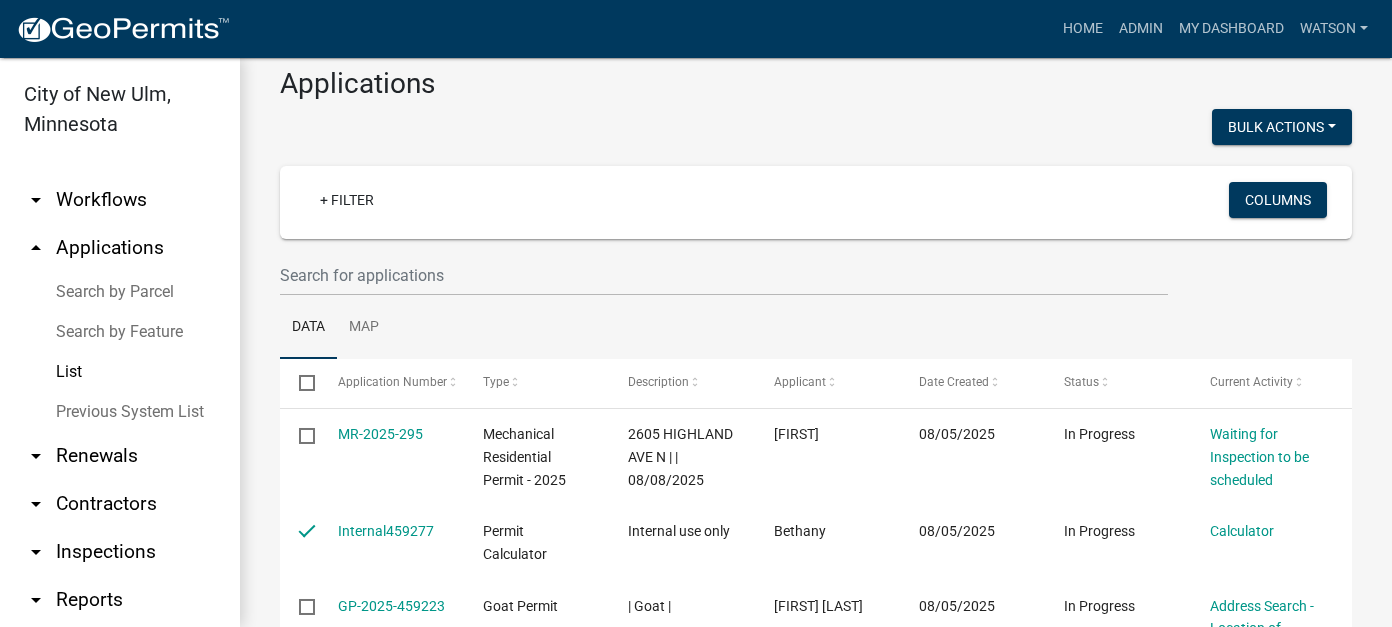 scroll, scrollTop: 0, scrollLeft: 0, axis: both 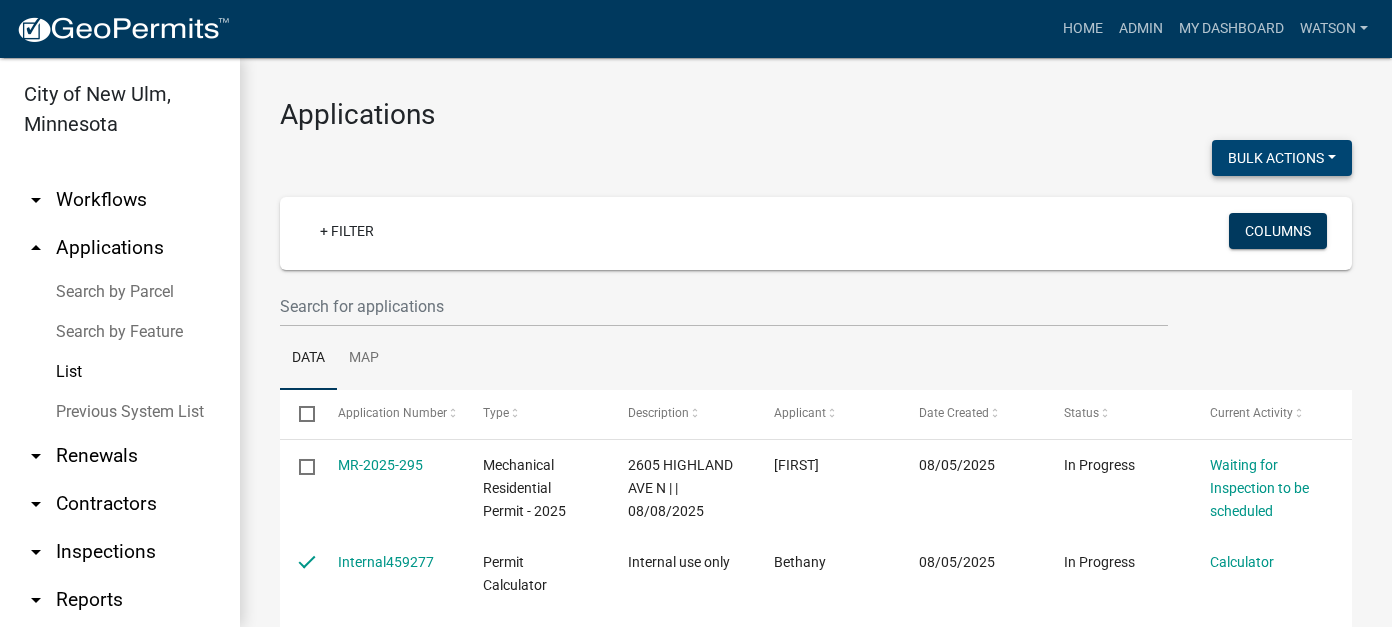click on "Bulk Actions" at bounding box center [1282, 158] 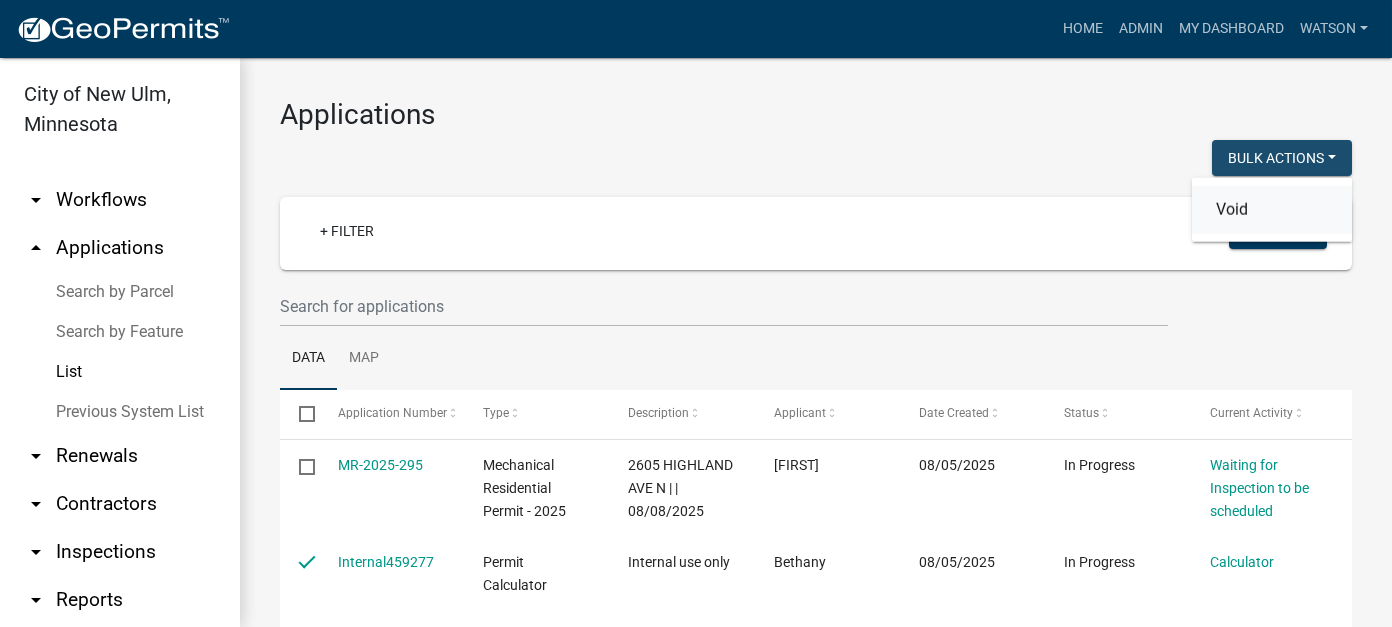 click on "Void" at bounding box center (1272, 210) 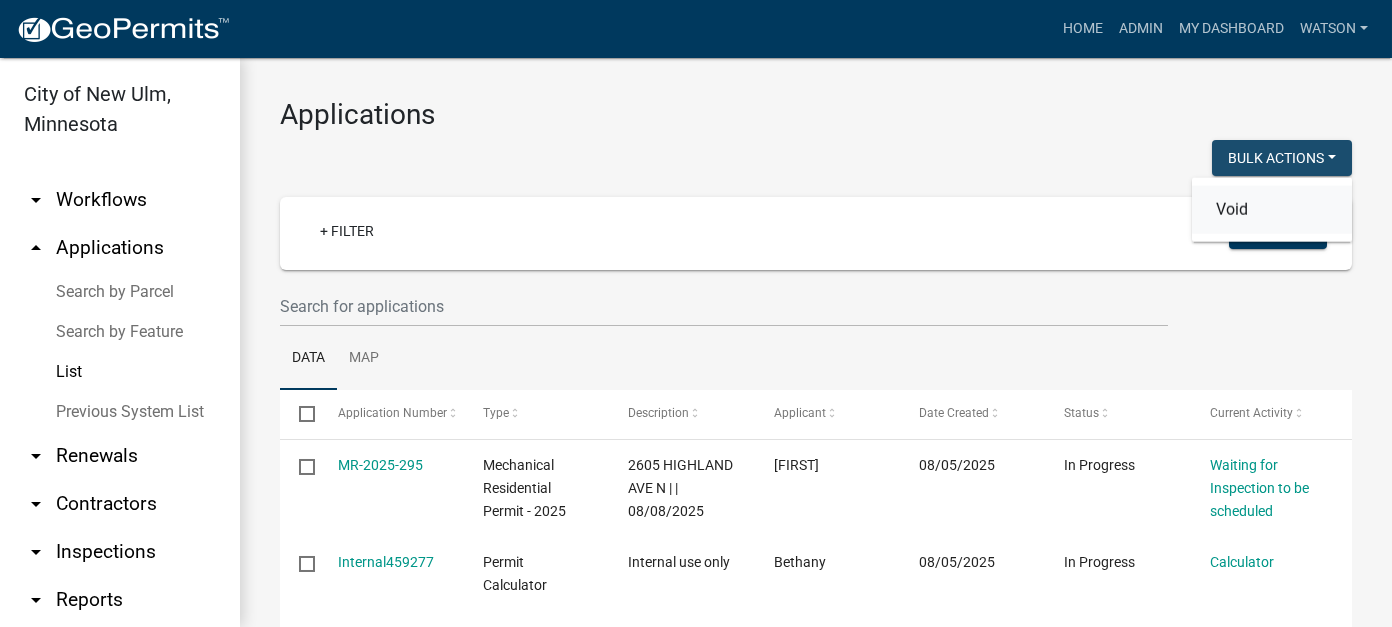 checkbox on "false" 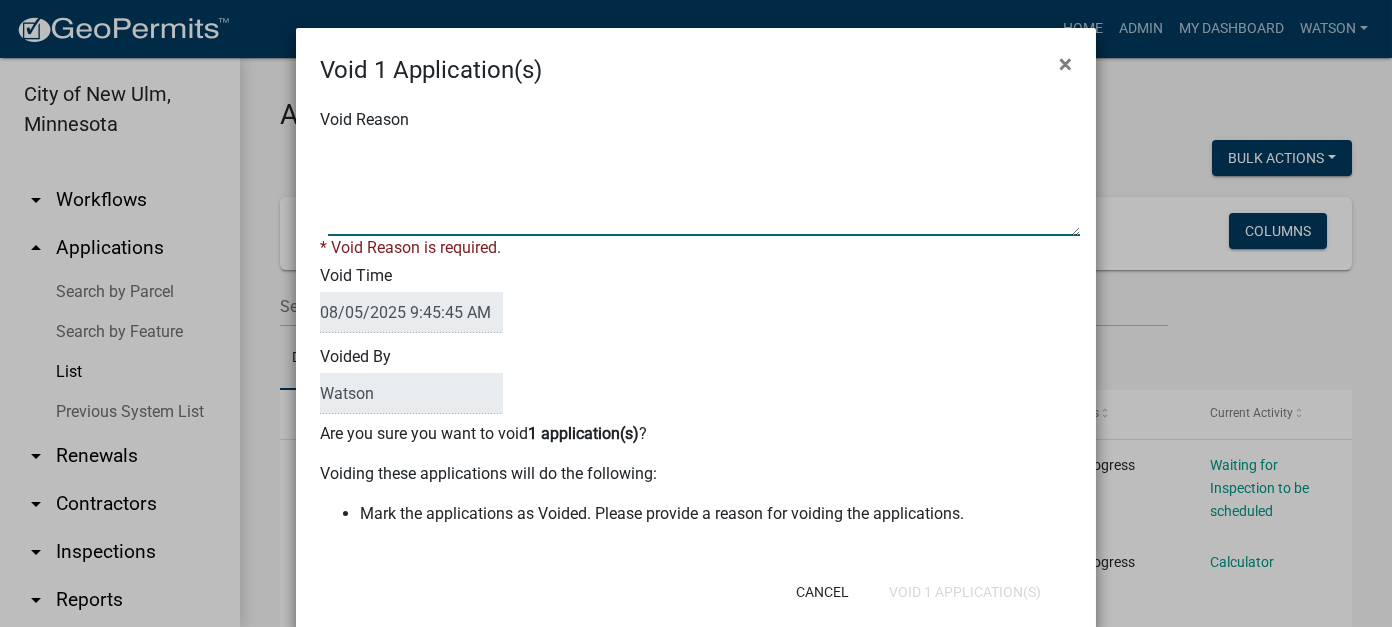 click on "Void Reason" at bounding box center (704, 186) 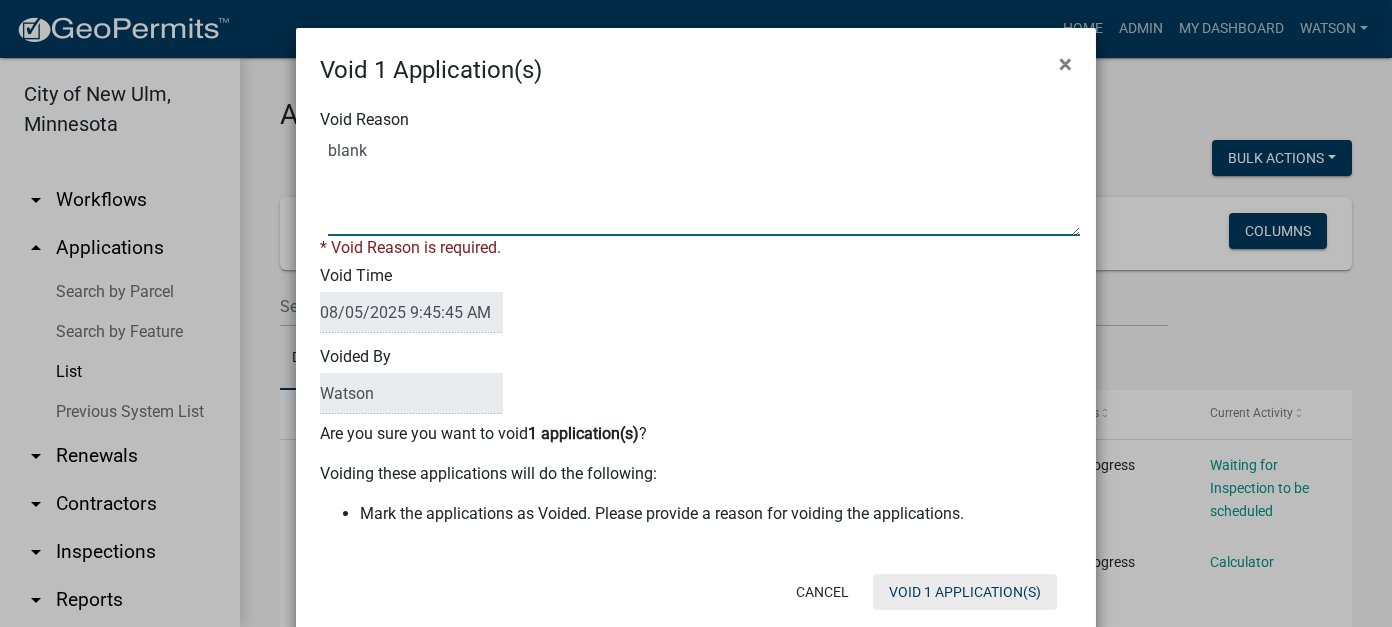type on "blank" 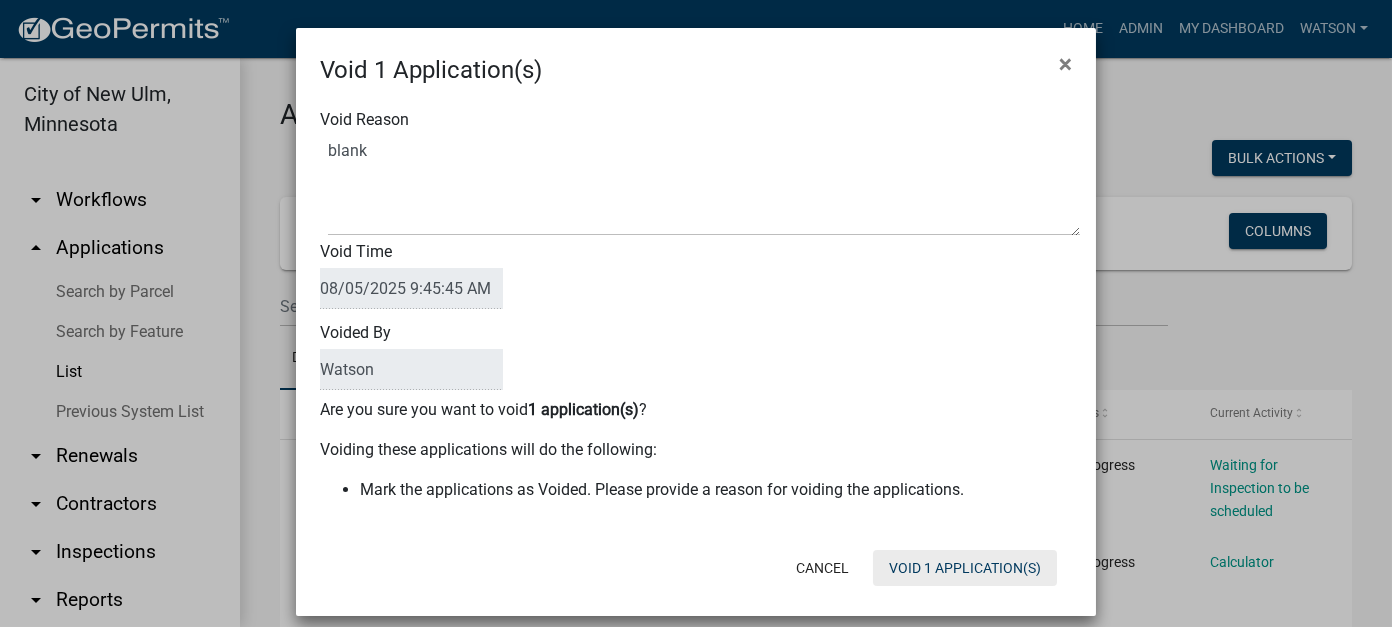 click on "Void 1 Application(s)" 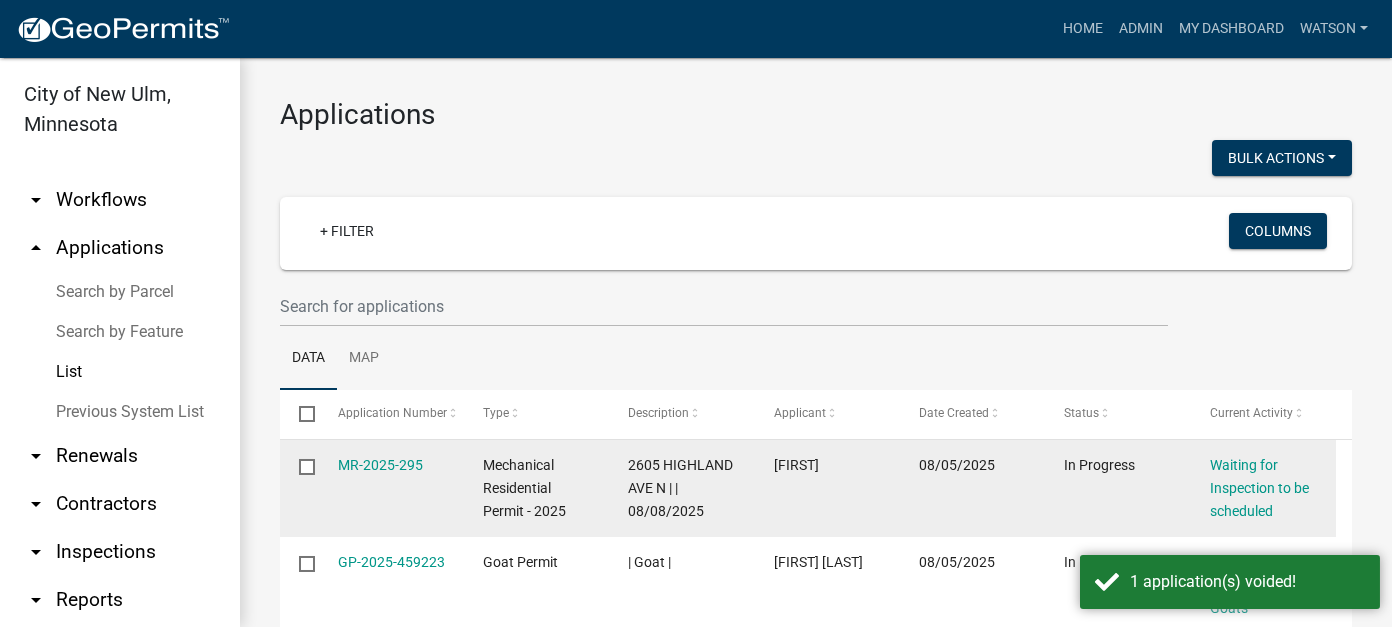 scroll, scrollTop: 100, scrollLeft: 0, axis: vertical 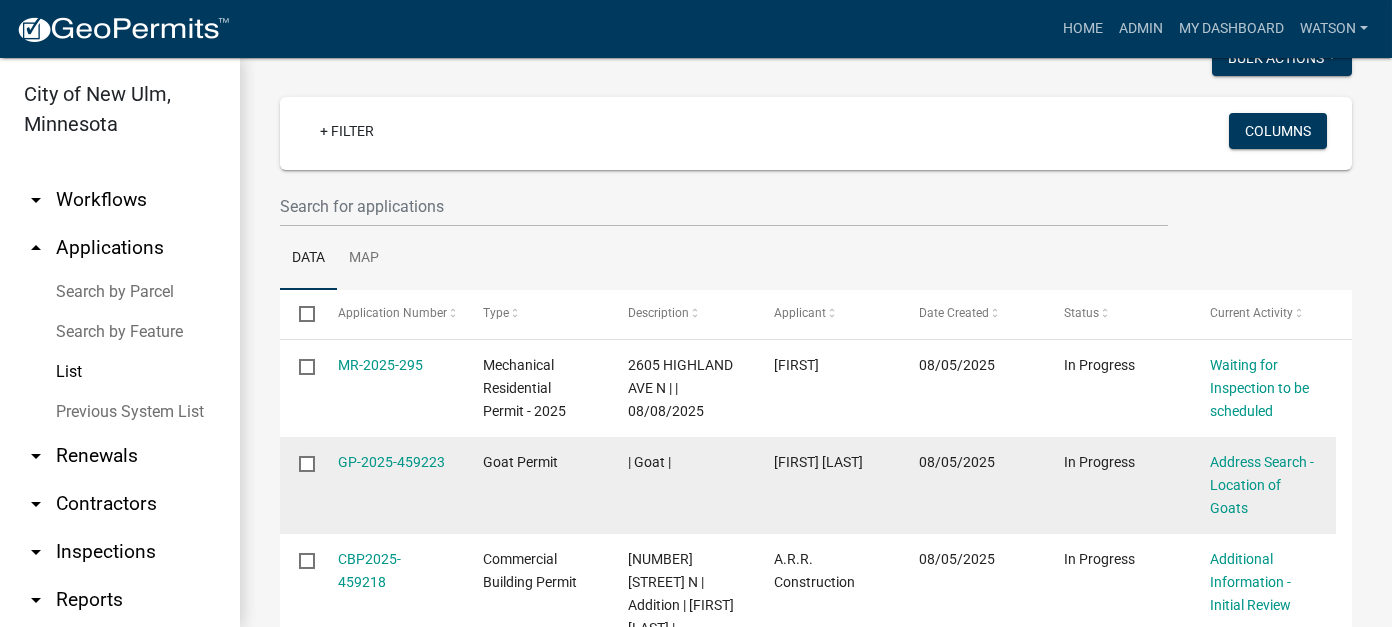 click 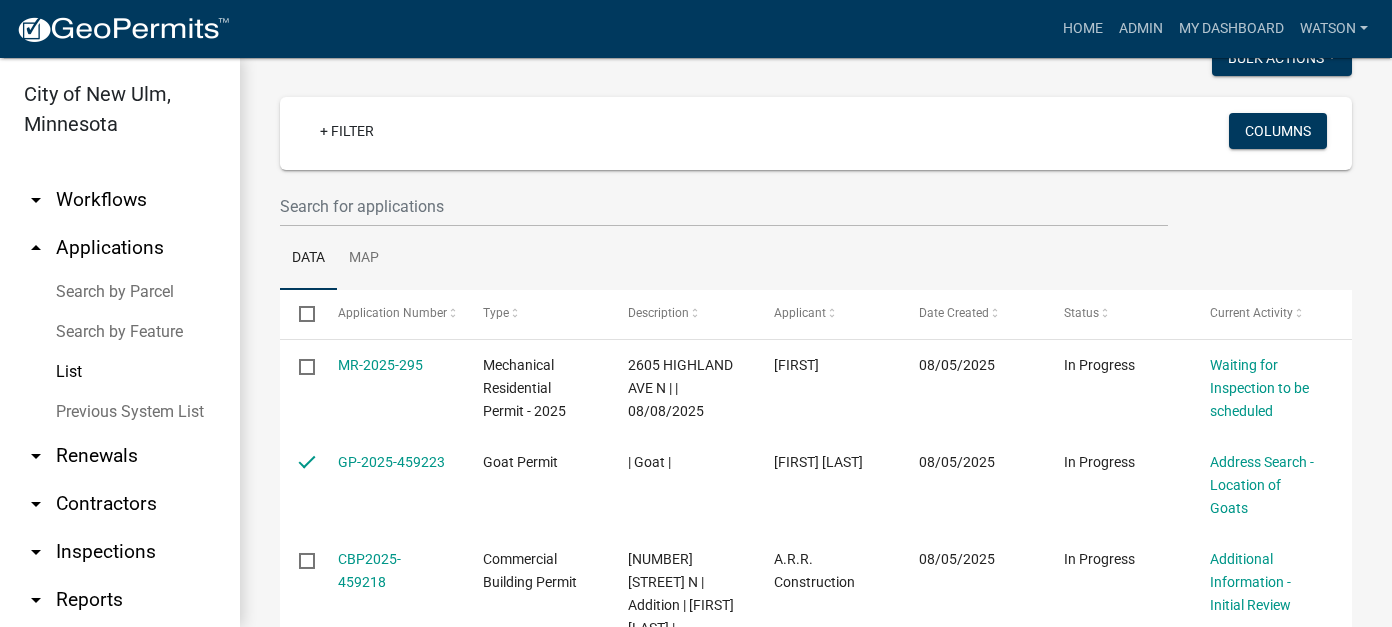 scroll, scrollTop: 0, scrollLeft: 0, axis: both 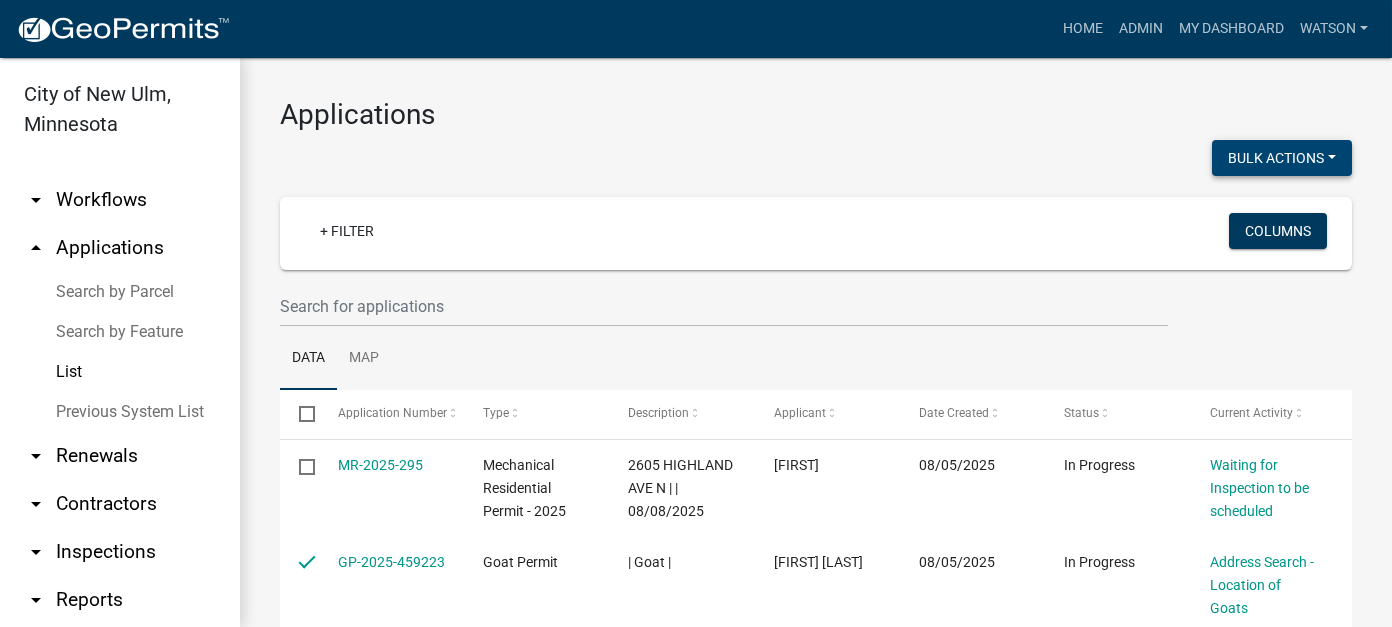 click on "Bulk Actions" at bounding box center [1282, 158] 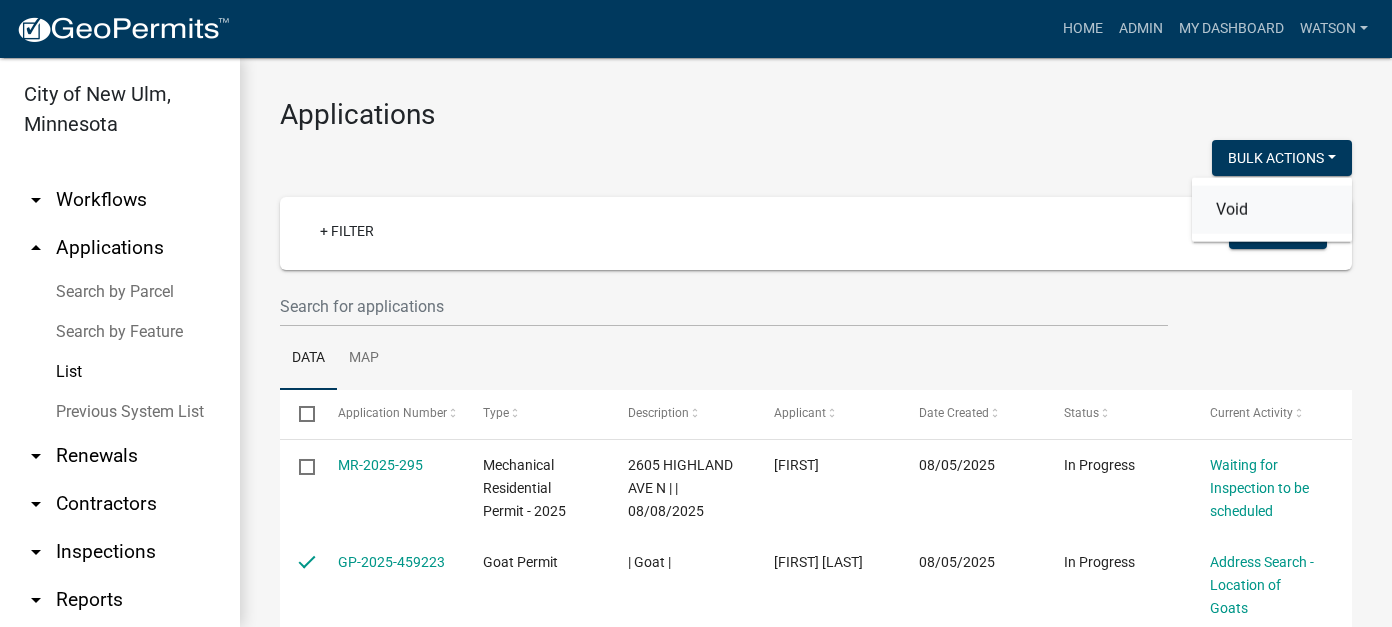 click on "Void" at bounding box center [1272, 210] 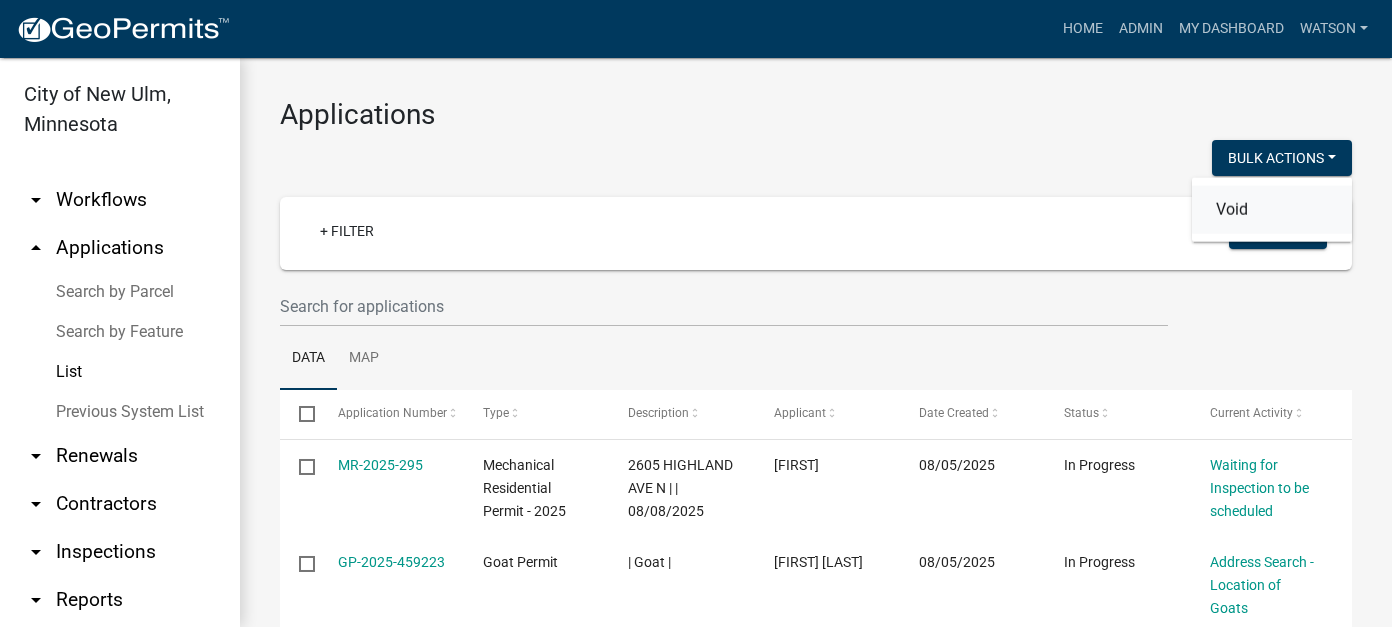checkbox on "false" 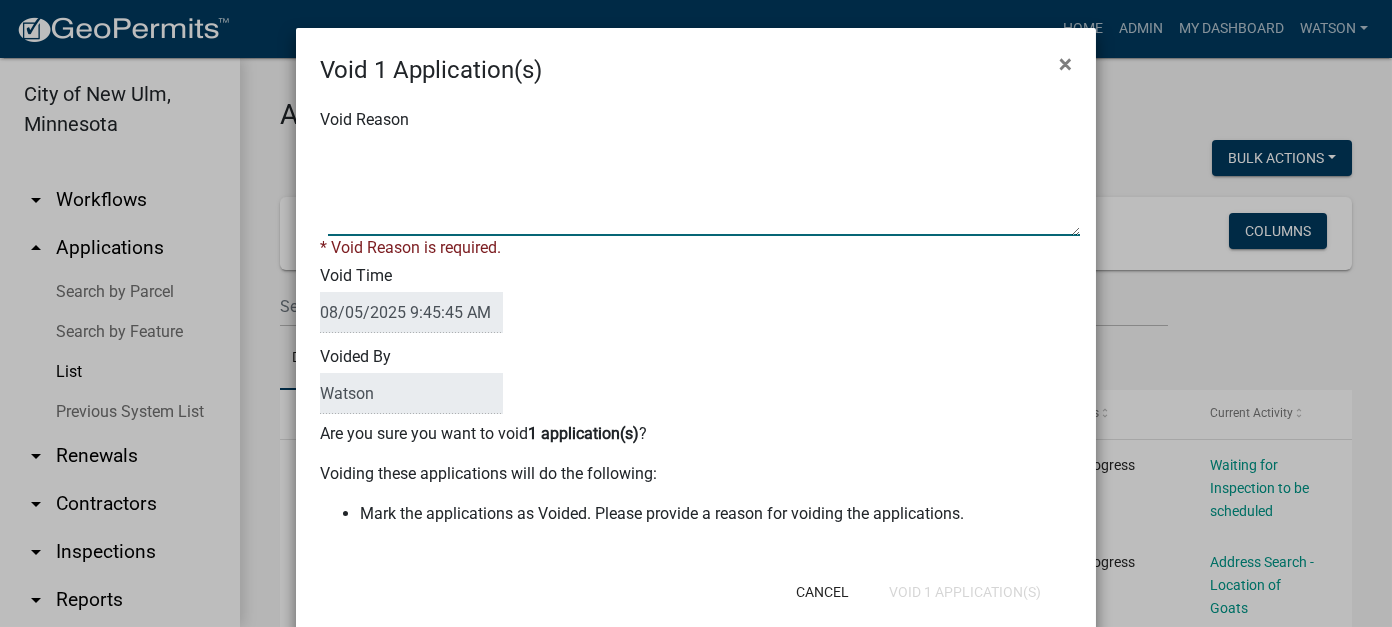 click on "Void Reason" at bounding box center [704, 186] 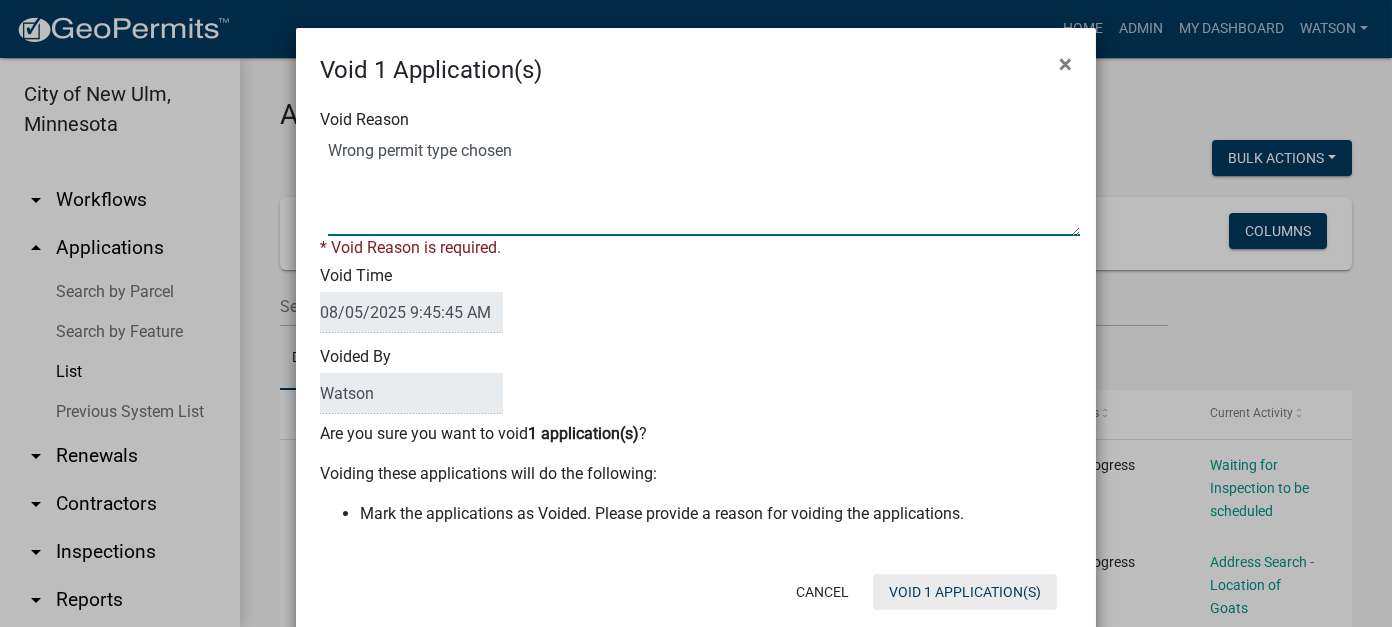 type on "Wrong permit type chosen" 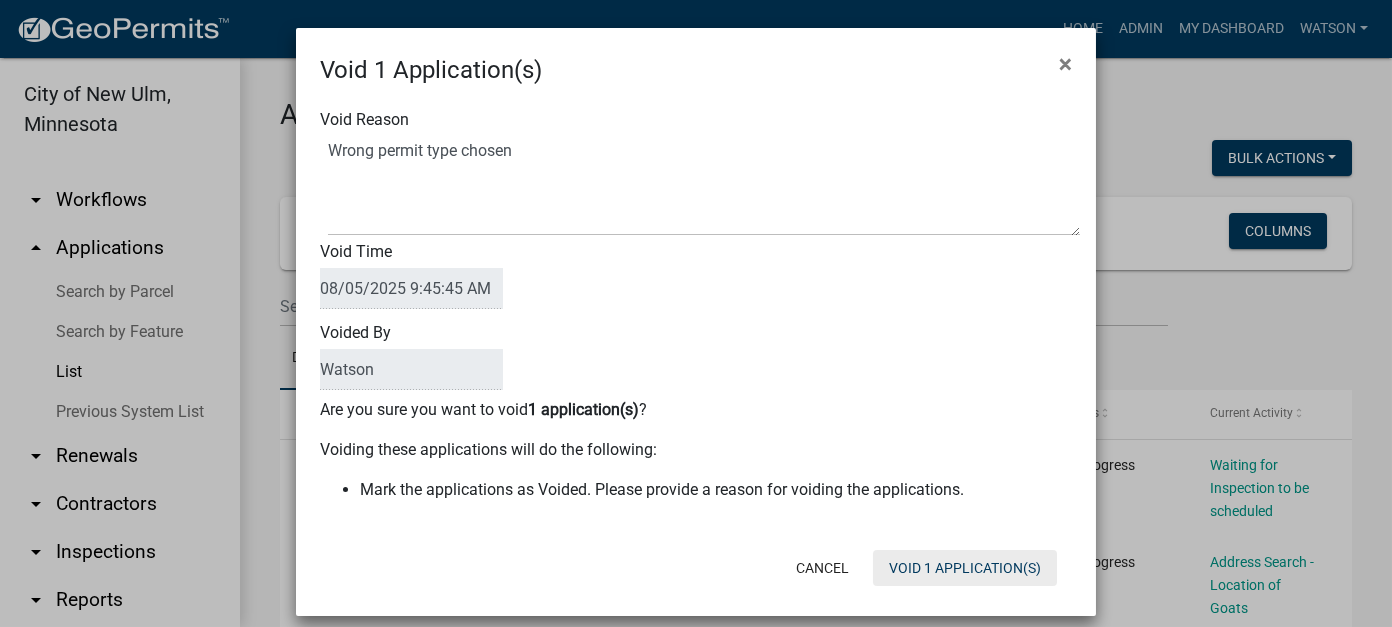 click on "Void 1 Application(s)" 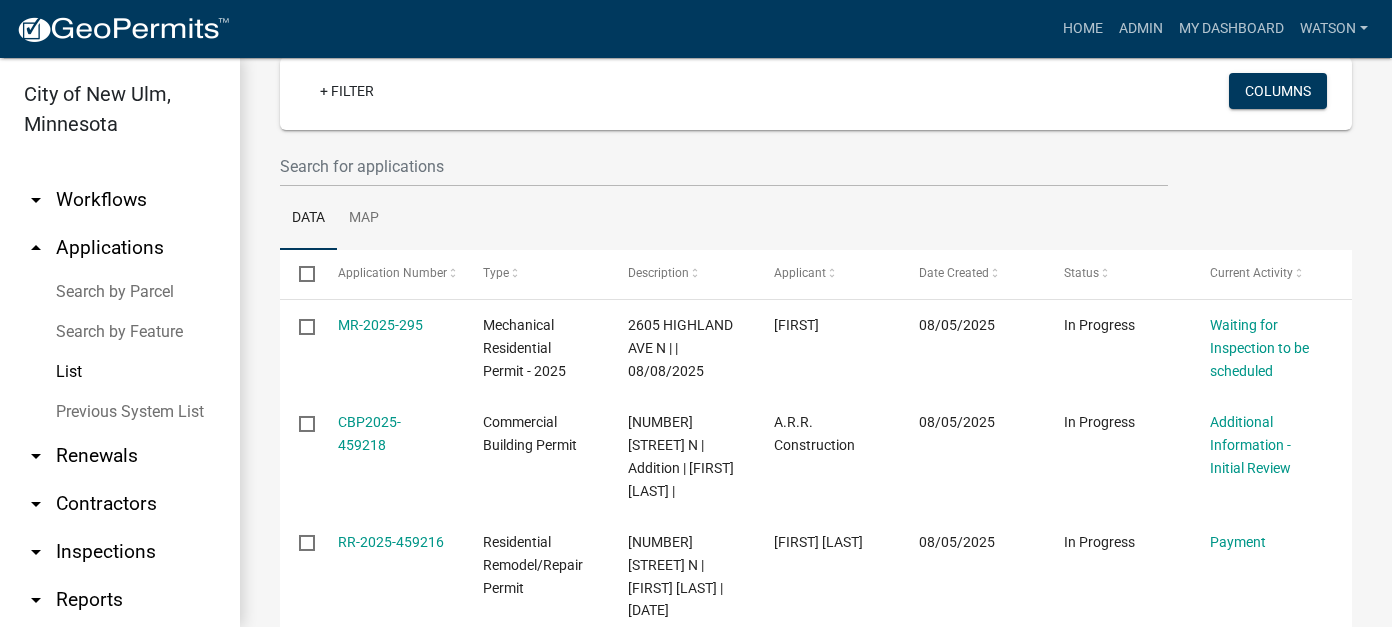 scroll, scrollTop: 0, scrollLeft: 0, axis: both 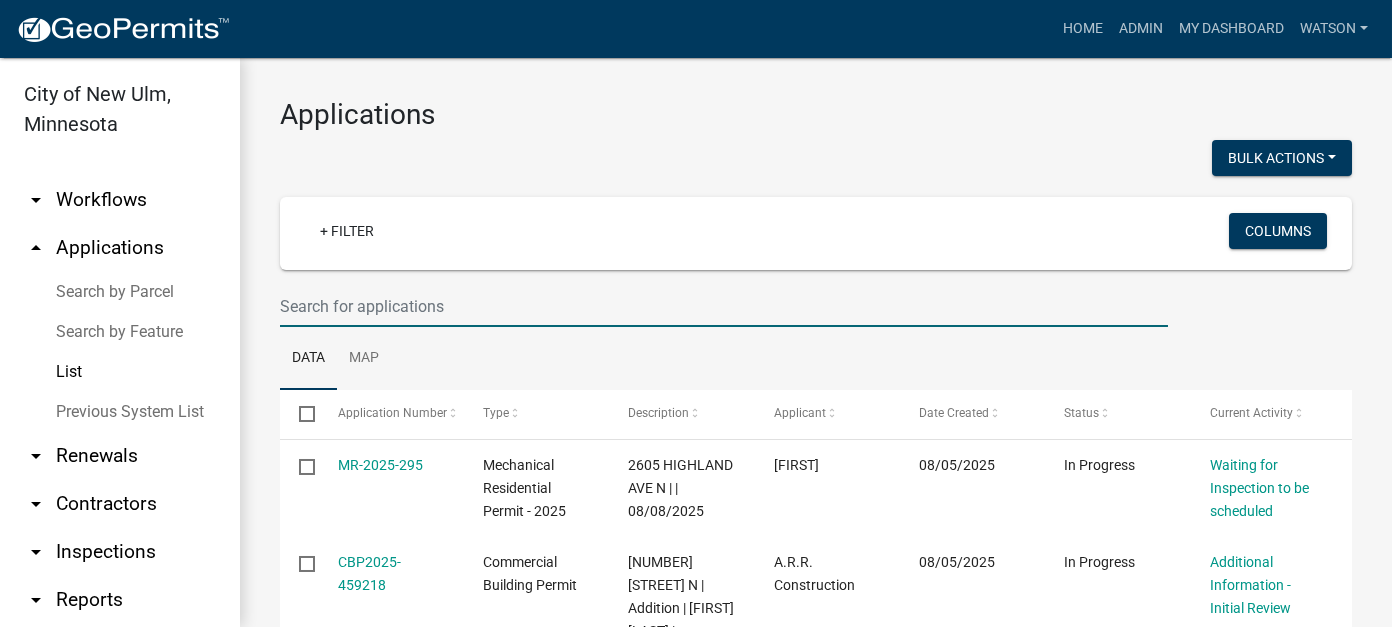 click at bounding box center [724, 306] 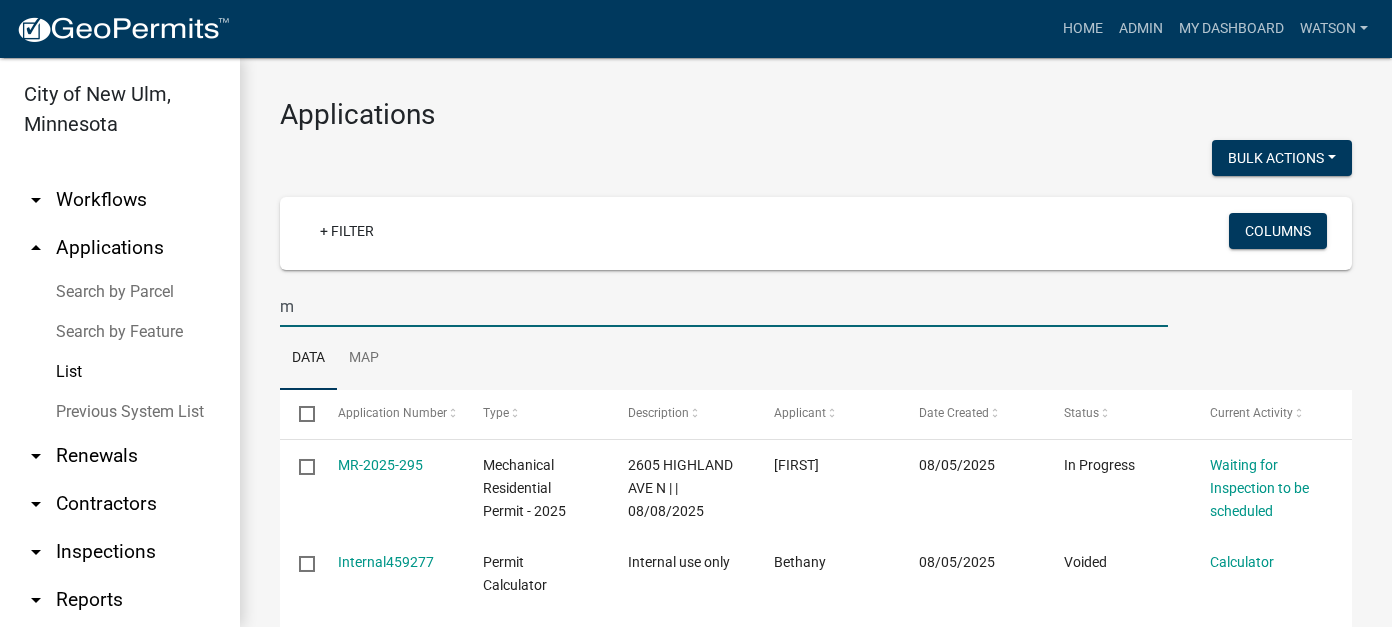 drag, startPoint x: 370, startPoint y: 316, endPoint x: 168, endPoint y: 291, distance: 203.54115 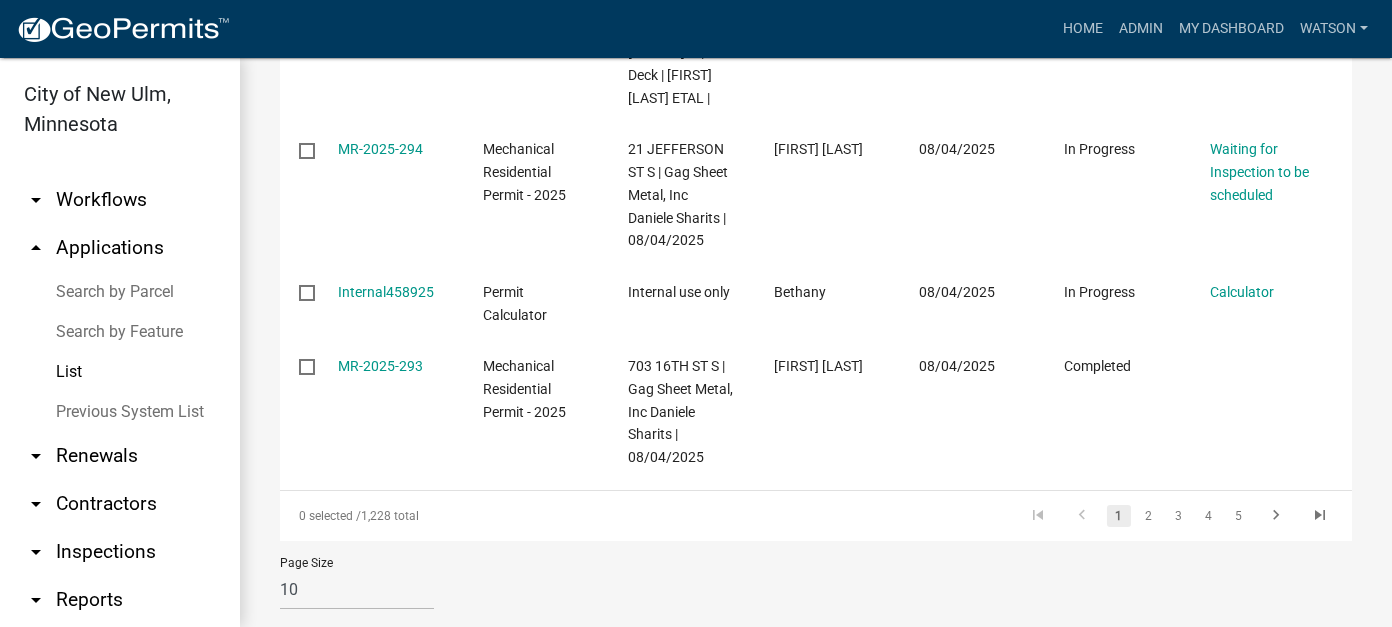 scroll, scrollTop: 1260, scrollLeft: 0, axis: vertical 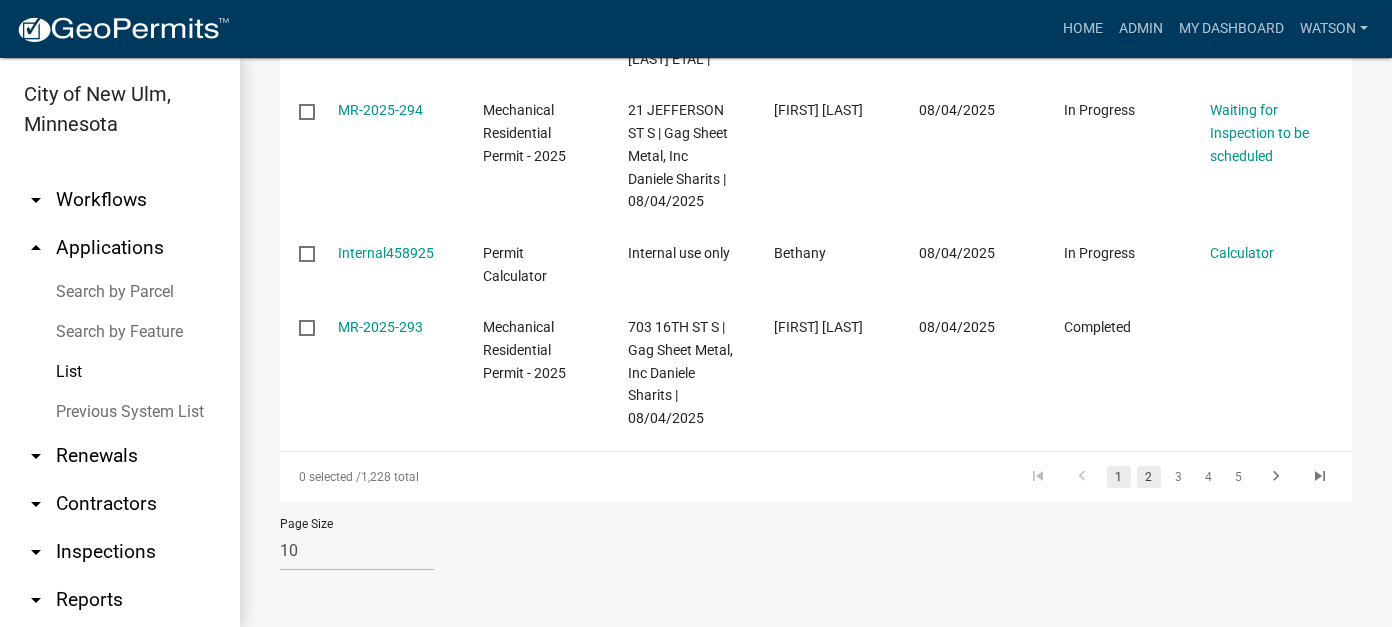click on "2" 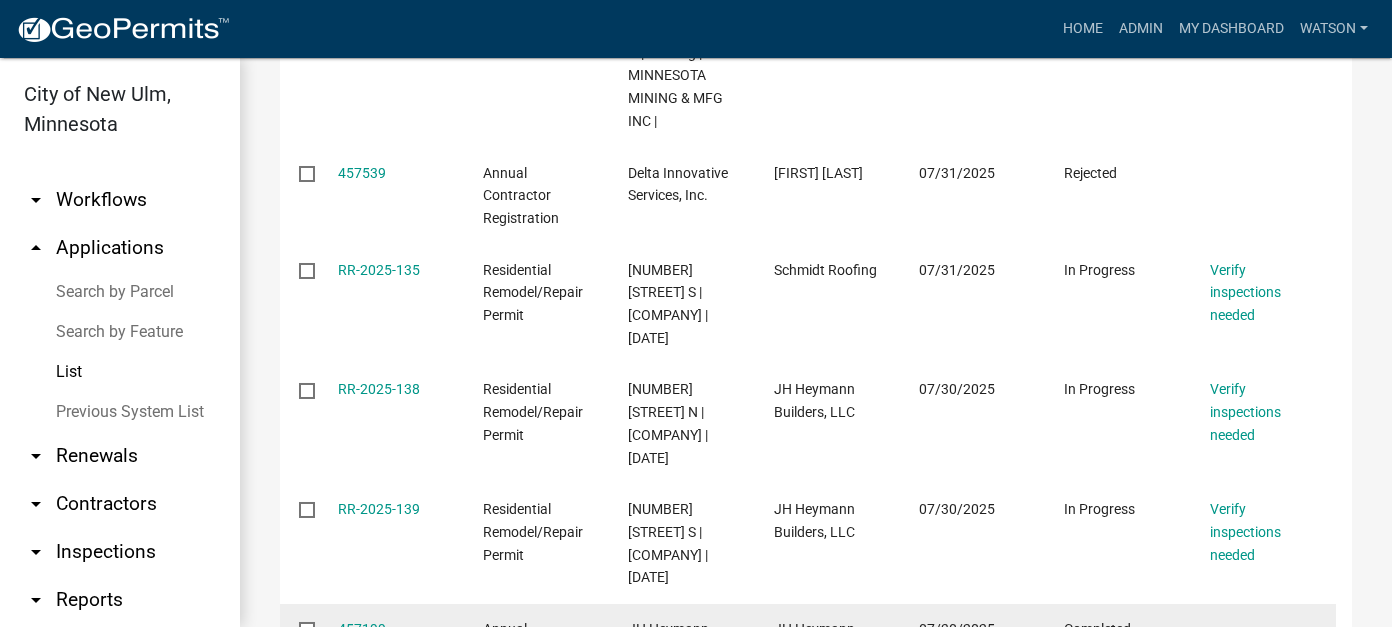 scroll, scrollTop: 628, scrollLeft: 0, axis: vertical 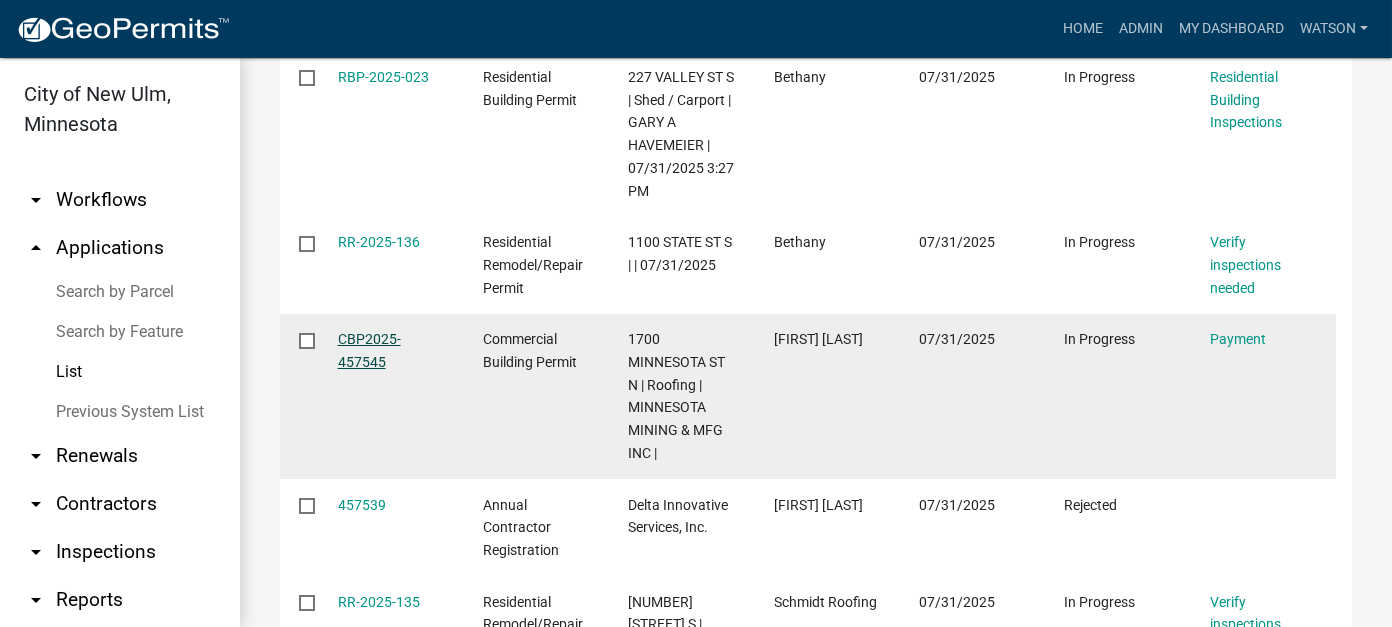 click on "CBP2025-457545" 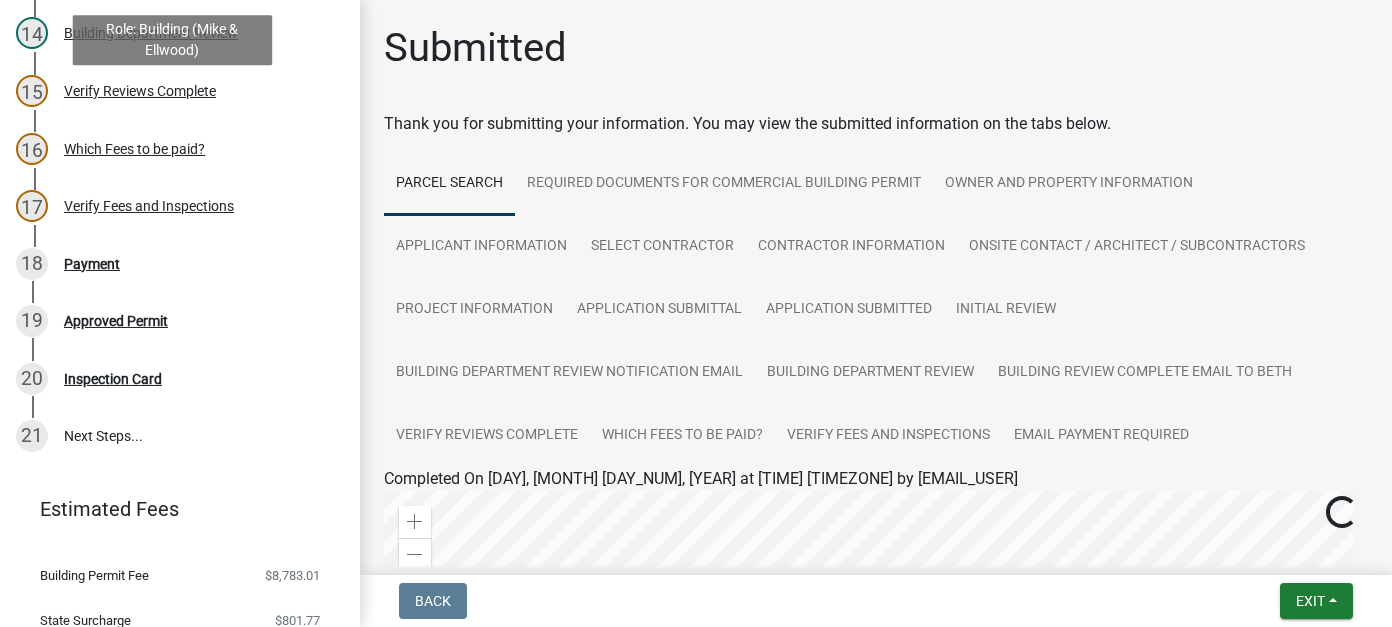 scroll, scrollTop: 1000, scrollLeft: 0, axis: vertical 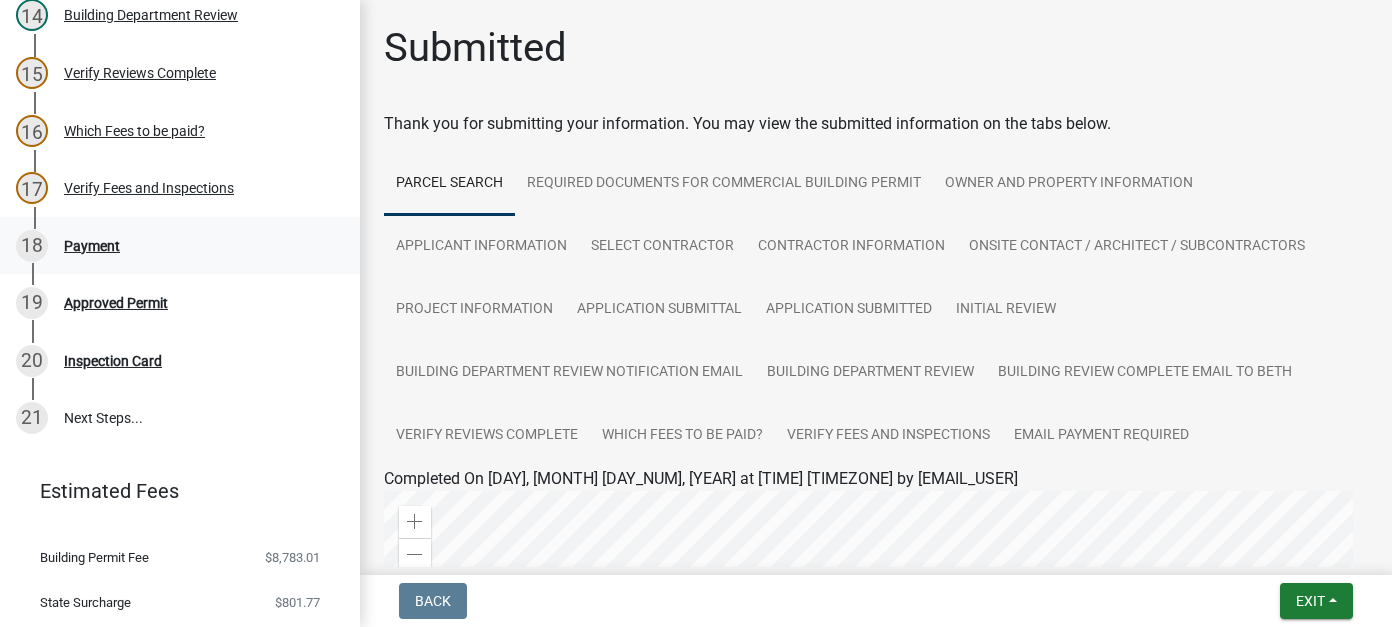 click on "18     Payment" at bounding box center [172, 246] 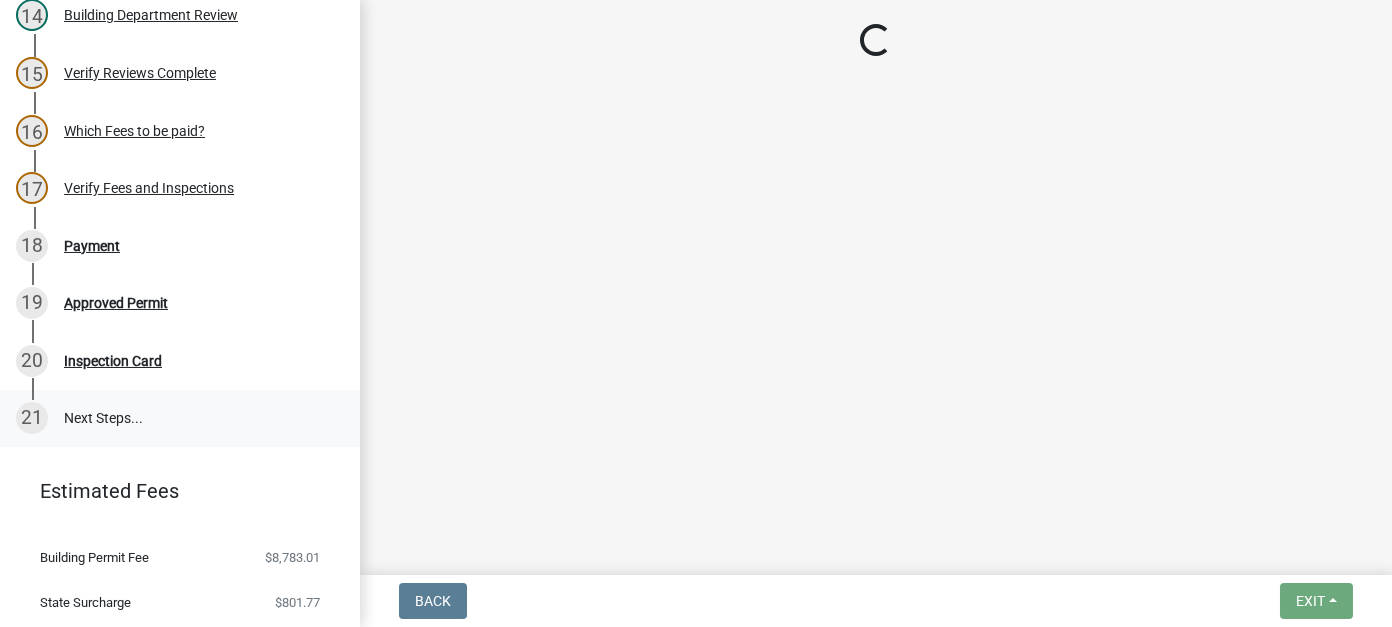 scroll, scrollTop: 1078, scrollLeft: 0, axis: vertical 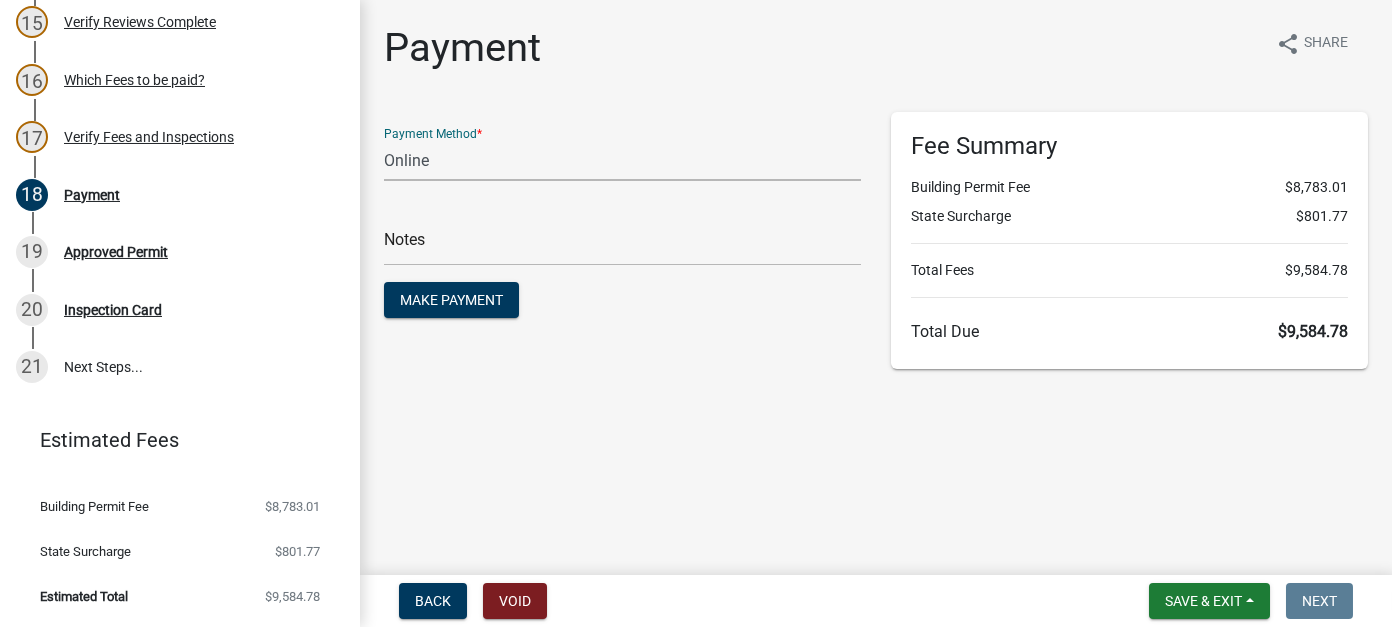click on "Credit Card POS Check Cash Online" 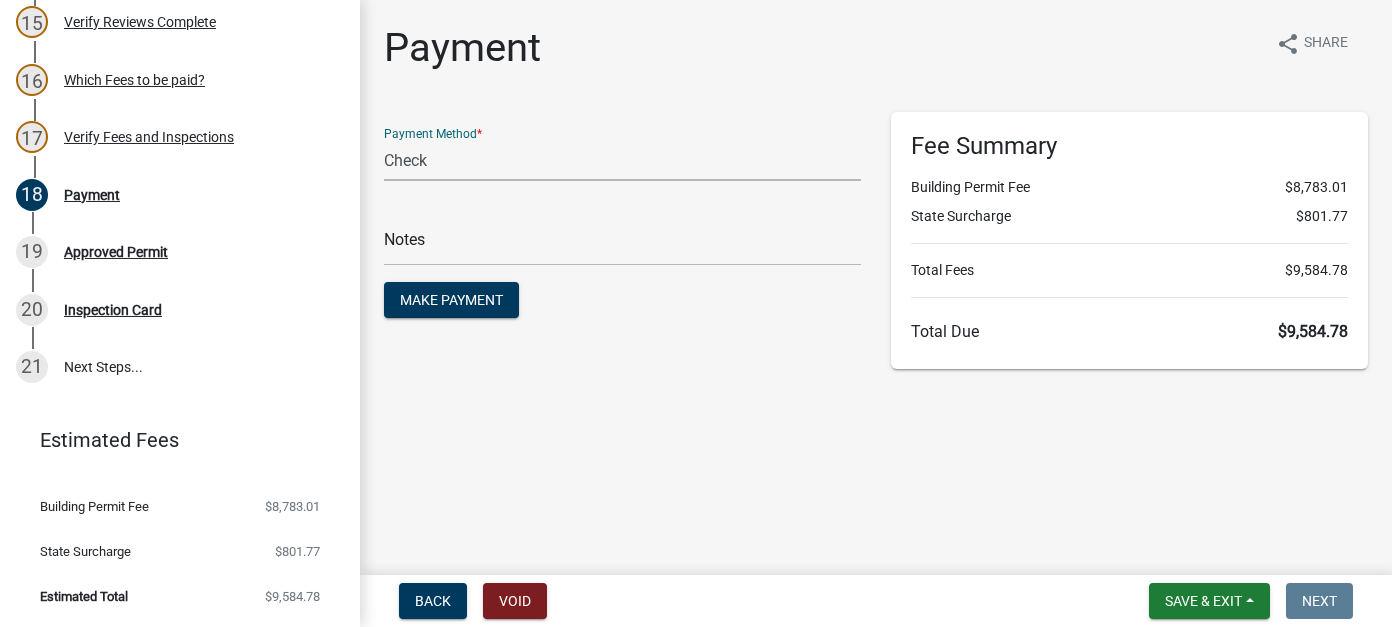 click on "Credit Card POS Check Cash Online" 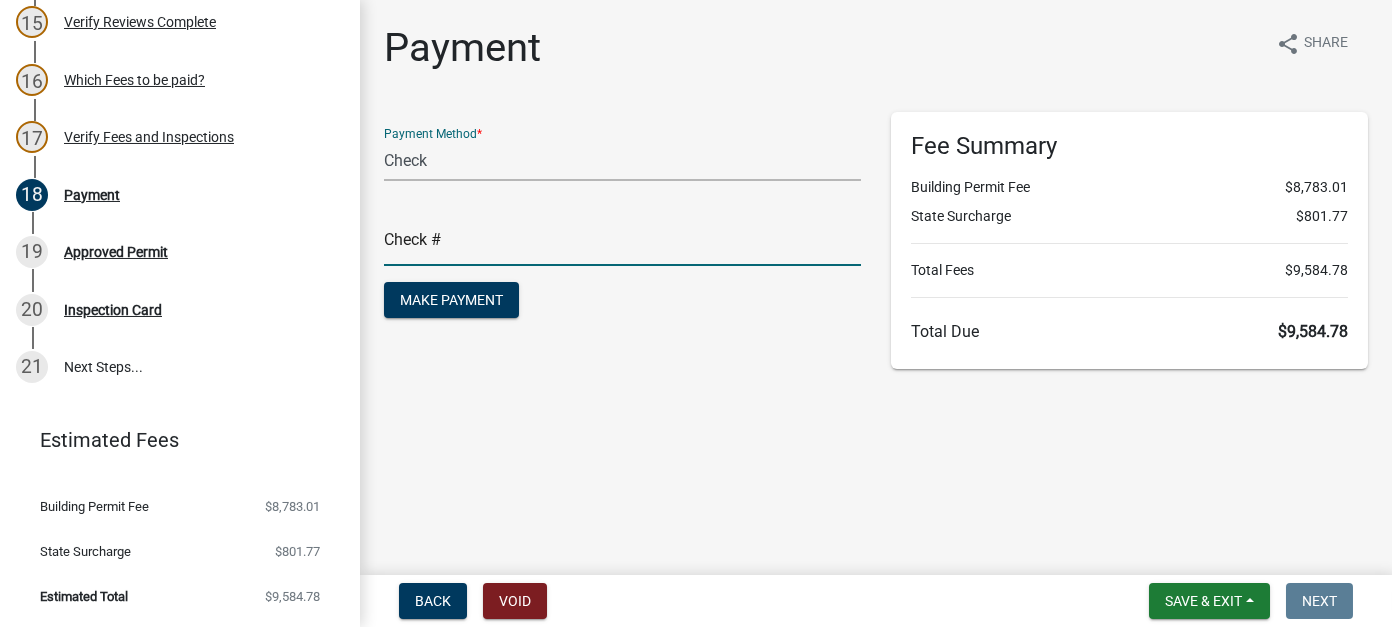 click 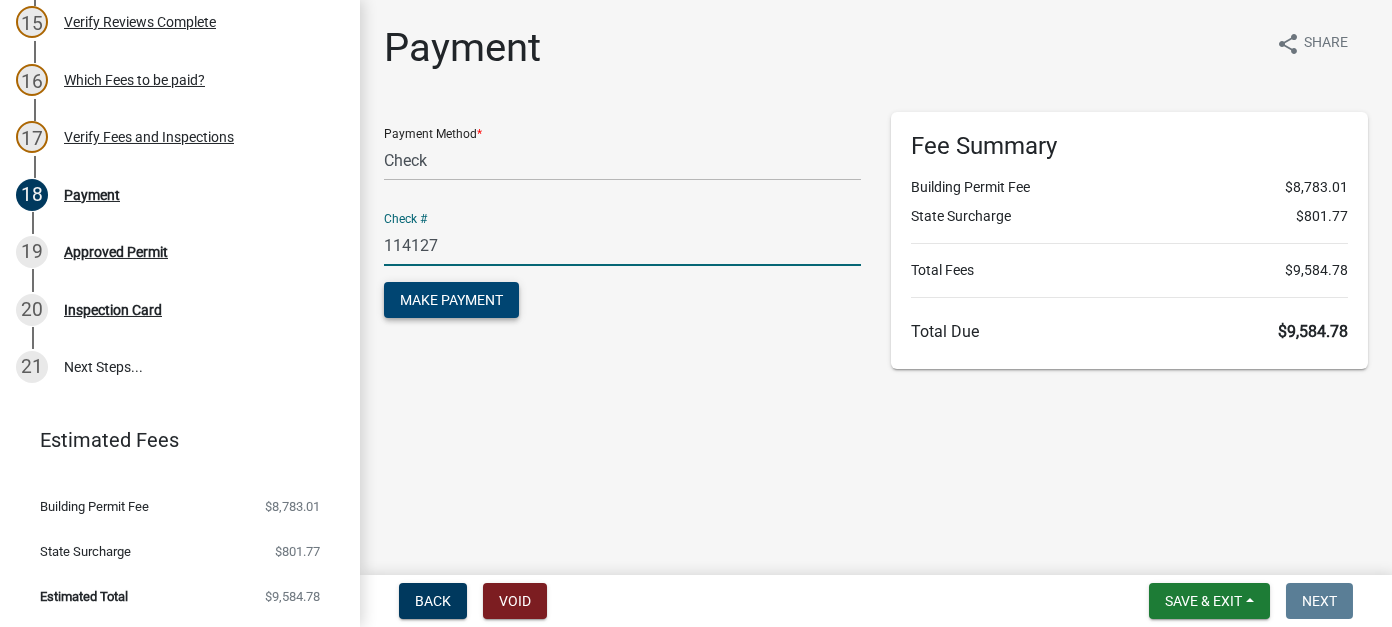 type on "114127" 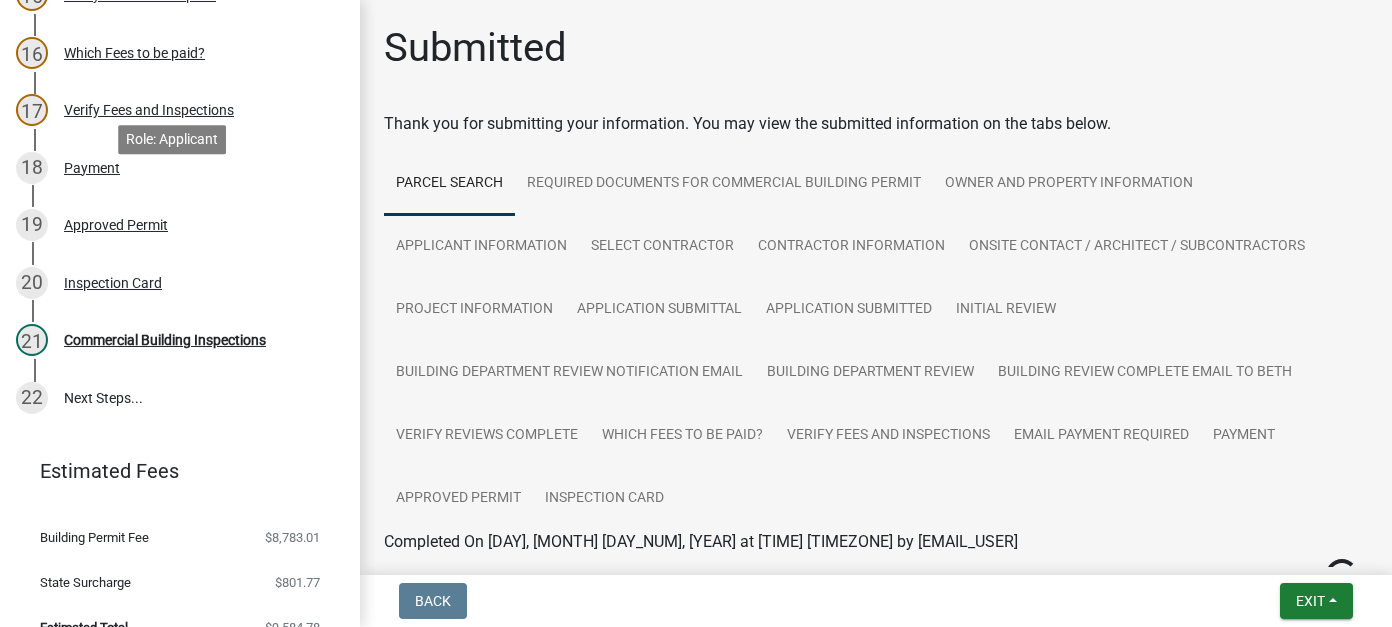 scroll, scrollTop: 1136, scrollLeft: 0, axis: vertical 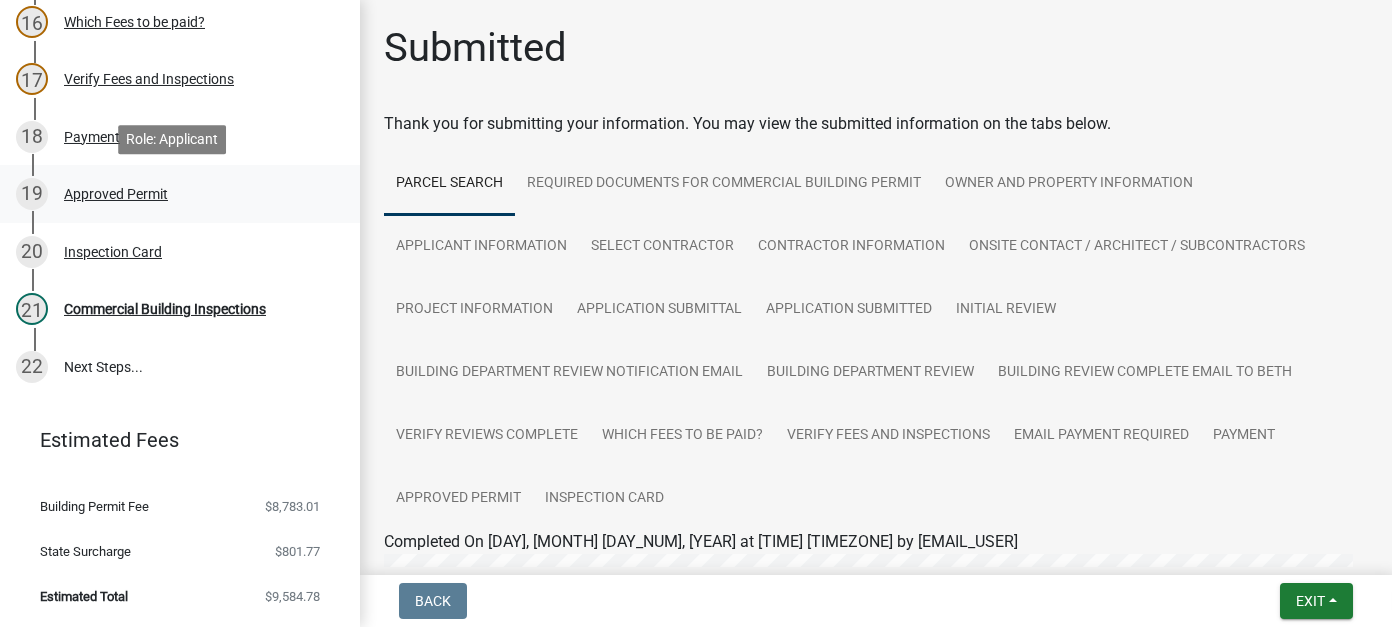 click on "Approved Permit" at bounding box center (116, 194) 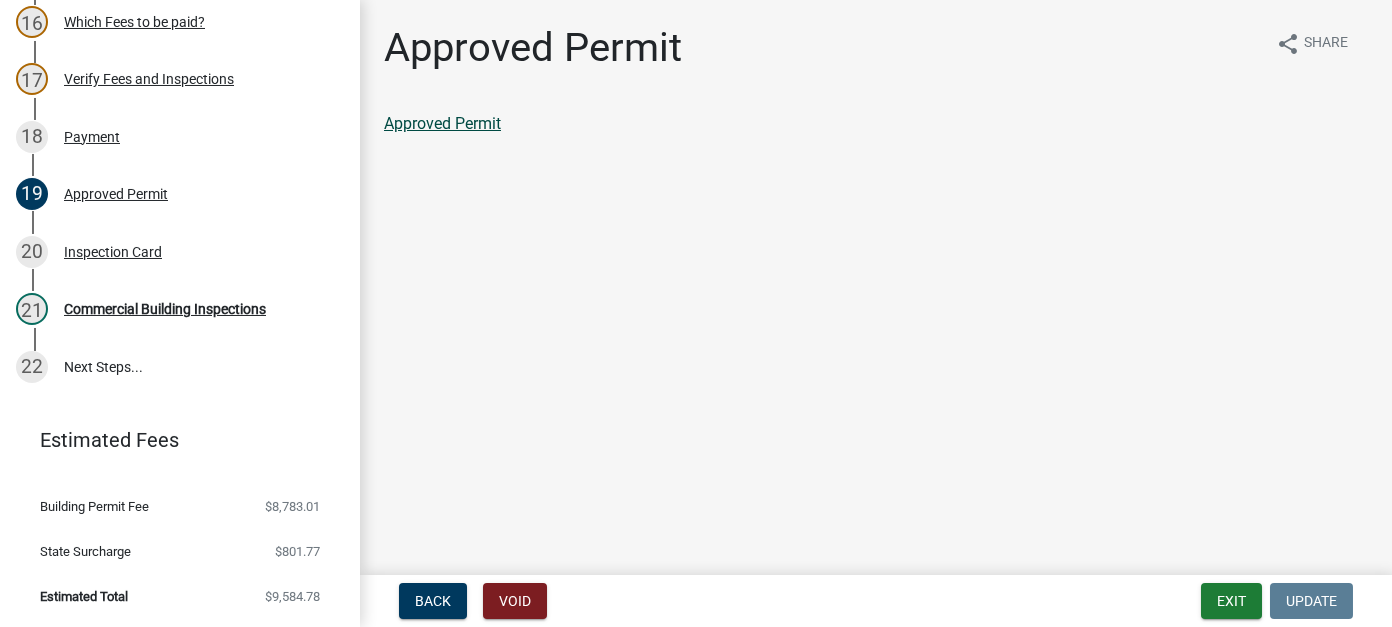 click on "Approved Permit" 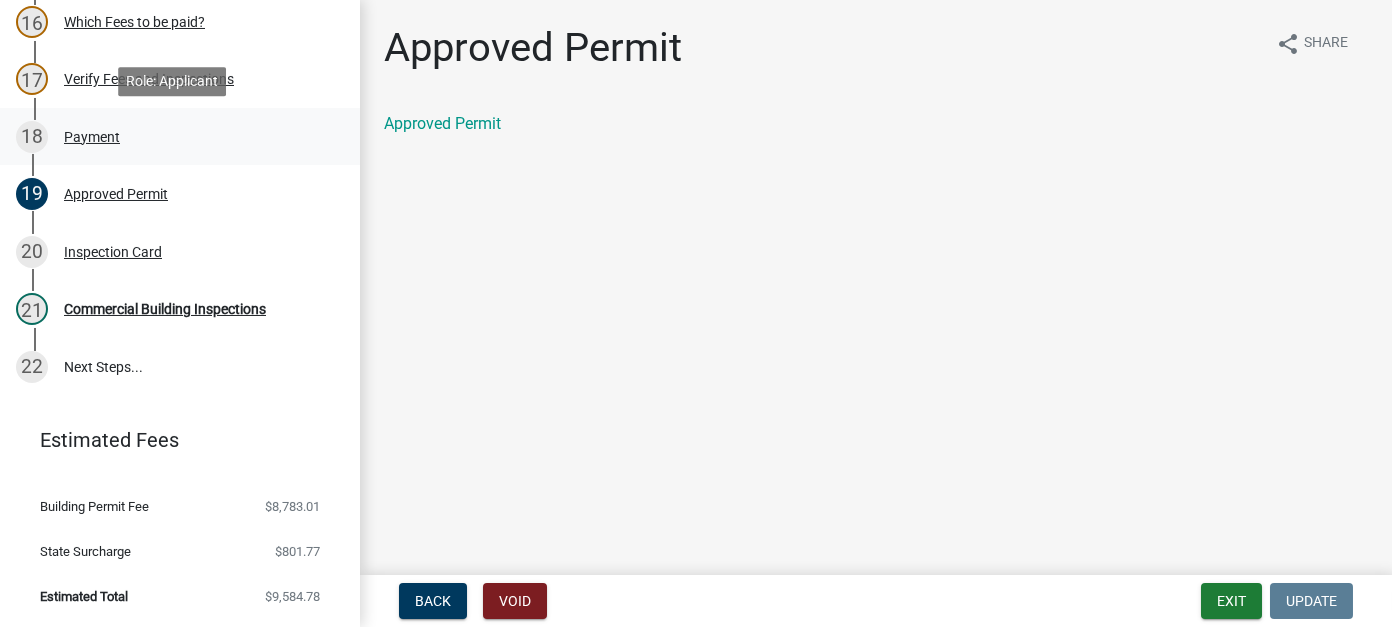 click on "Payment" at bounding box center (92, 137) 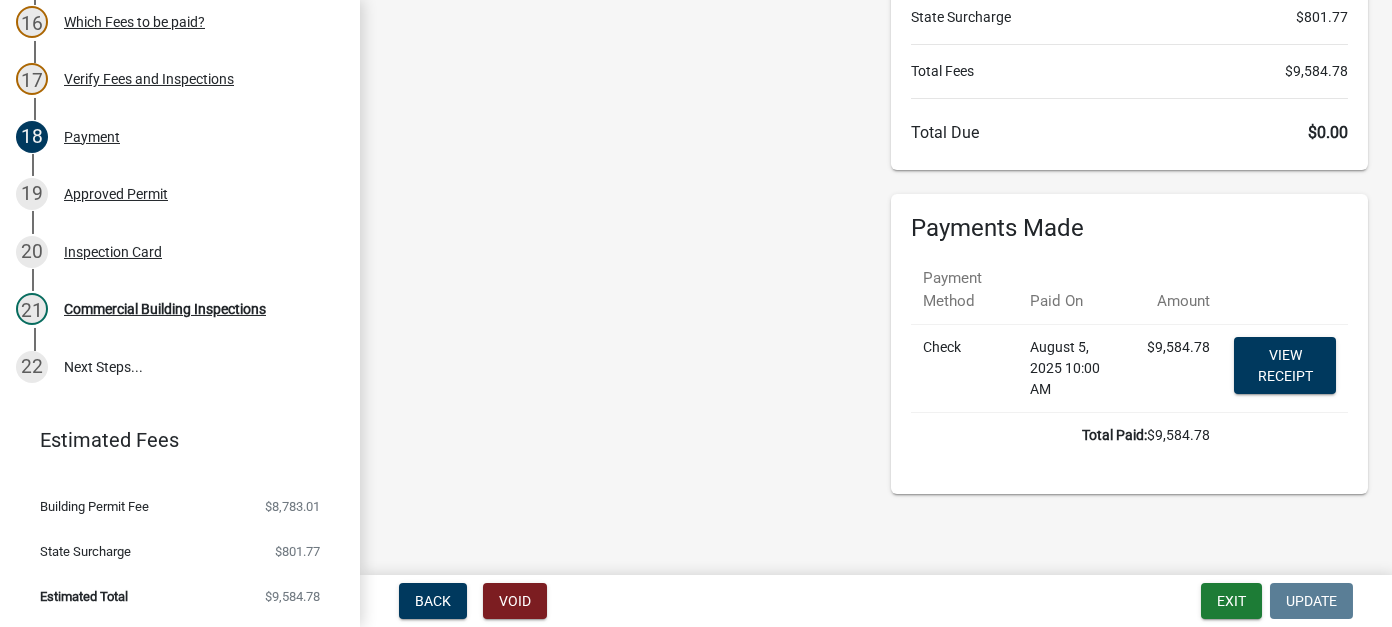 scroll, scrollTop: 202, scrollLeft: 0, axis: vertical 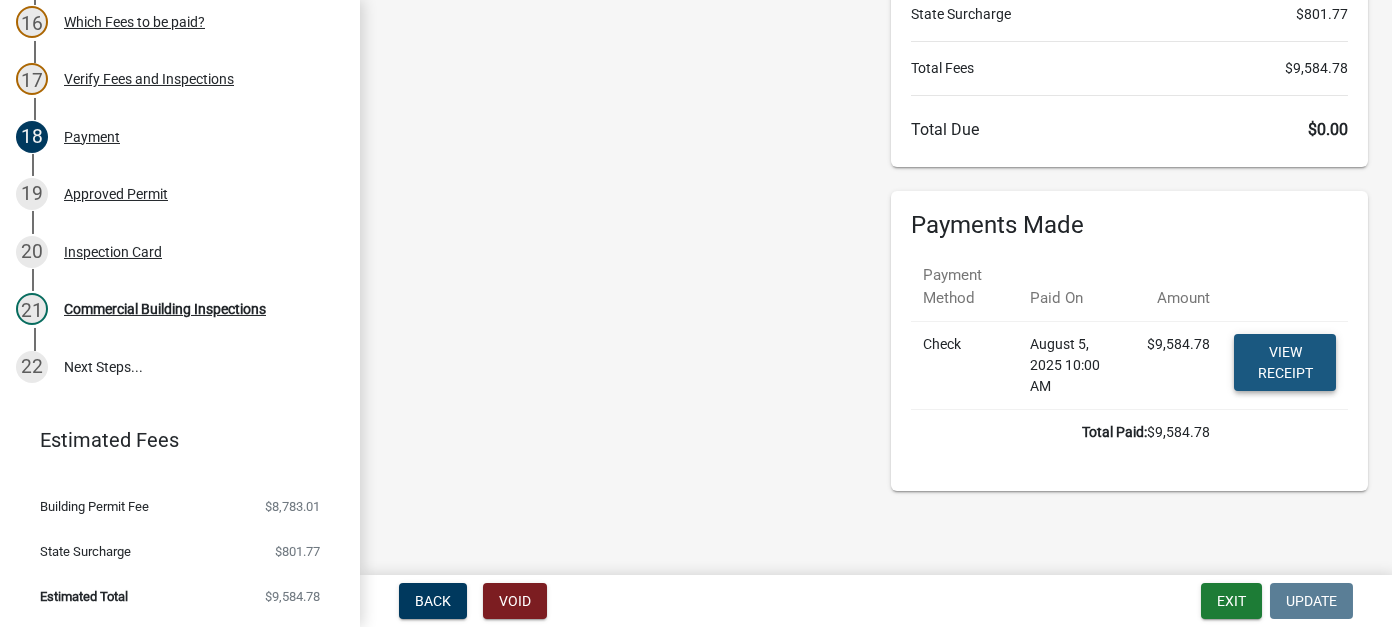 click on "View receipt" 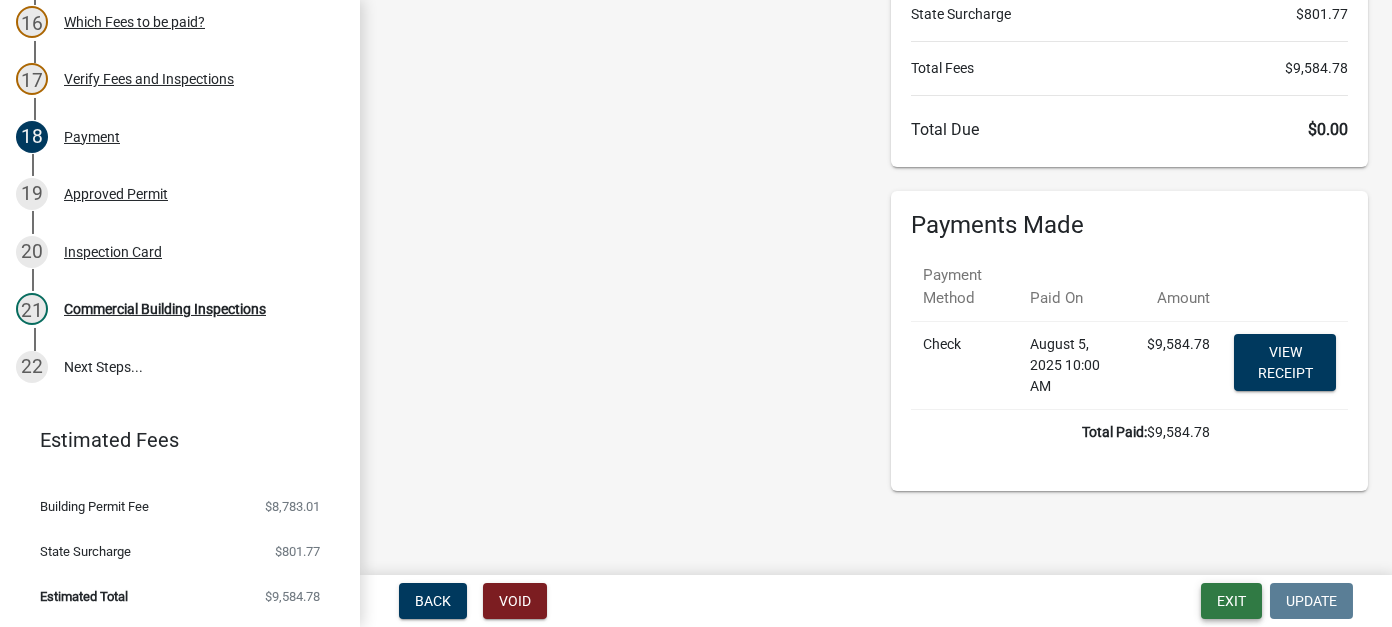 click on "Exit" at bounding box center [1231, 601] 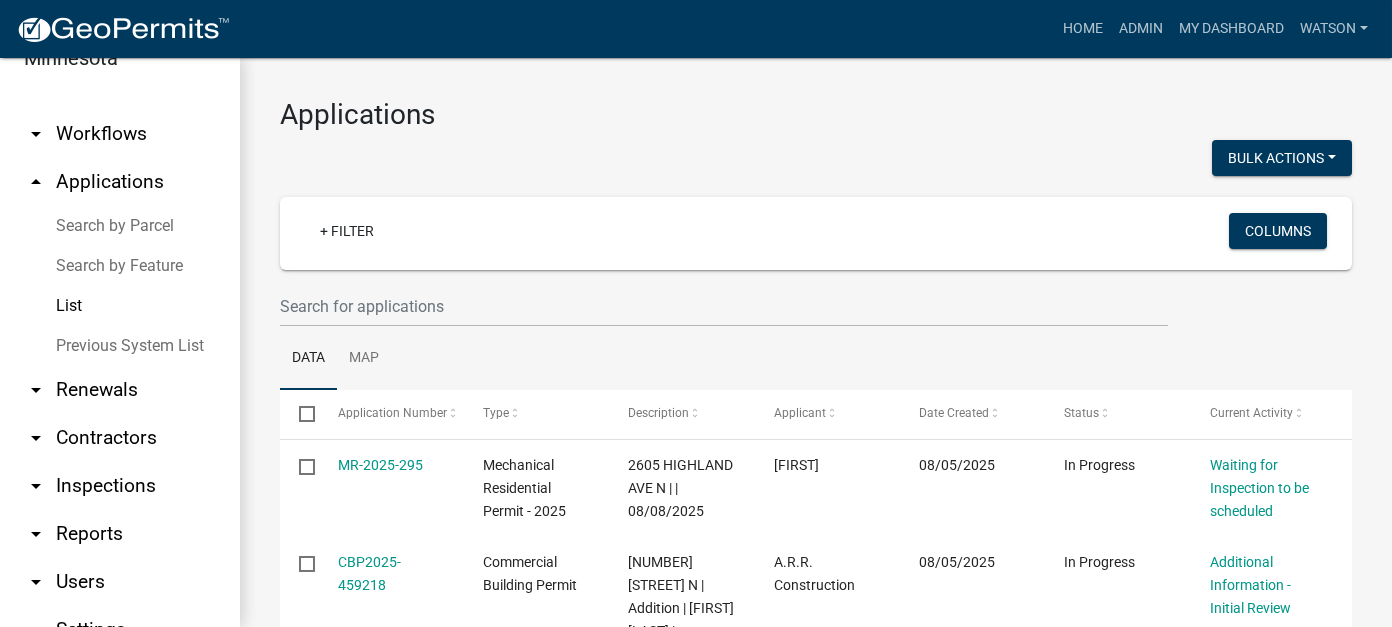scroll, scrollTop: 100, scrollLeft: 0, axis: vertical 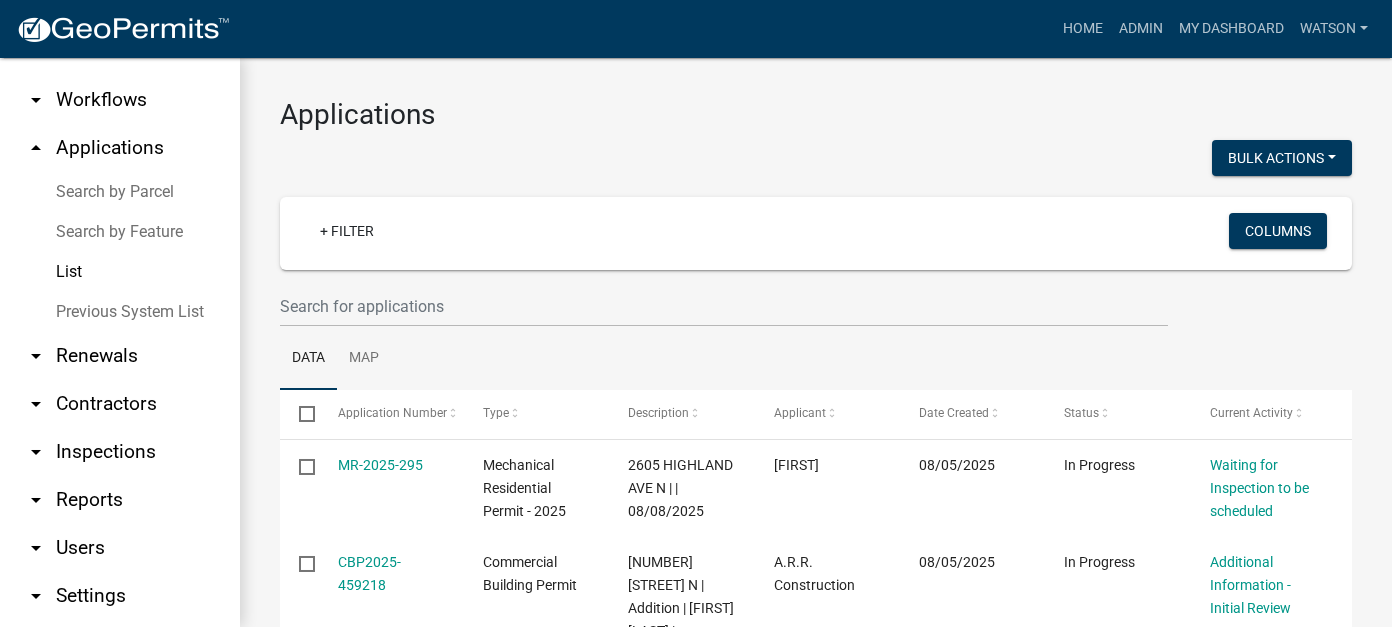 click on "arrow_drop_down   Reports" at bounding box center [120, 500] 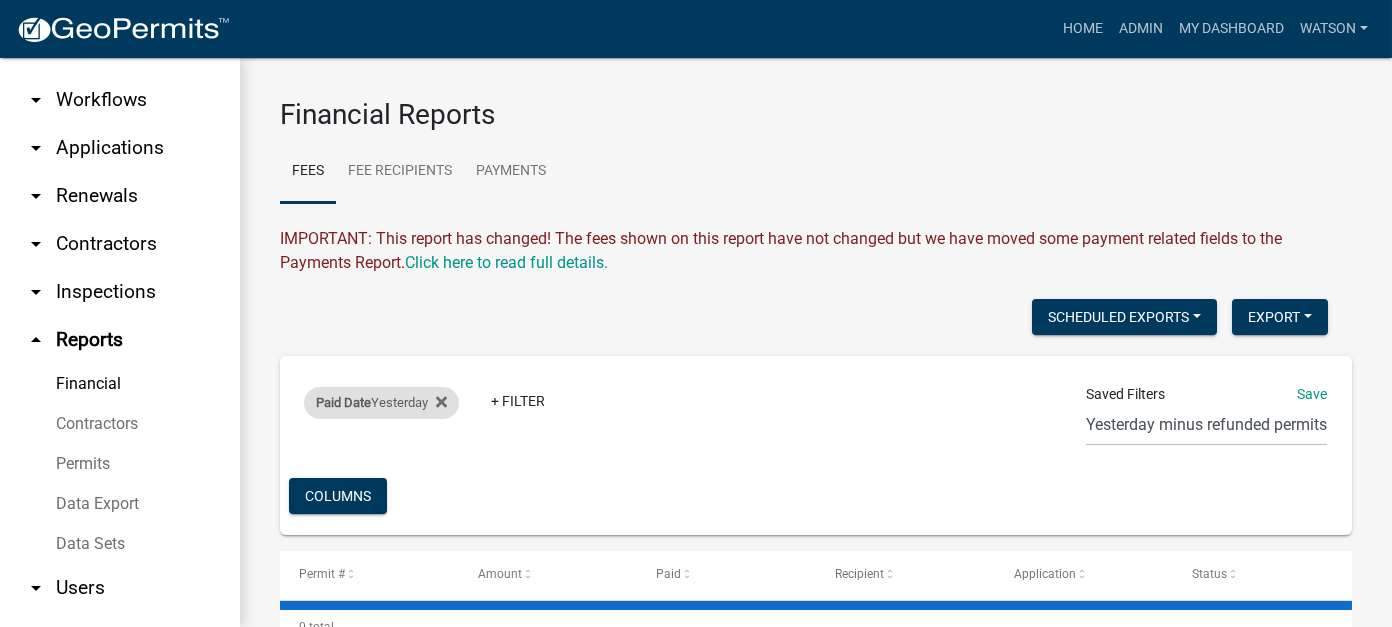 click on "Paid Date  Yesterday" at bounding box center (381, 403) 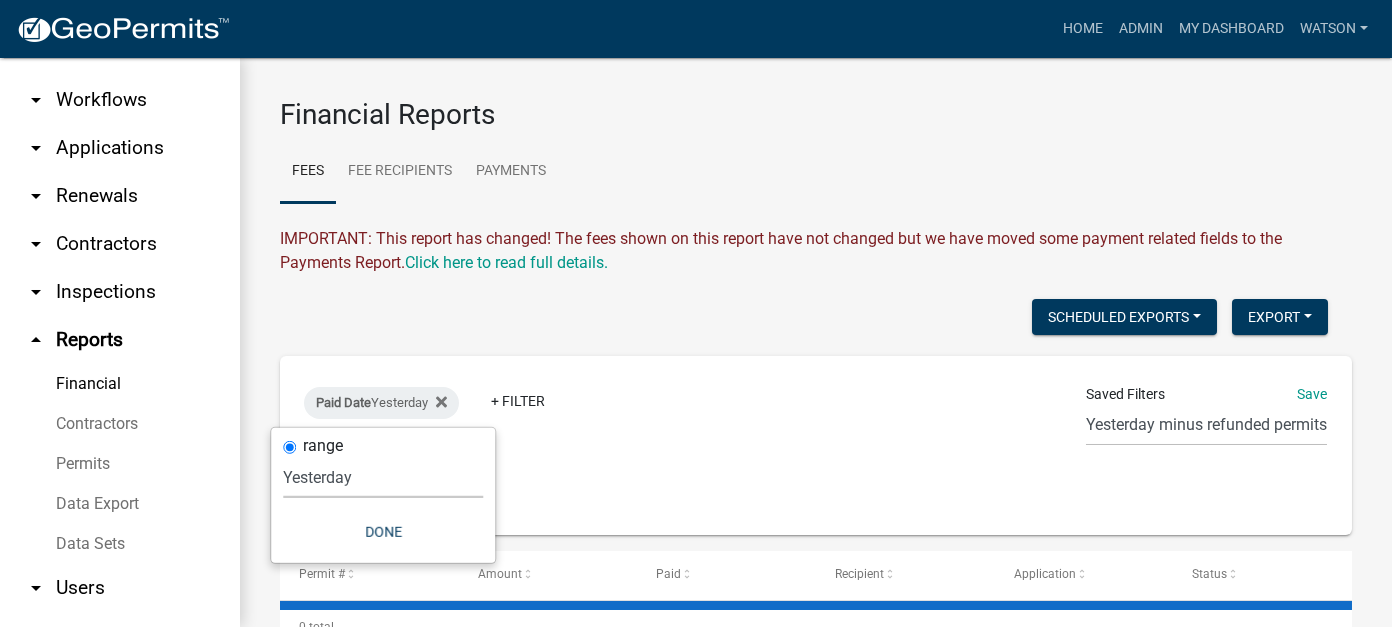 click on "Today   Yesterday   Current Week   Previous Week   Current Month   Last Month   Current Calendar Quarter   Previous Calendar Quarter   Current Year   Last Year   Custom" at bounding box center (383, 477) 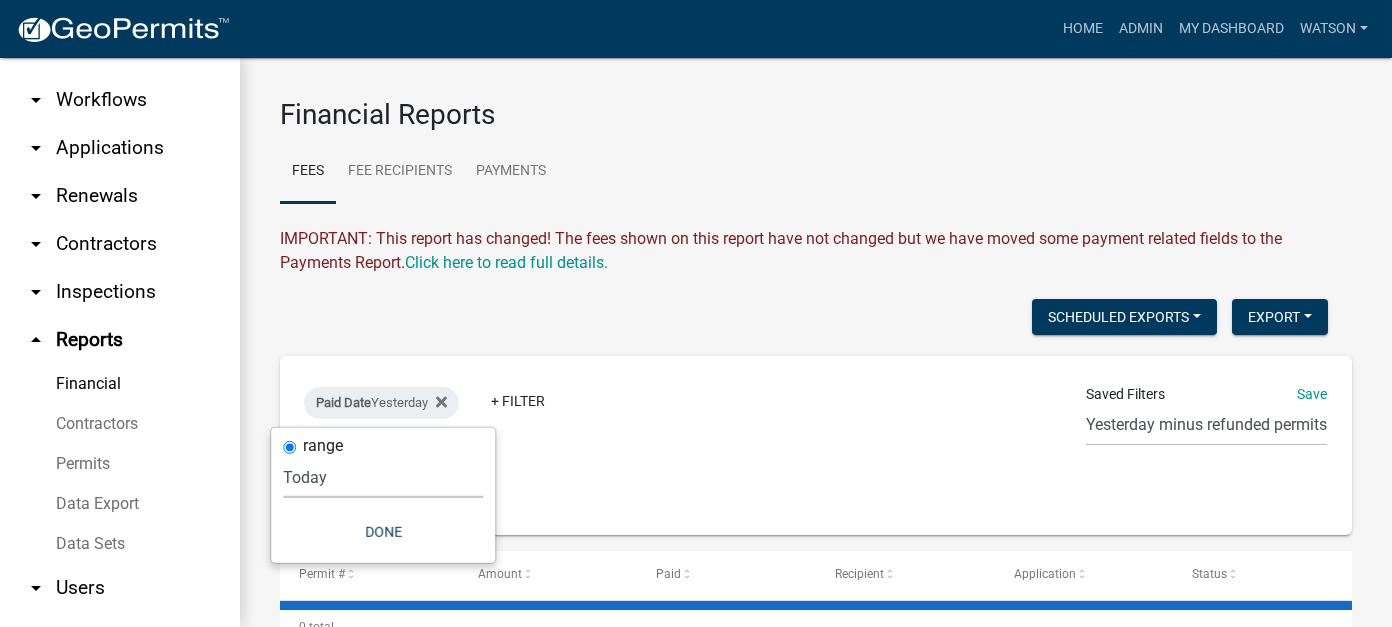 click on "Today   Yesterday   Current Week   Previous Week   Current Month   Last Month   Current Calendar Quarter   Previous Calendar Quarter   Current Year   Last Year   Custom" at bounding box center [383, 477] 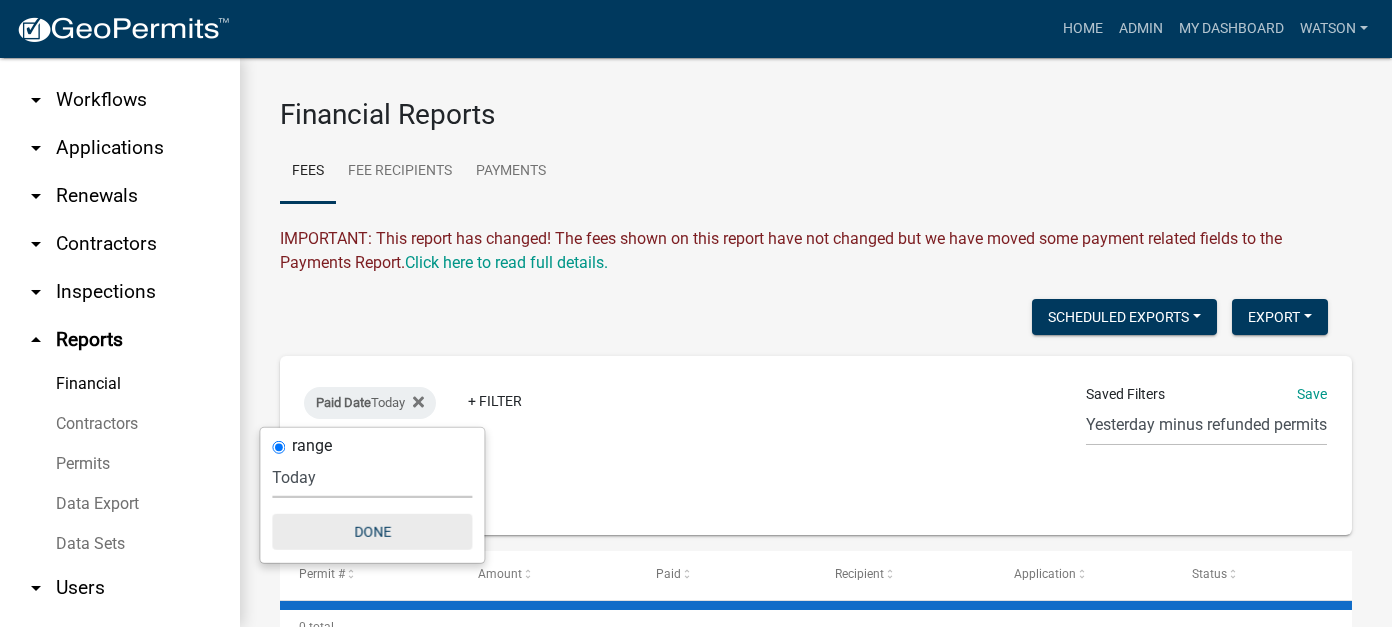 click on "Done" at bounding box center (372, 532) 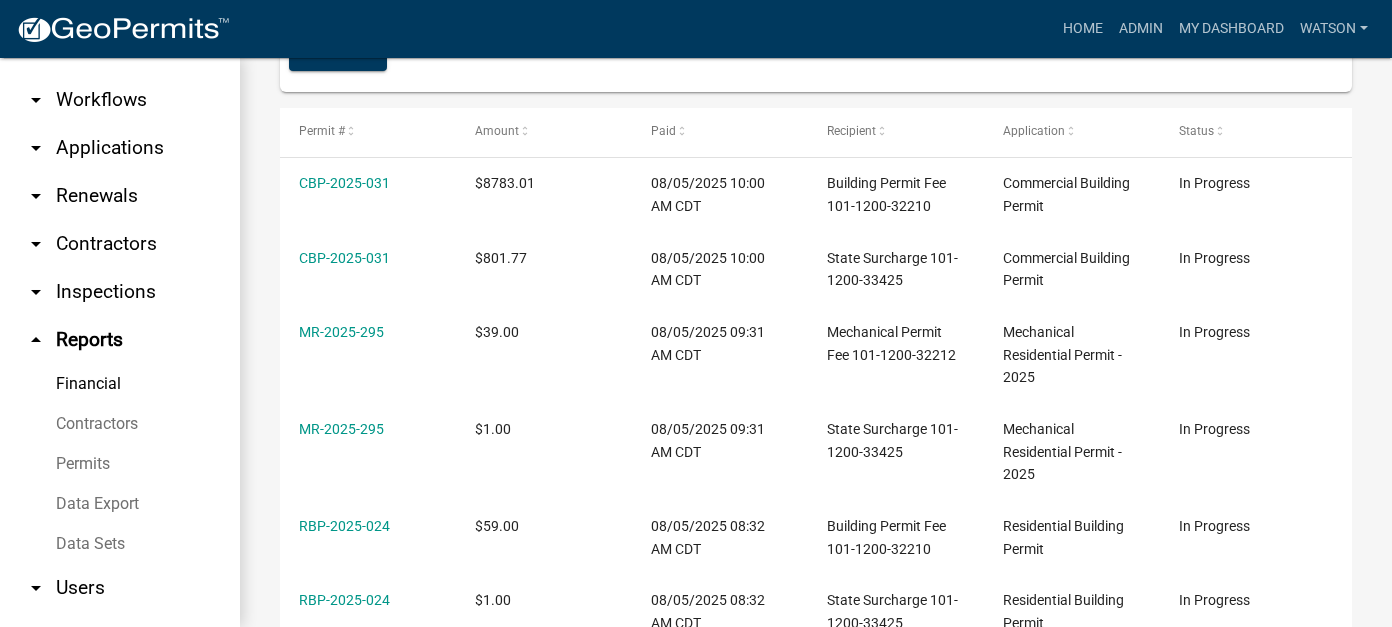 scroll, scrollTop: 400, scrollLeft: 0, axis: vertical 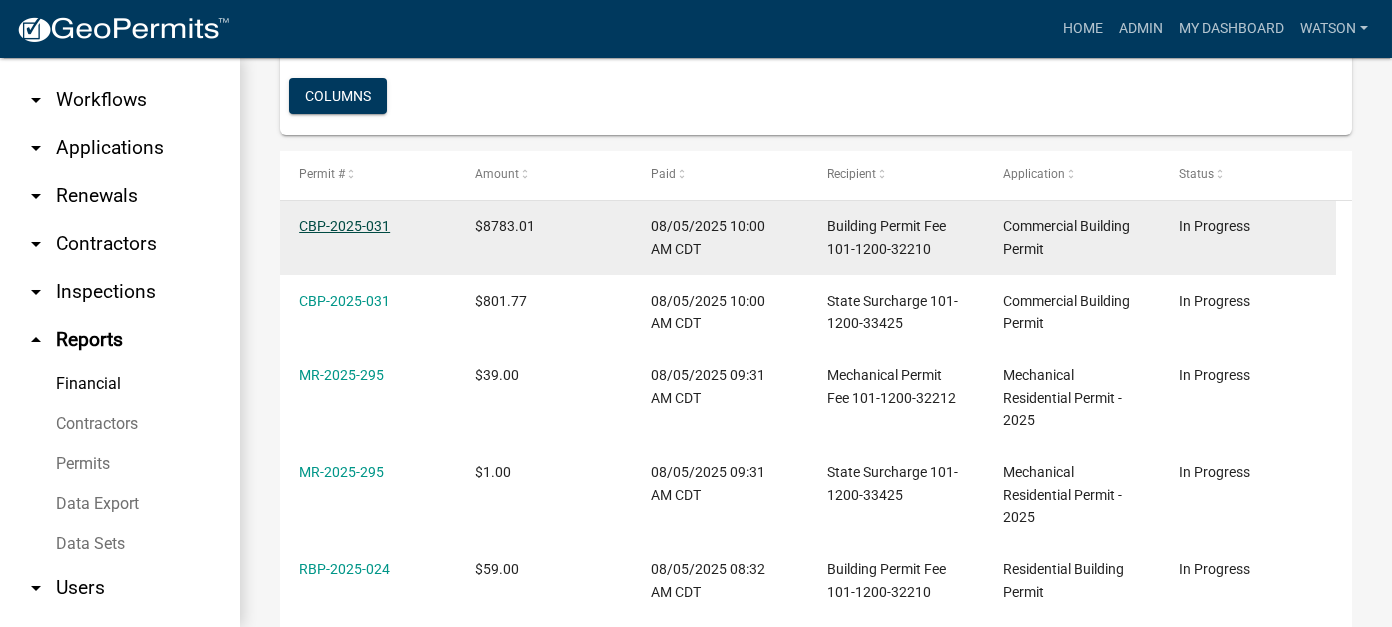 click on "CBP-2025-031" 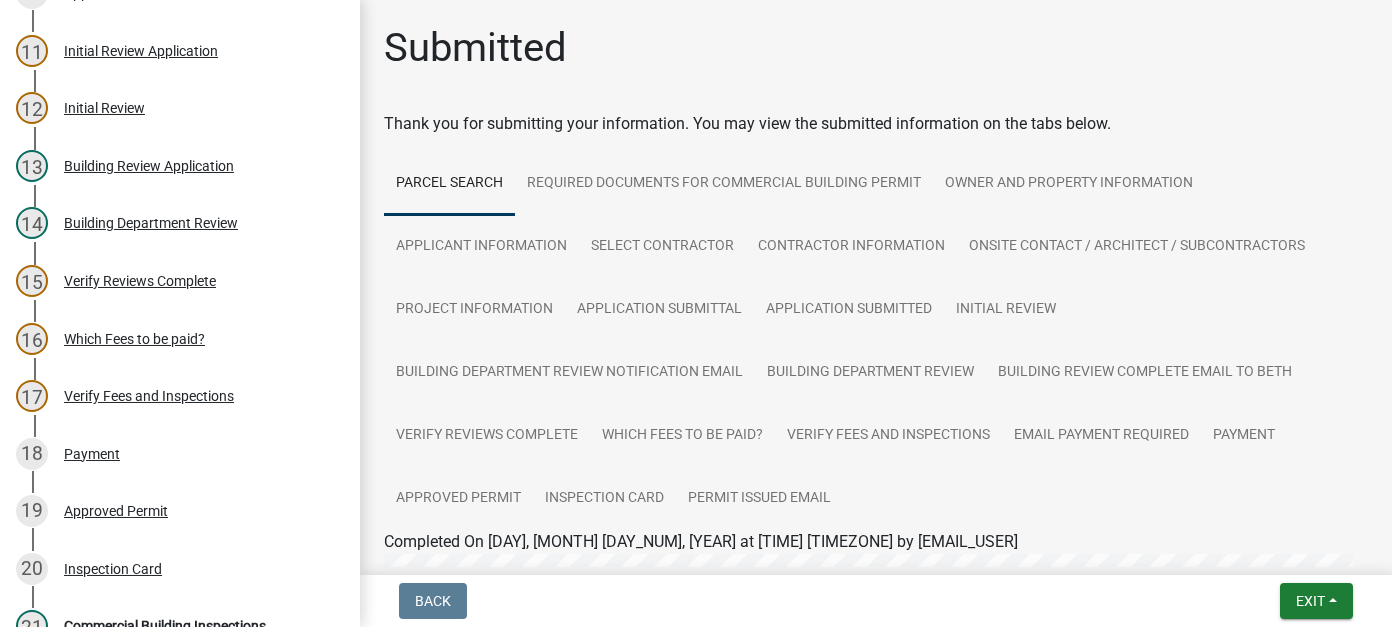 scroll, scrollTop: 1000, scrollLeft: 0, axis: vertical 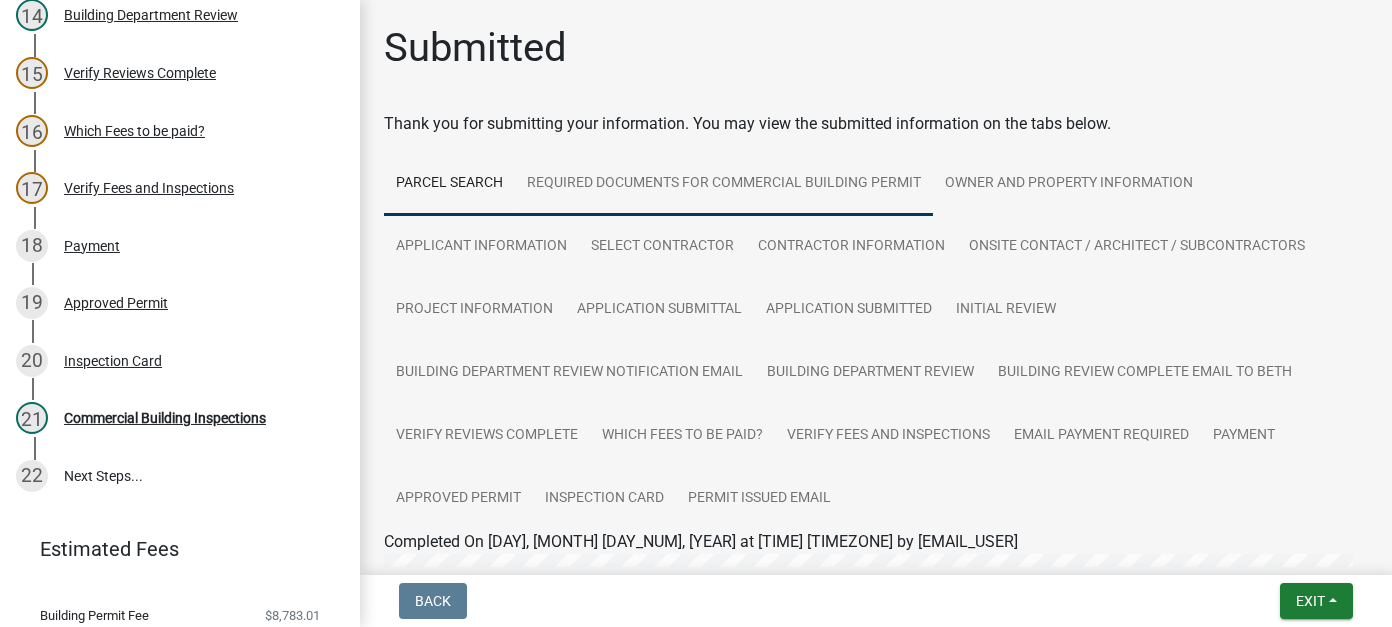 click on "Required Documents for Commercial Building Permit" at bounding box center (724, 184) 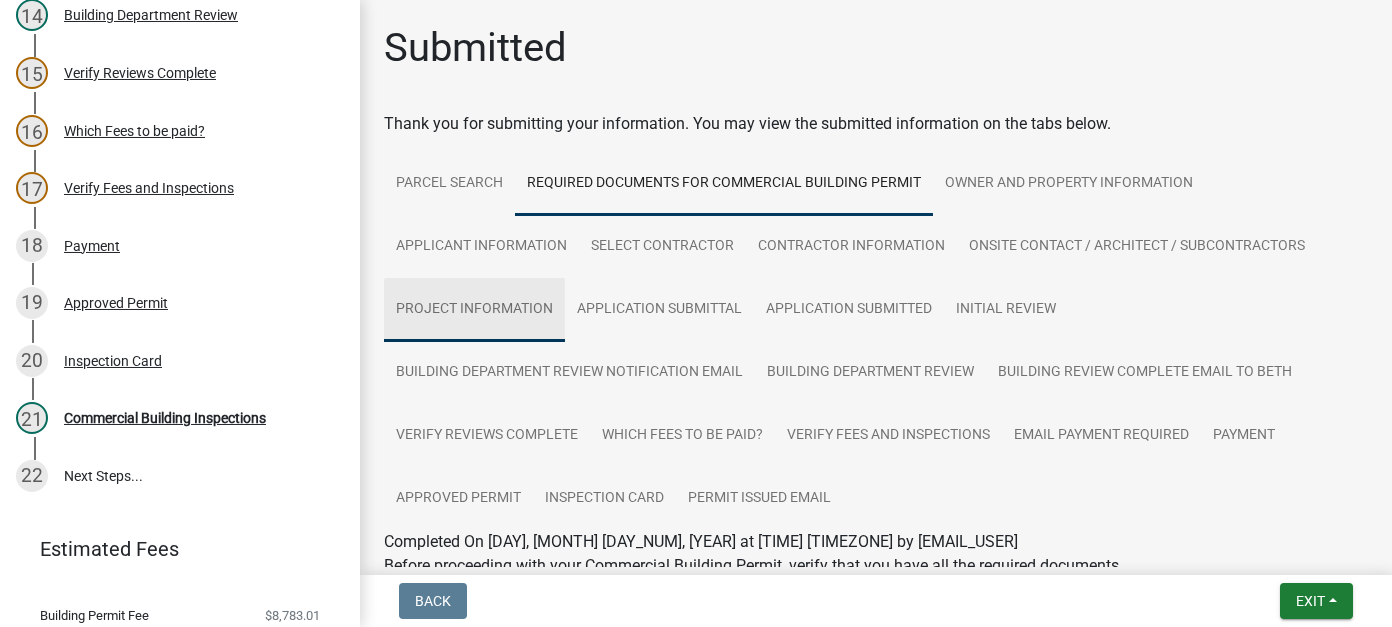 click on "Project Information" at bounding box center [474, 310] 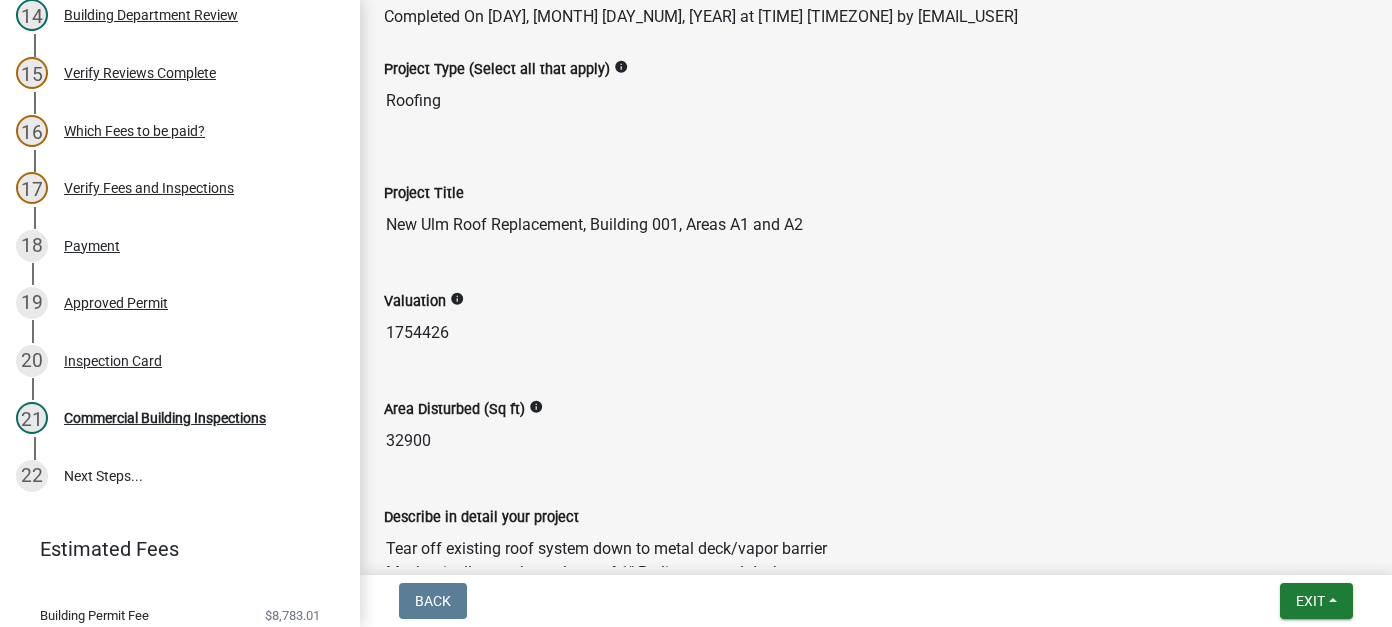 scroll, scrollTop: 600, scrollLeft: 0, axis: vertical 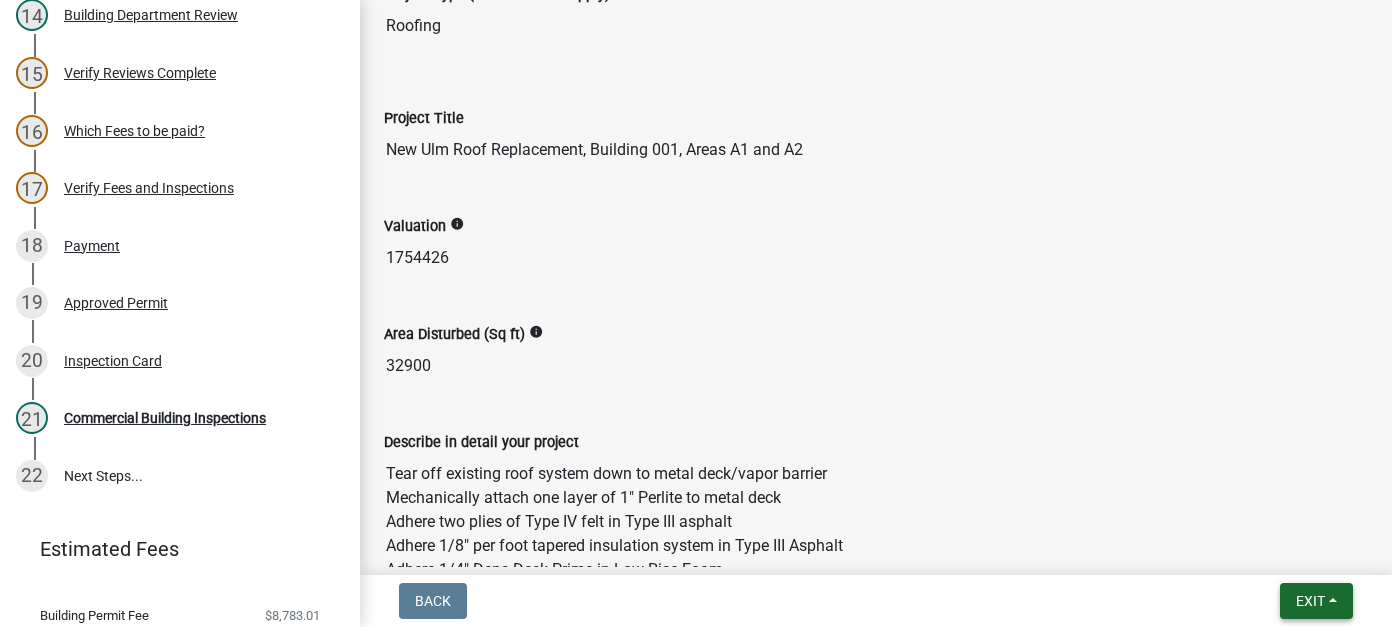 click on "Exit" at bounding box center (1310, 601) 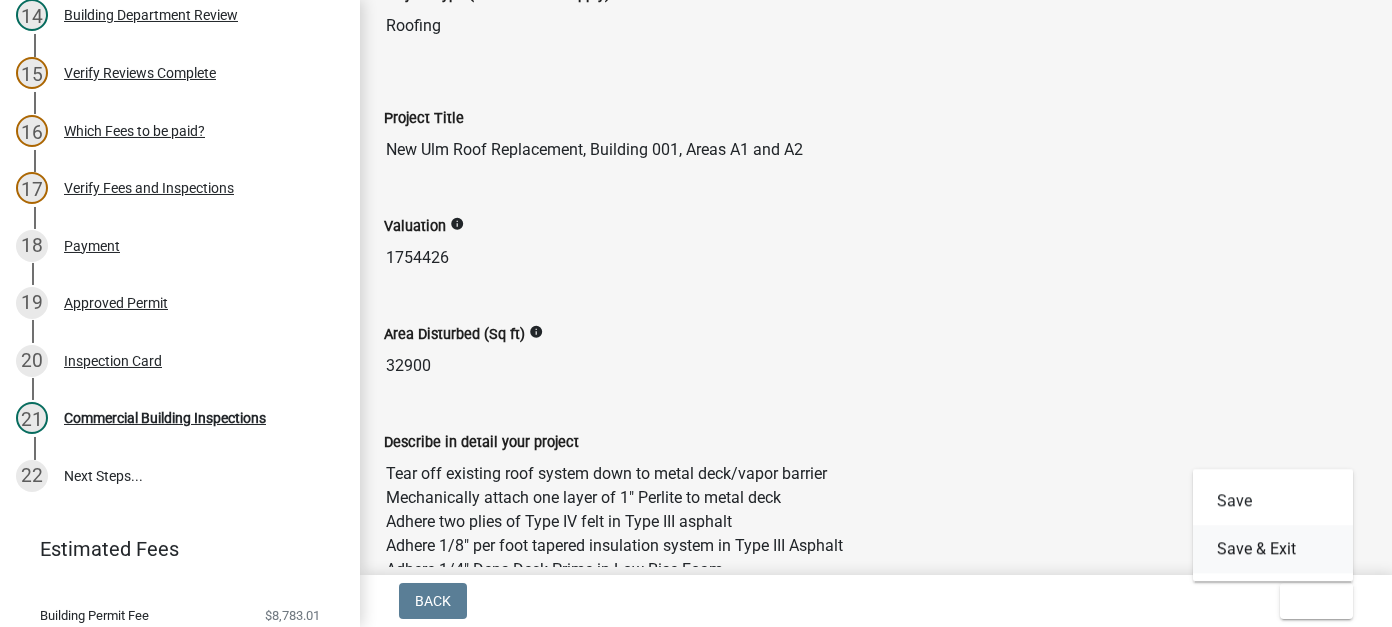 click on "Save & Exit" at bounding box center (1273, 549) 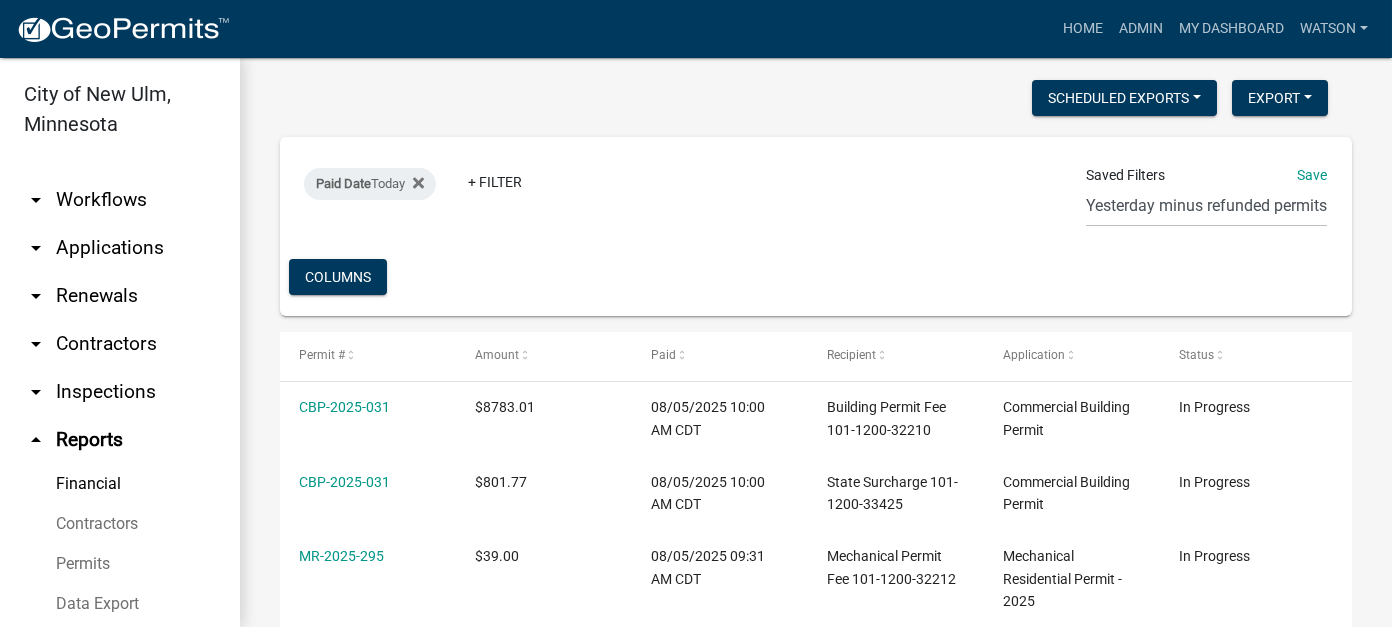 scroll, scrollTop: 263, scrollLeft: 0, axis: vertical 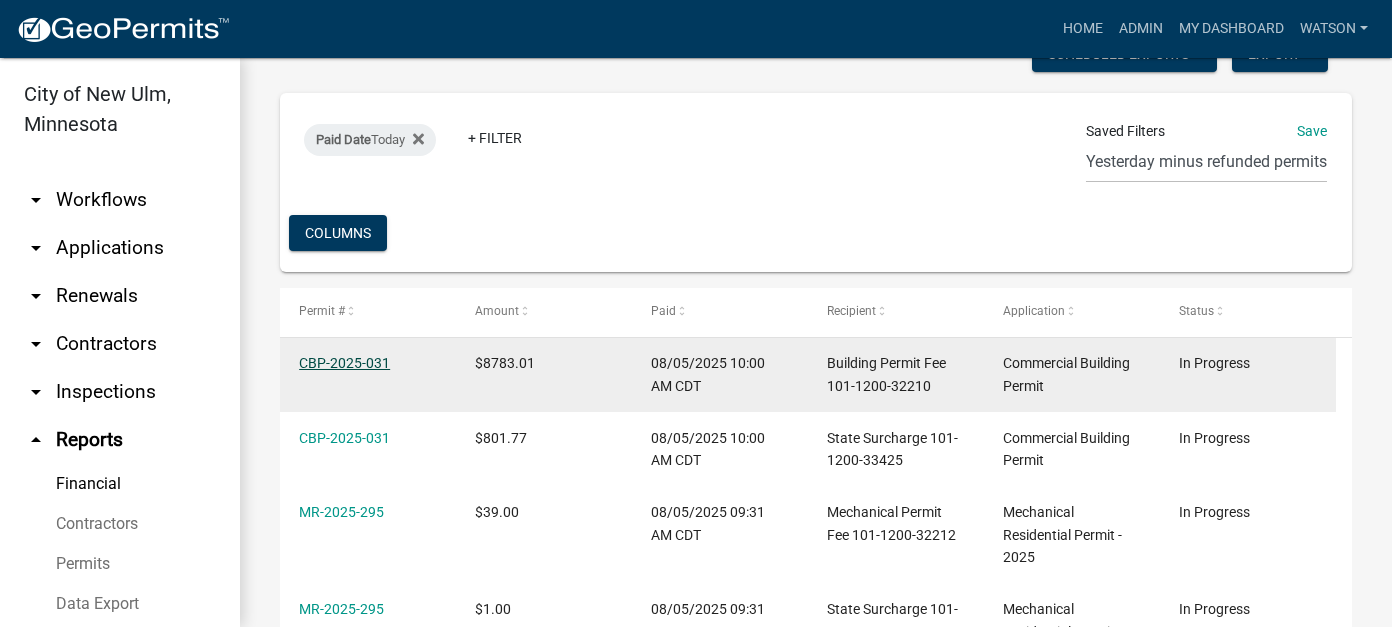 click on "CBP-2025-031" 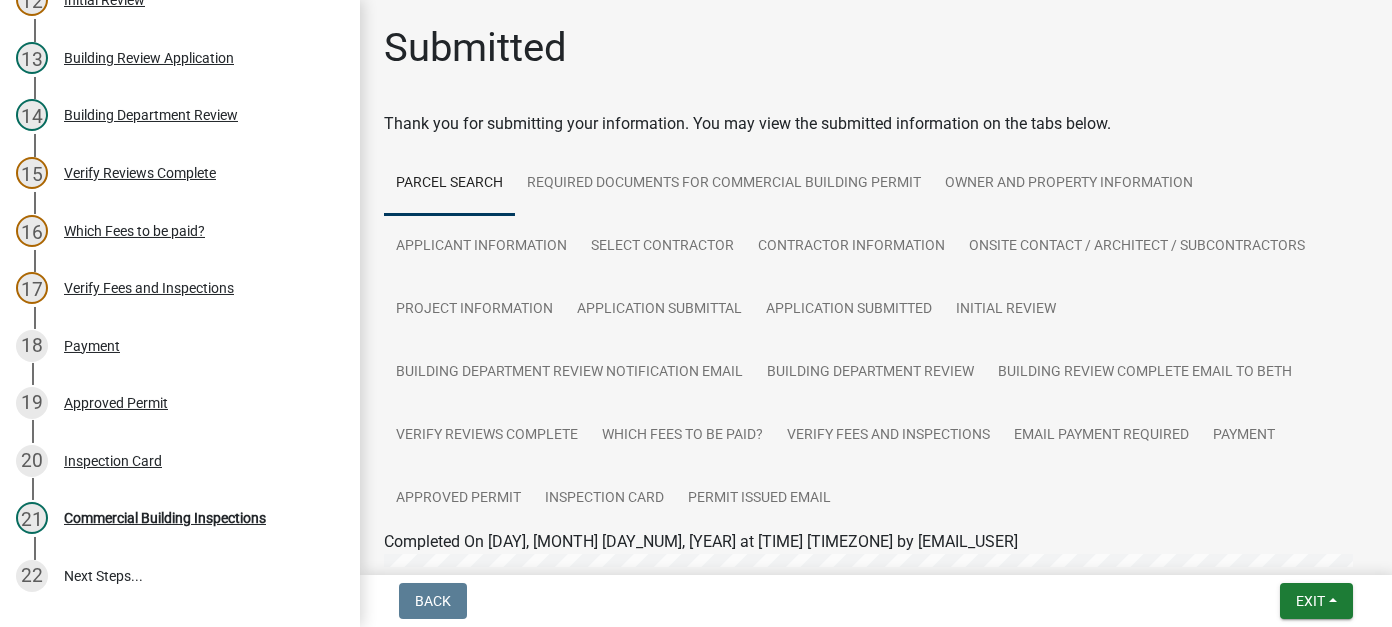 scroll, scrollTop: 1136, scrollLeft: 0, axis: vertical 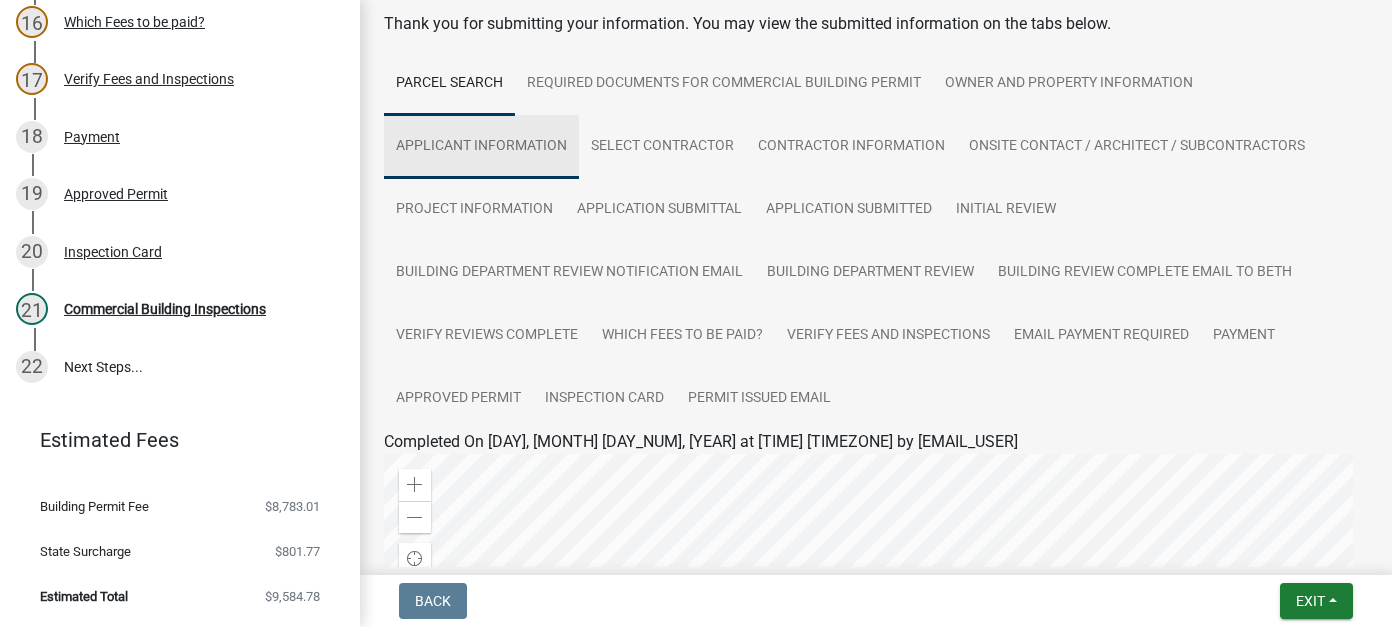 click on "Applicant Information" at bounding box center (481, 147) 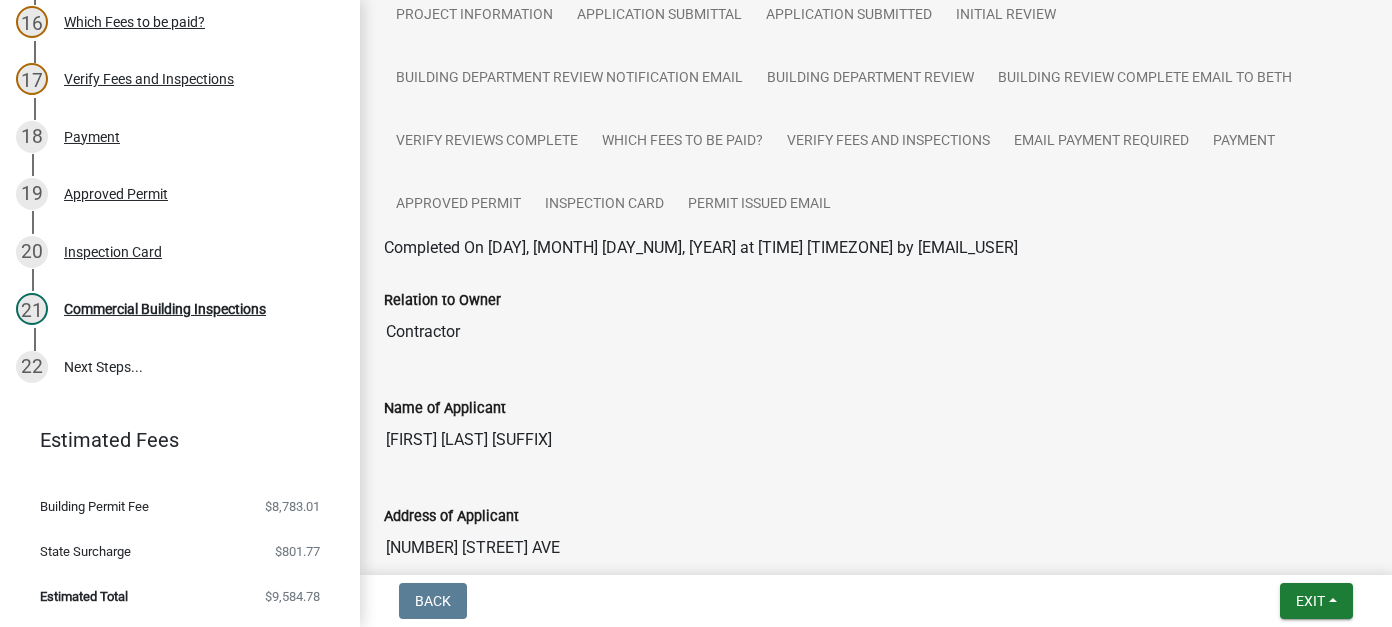 scroll, scrollTop: 500, scrollLeft: 0, axis: vertical 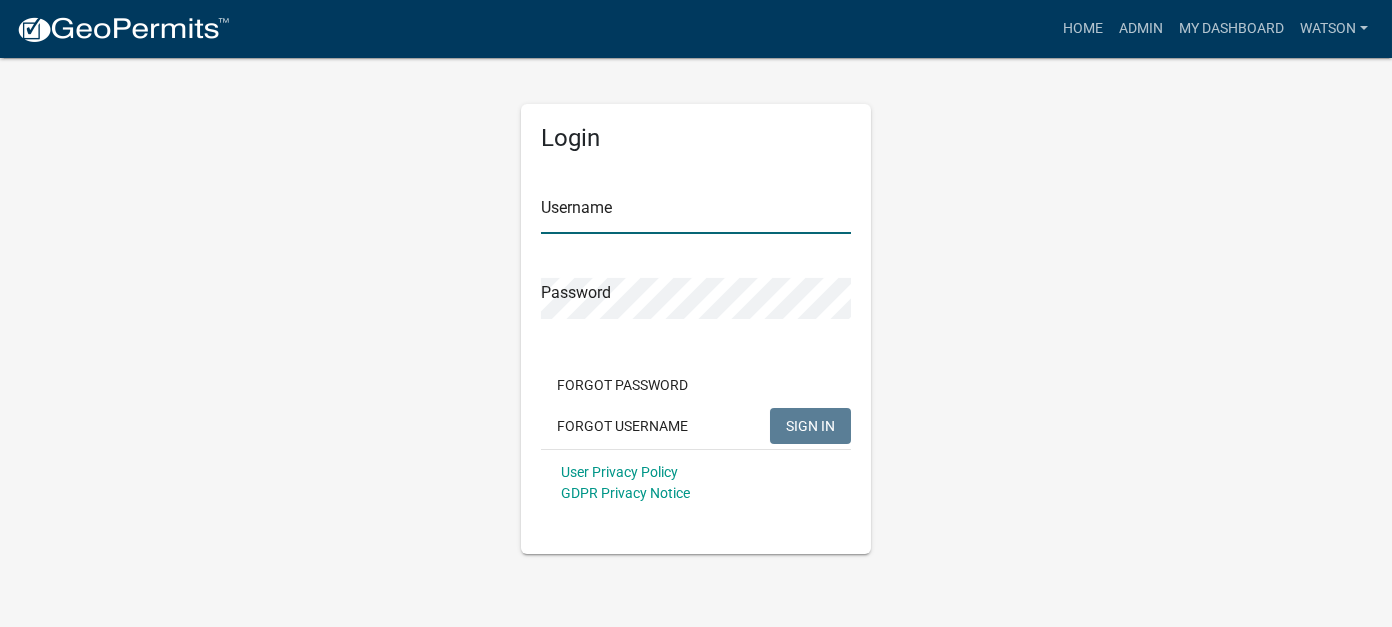type on "Watson" 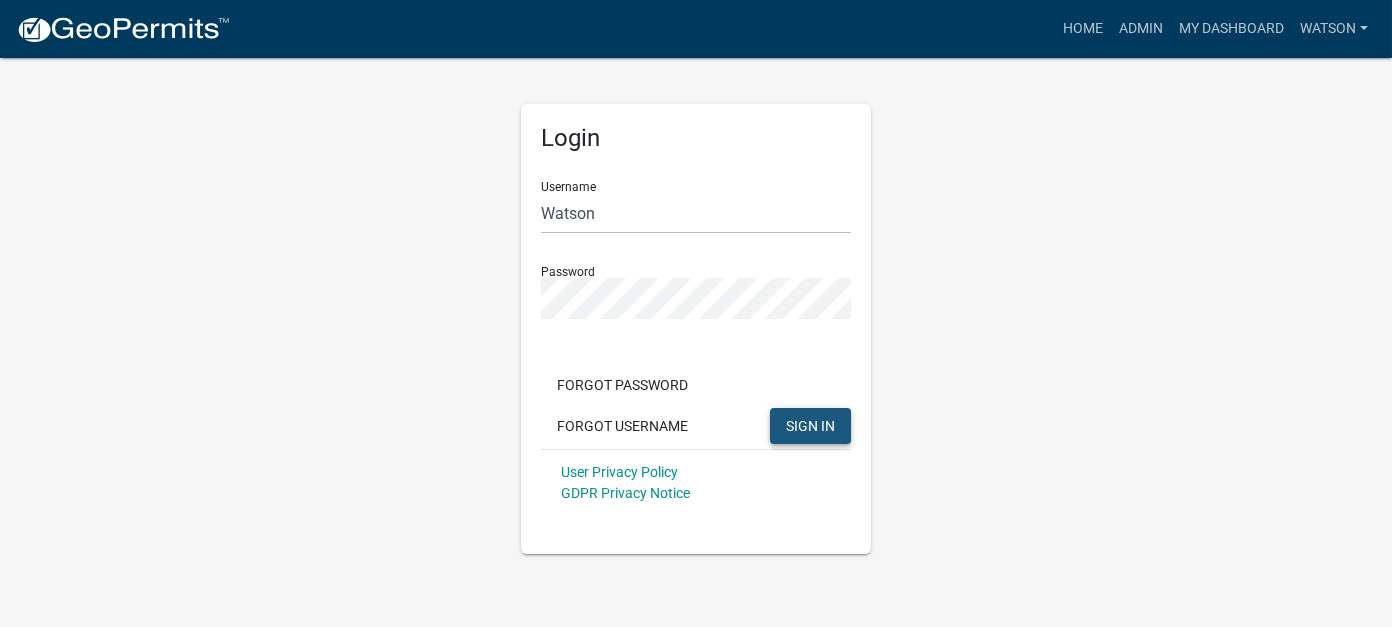 click on "SIGN IN" 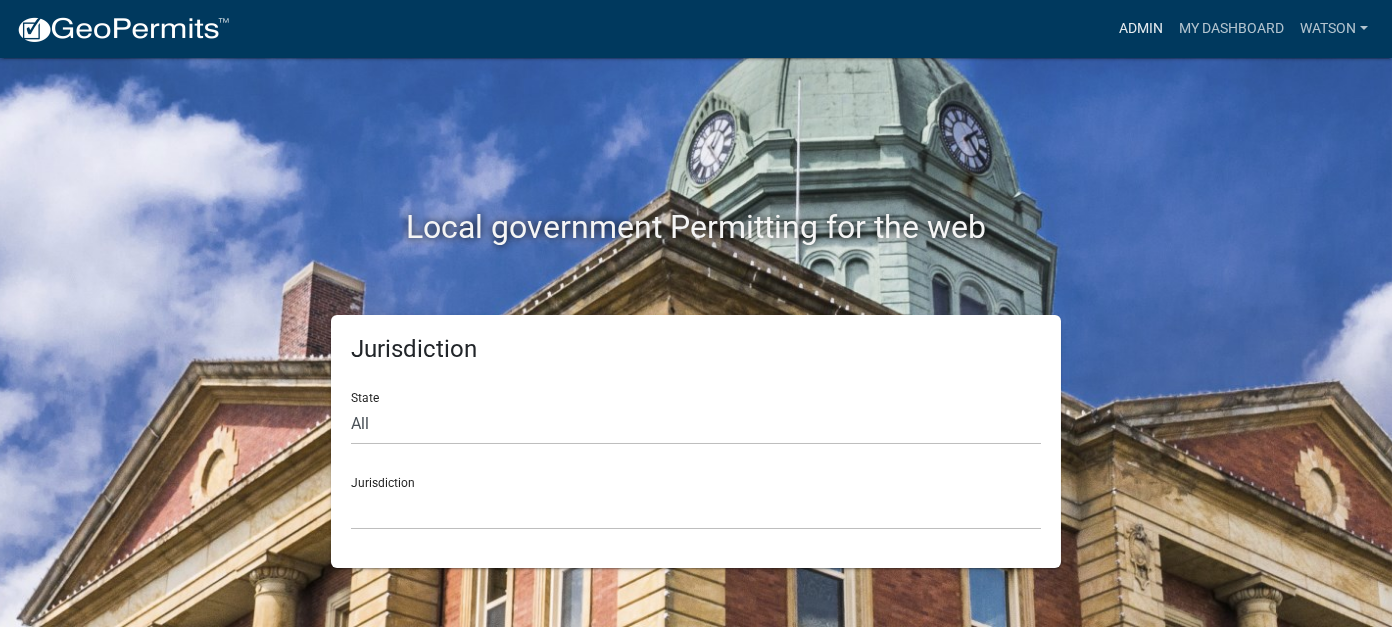 click on "Admin" at bounding box center [1141, 29] 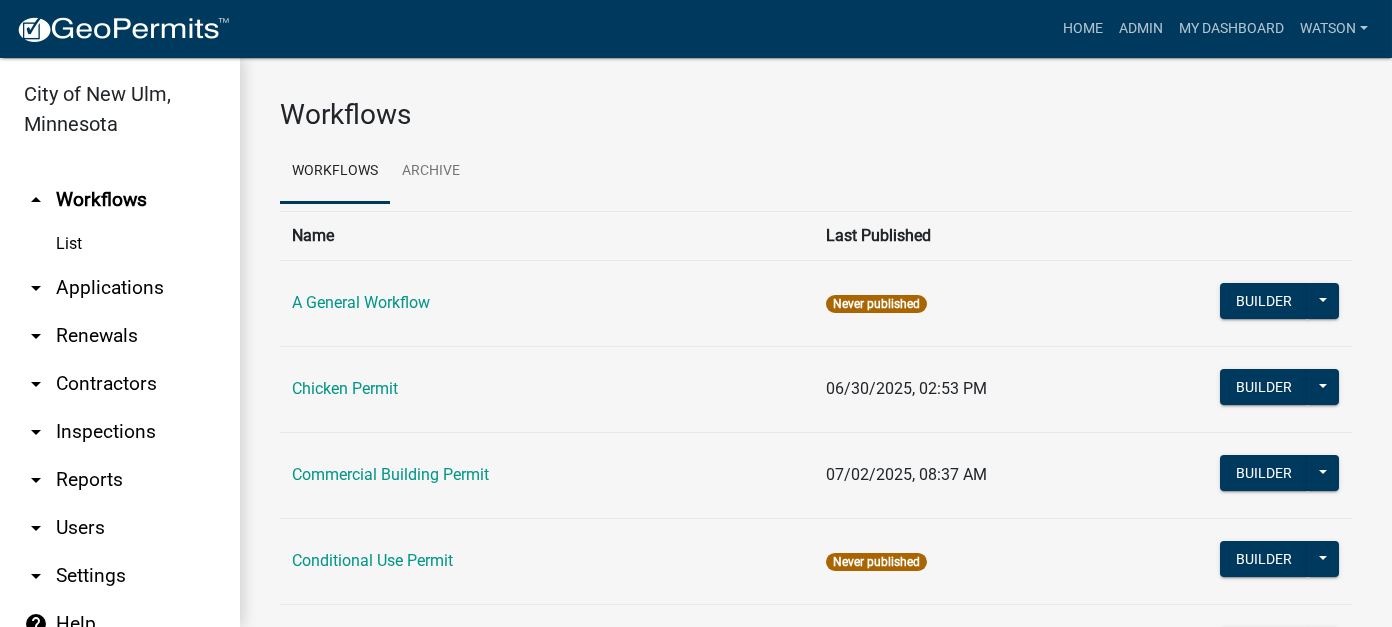 click on "arrow_drop_down   Inspections" at bounding box center [120, 432] 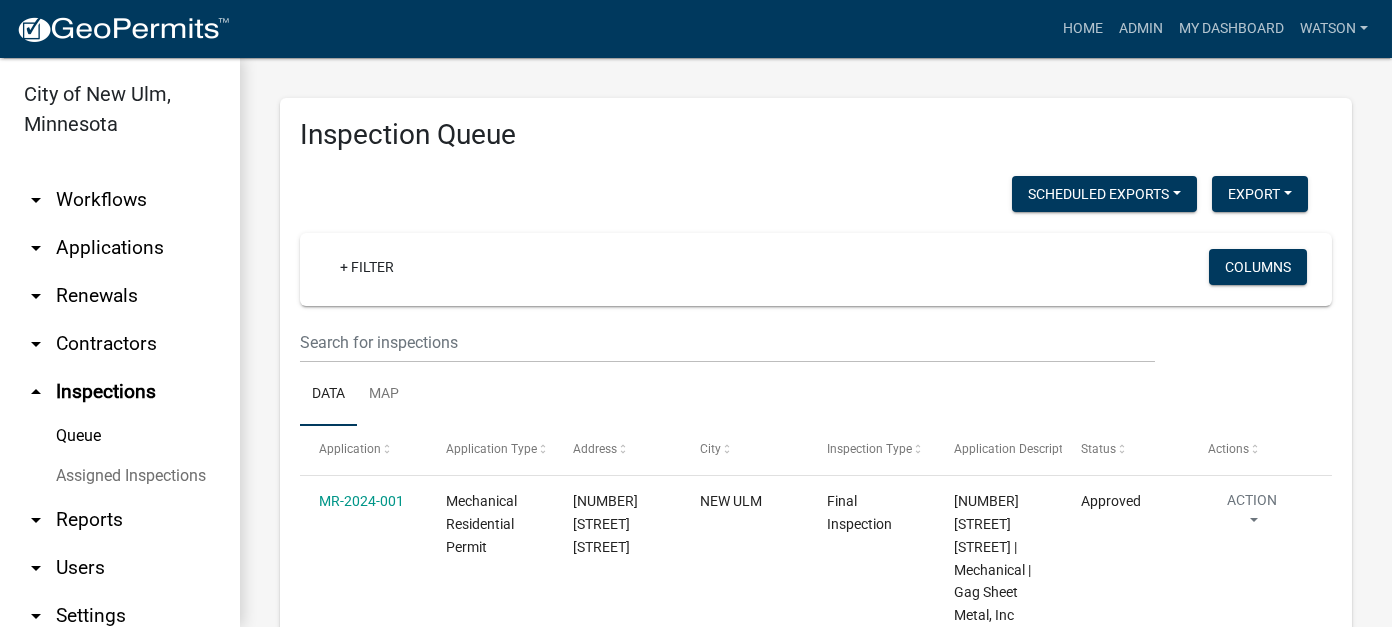 click on "arrow_drop_down   Applications" at bounding box center (120, 248) 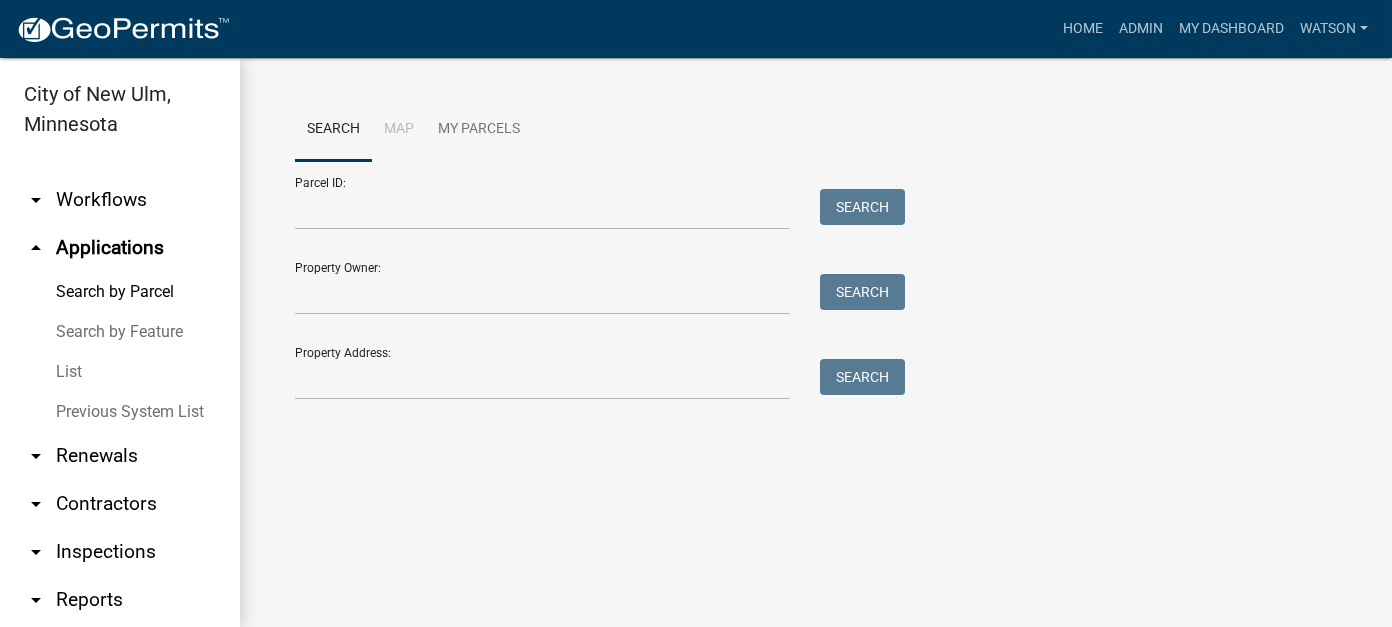 click on "List" at bounding box center [120, 372] 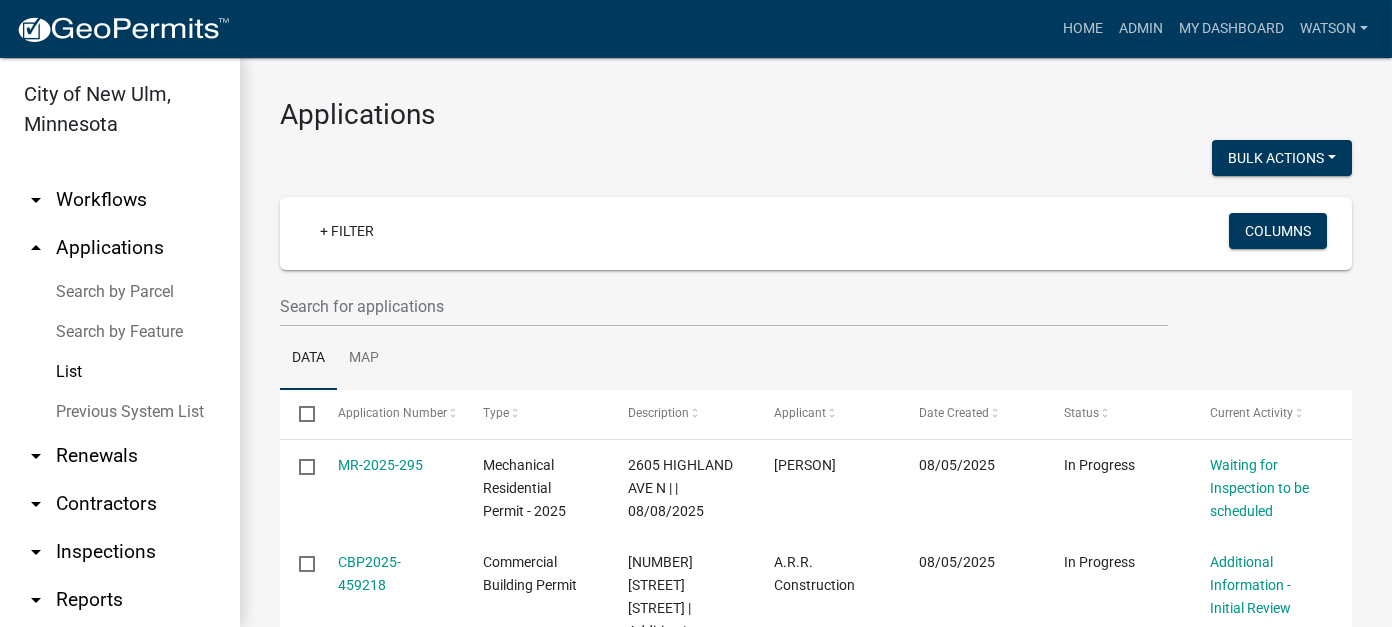 click on "Data Map" at bounding box center [816, 358] 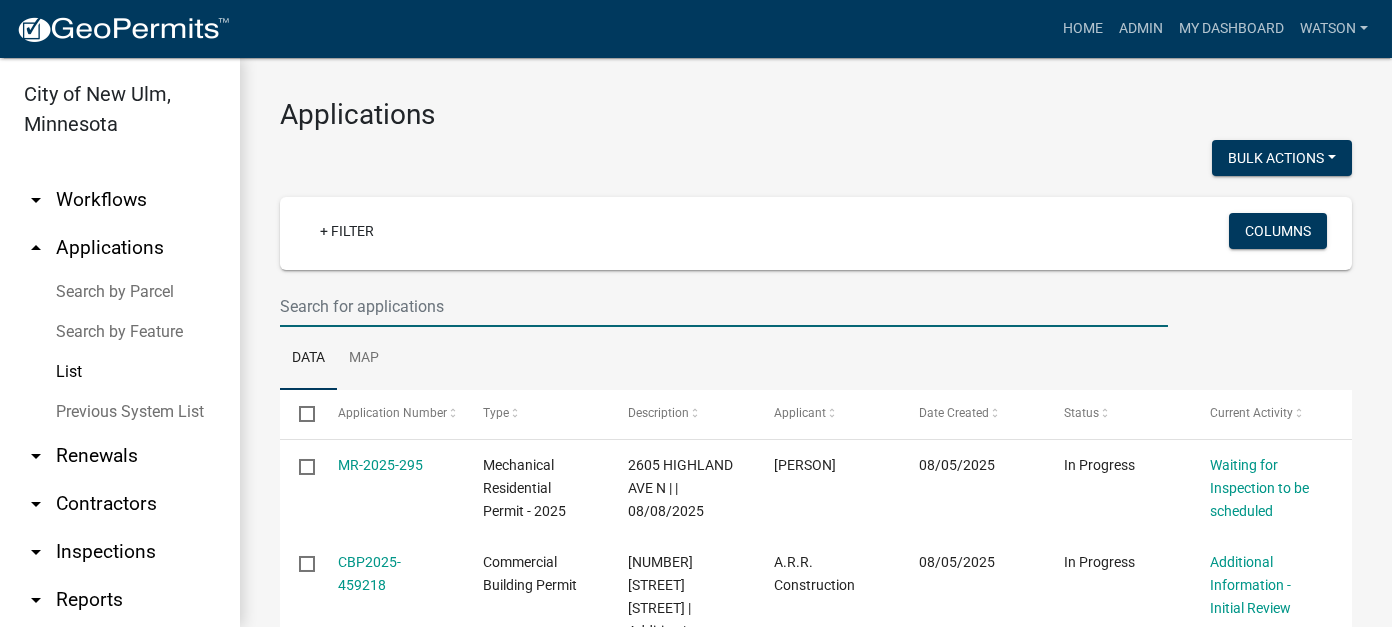 click at bounding box center [724, 306] 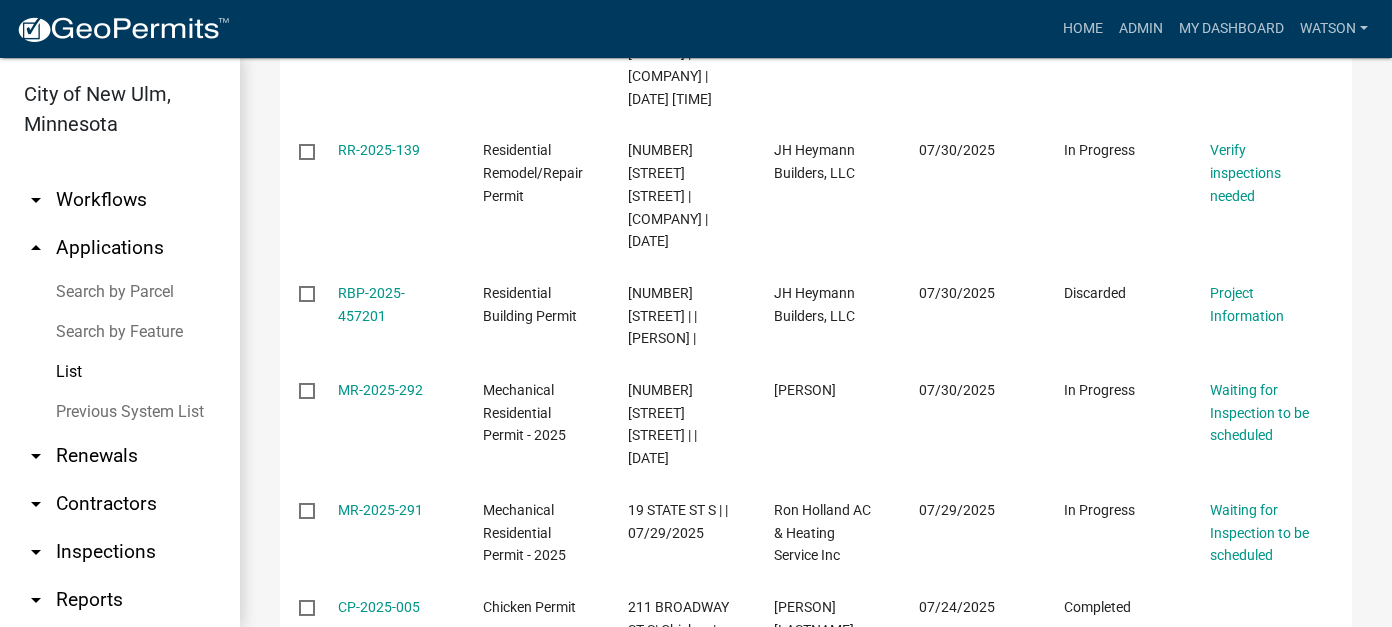 scroll, scrollTop: 0, scrollLeft: 0, axis: both 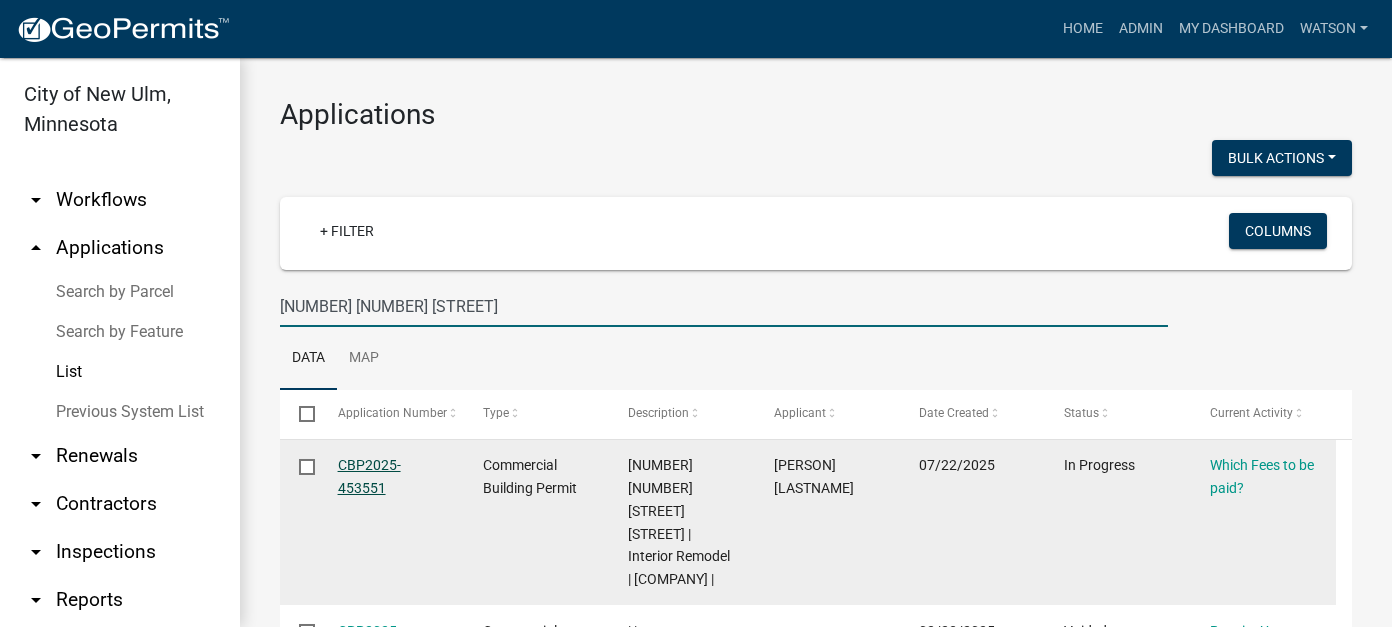 type on "[NUMBER] [NUMBER] [STREET]" 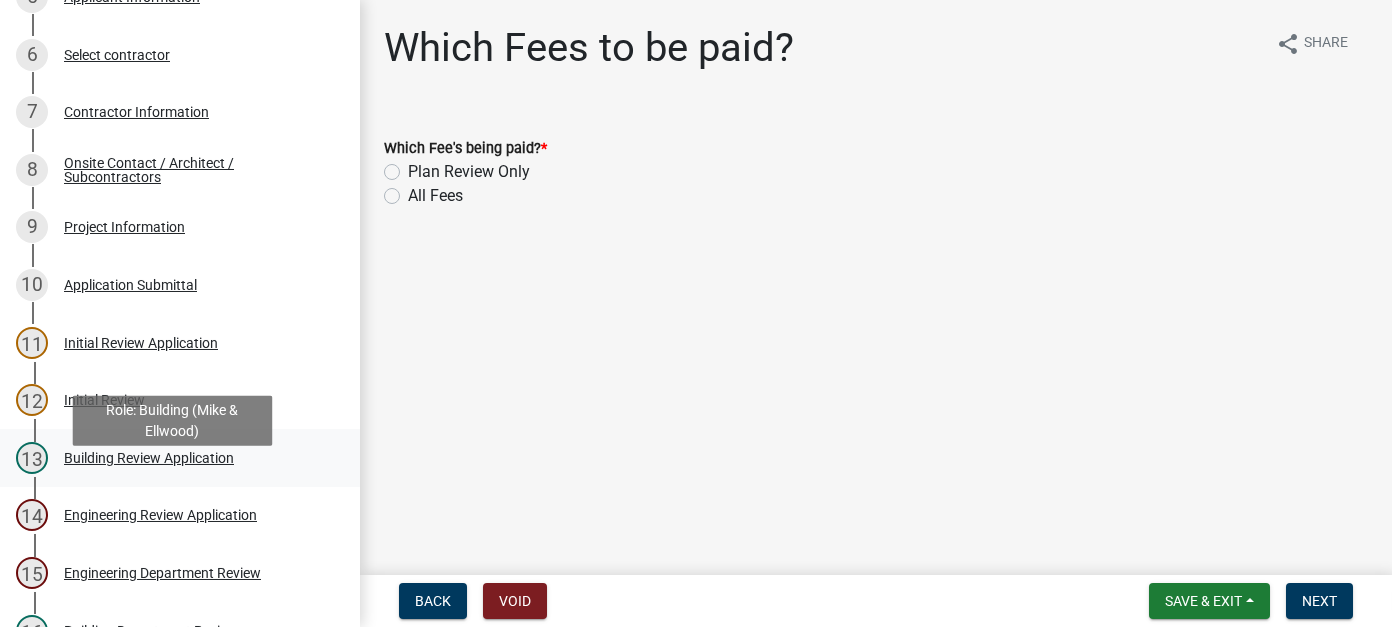 scroll, scrollTop: 0, scrollLeft: 0, axis: both 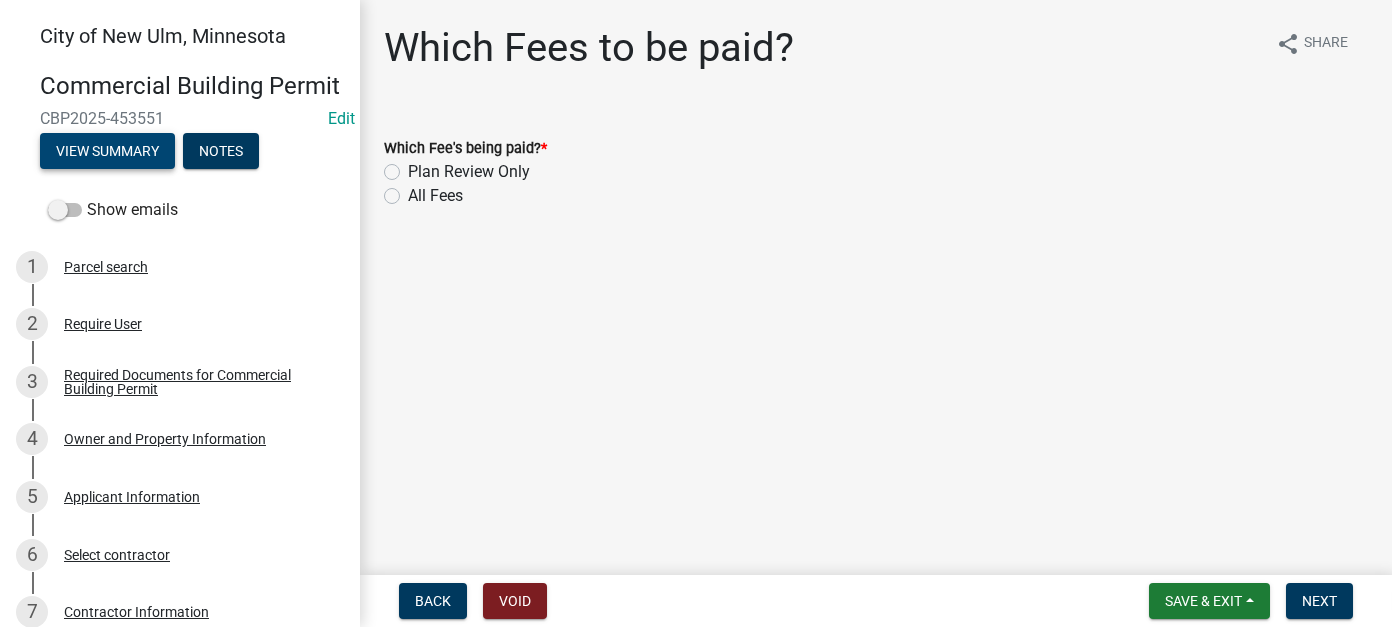 click on "View Summary" at bounding box center [107, 151] 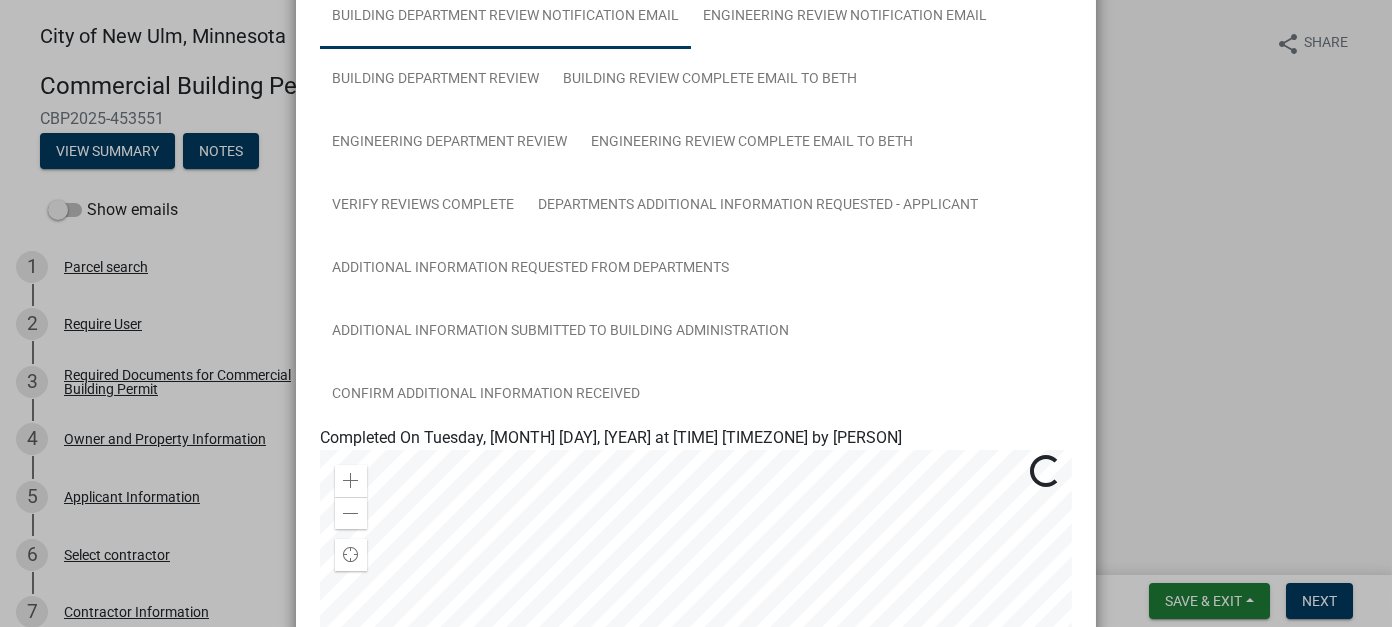 scroll, scrollTop: 400, scrollLeft: 0, axis: vertical 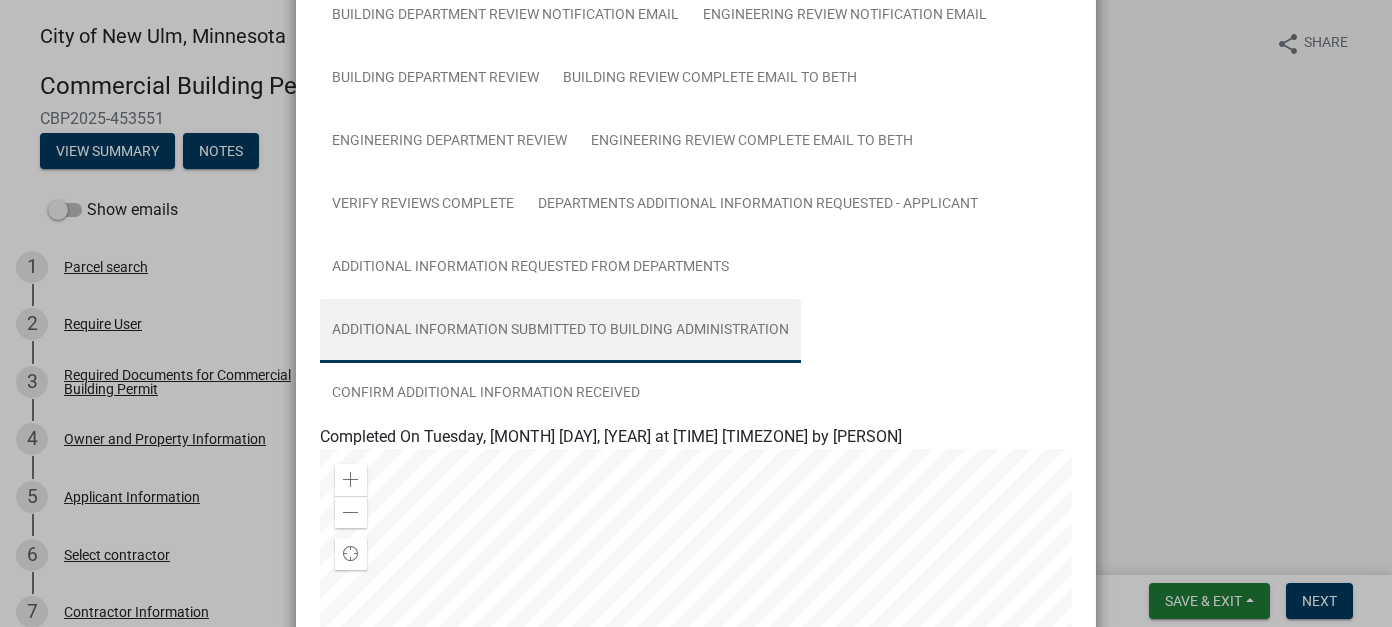 click on "Additional Information submitted to Building Administration" at bounding box center [560, 331] 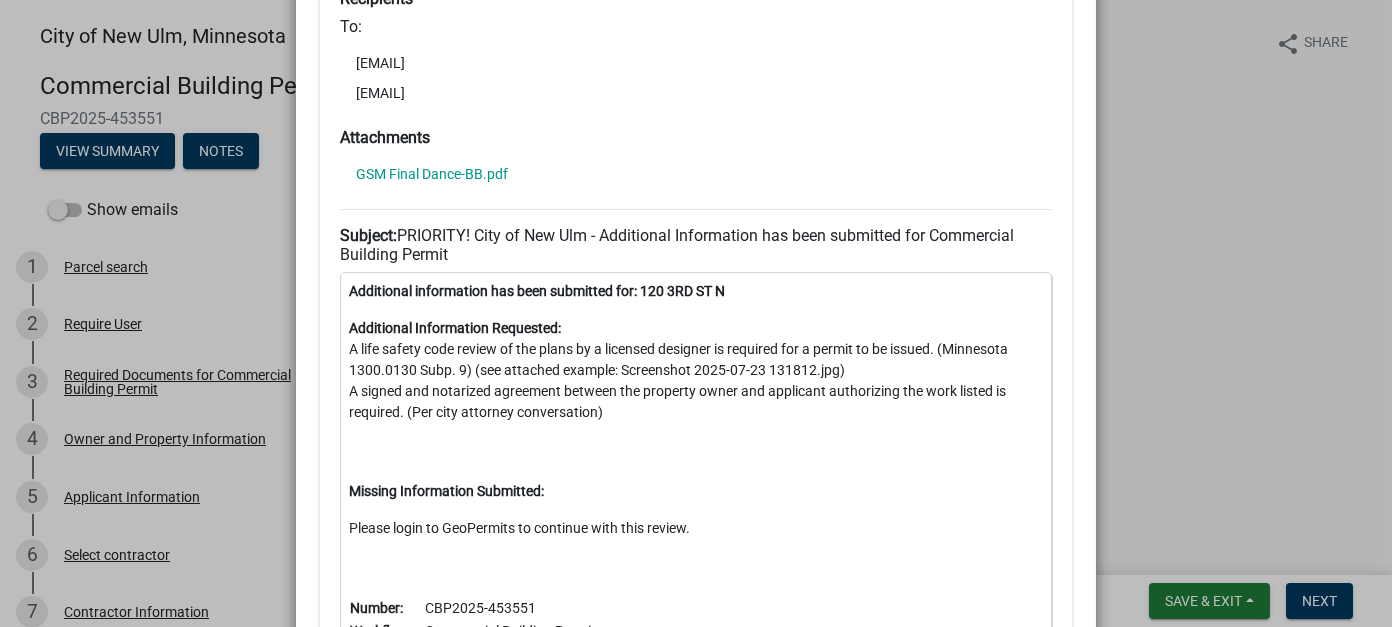 scroll, scrollTop: 1000, scrollLeft: 0, axis: vertical 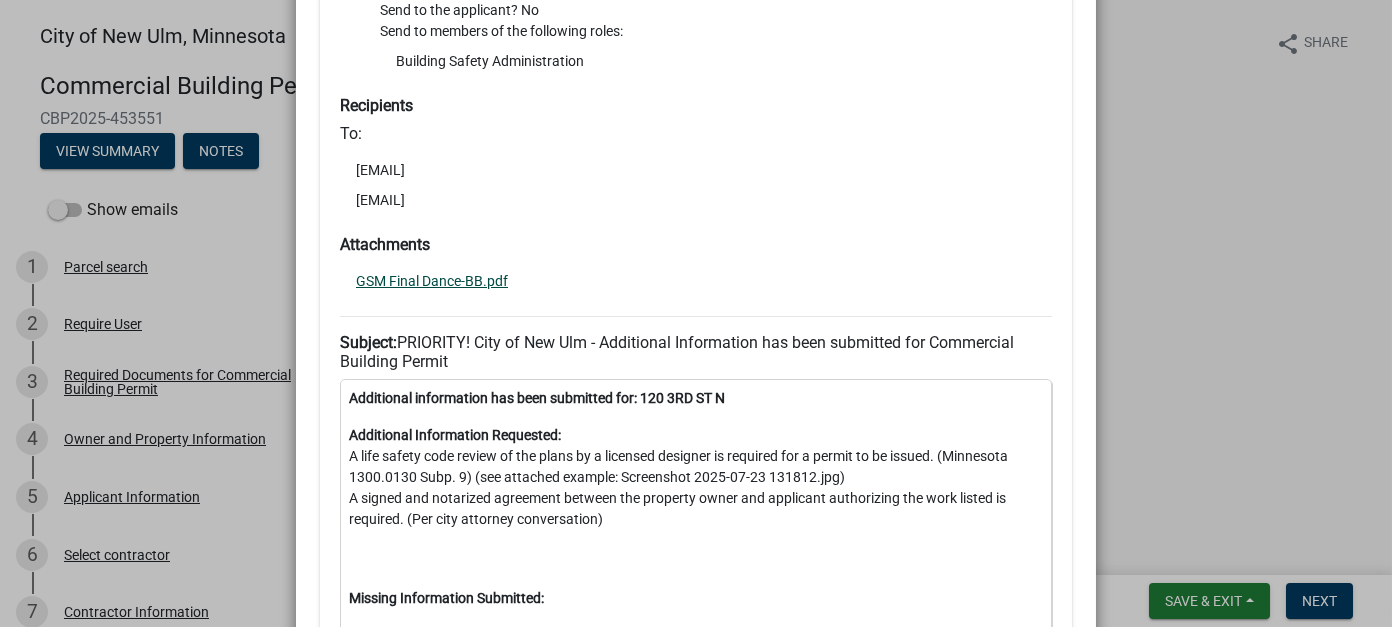 click on "GSM Final Dance-BB.pdf" 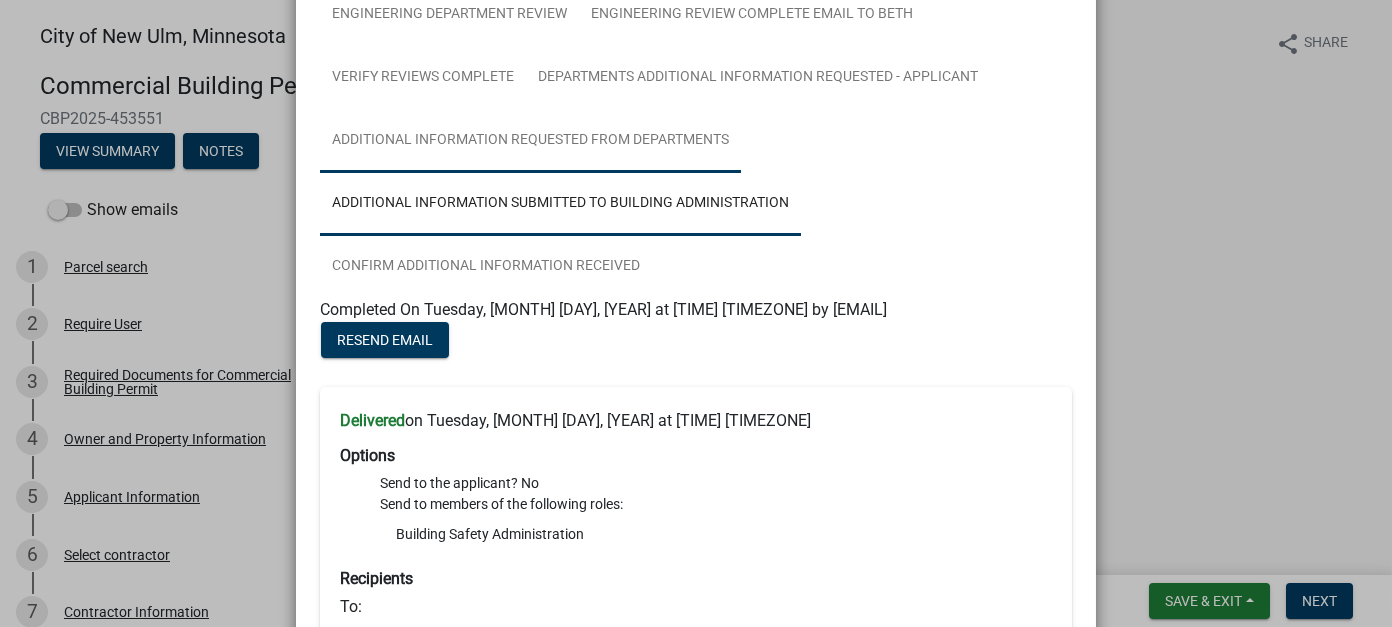 scroll, scrollTop: 500, scrollLeft: 0, axis: vertical 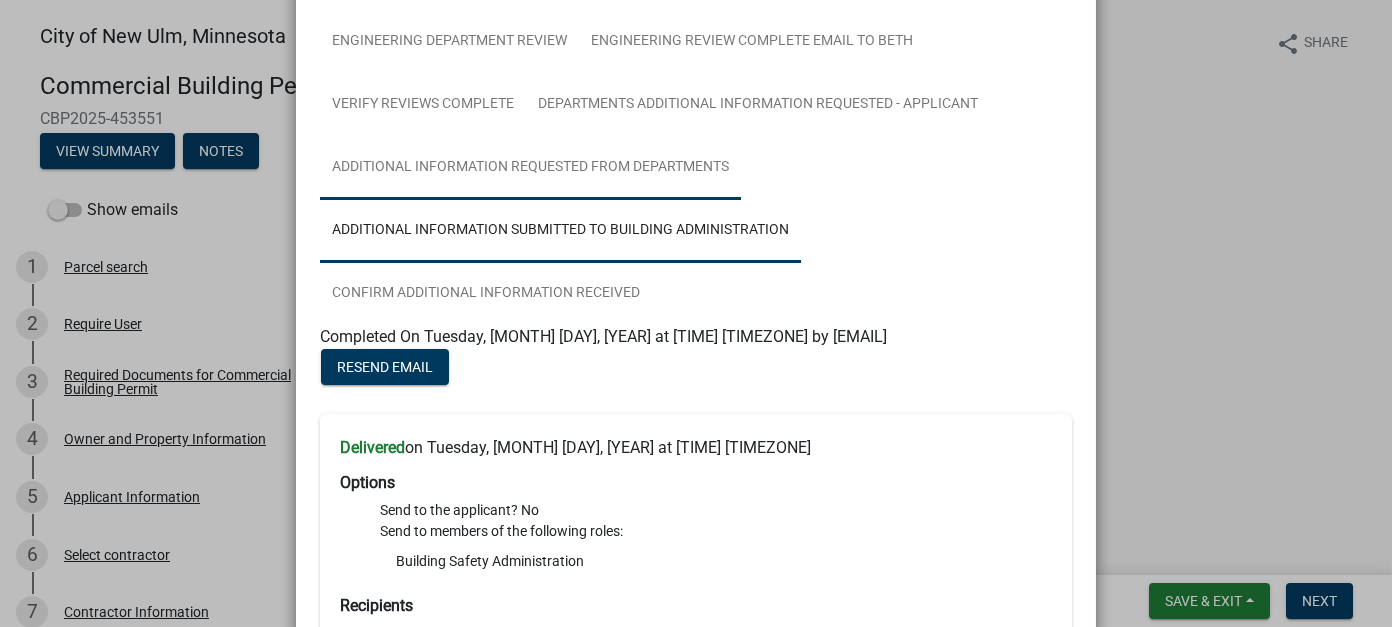 click on "Additional information requested from departments" at bounding box center [530, 168] 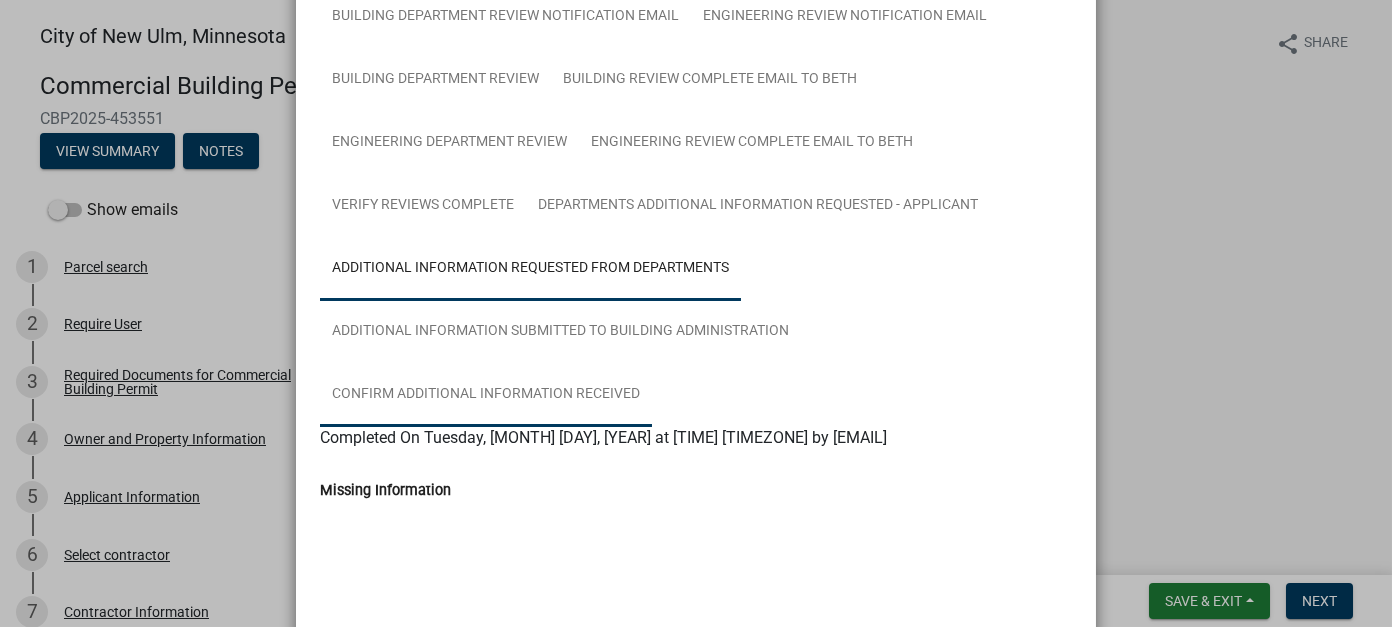 scroll, scrollTop: 384, scrollLeft: 0, axis: vertical 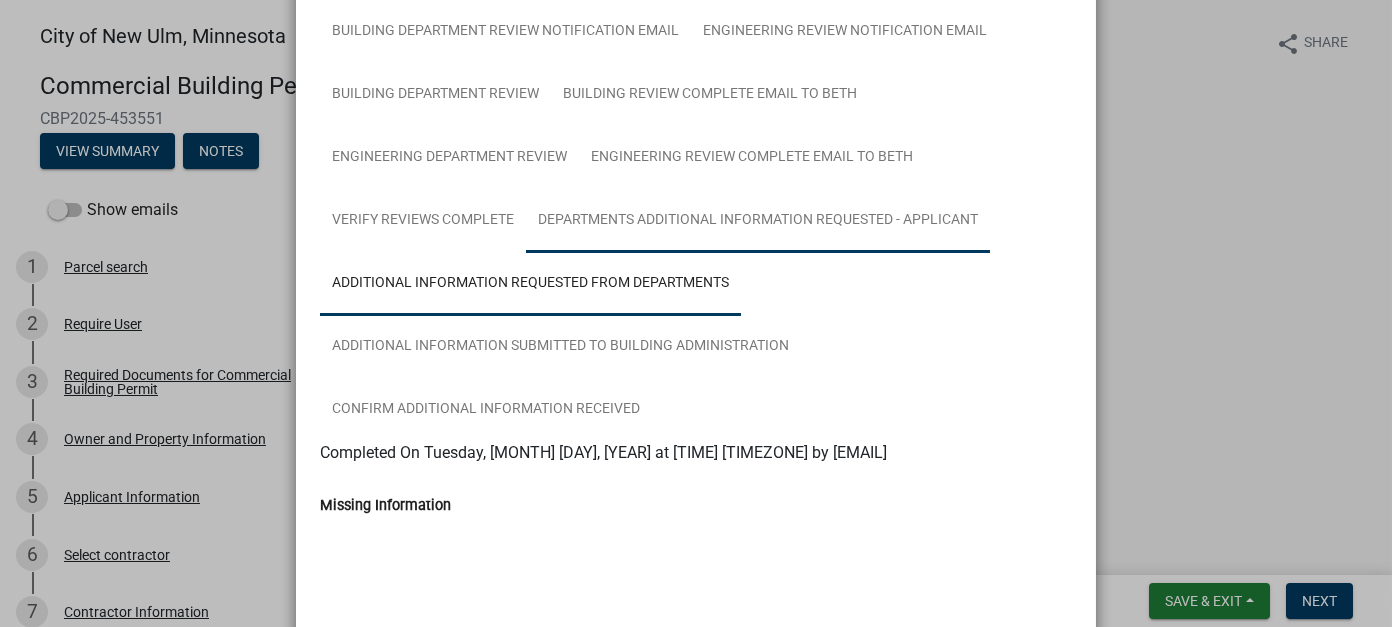 click on "Departments Additional Information Requested - Applicant" at bounding box center (758, 221) 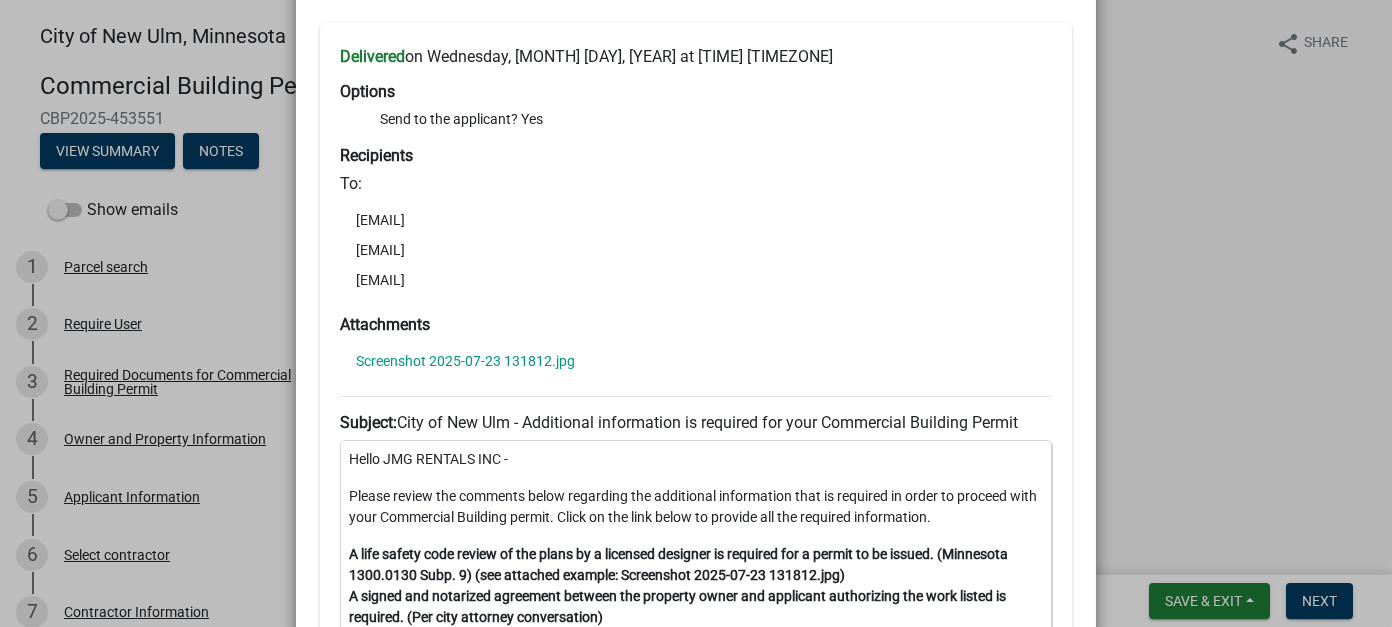 scroll, scrollTop: 984, scrollLeft: 0, axis: vertical 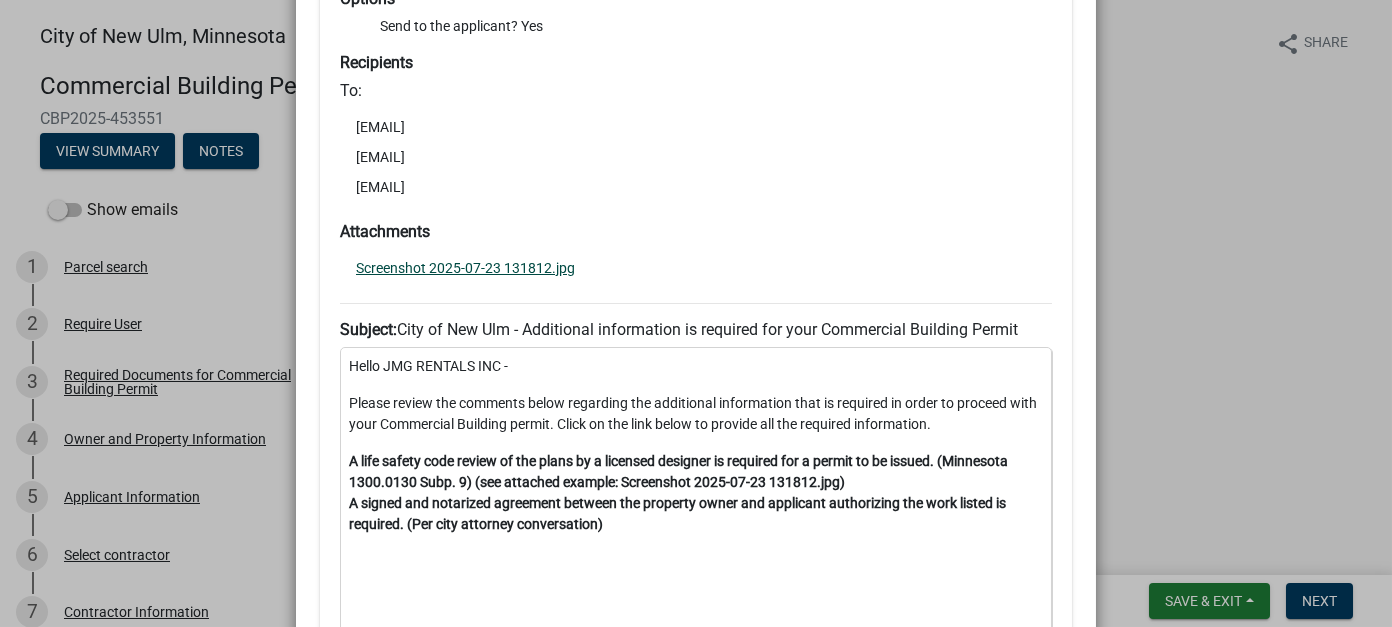 click on "Screenshot 2025-07-23 131812.jpg" 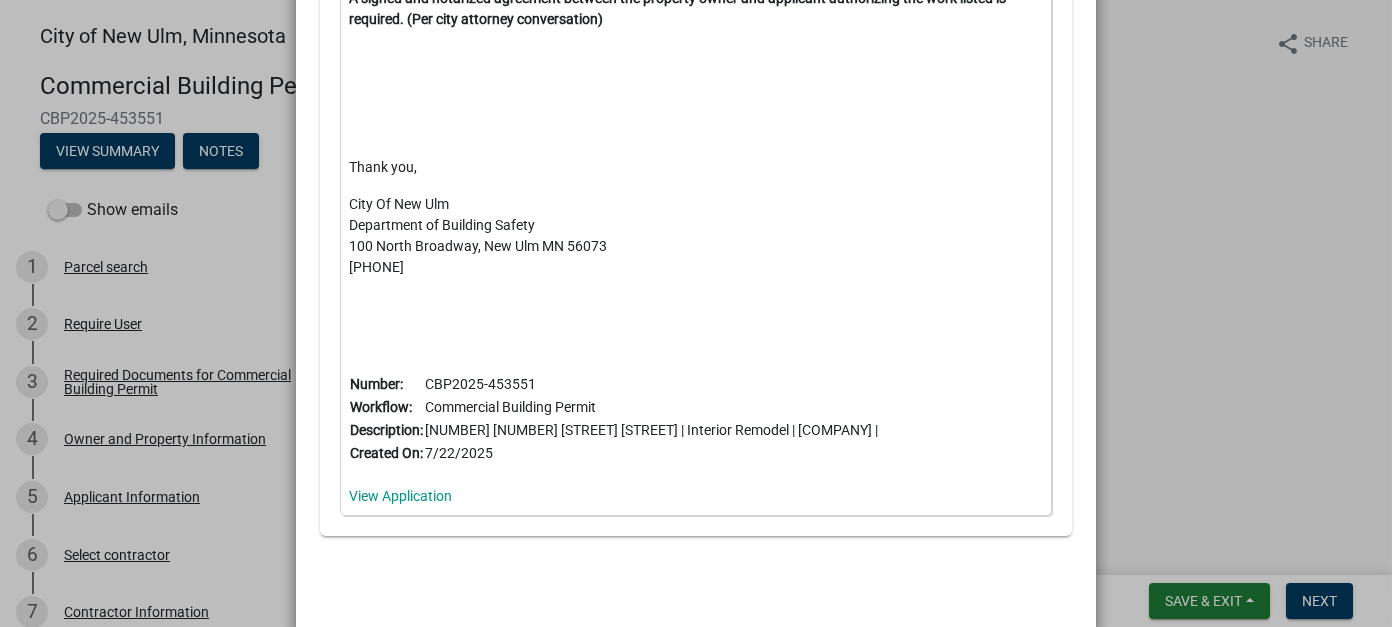 scroll, scrollTop: 1568, scrollLeft: 0, axis: vertical 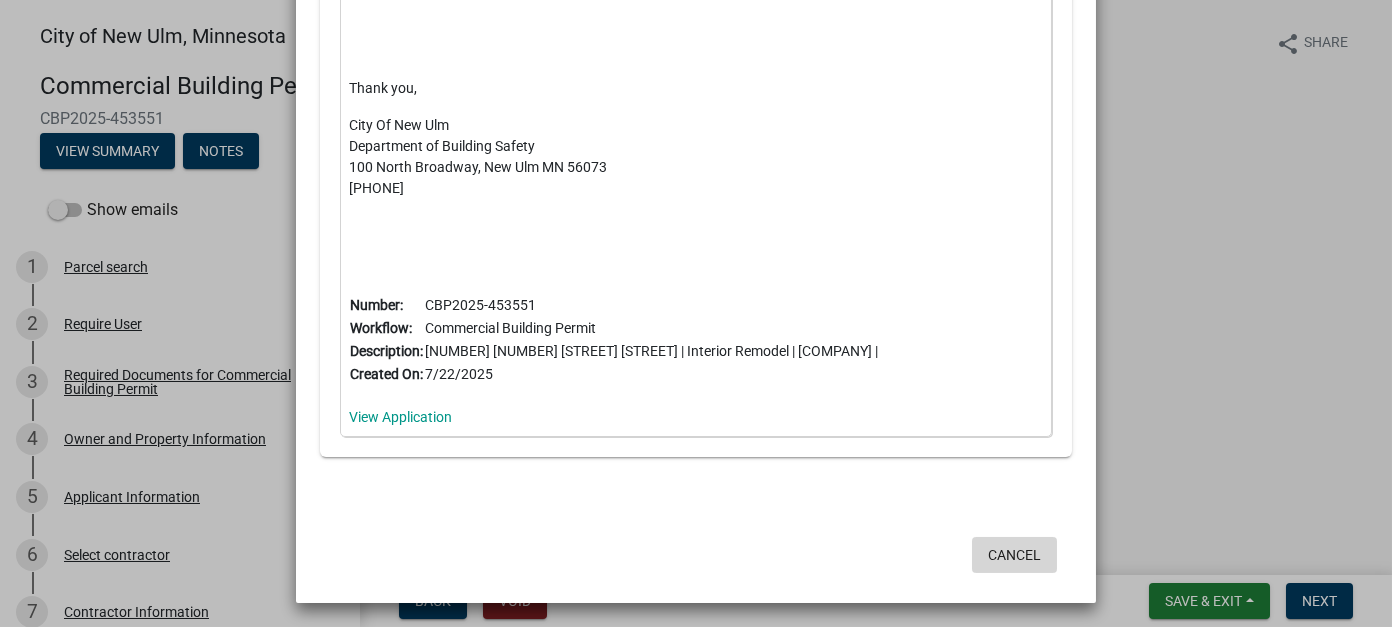 click on "Cancel" 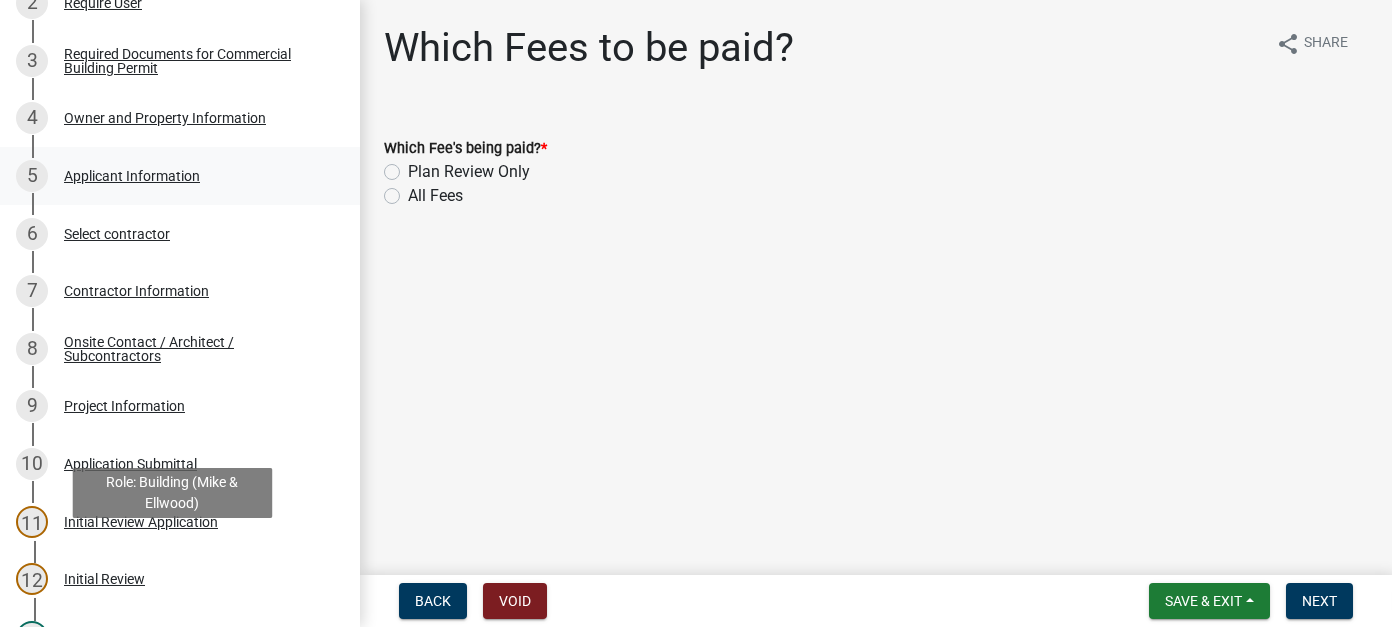 scroll, scrollTop: 600, scrollLeft: 0, axis: vertical 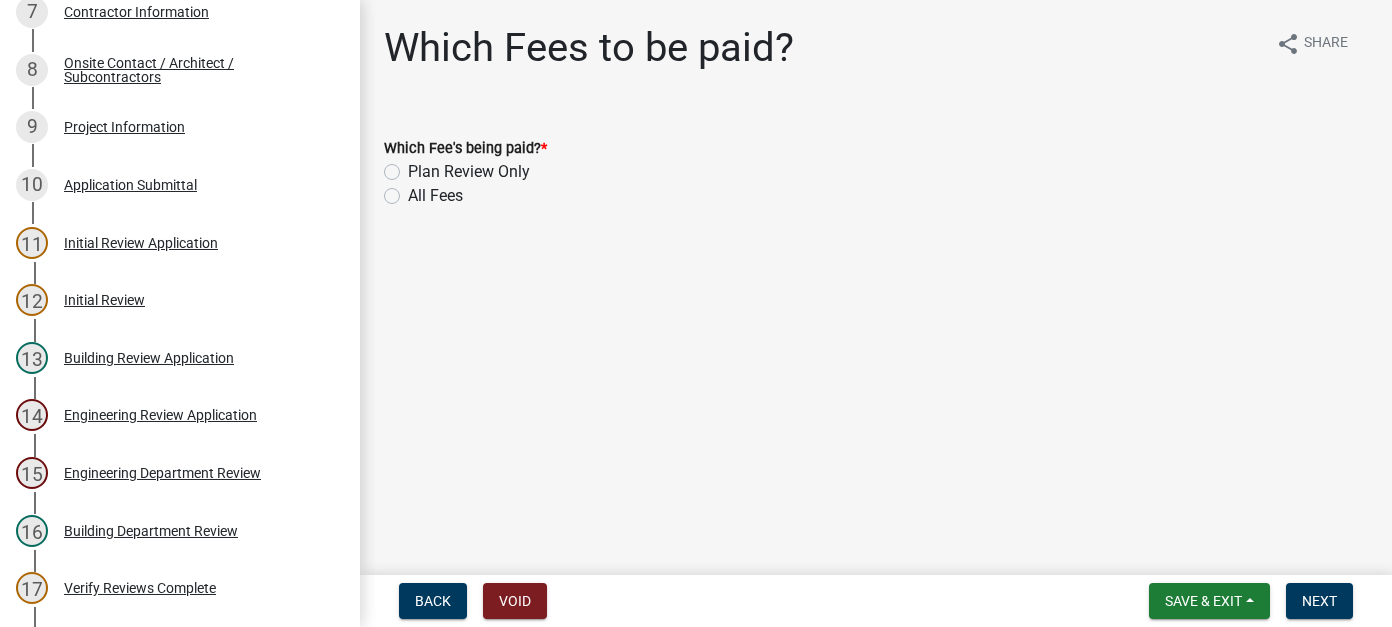 click on "All Fees" 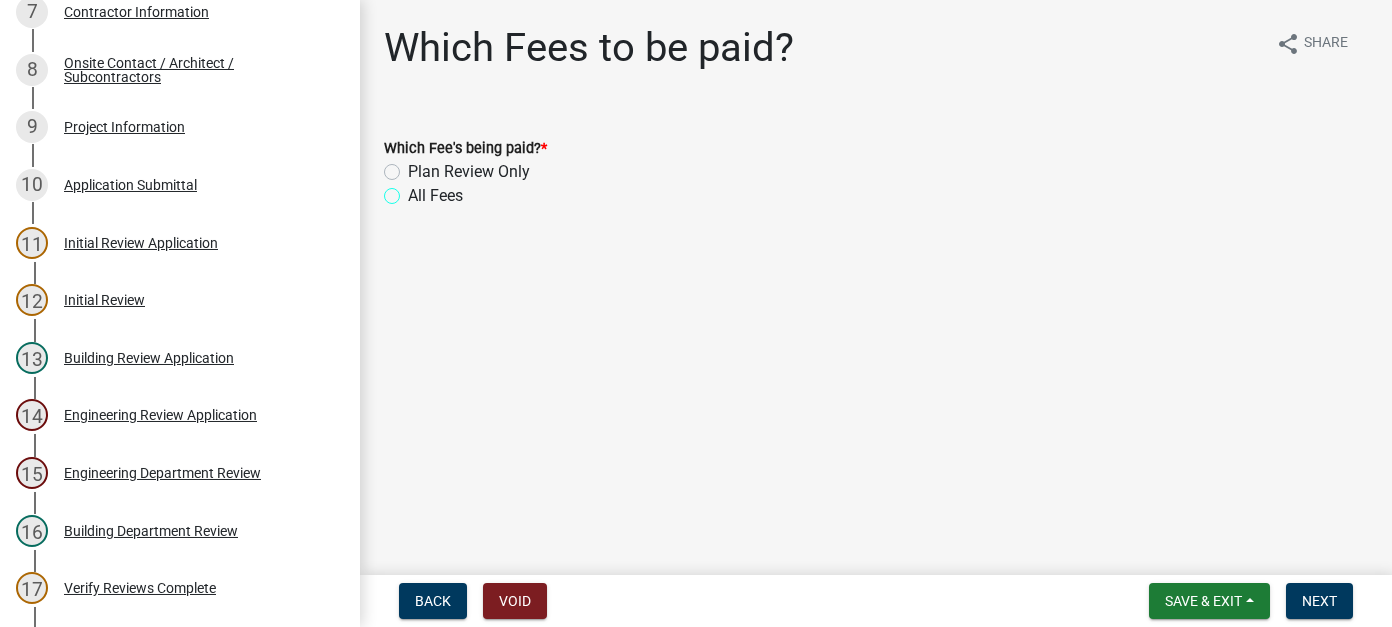 click on "All Fees" at bounding box center [414, 190] 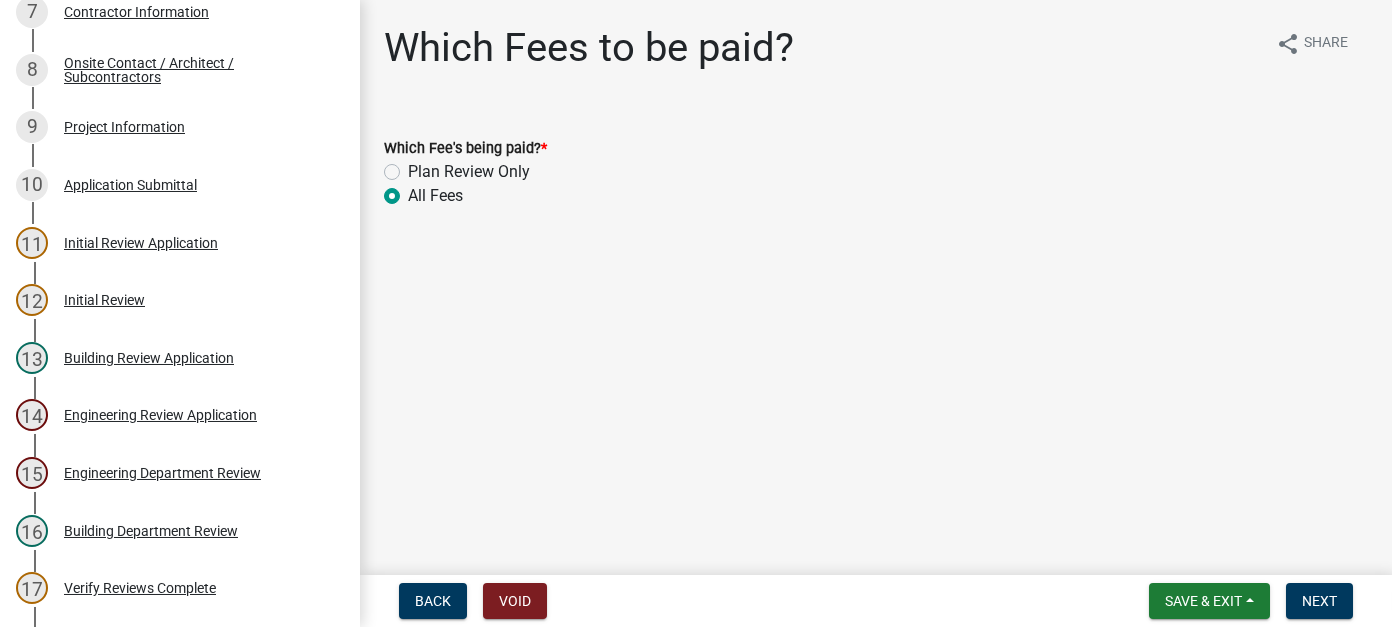 radio on "true" 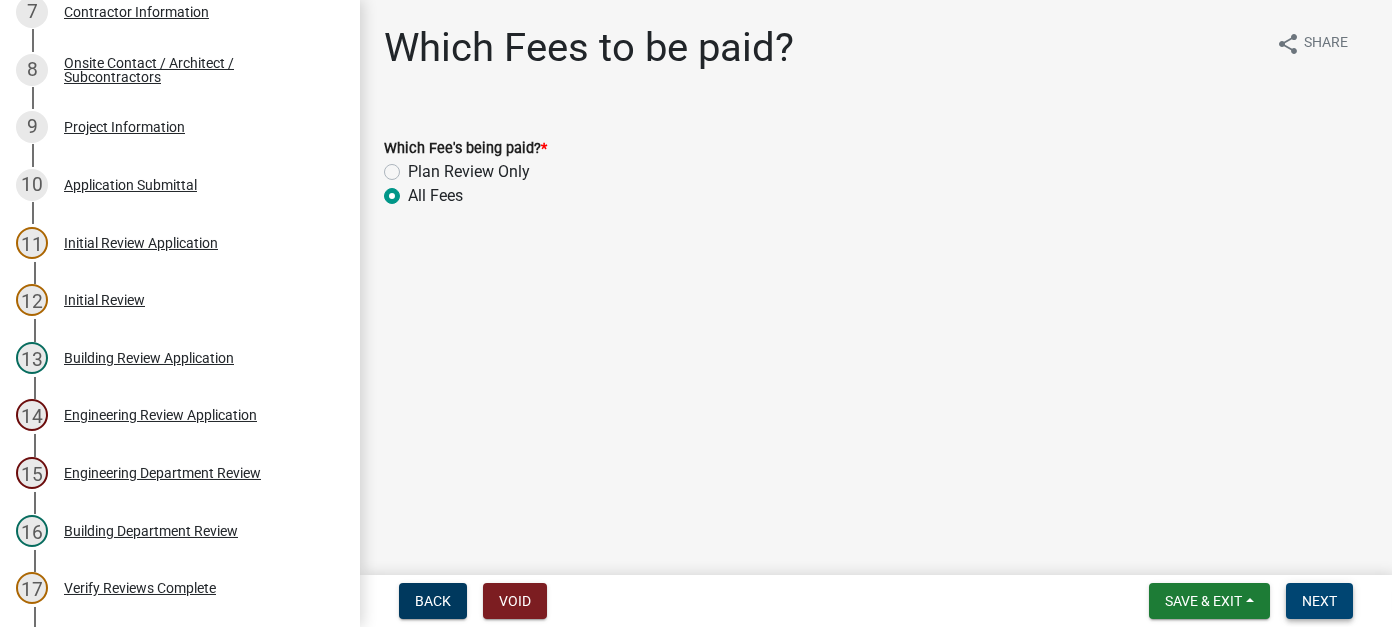 click on "Next" at bounding box center [1319, 601] 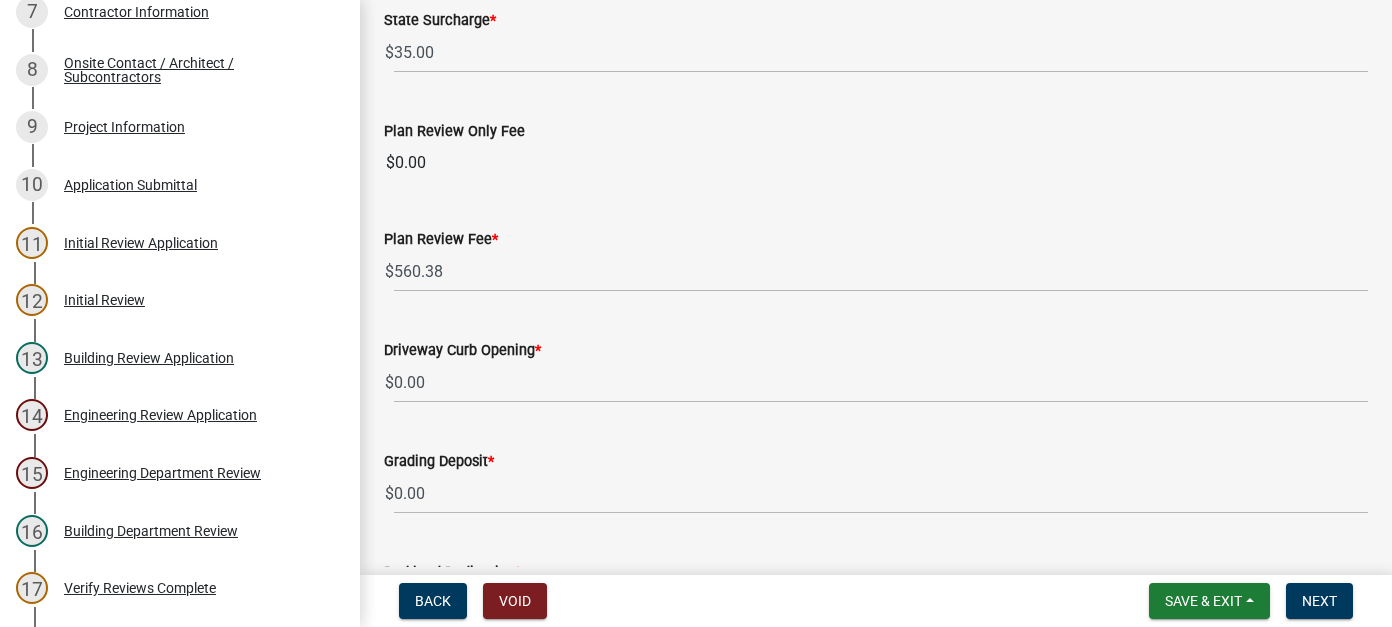 scroll, scrollTop: 900, scrollLeft: 0, axis: vertical 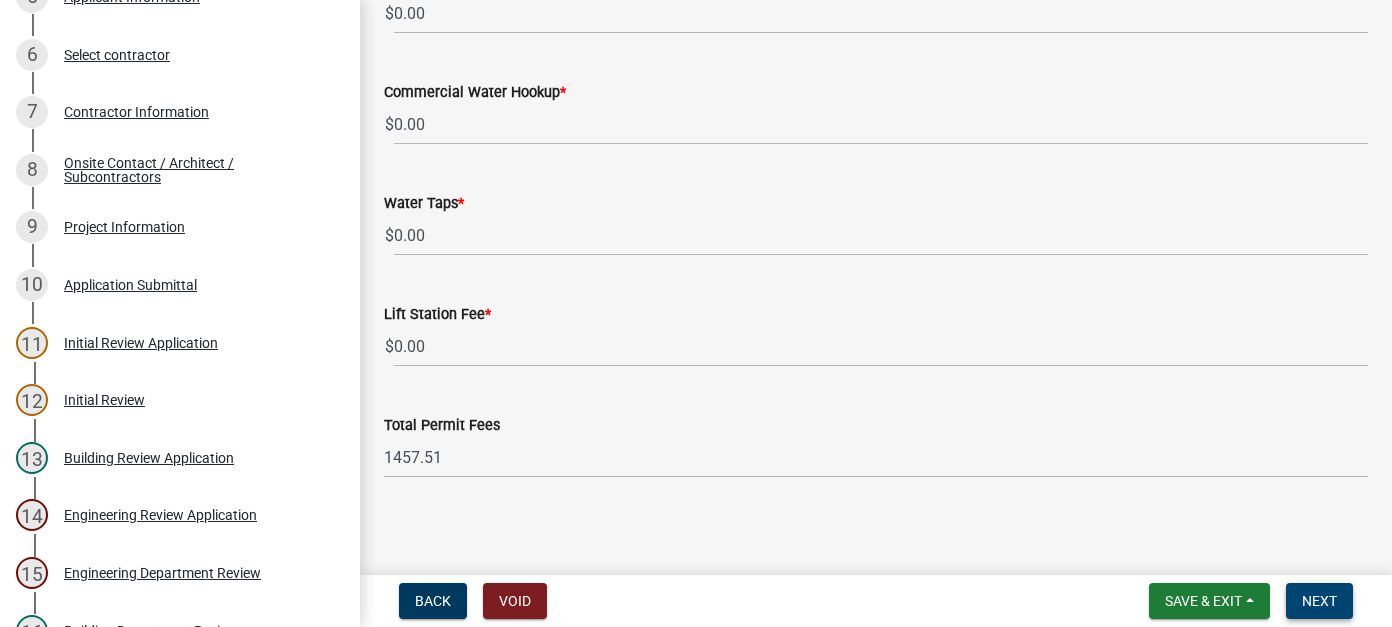 click on "Next" at bounding box center (1319, 601) 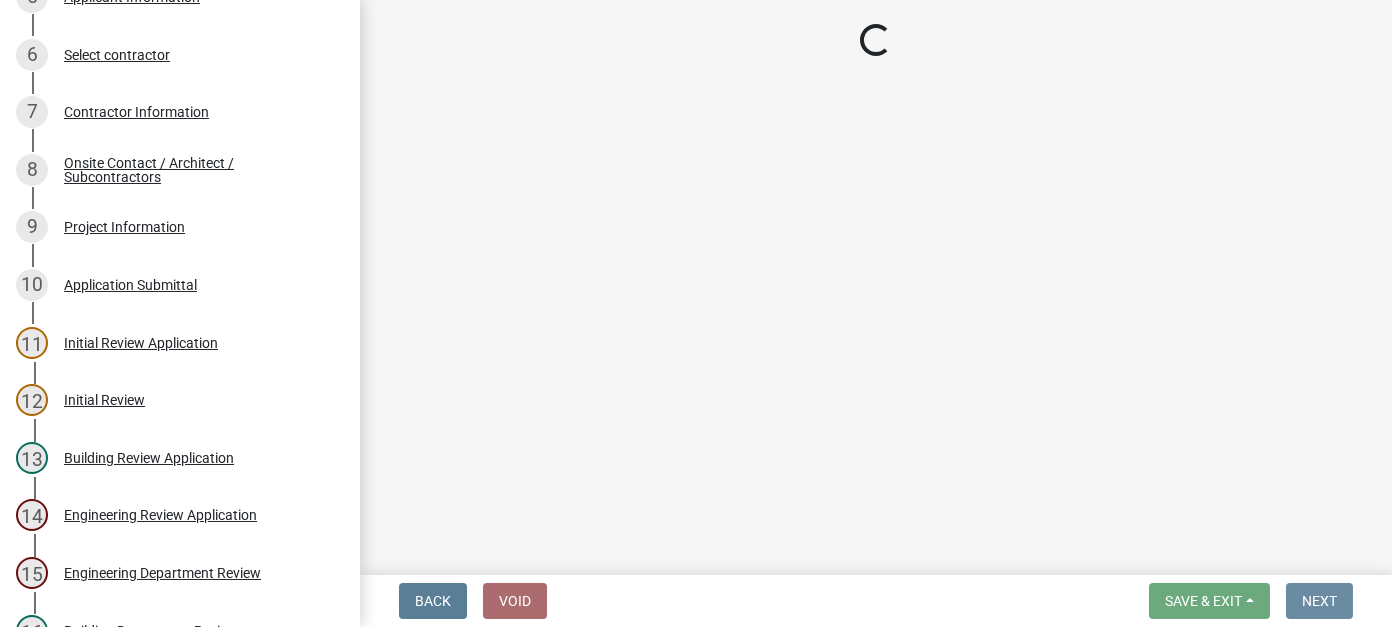scroll, scrollTop: 0, scrollLeft: 0, axis: both 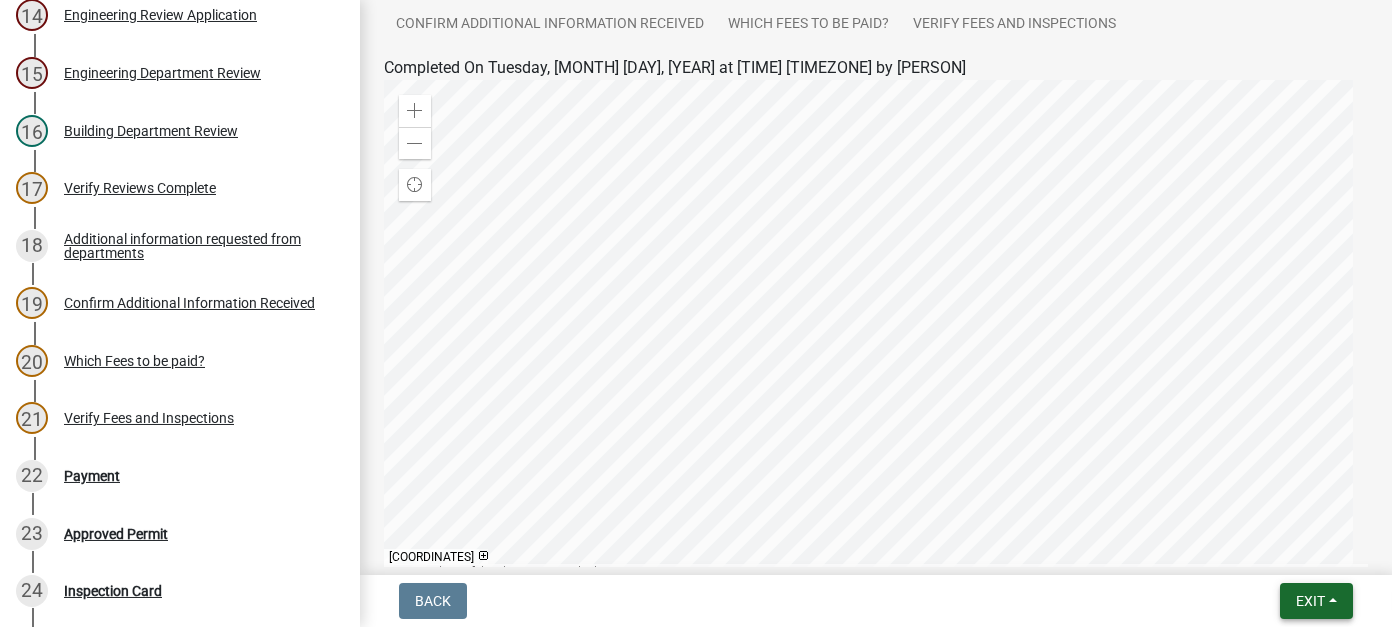 click on "Exit" at bounding box center (1310, 601) 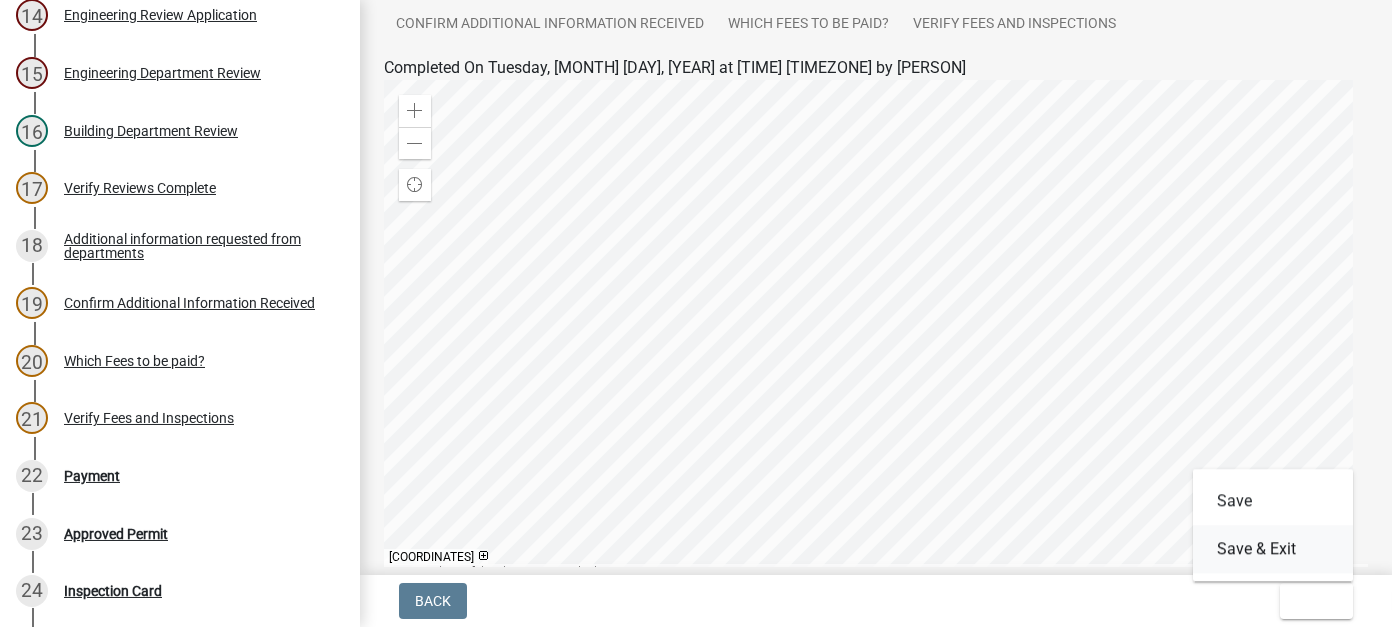 click on "Save & Exit" at bounding box center (1273, 549) 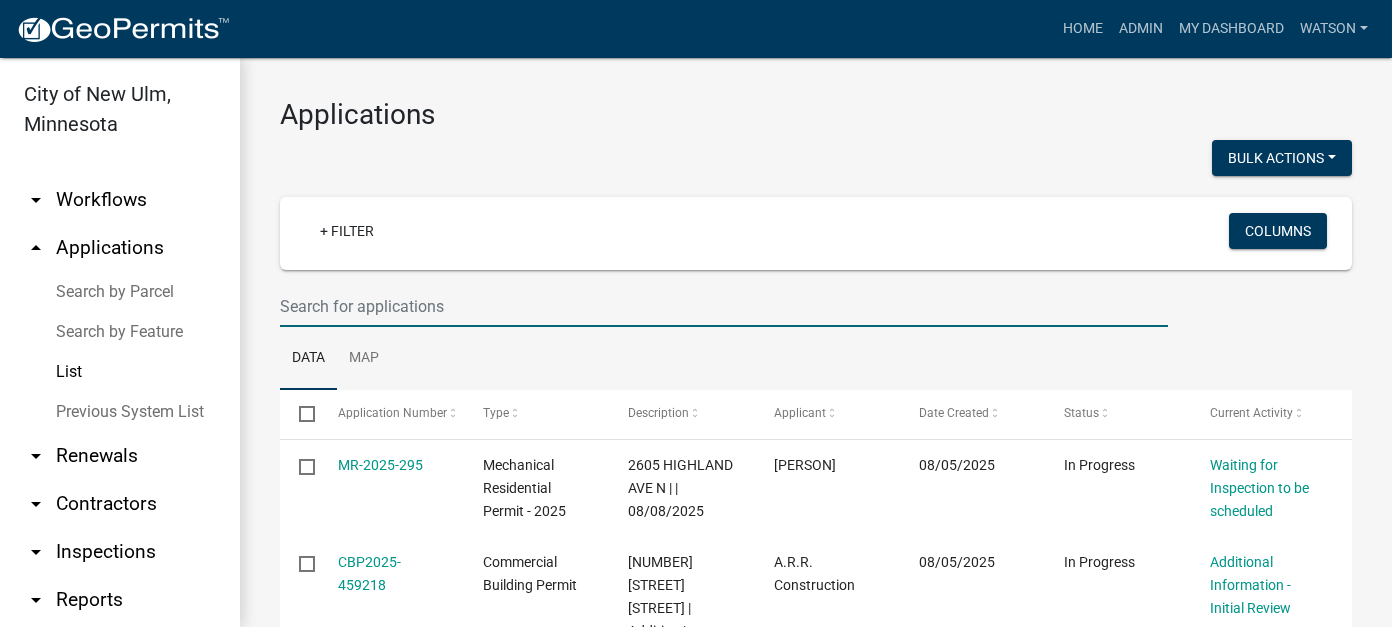 click at bounding box center [724, 306] 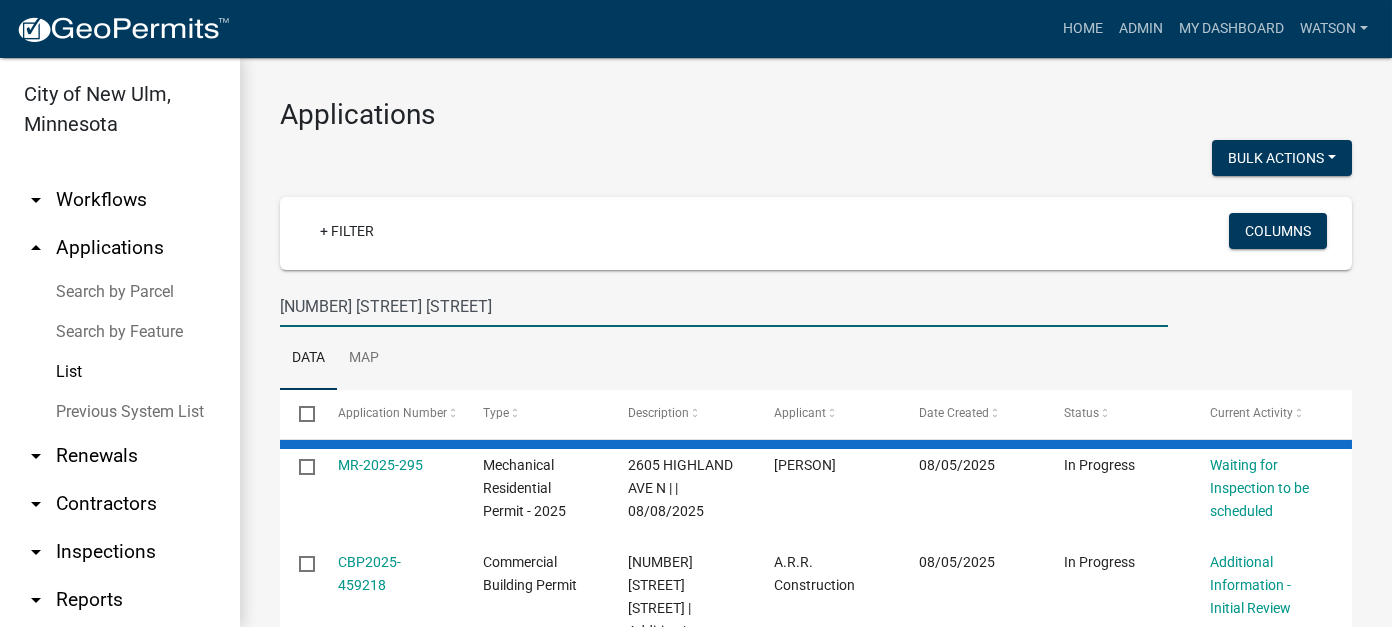 type on "[NUMBER] [STREET] [STREET]" 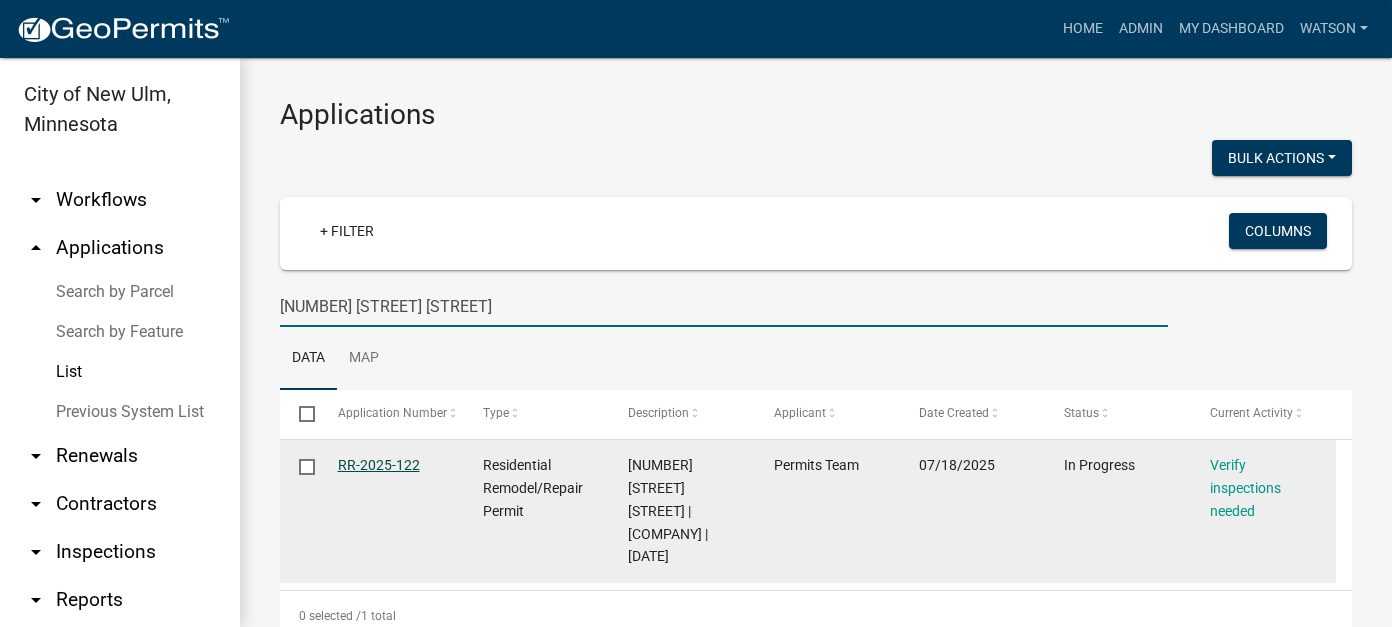 click on "RR-2025-122" 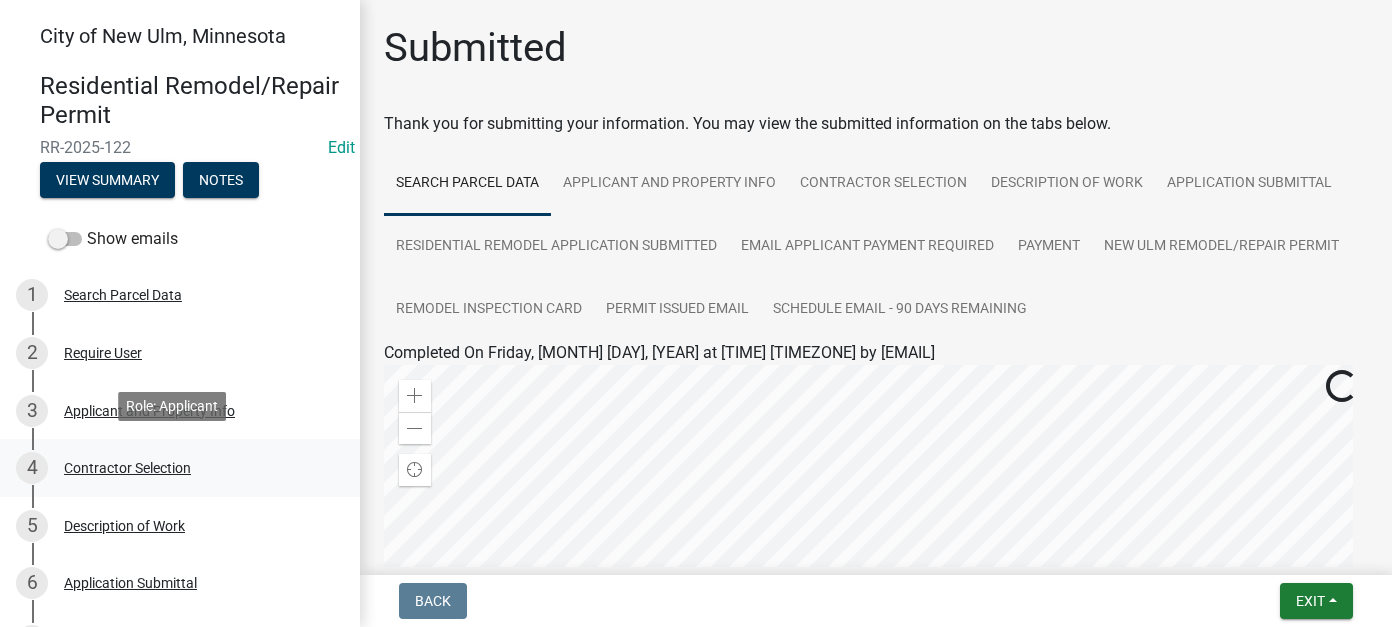 scroll, scrollTop: 300, scrollLeft: 0, axis: vertical 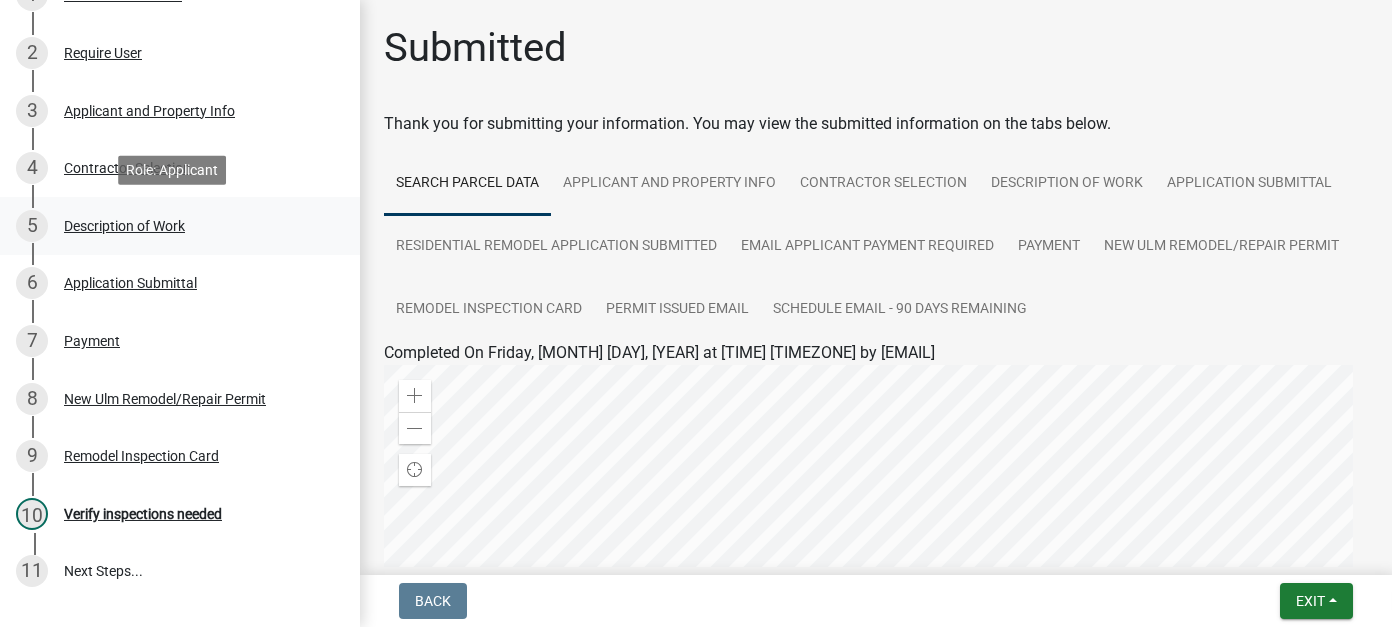 click on "Description of Work" at bounding box center (124, 226) 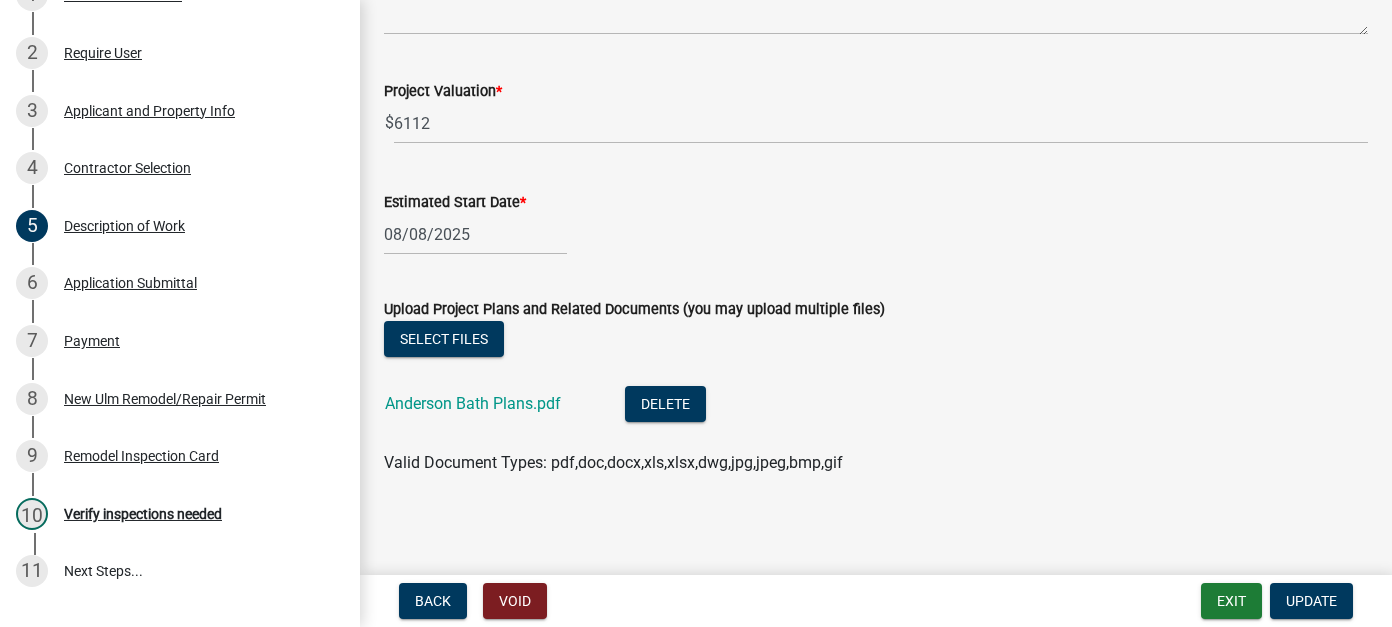 scroll, scrollTop: 637, scrollLeft: 0, axis: vertical 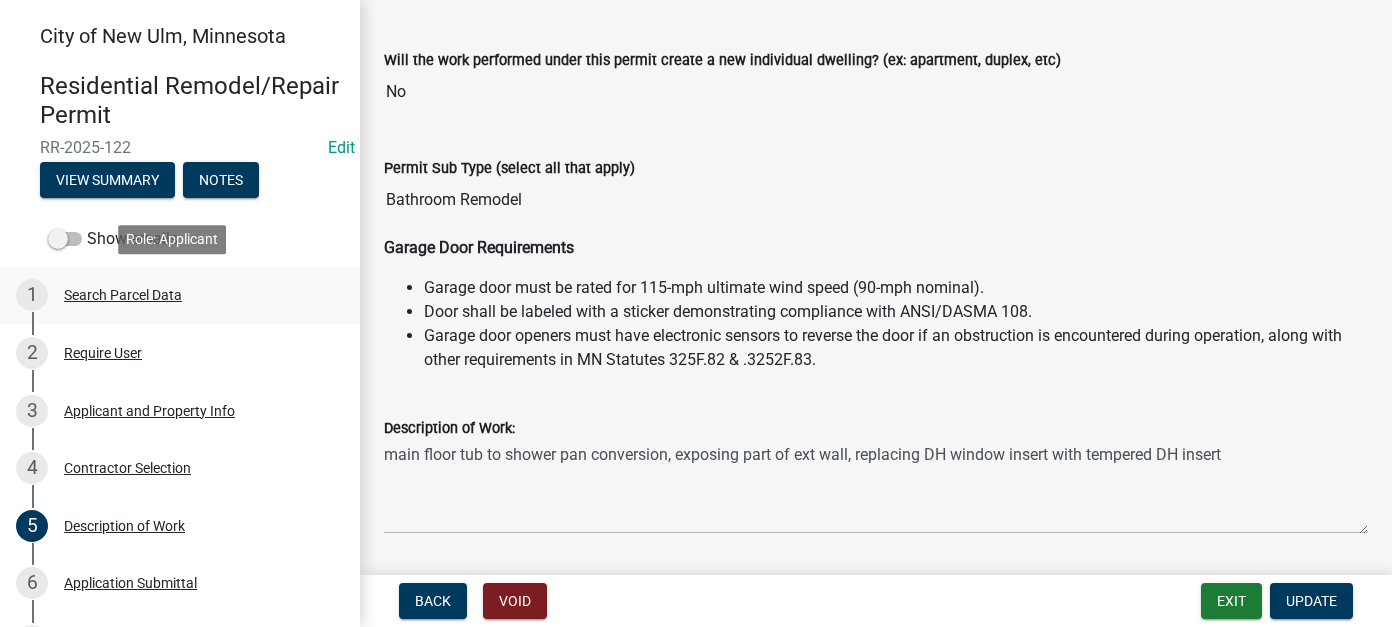 click on "Search Parcel Data" at bounding box center [123, 295] 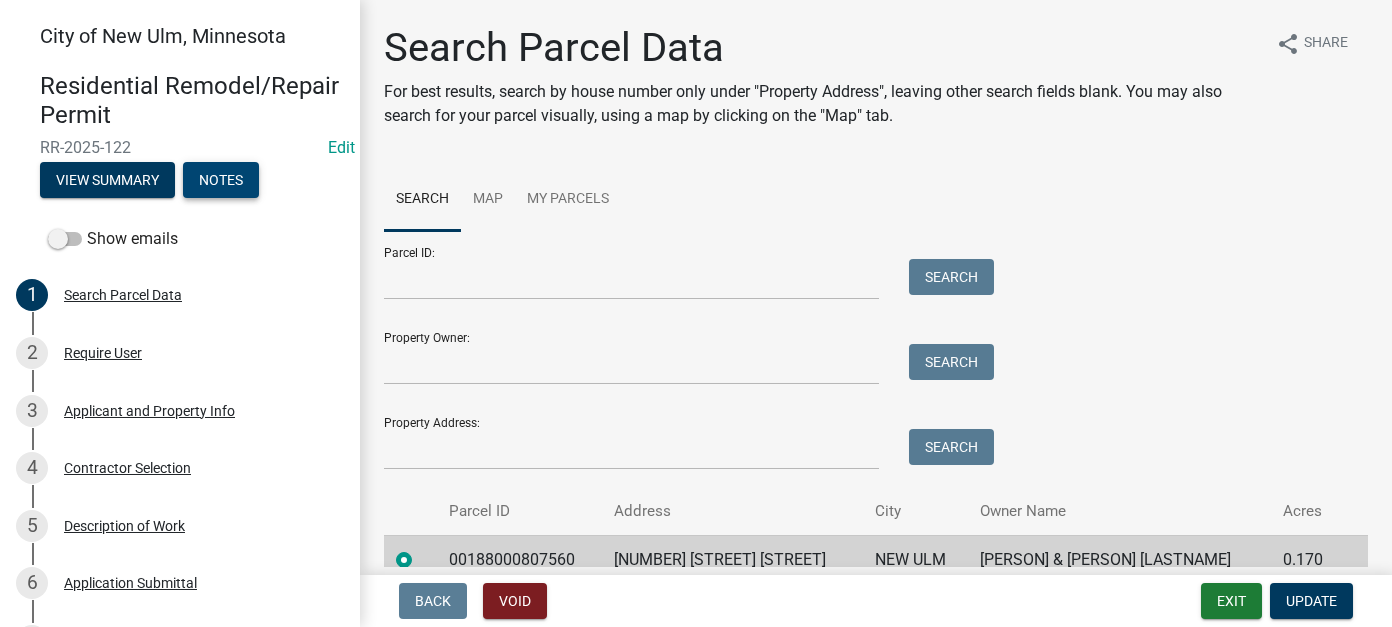 click on "Notes" at bounding box center (221, 180) 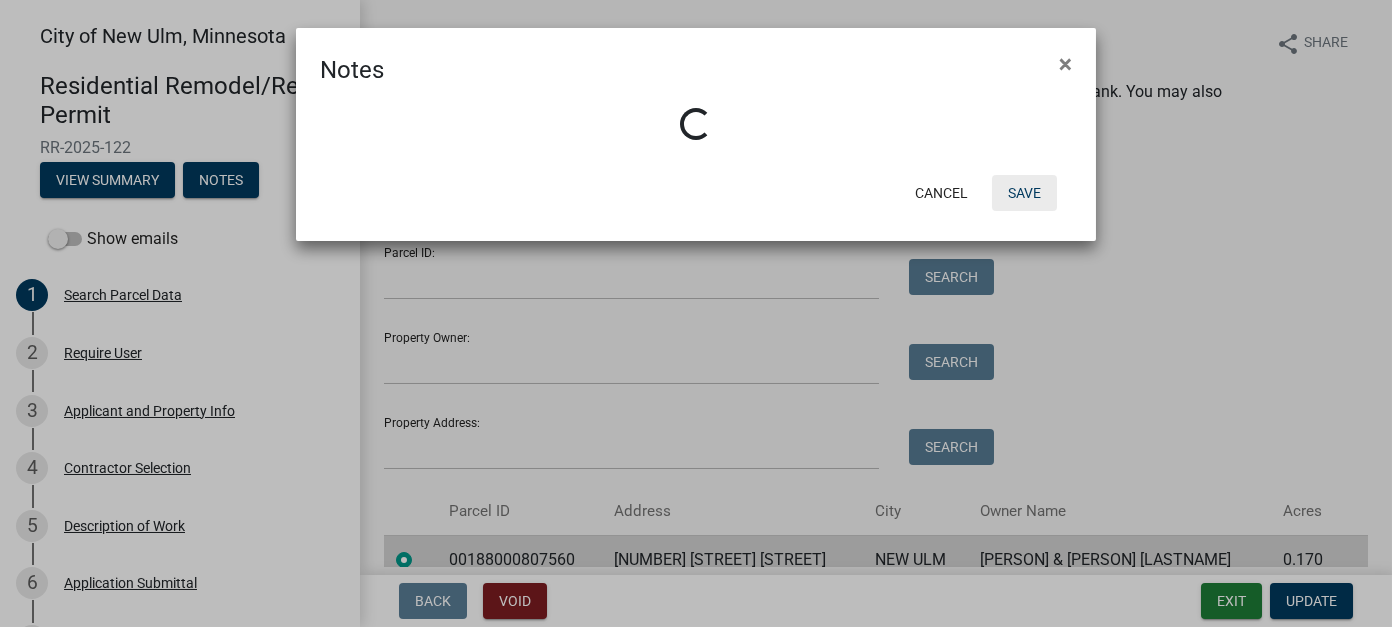 click on "Save" 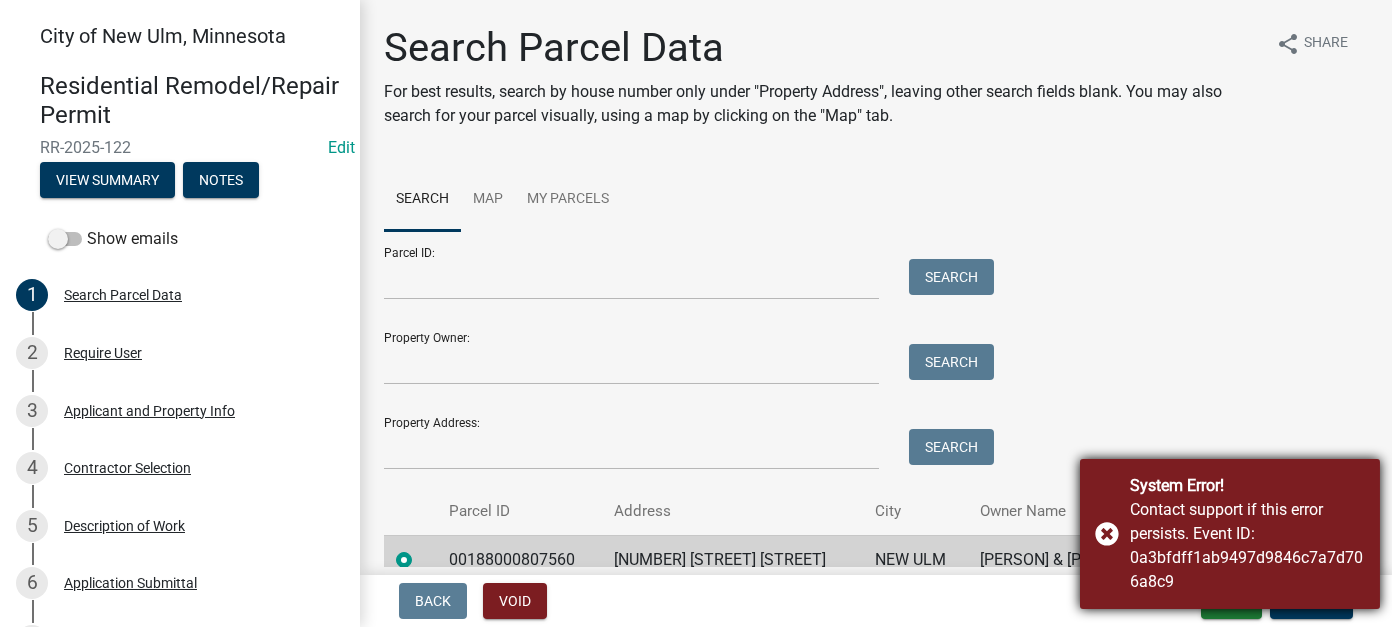 click on "System Error!   Contact support if this error persists. Event ID: 0a3bfdff1ab9497d9846c7a7d706a8c9" at bounding box center (1230, 534) 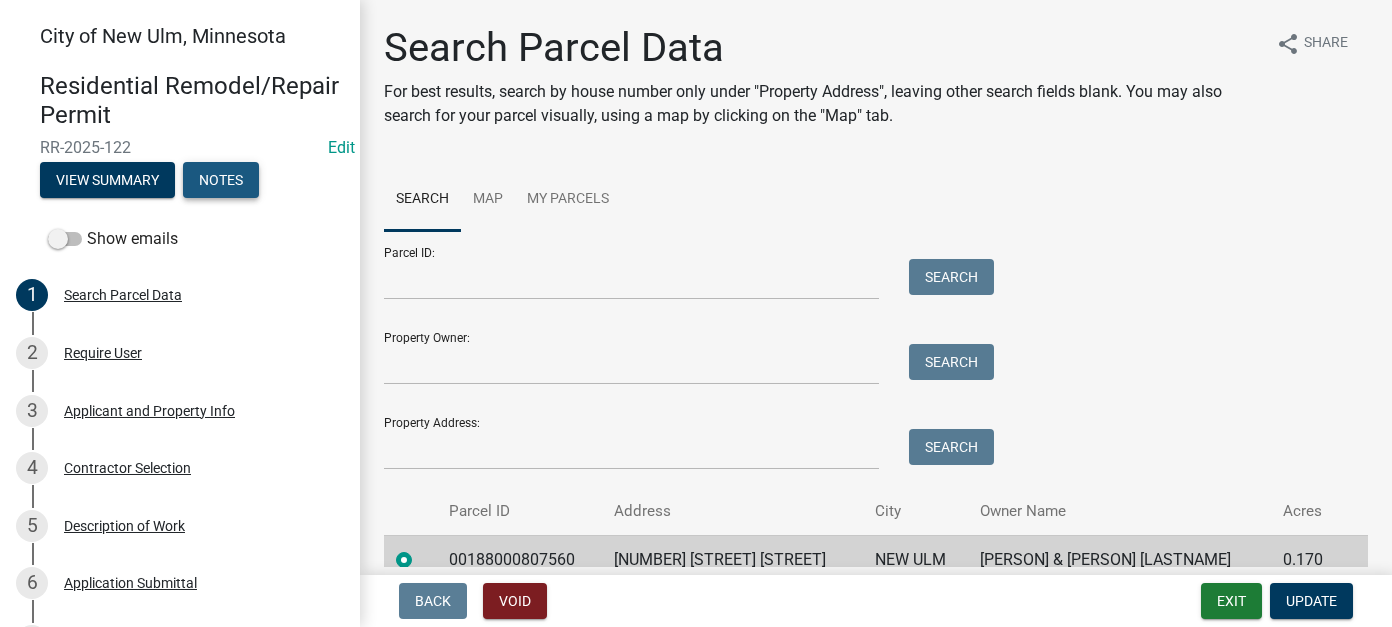 click on "Notes" at bounding box center (221, 180) 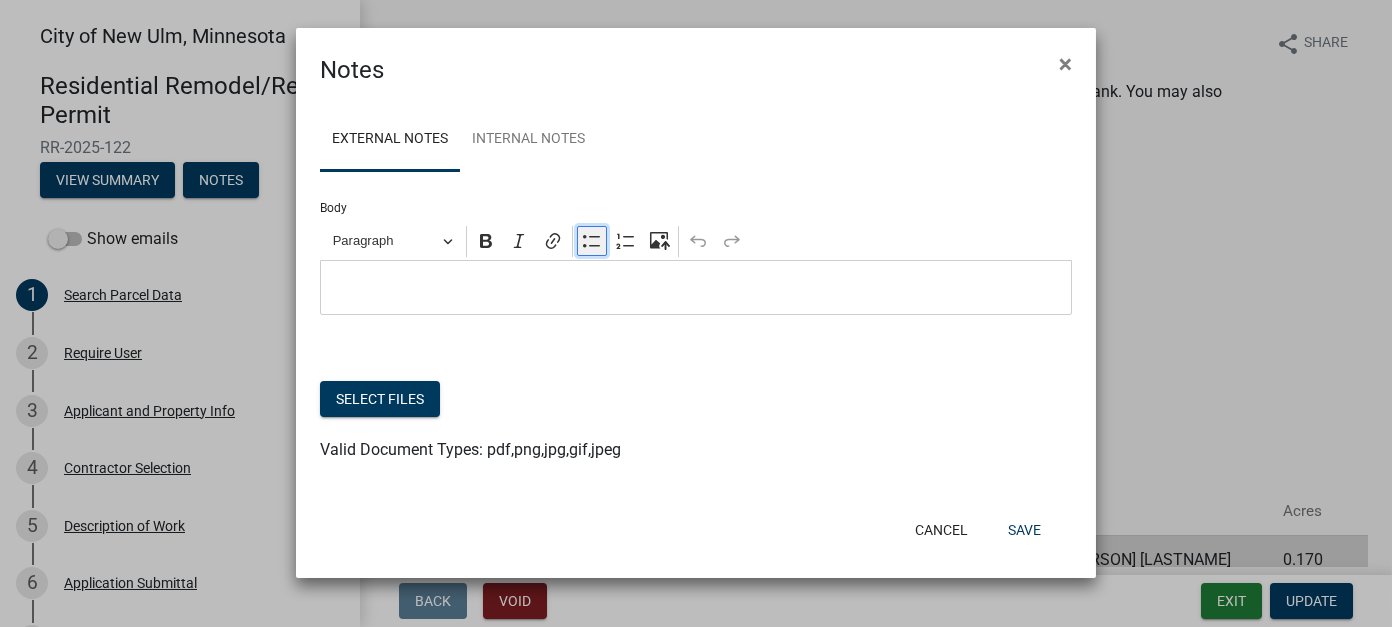 click 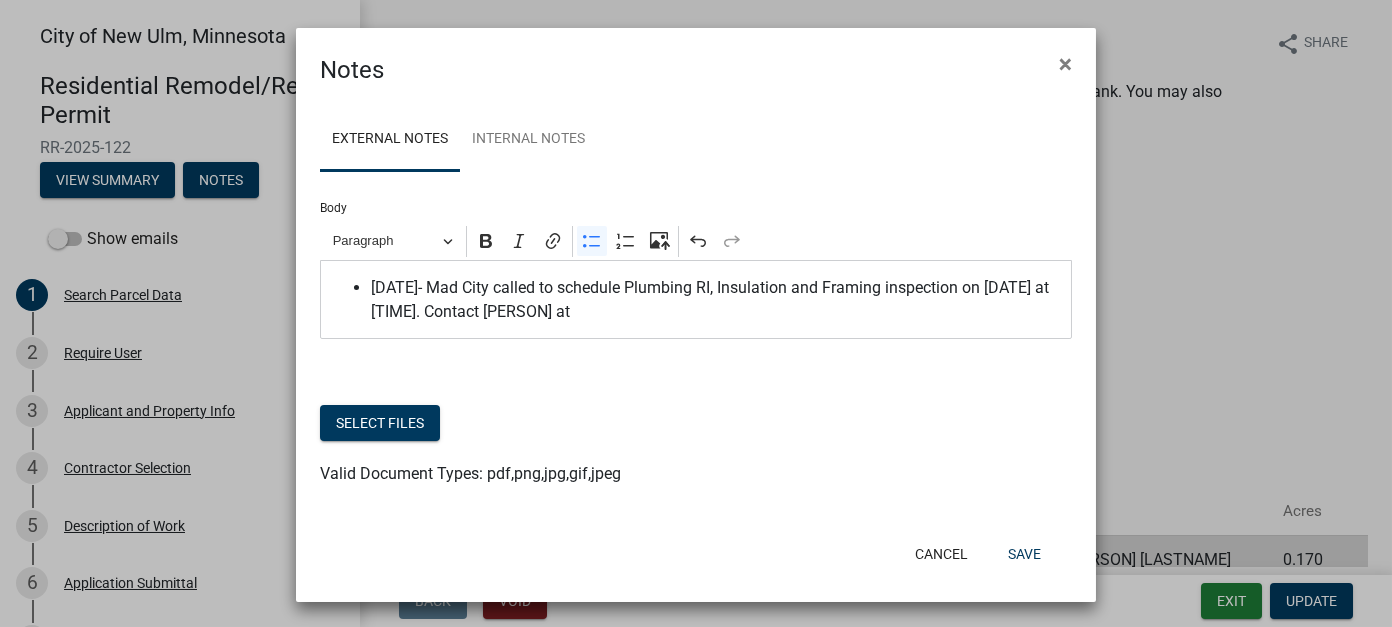 click on "[DATE]- Mad City called to schedule Plumbing RI, Insulation and Framing inspection on [DATE] at [TIME]. Contact [PERSON] at" at bounding box center [716, 300] 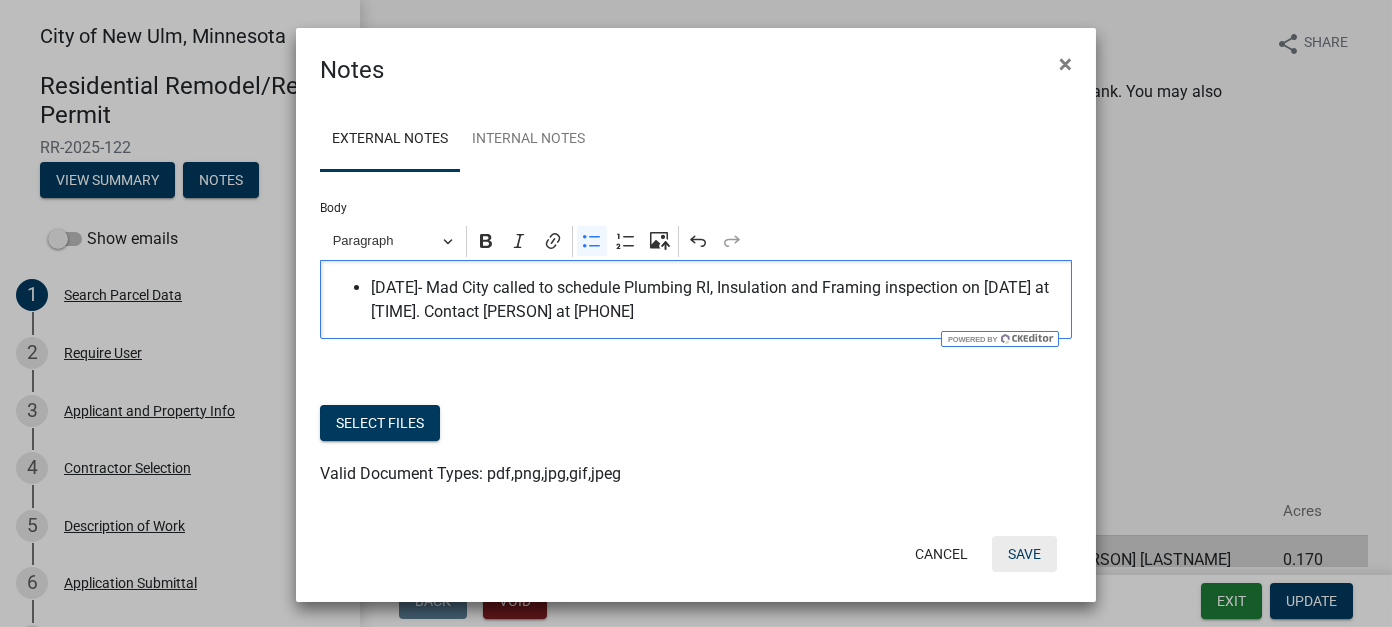 click on "Save" 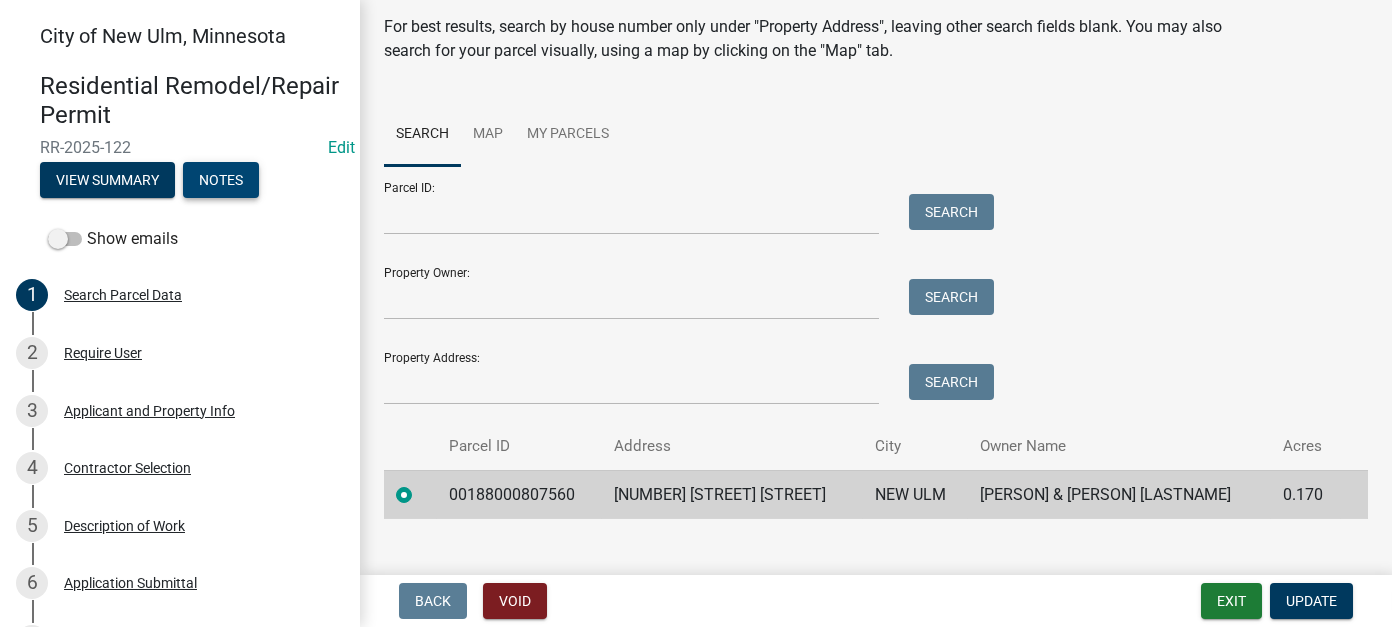 scroll, scrollTop: 94, scrollLeft: 0, axis: vertical 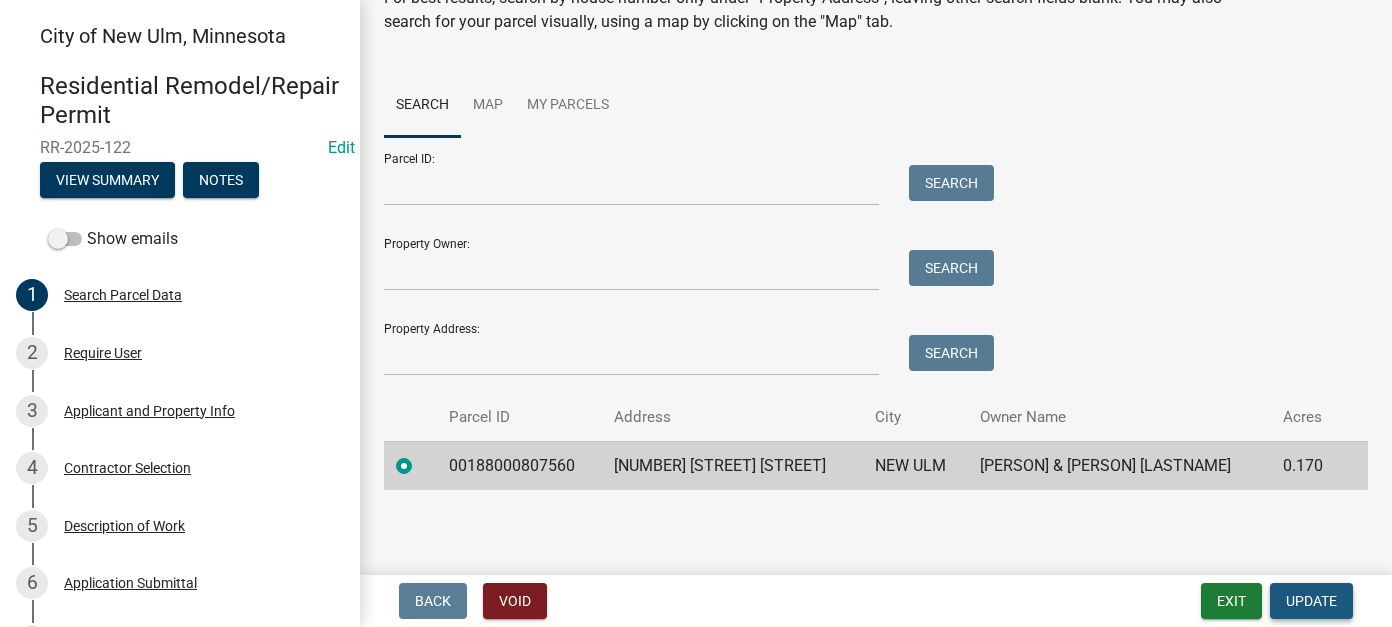 click on "Update" at bounding box center (1311, 601) 